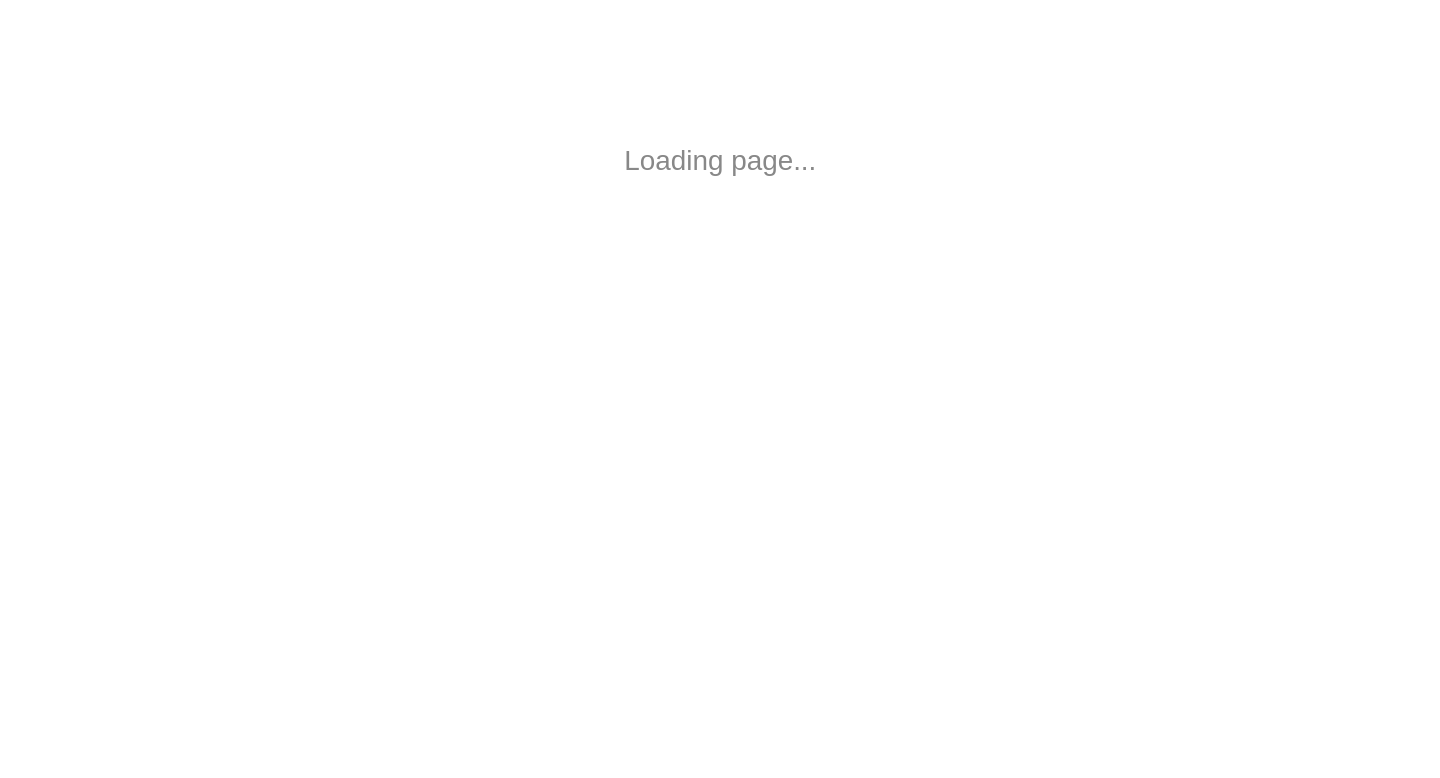 scroll, scrollTop: 0, scrollLeft: 0, axis: both 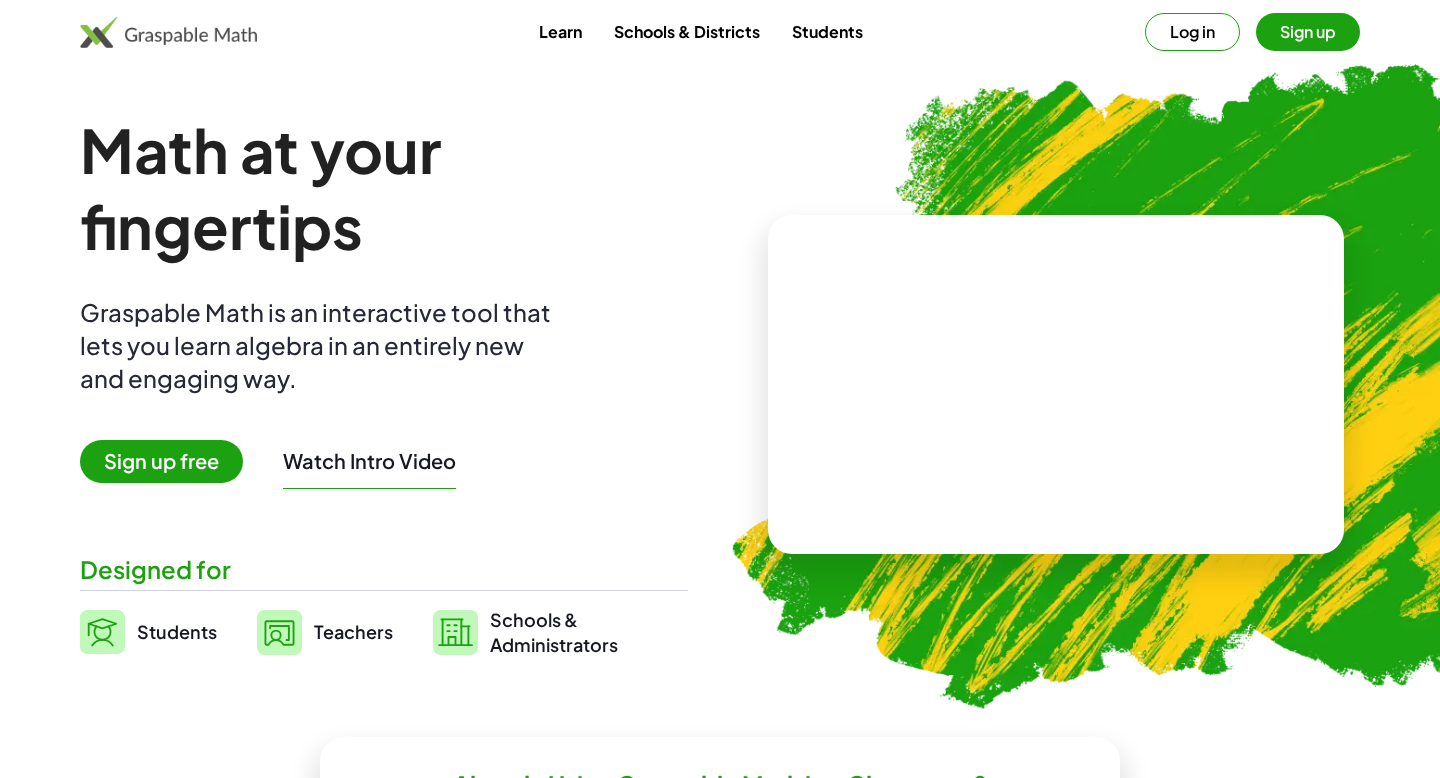 click on "Sign up free" at bounding box center (161, 461) 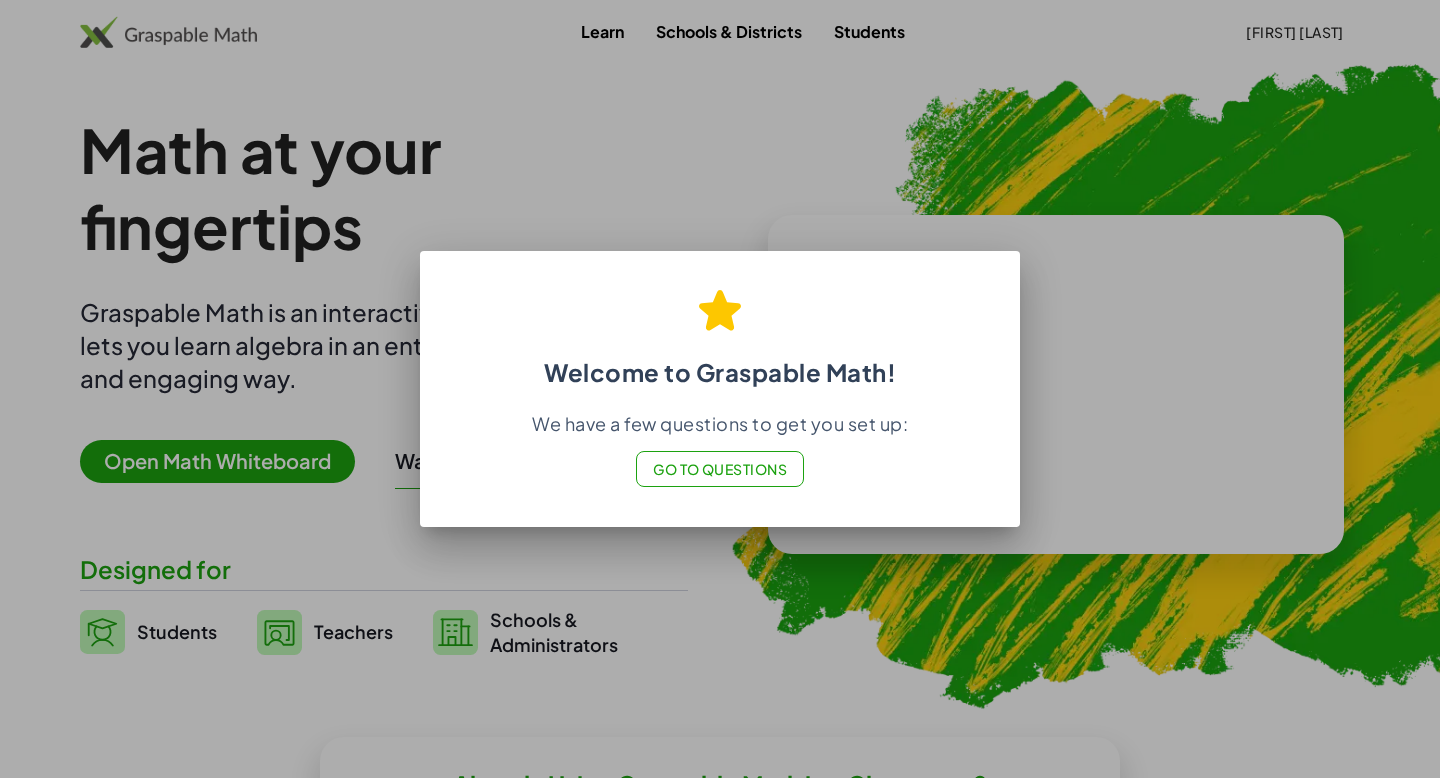 click on "Go to Questions" at bounding box center [720, 469] 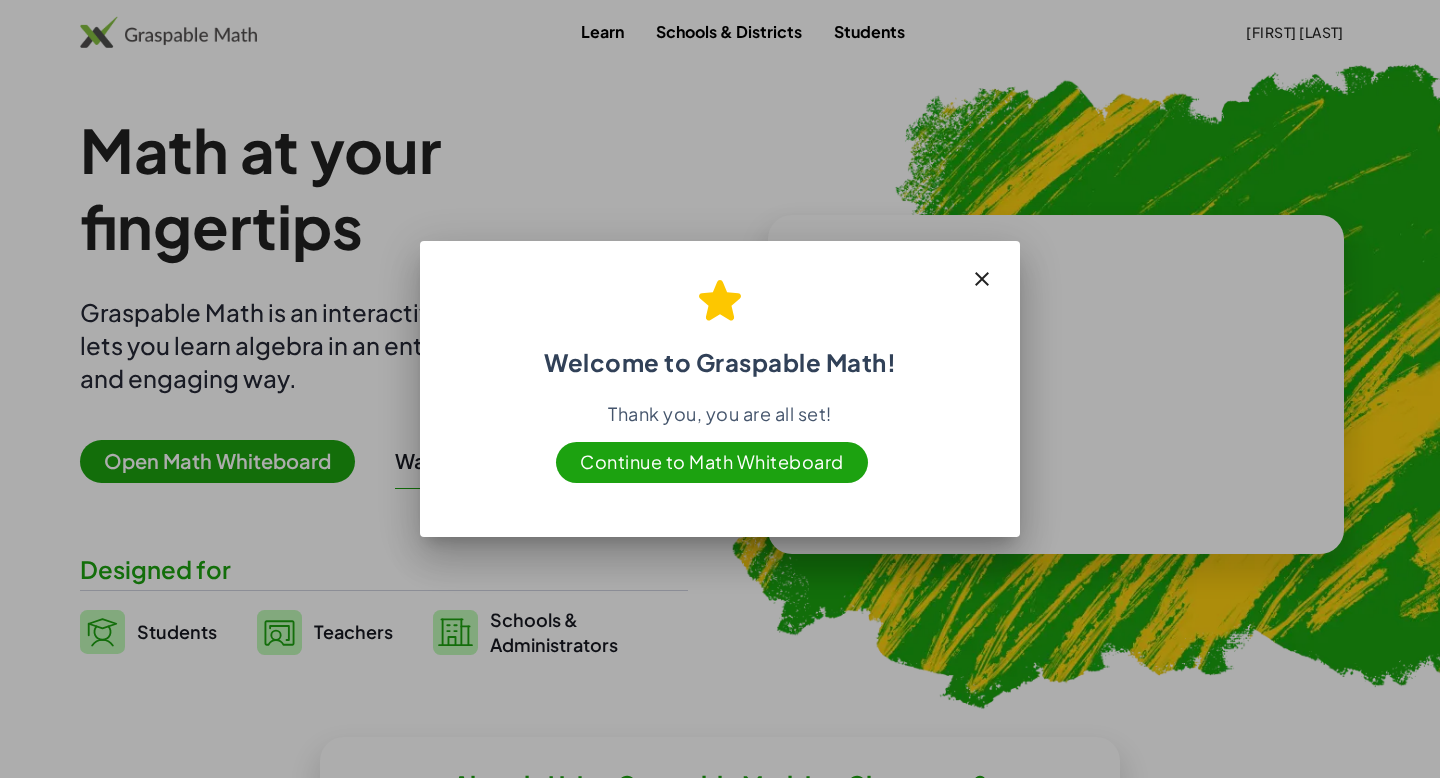 click on "Continue to Math Whiteboard" at bounding box center [712, 462] 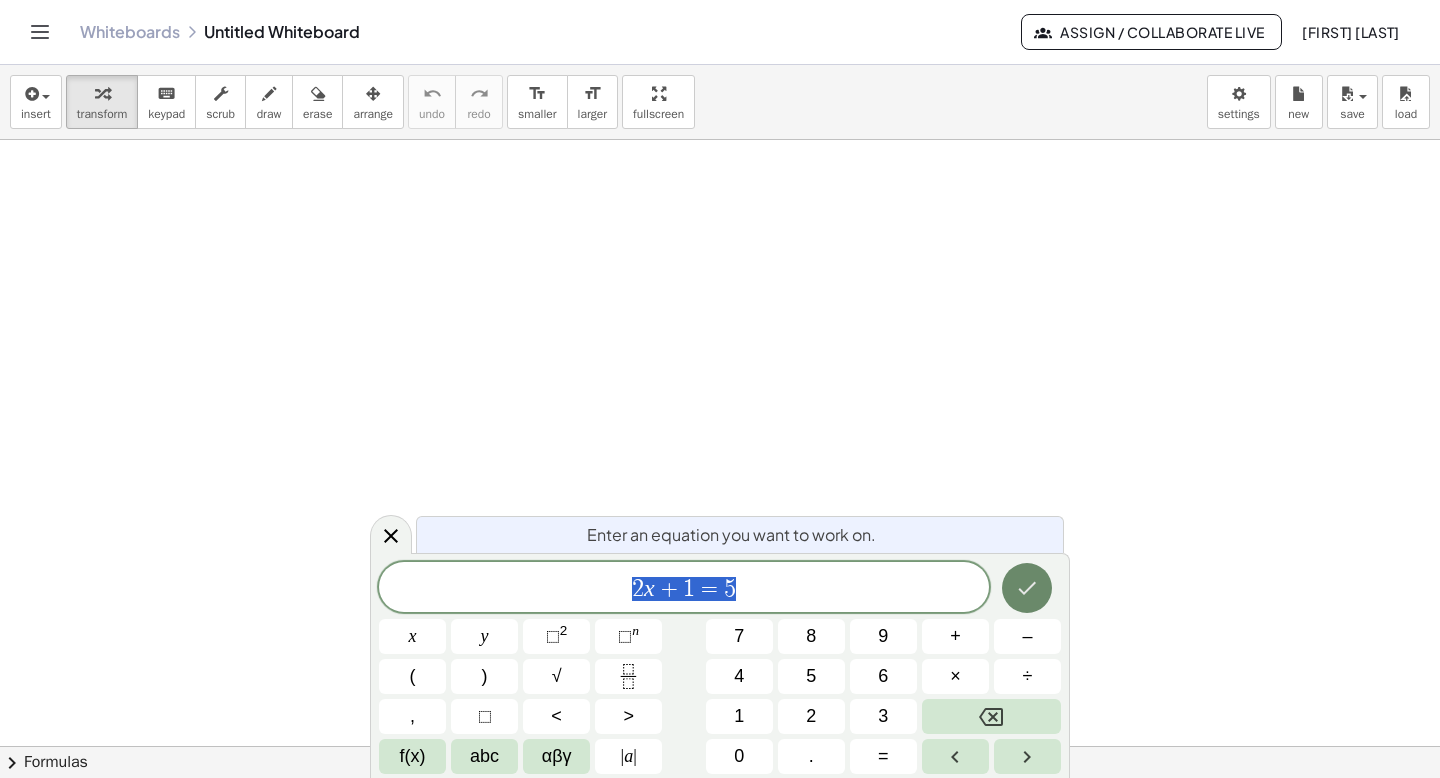 click 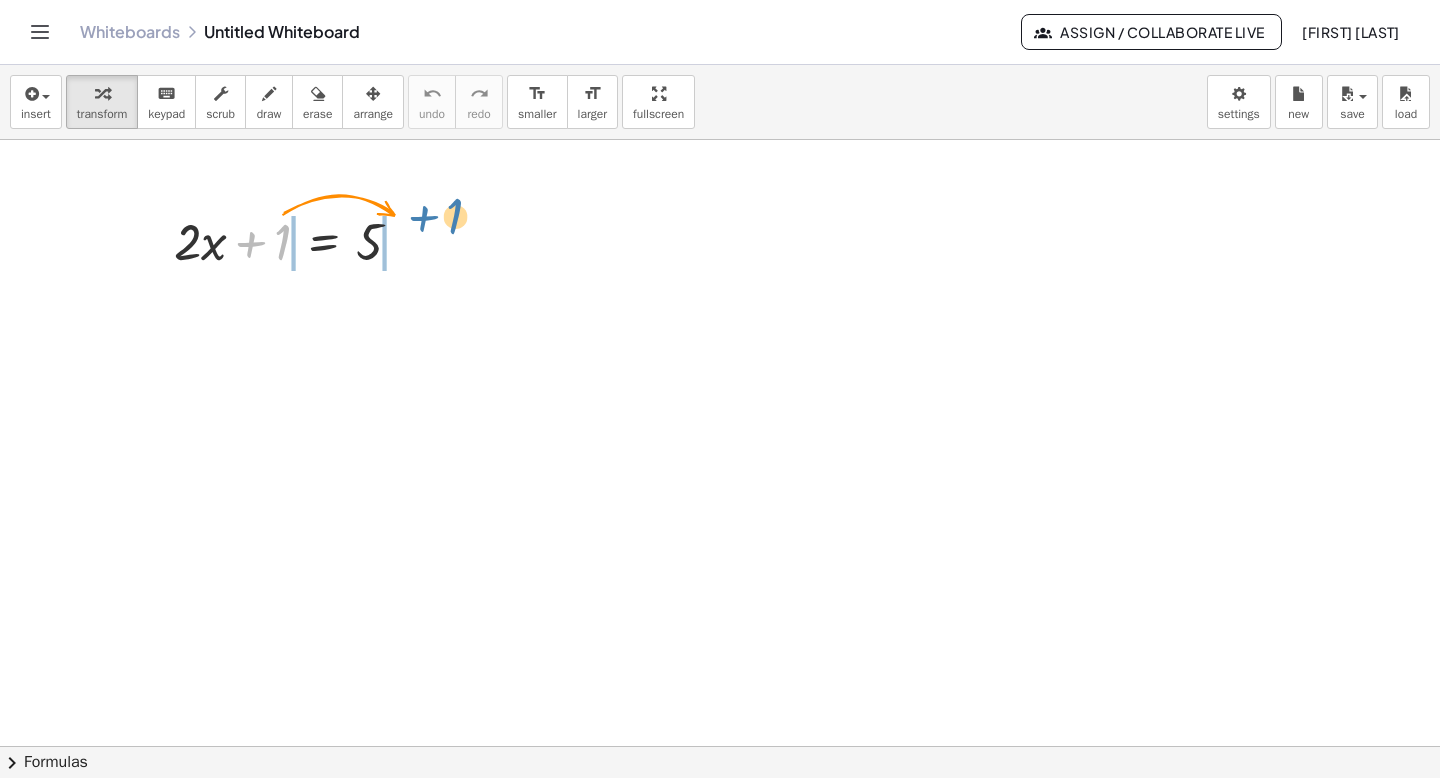 drag, startPoint x: 261, startPoint y: 240, endPoint x: 442, endPoint y: 233, distance: 181.13531 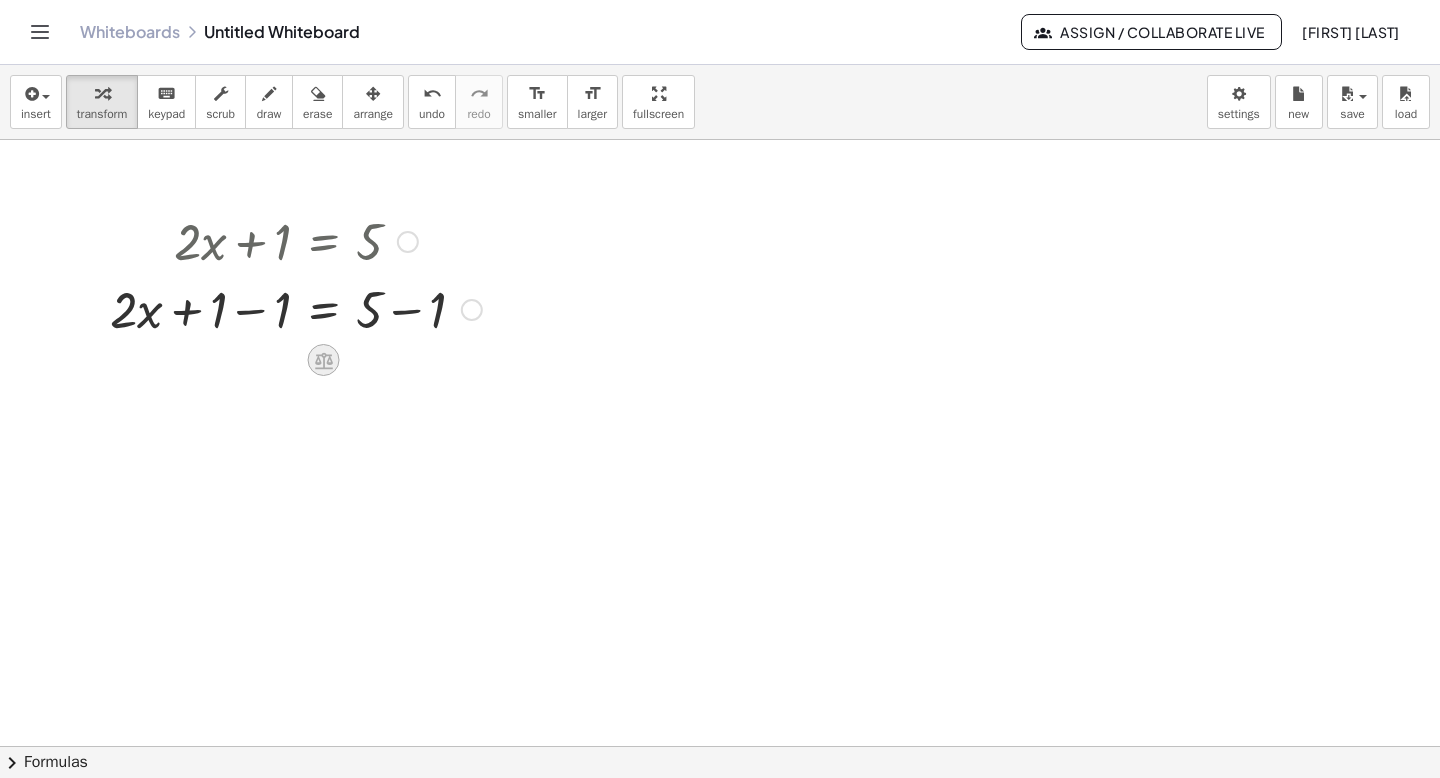 click 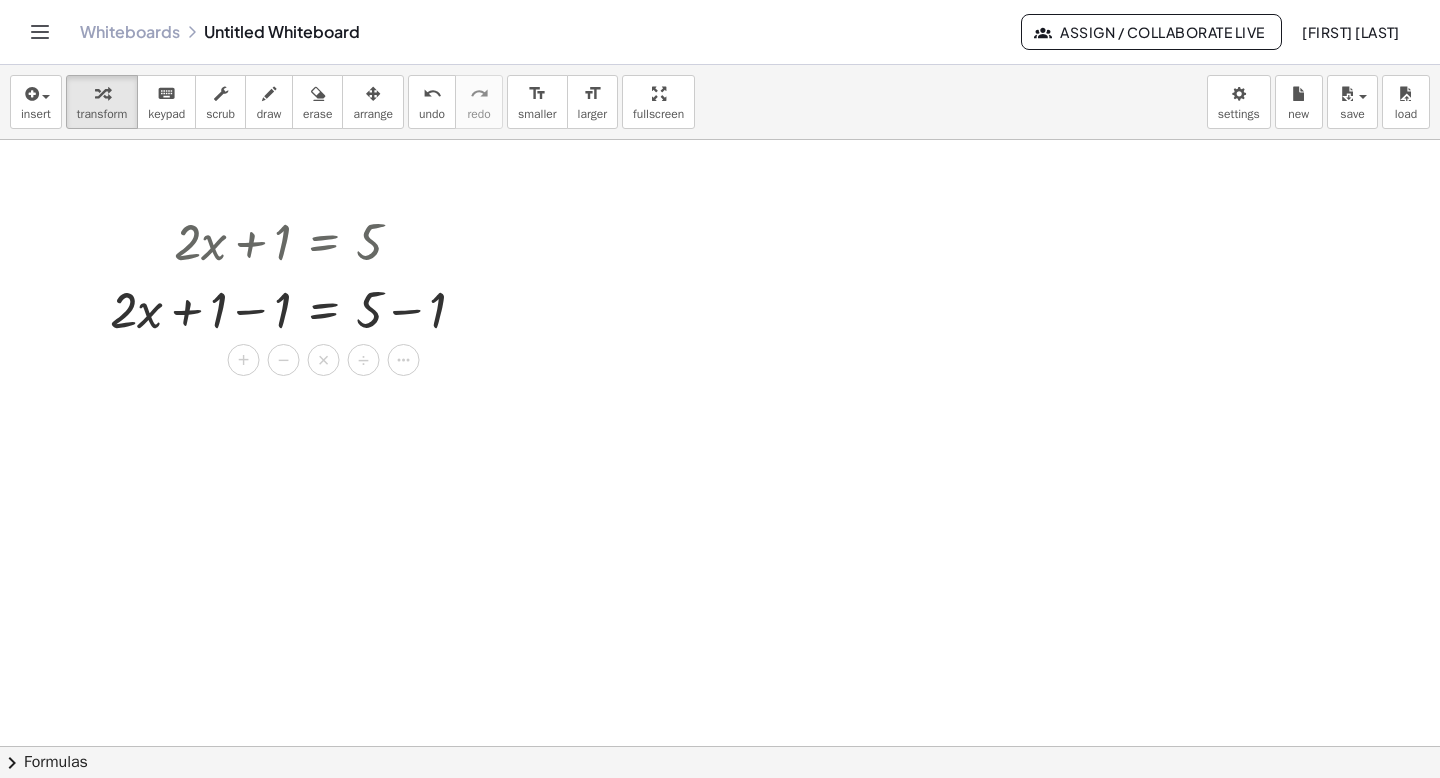 click at bounding box center (720, 811) 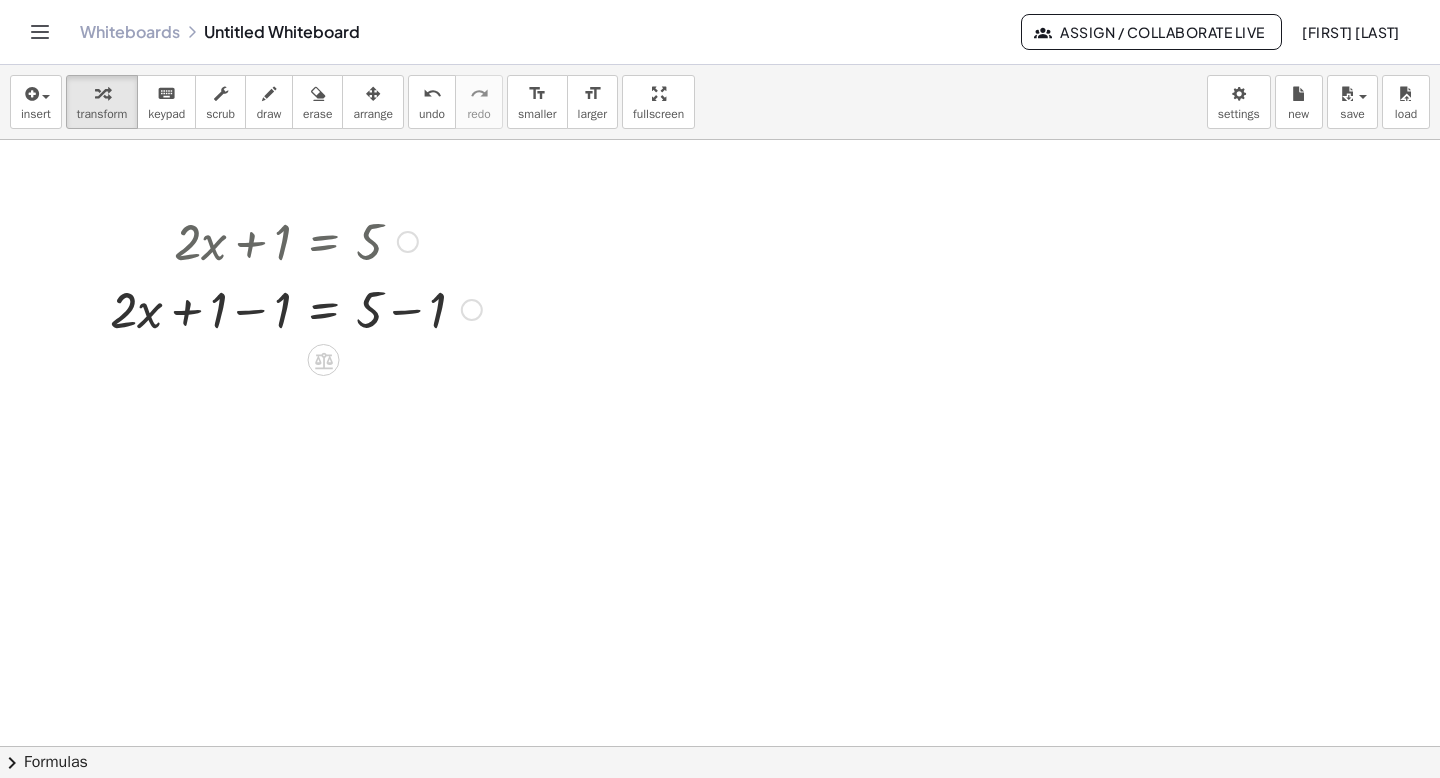 click at bounding box center [472, 310] 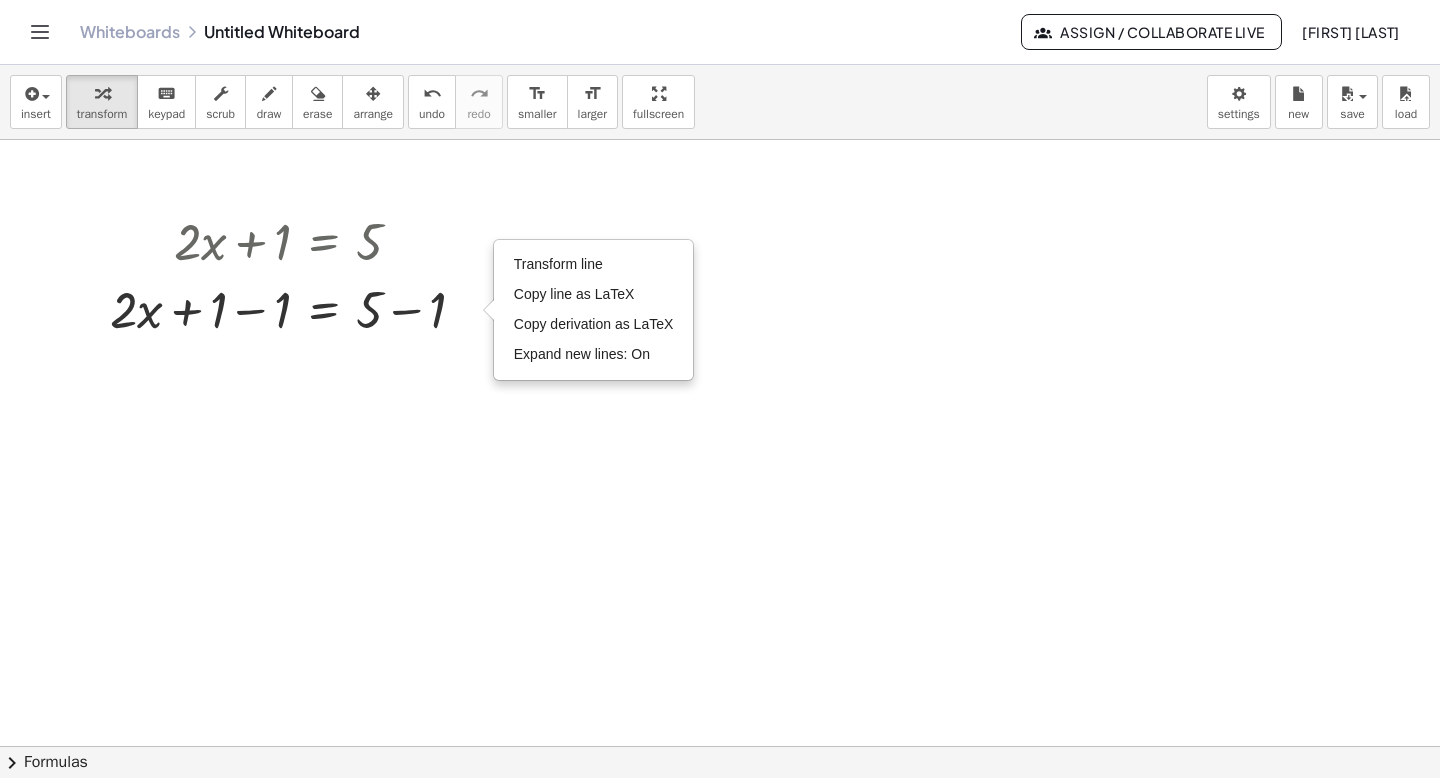 click at bounding box center (720, 811) 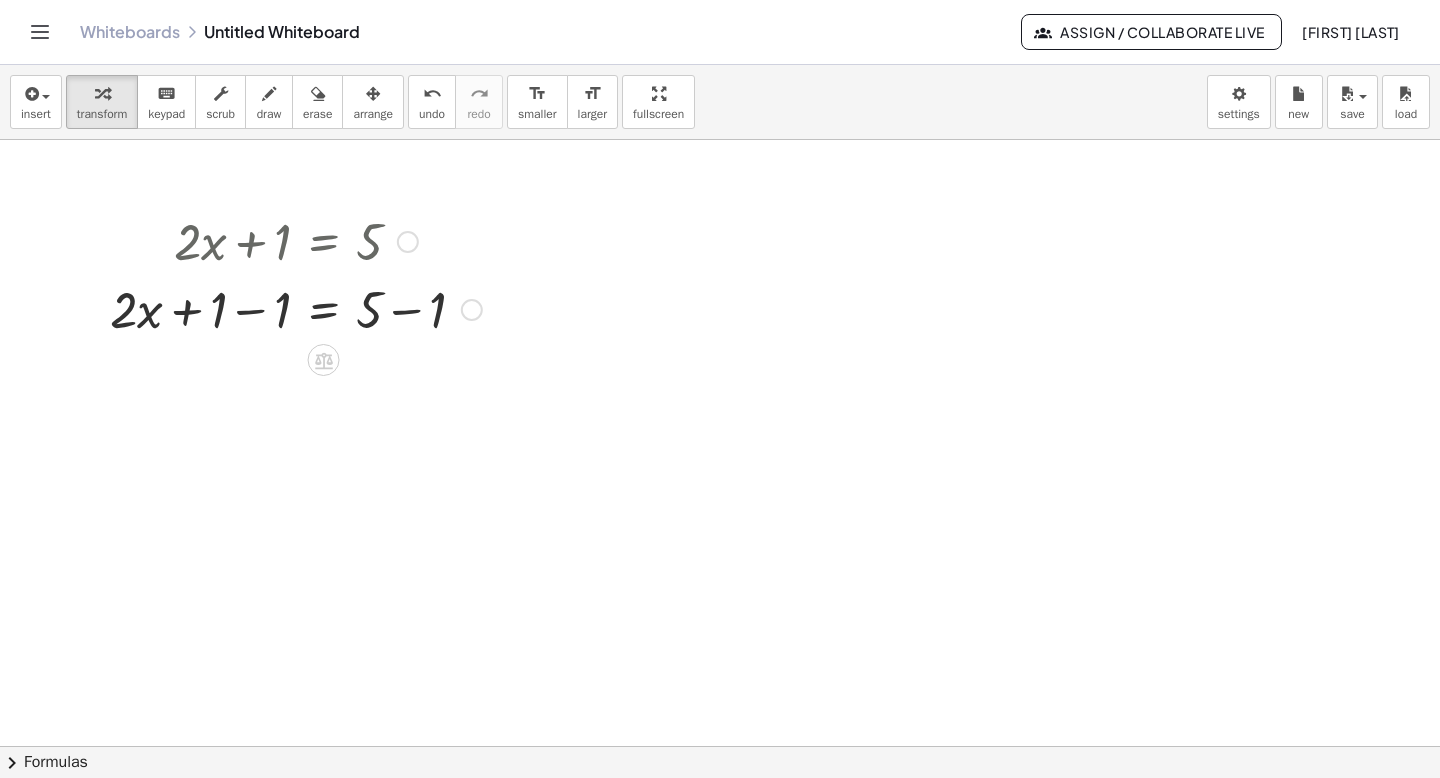 click at bounding box center [296, 240] 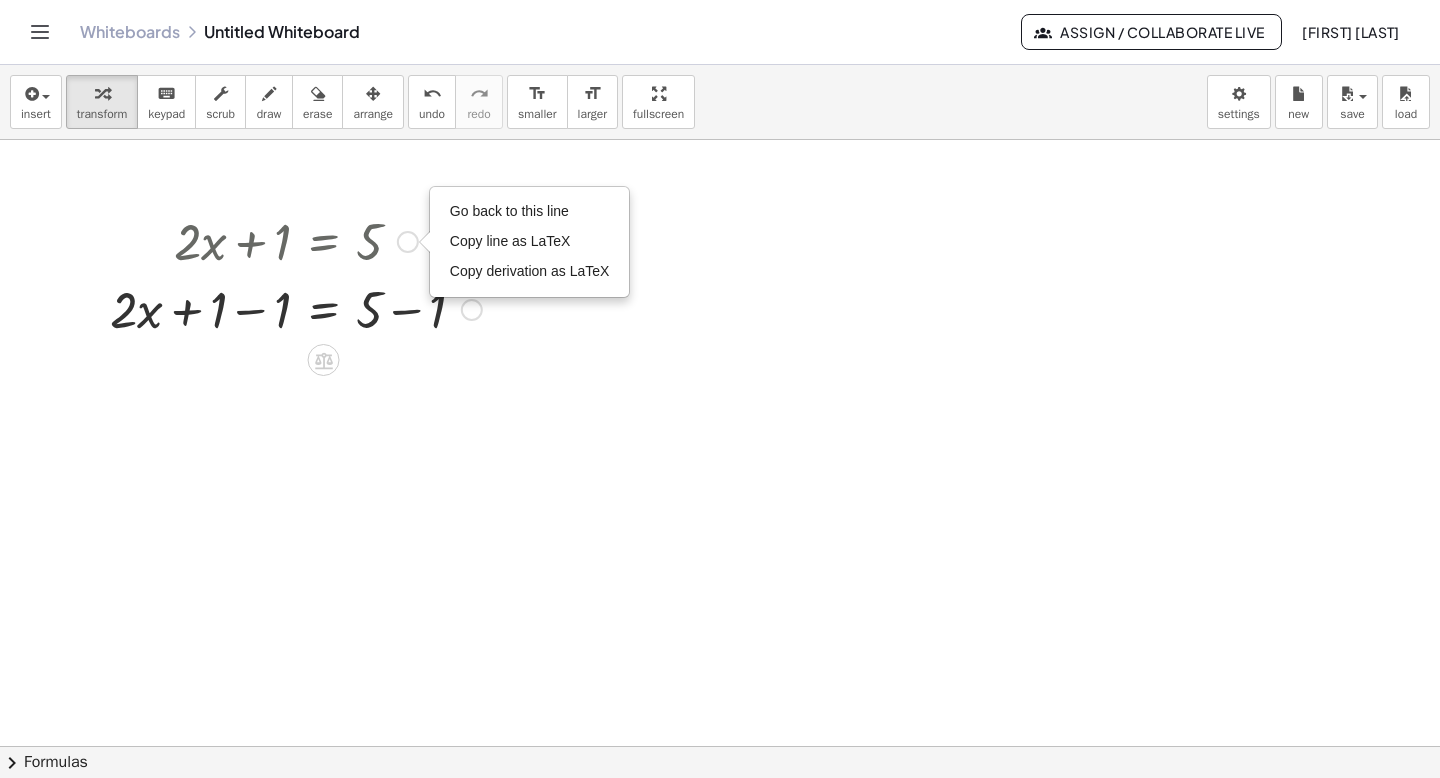 click on "Transform line Copy line as LaTeX Copy derivation as LaTeX Expand new lines: On" at bounding box center [472, 310] 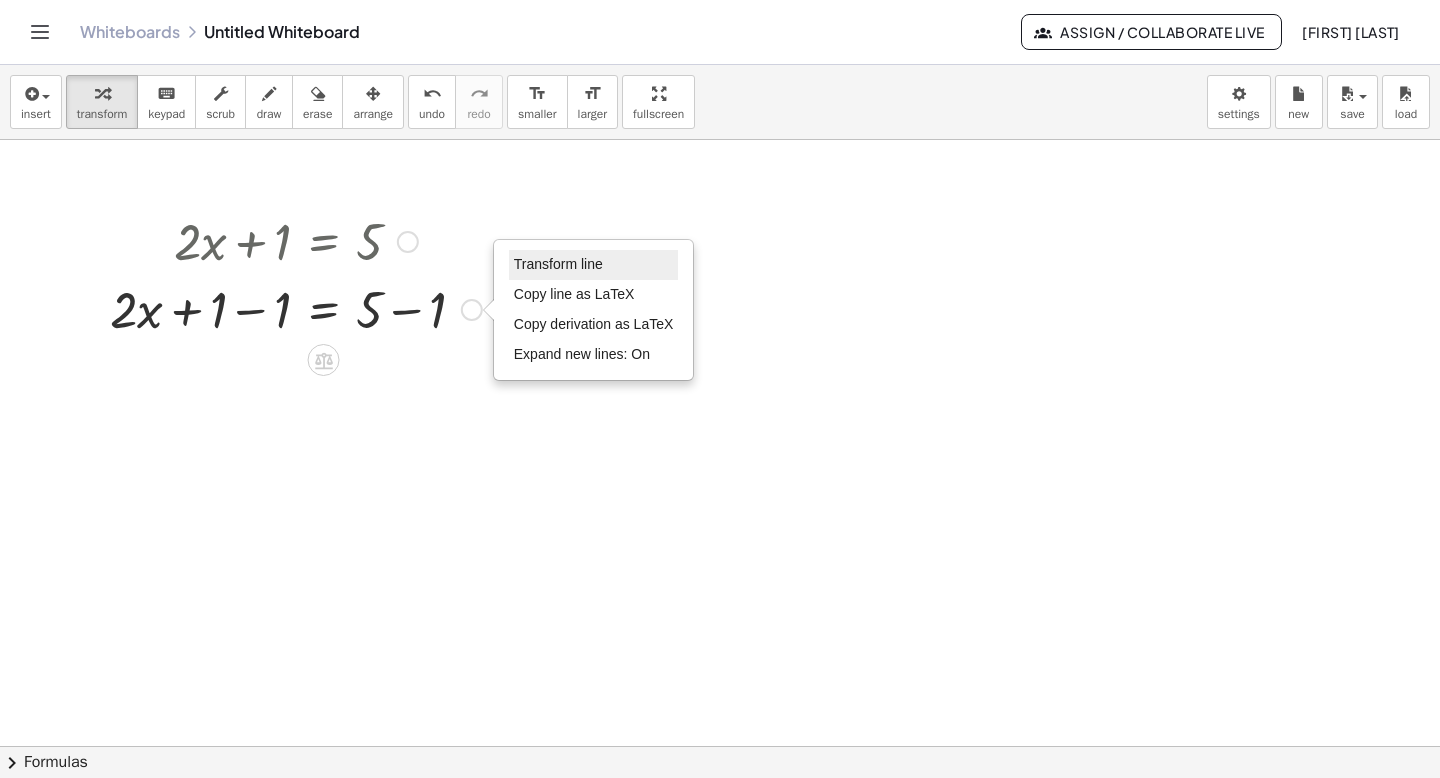 click on "Transform line" at bounding box center [558, 264] 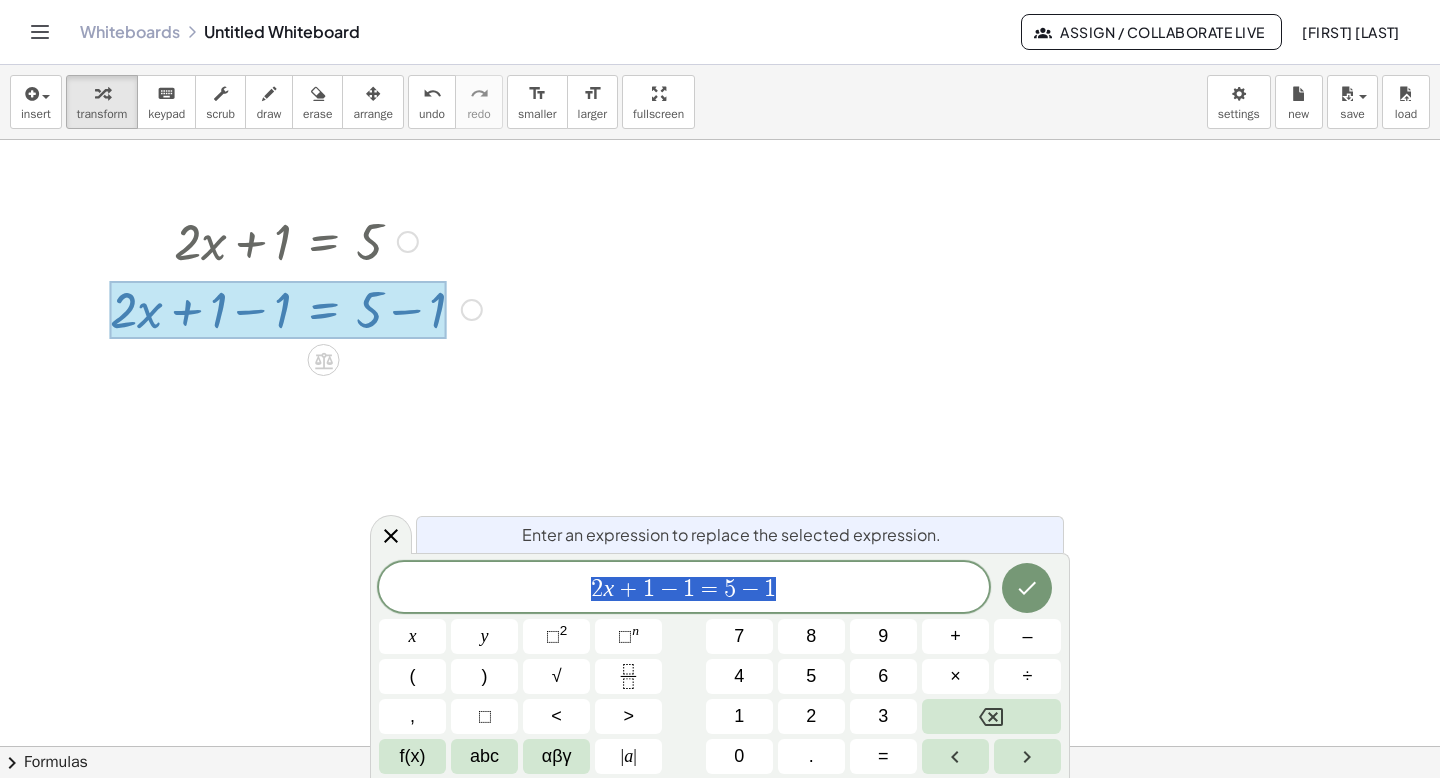 click at bounding box center [720, 811] 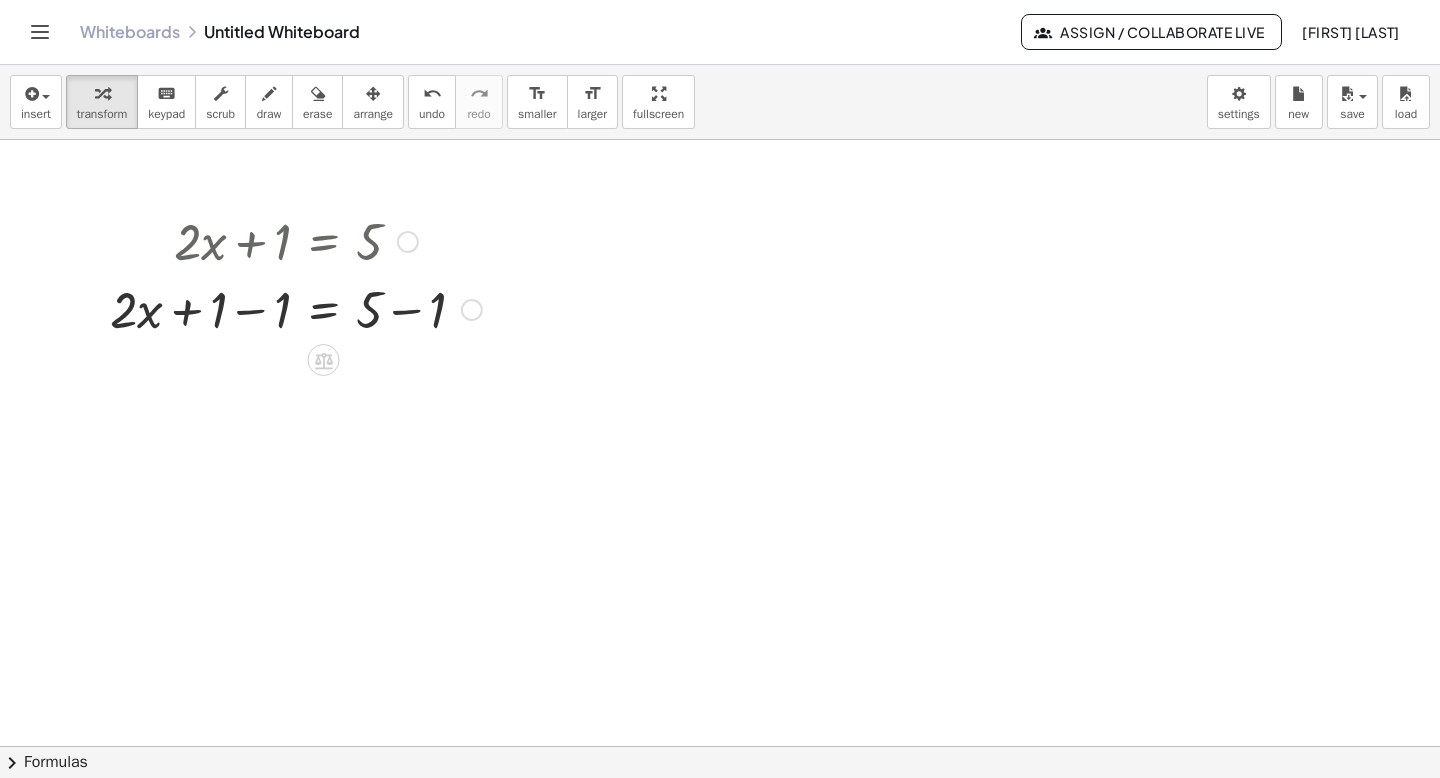 click on "Transform line Copy line as LaTeX Copy derivation as LaTeX Expand new lines: On" at bounding box center (472, 310) 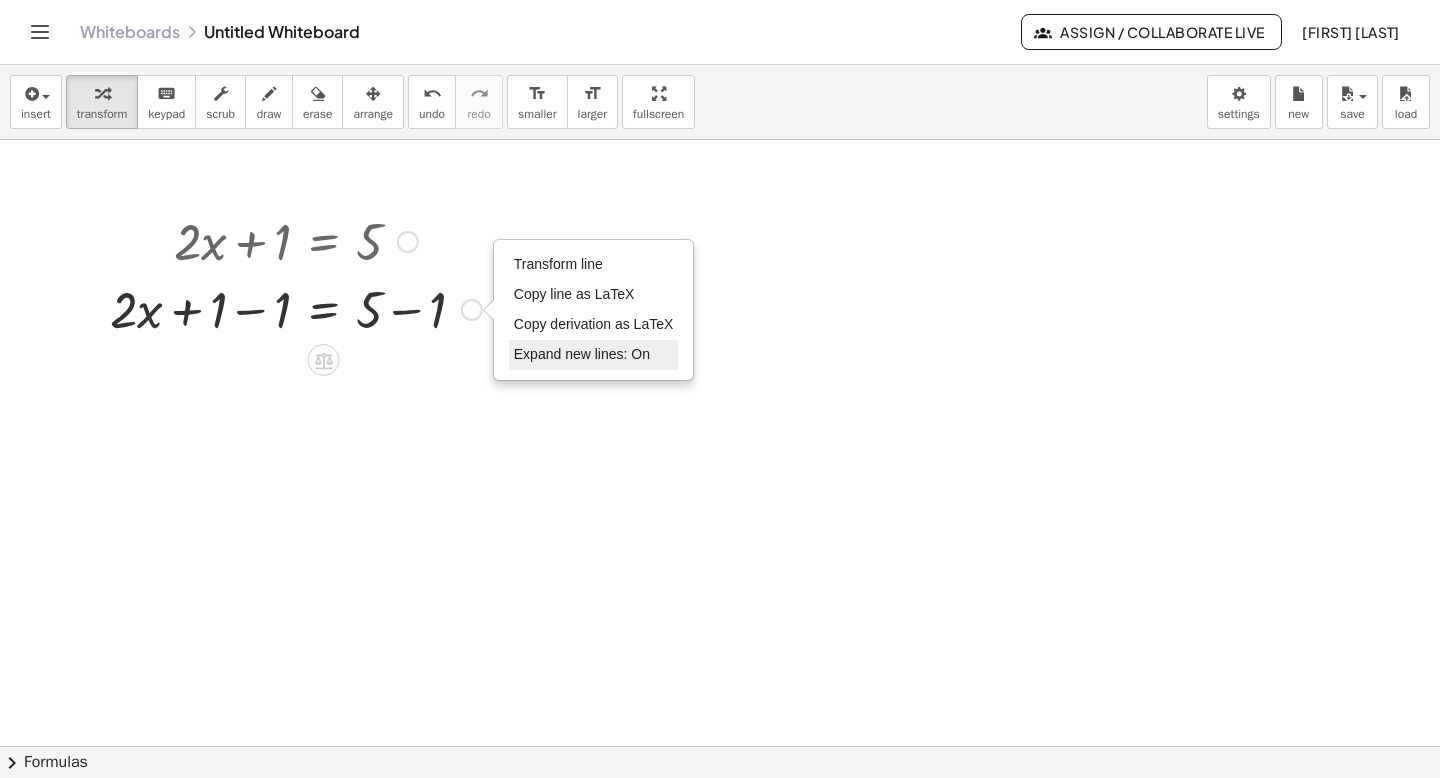 click on "Expand new lines: On" at bounding box center (582, 354) 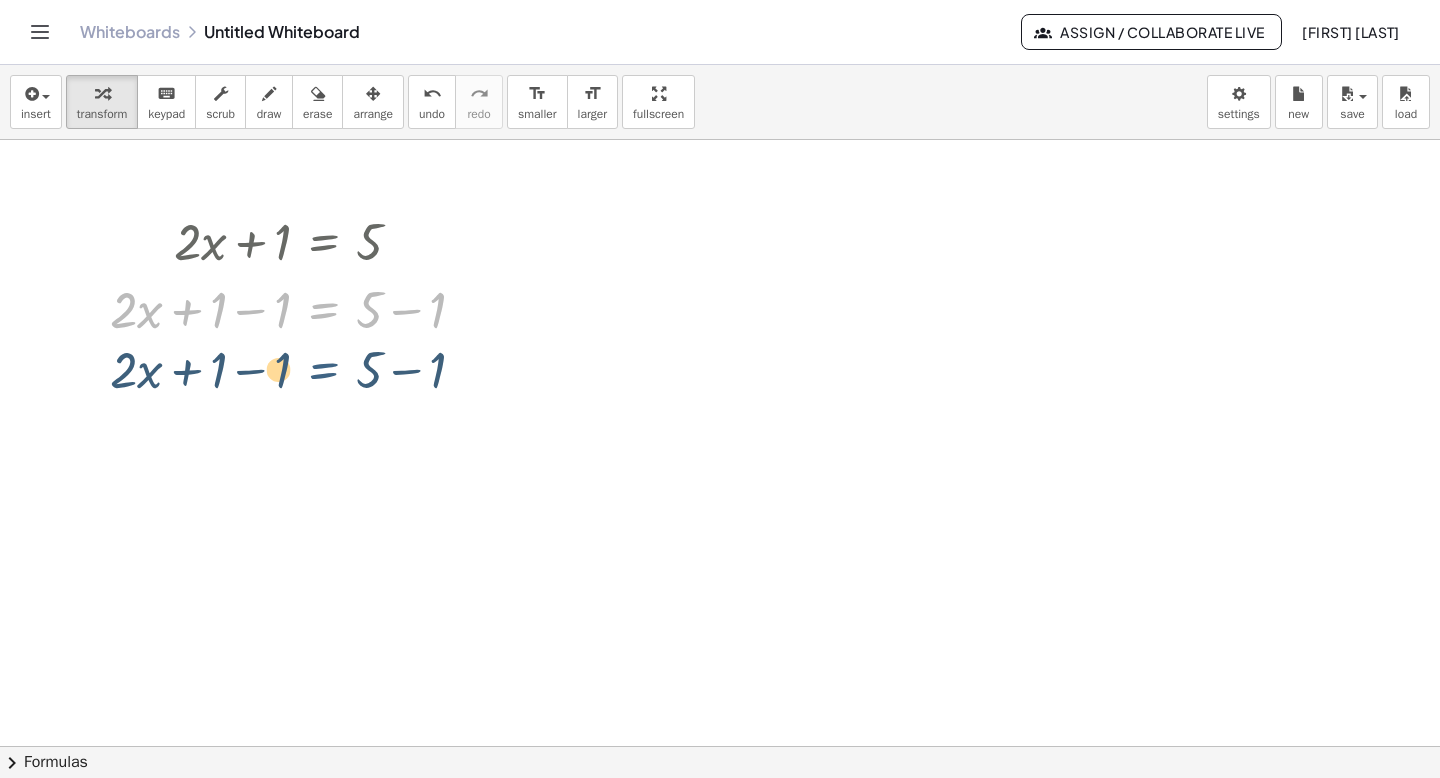 drag, startPoint x: 322, startPoint y: 314, endPoint x: 323, endPoint y: 376, distance: 62.008064 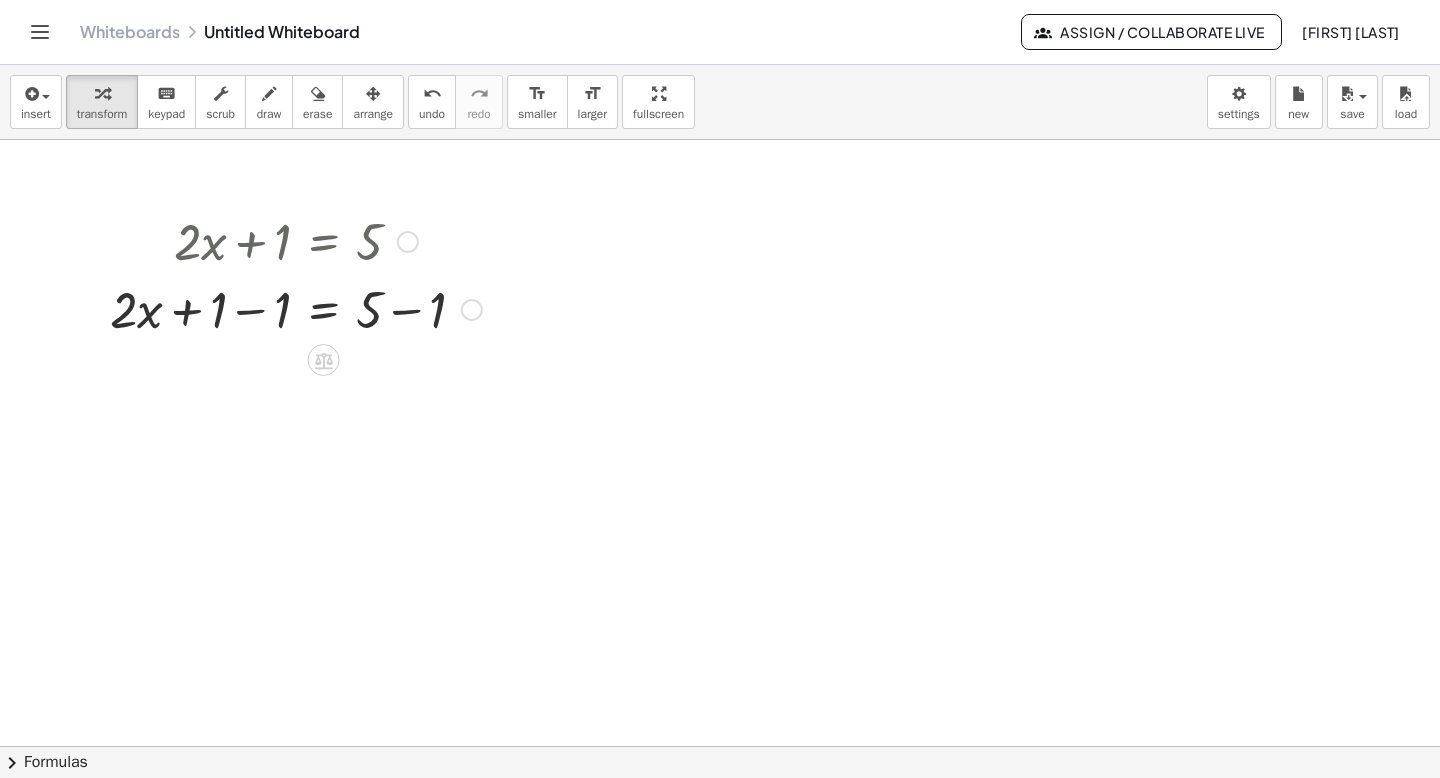 click at bounding box center [296, 308] 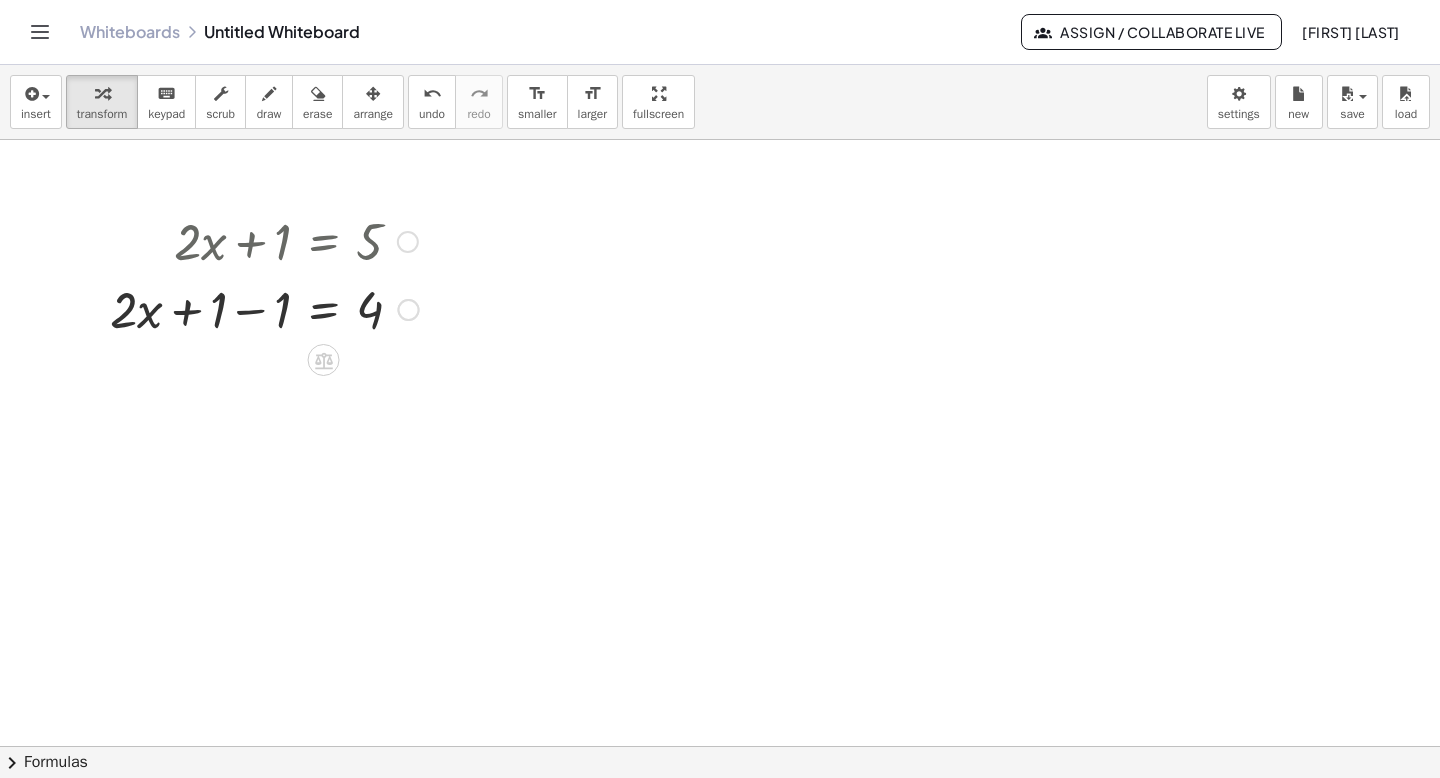 click at bounding box center [264, 308] 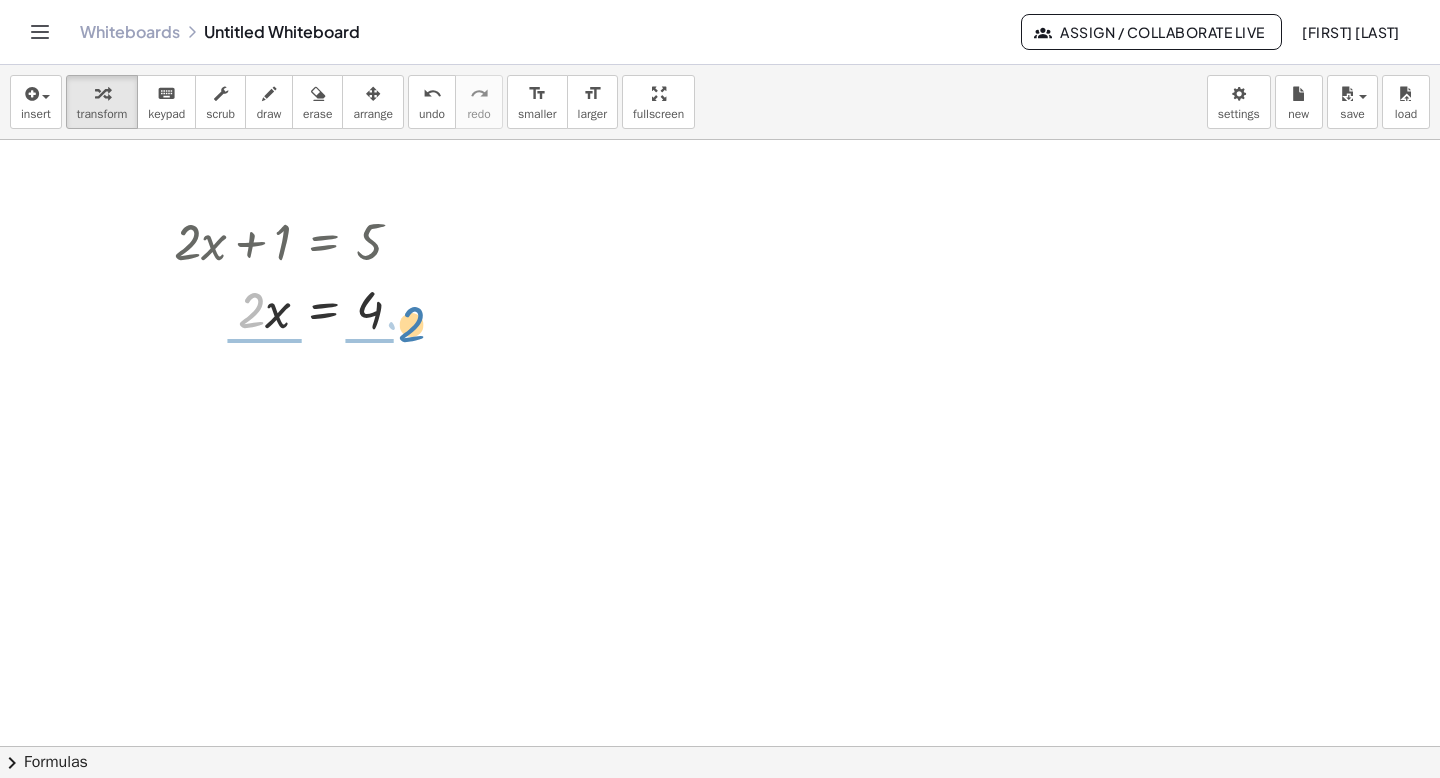 drag, startPoint x: 253, startPoint y: 318, endPoint x: 413, endPoint y: 332, distance: 160.61133 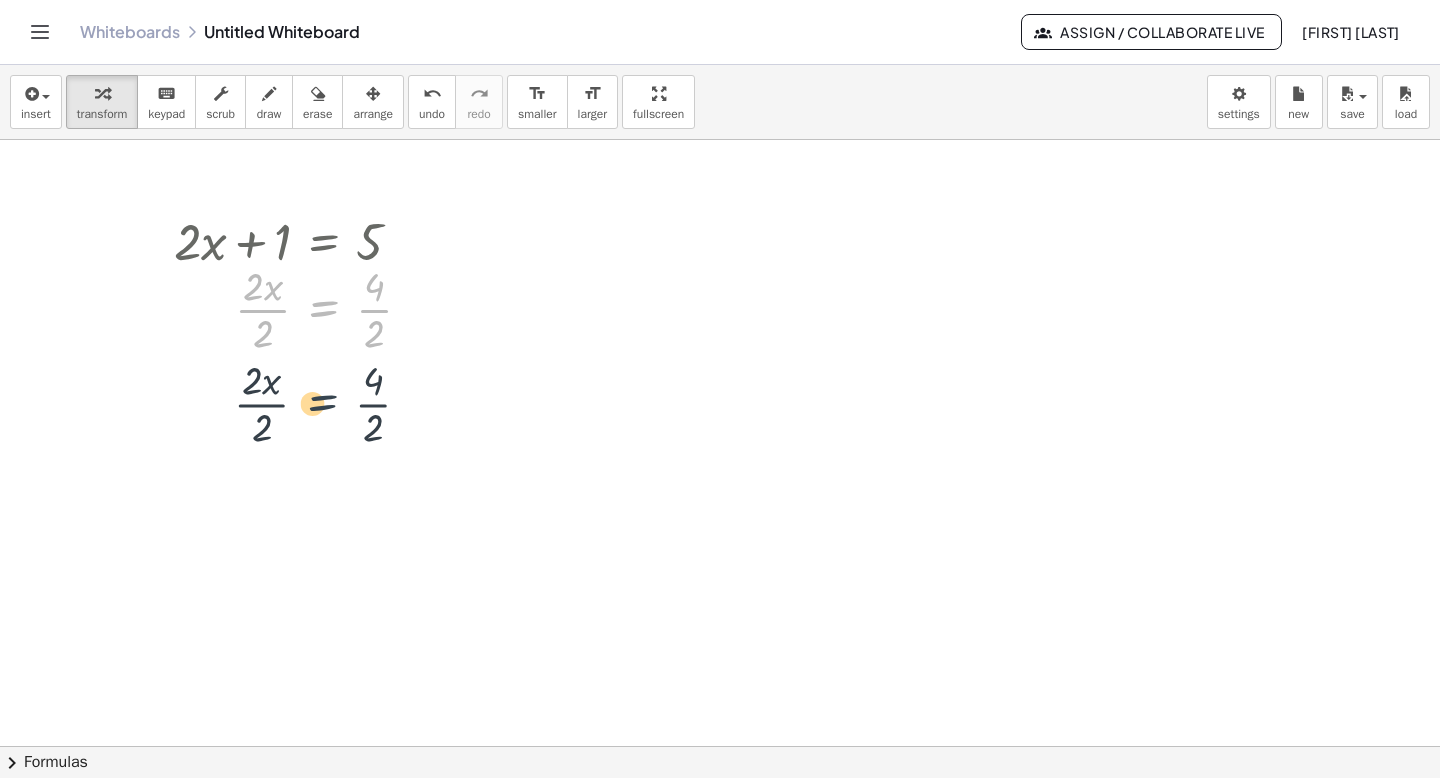 drag, startPoint x: 320, startPoint y: 293, endPoint x: 318, endPoint y: 403, distance: 110.01818 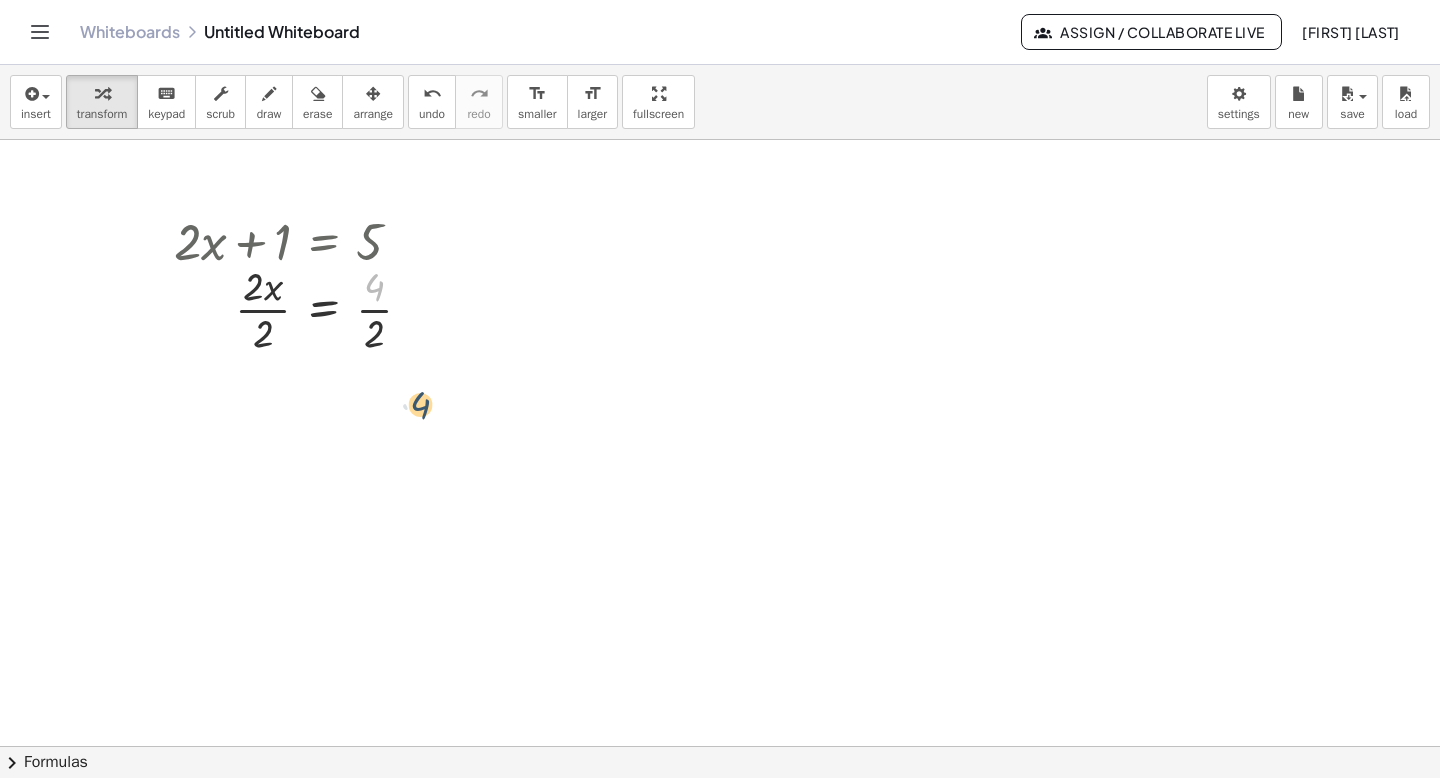 drag, startPoint x: 372, startPoint y: 286, endPoint x: 382, endPoint y: 415, distance: 129.38702 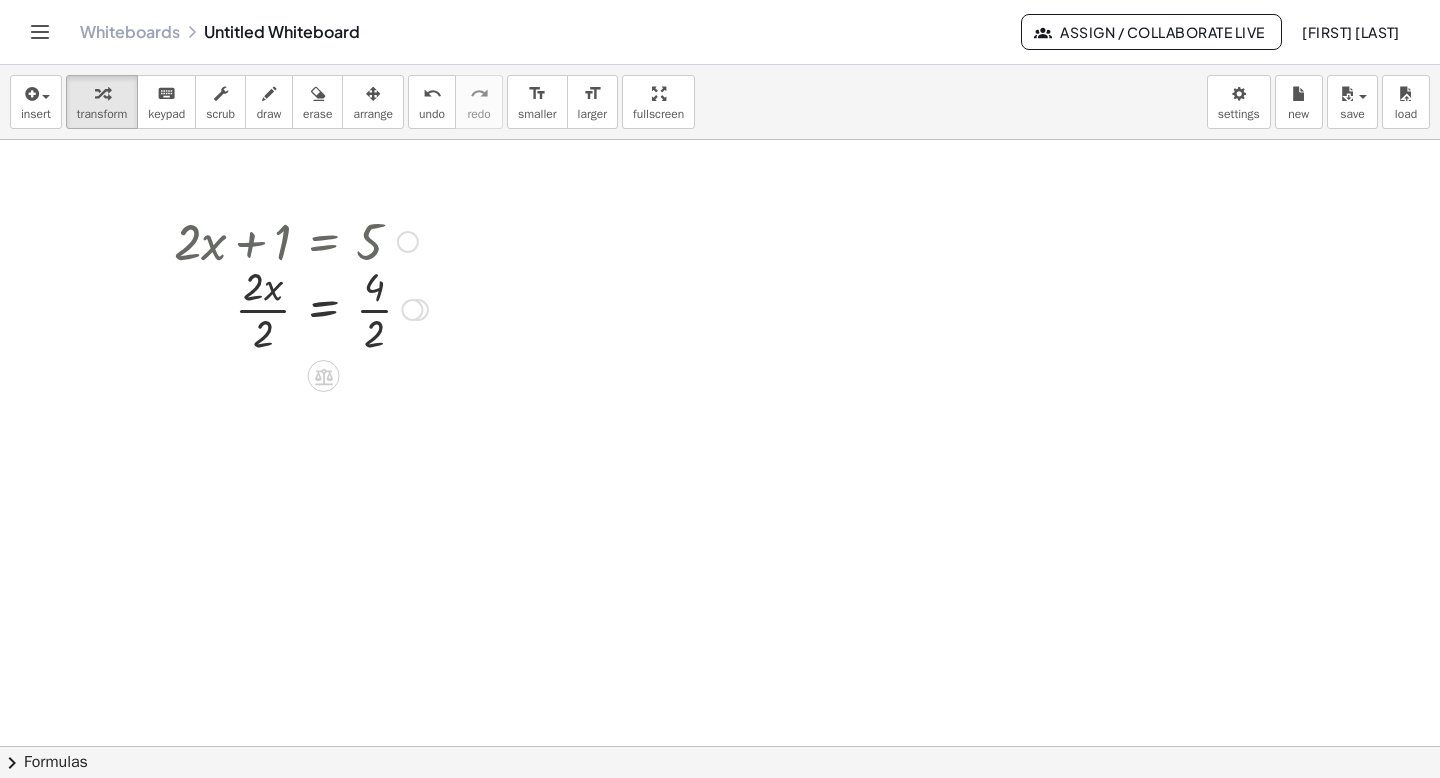 click at bounding box center (412, 310) 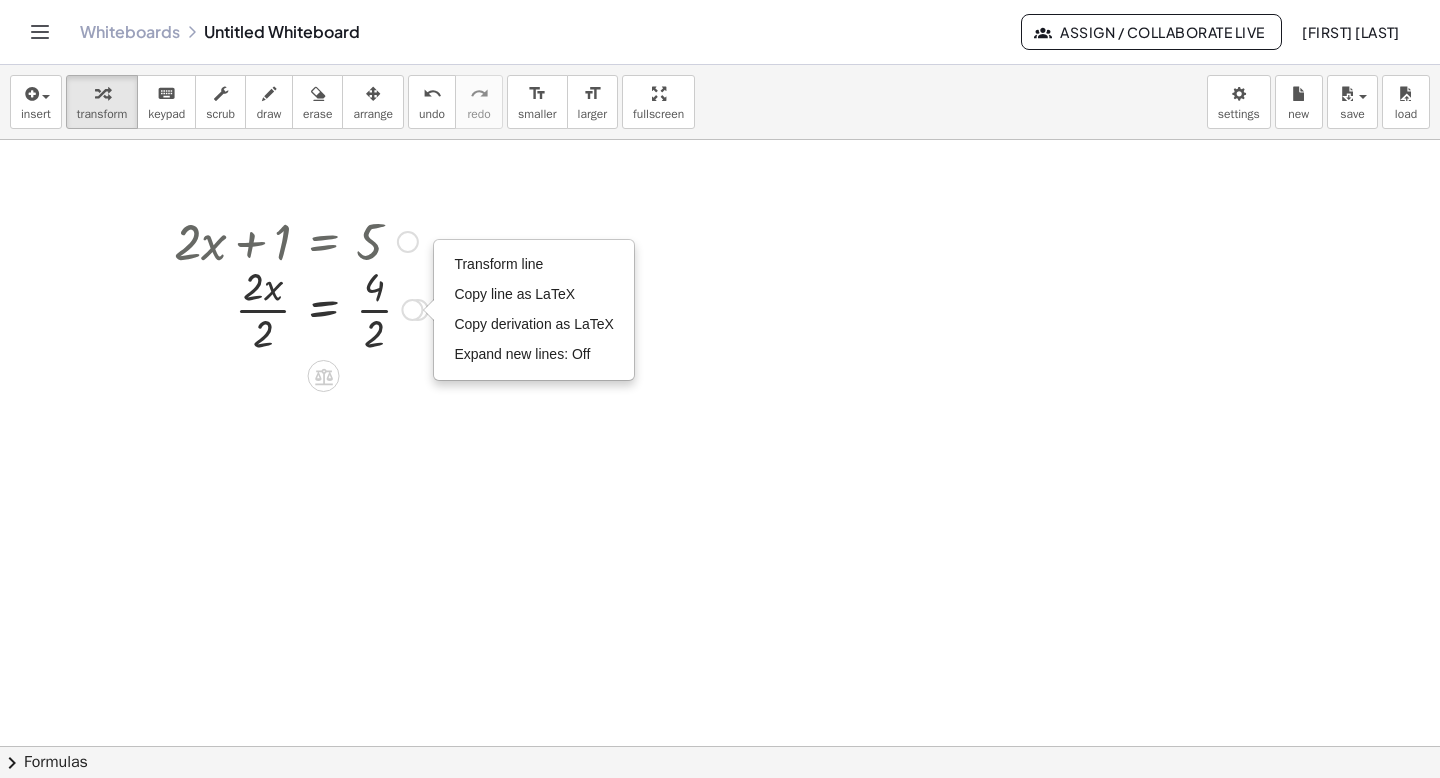 click on "Transform line Copy line as LaTeX Copy derivation as LaTeX Expand new lines: Off" at bounding box center [412, 310] 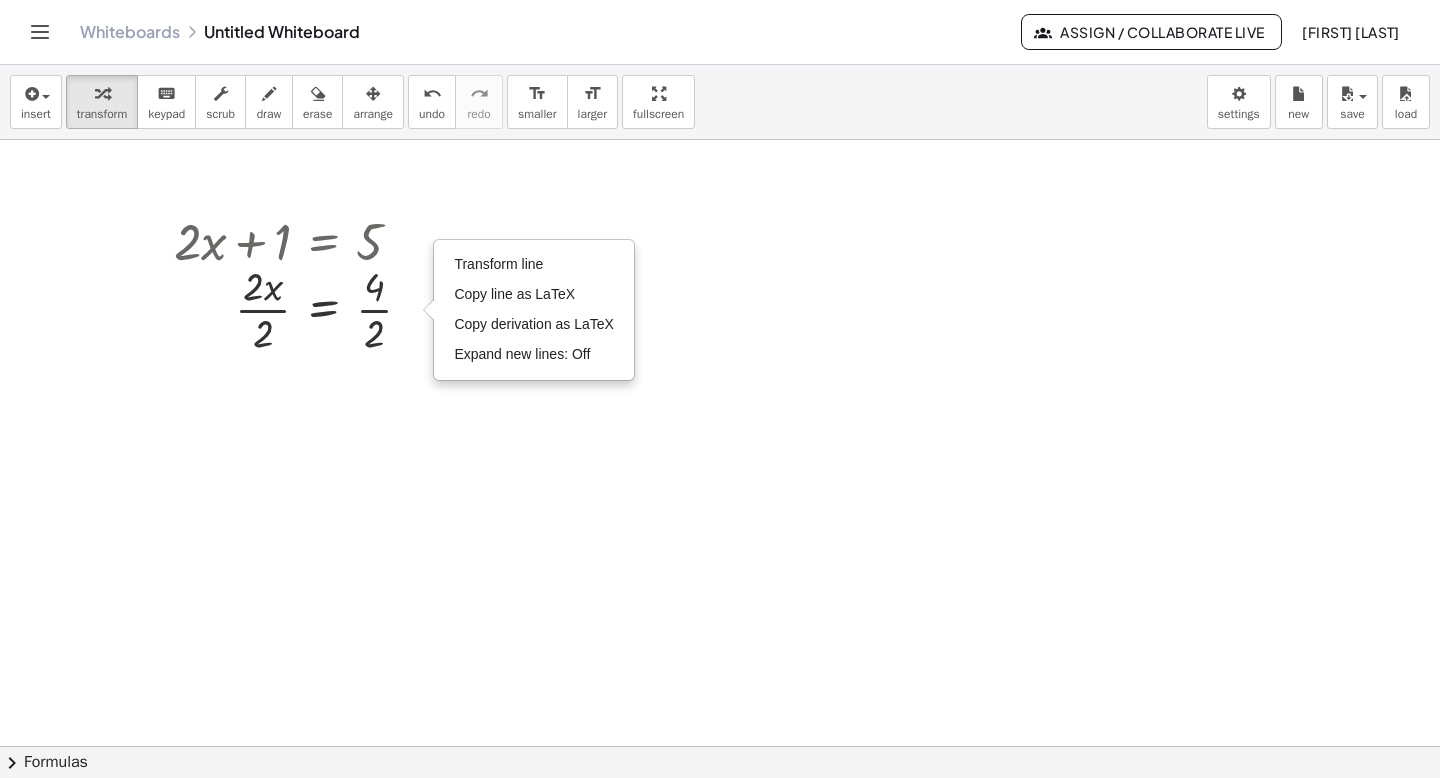 click at bounding box center [720, 811] 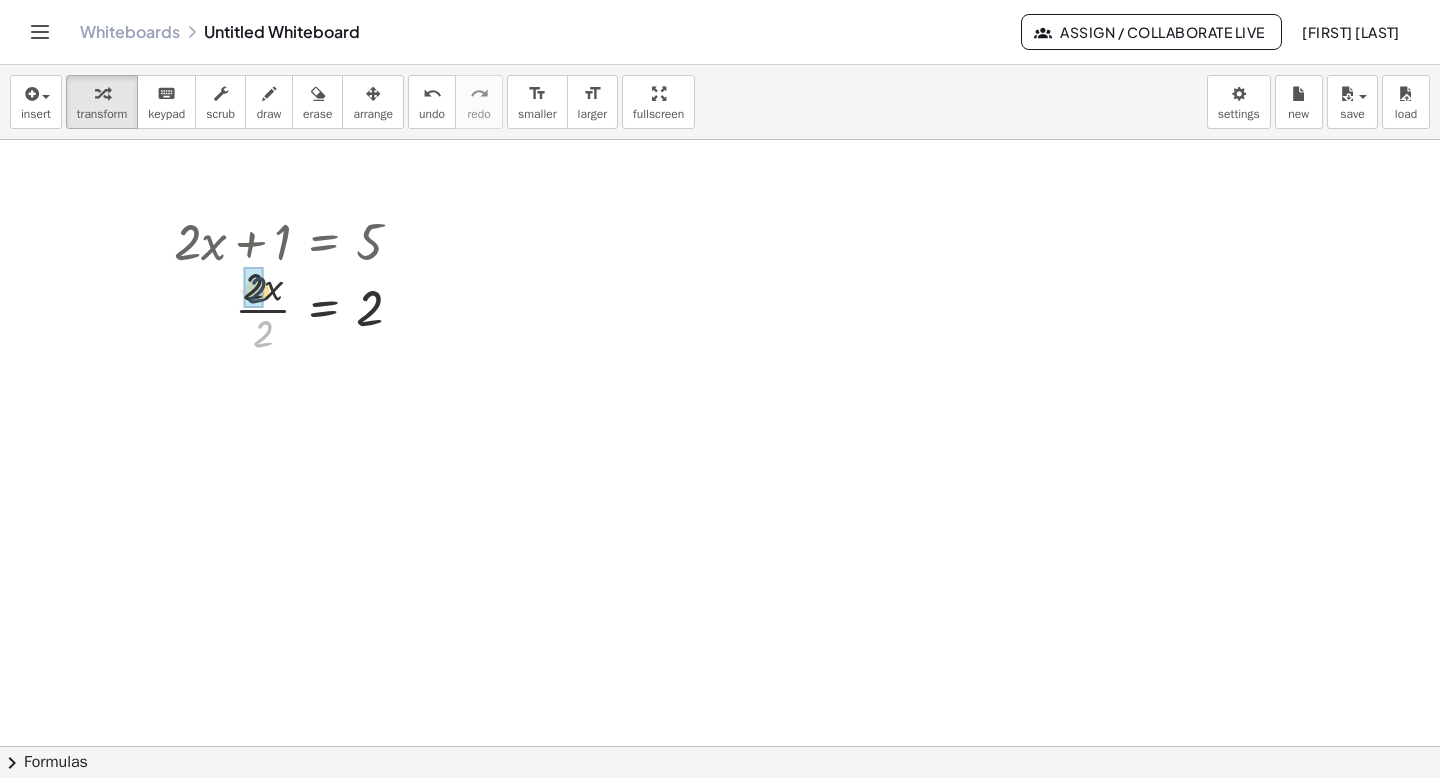 drag, startPoint x: 262, startPoint y: 340, endPoint x: 253, endPoint y: 288, distance: 52.773098 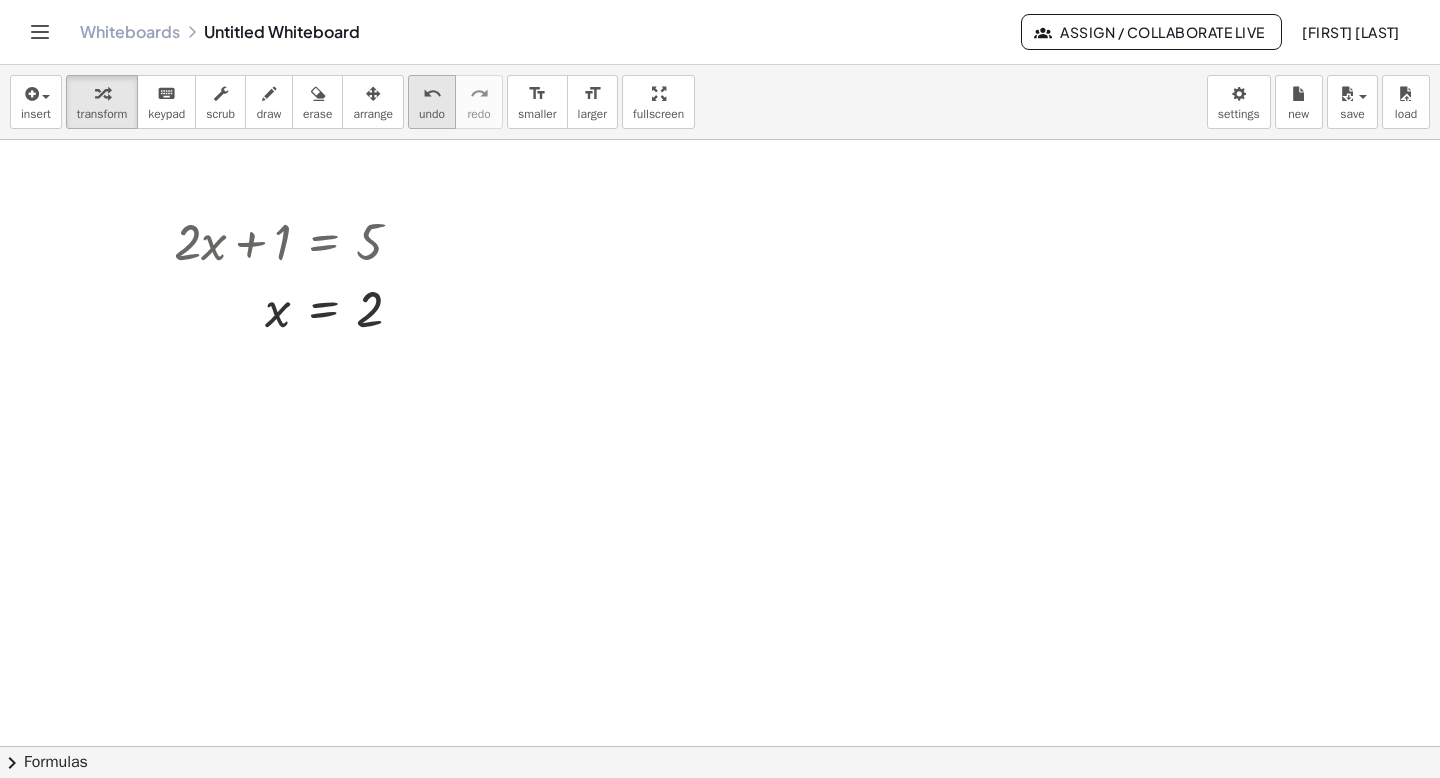 click on "undo" at bounding box center [432, 114] 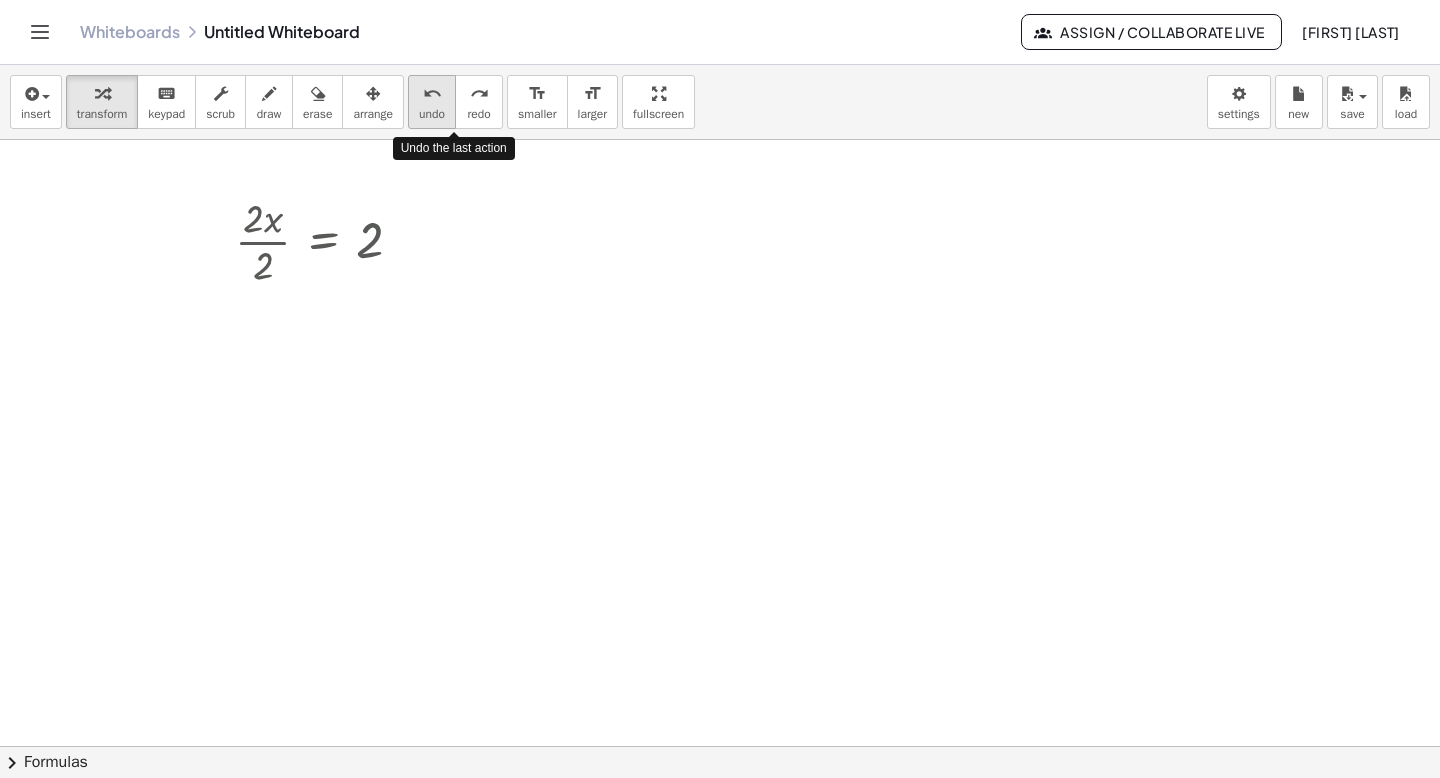 click on "undo" at bounding box center [432, 114] 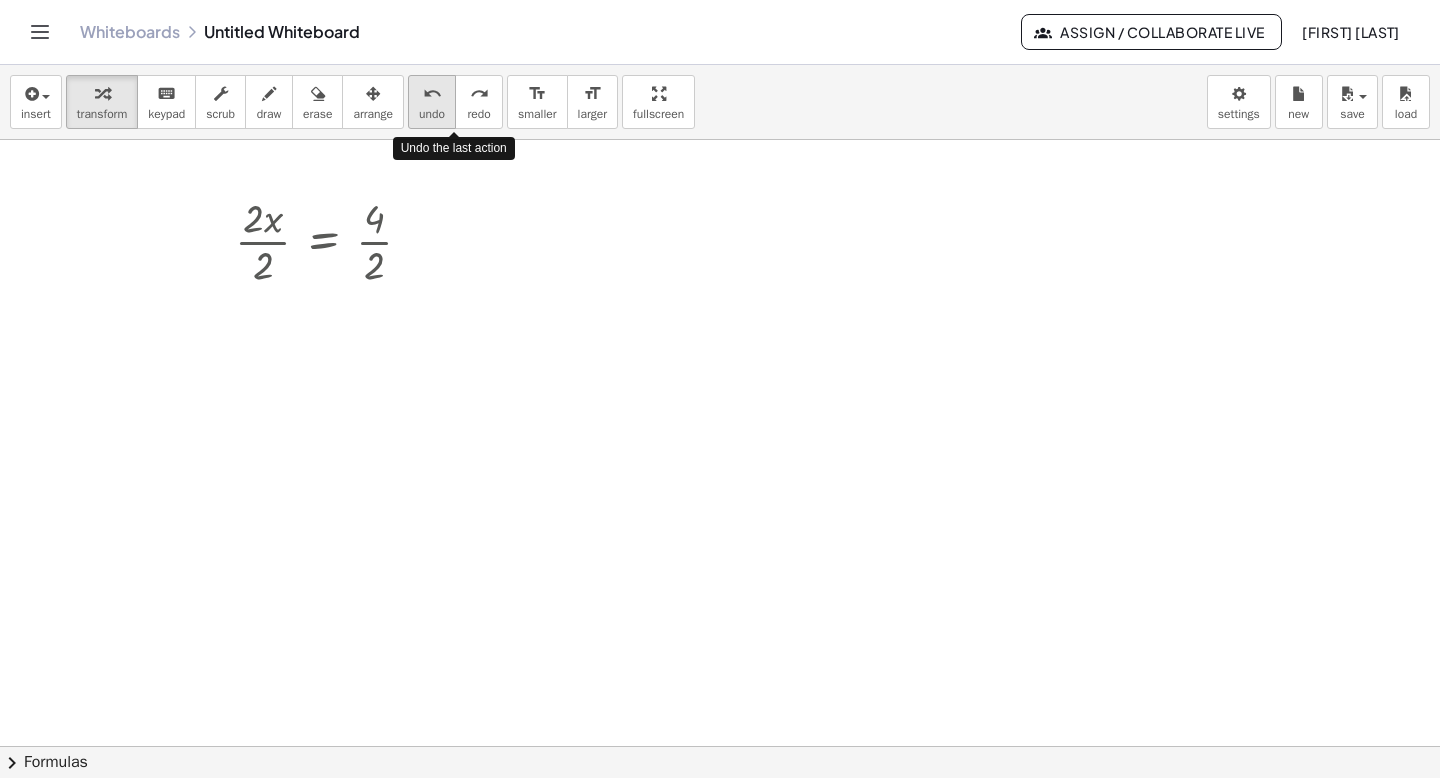 click on "undo" at bounding box center (432, 114) 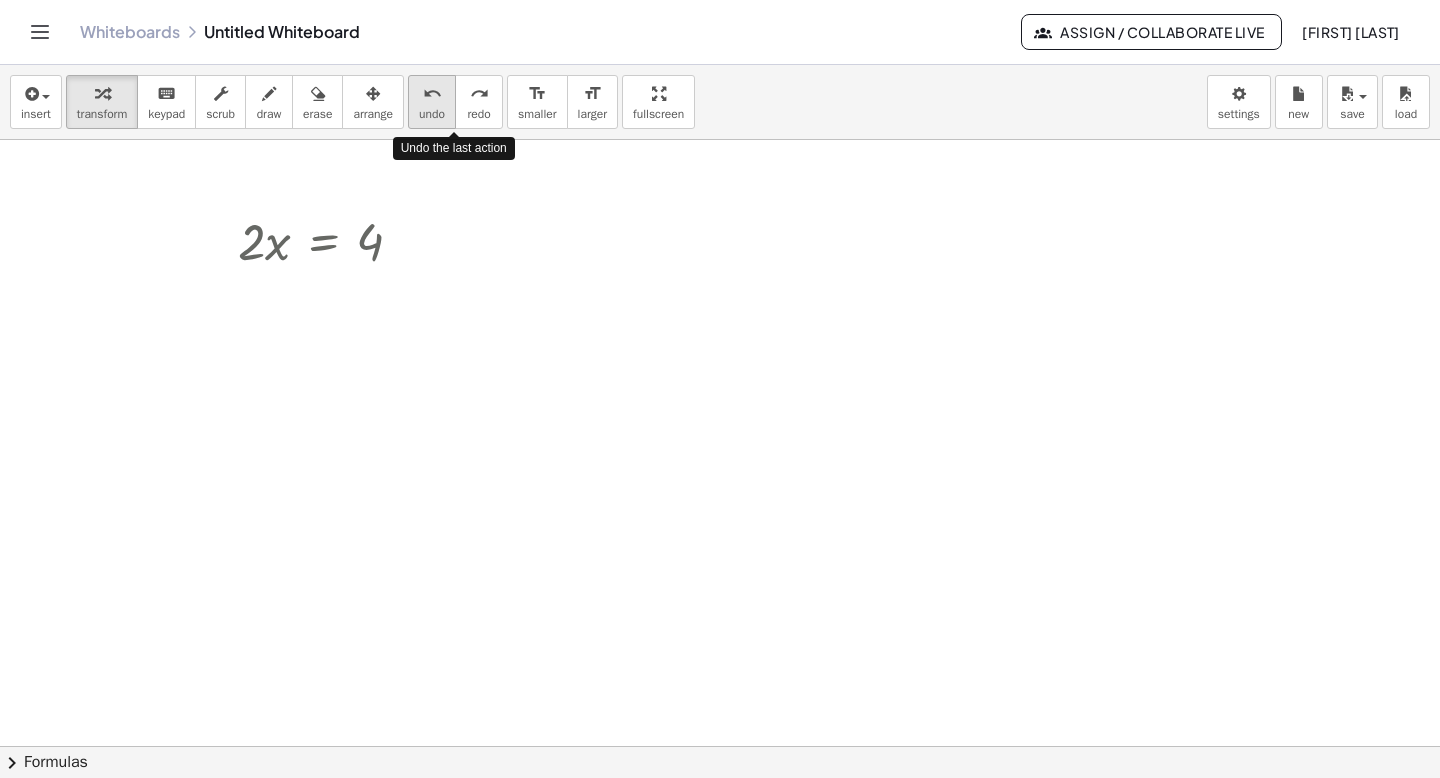 click on "undo" at bounding box center (432, 114) 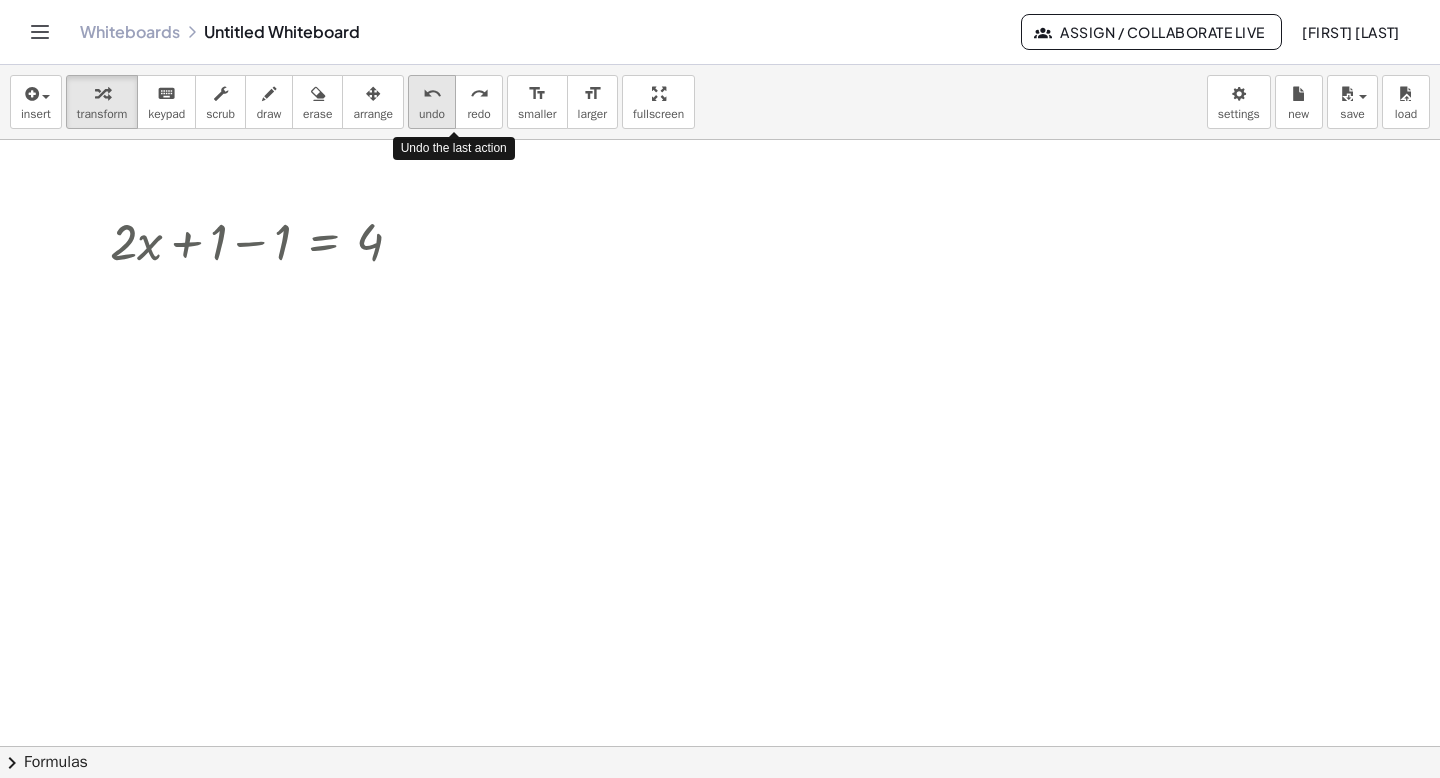click on "undo" at bounding box center [432, 114] 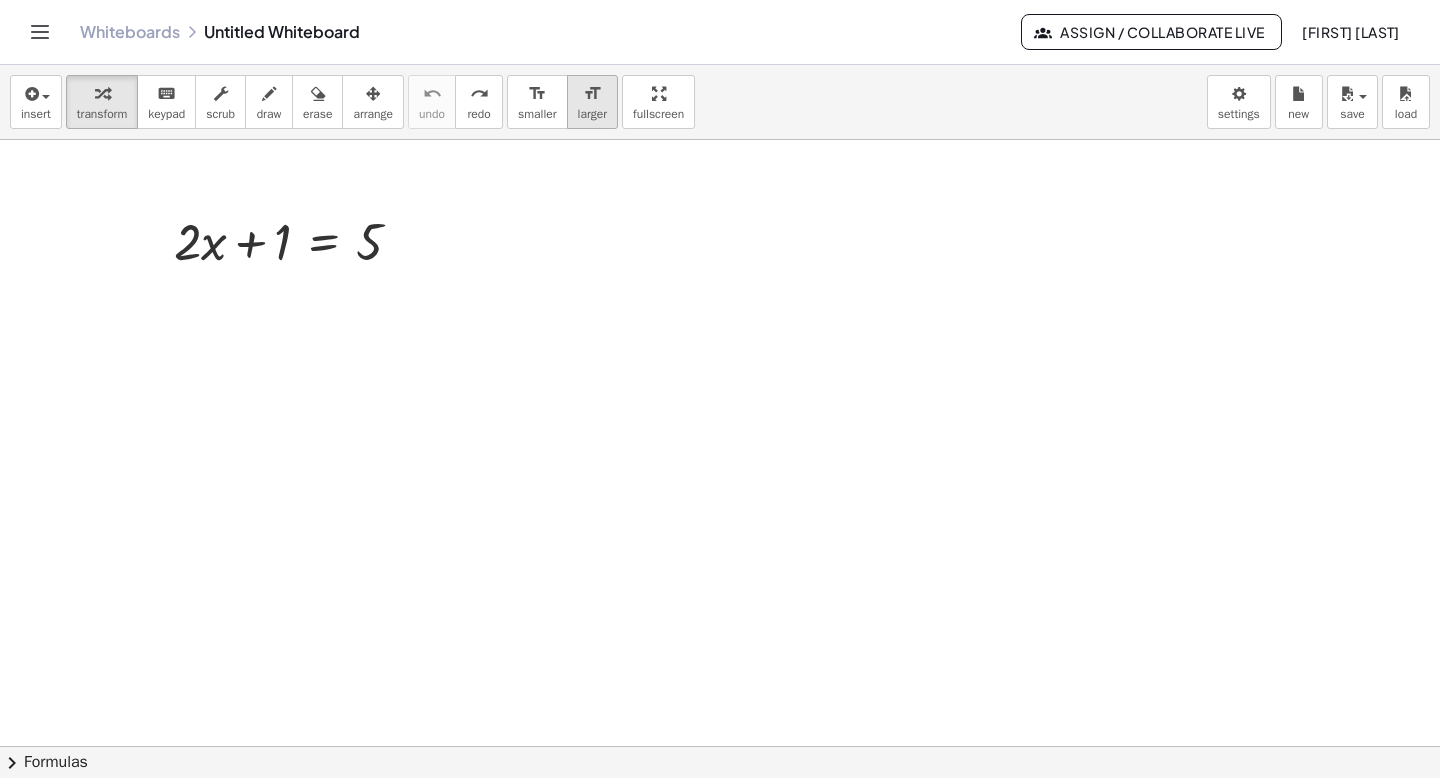 click on "larger" at bounding box center [592, 114] 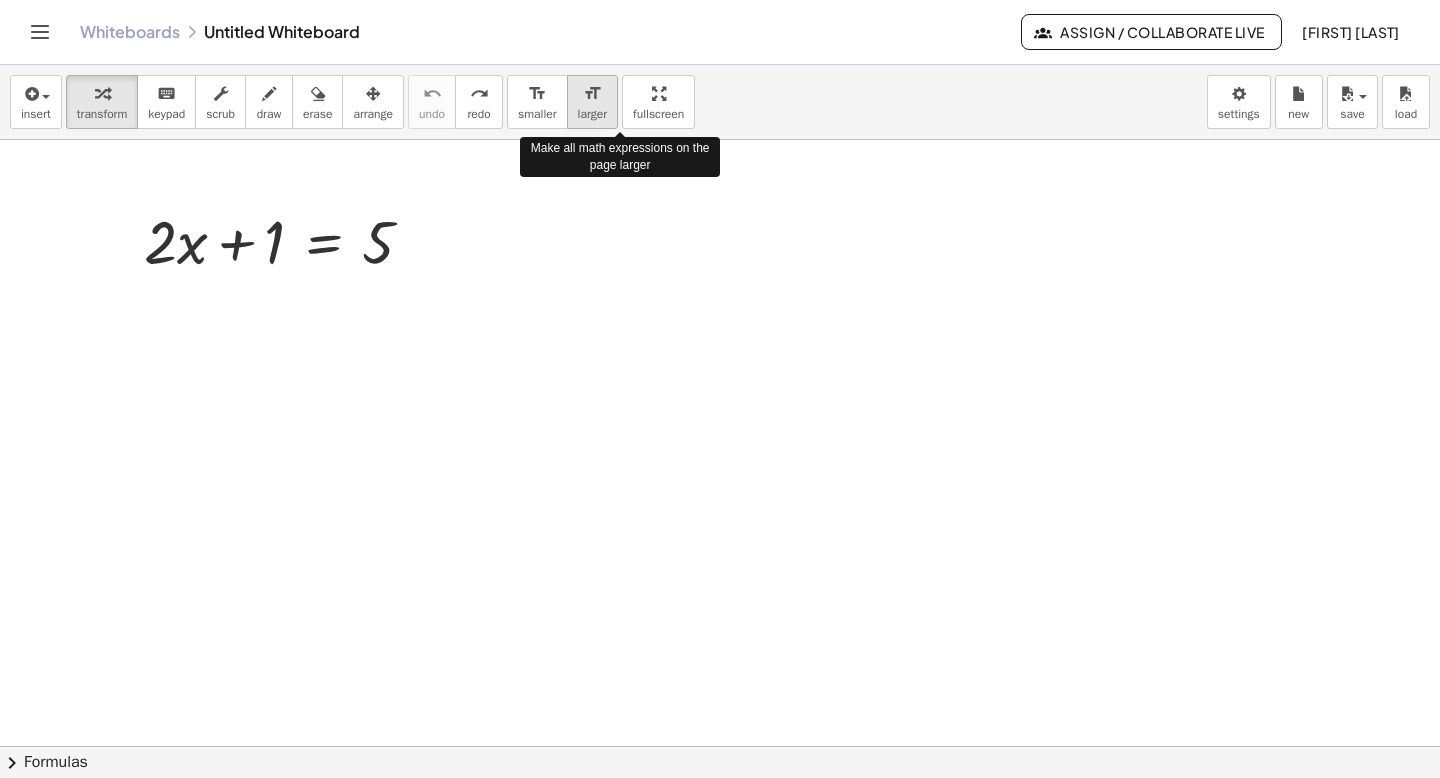 click on "larger" at bounding box center [592, 114] 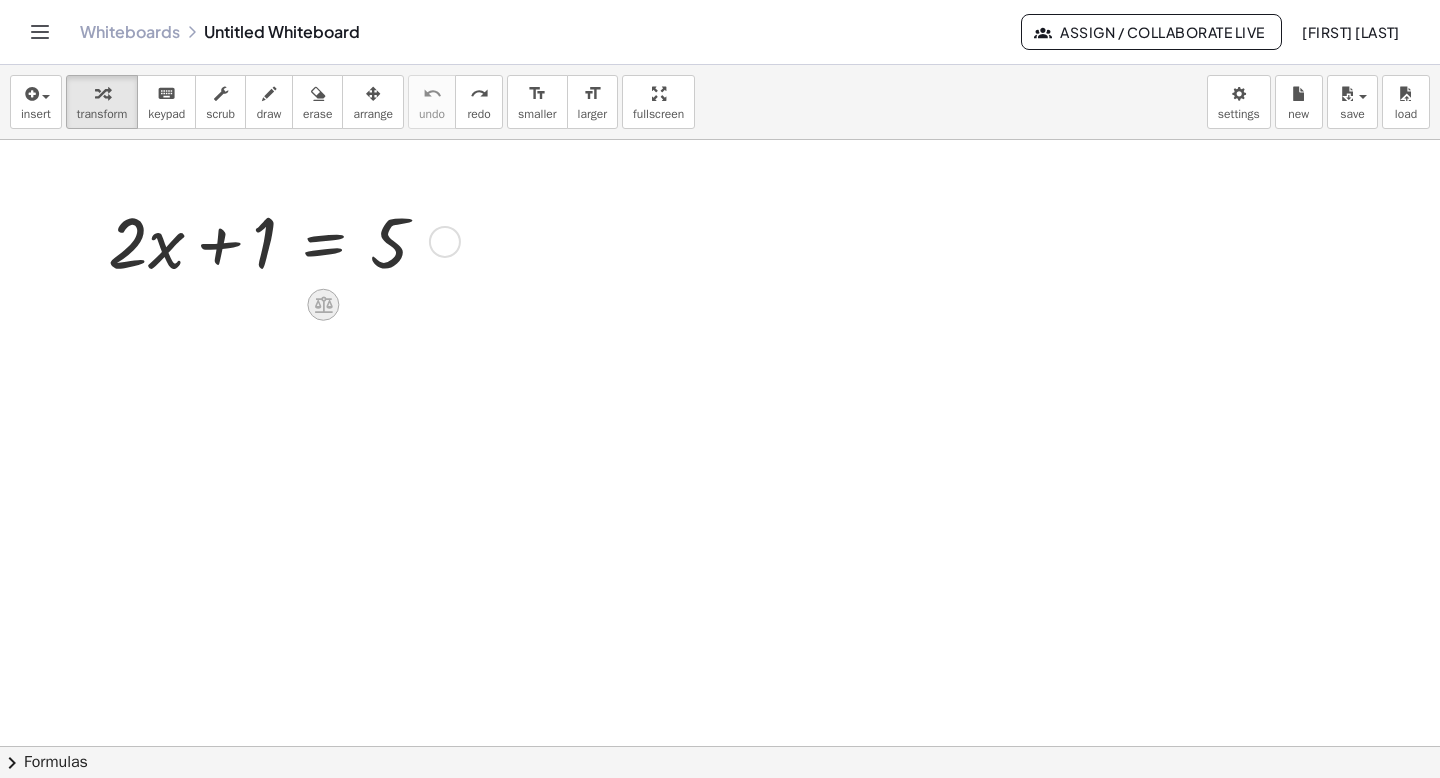 click 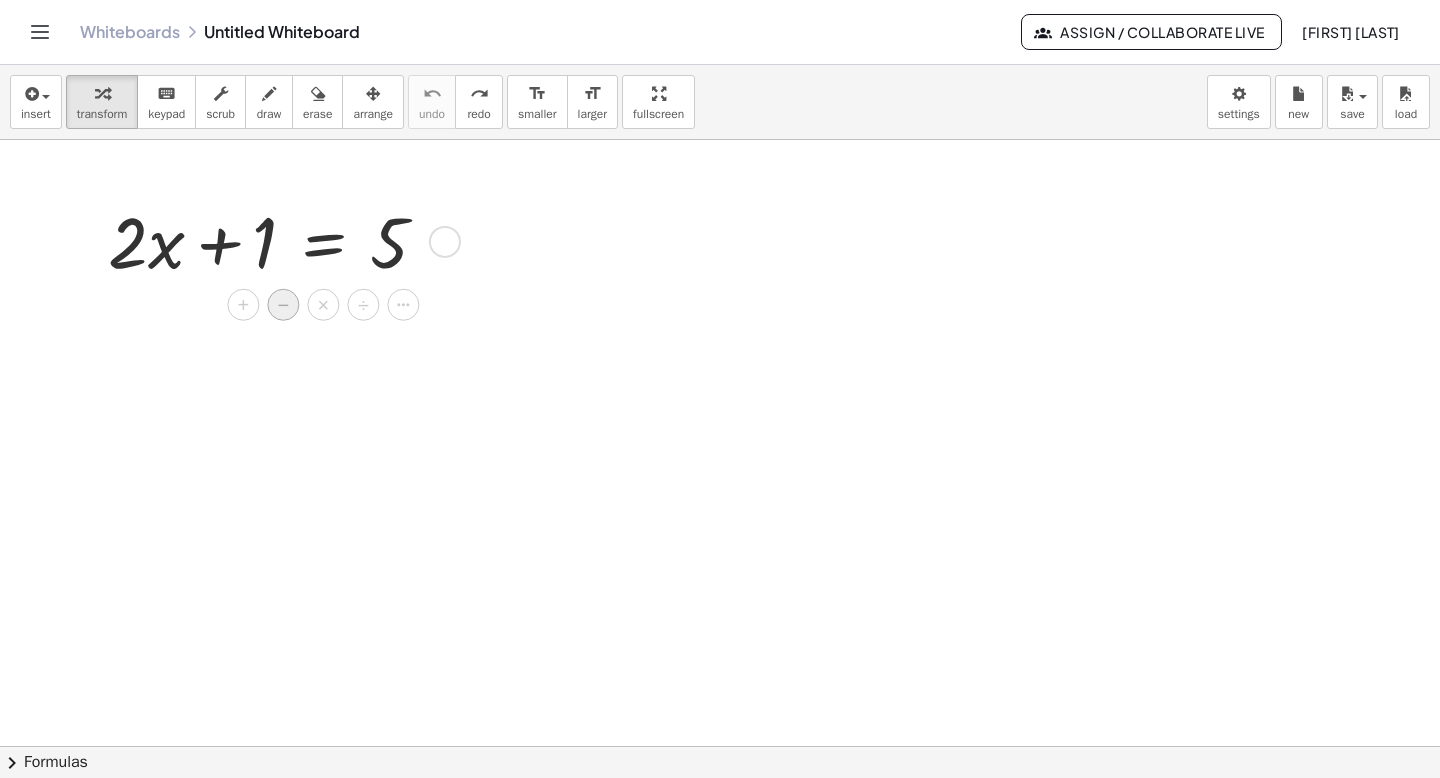 click on "−" at bounding box center [283, 305] 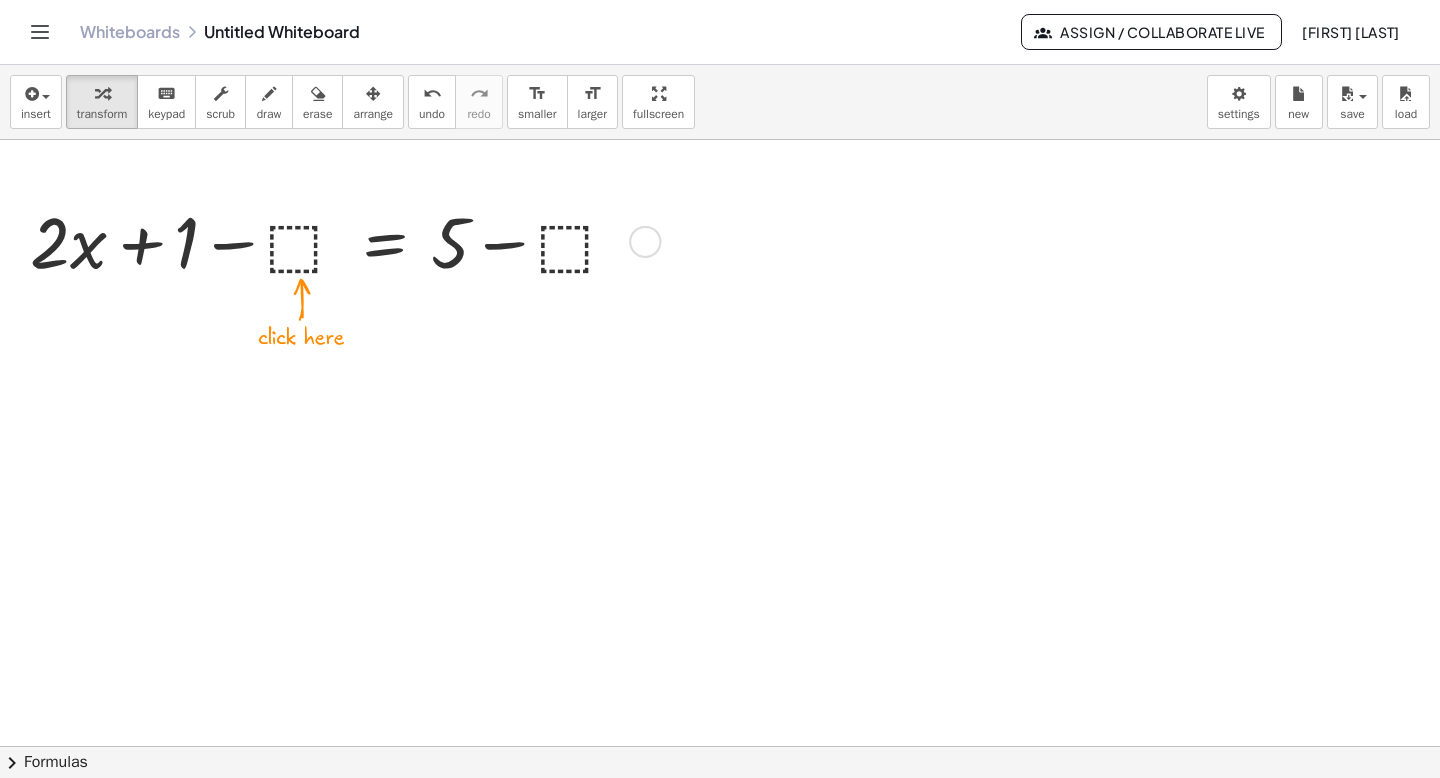 click at bounding box center [337, 240] 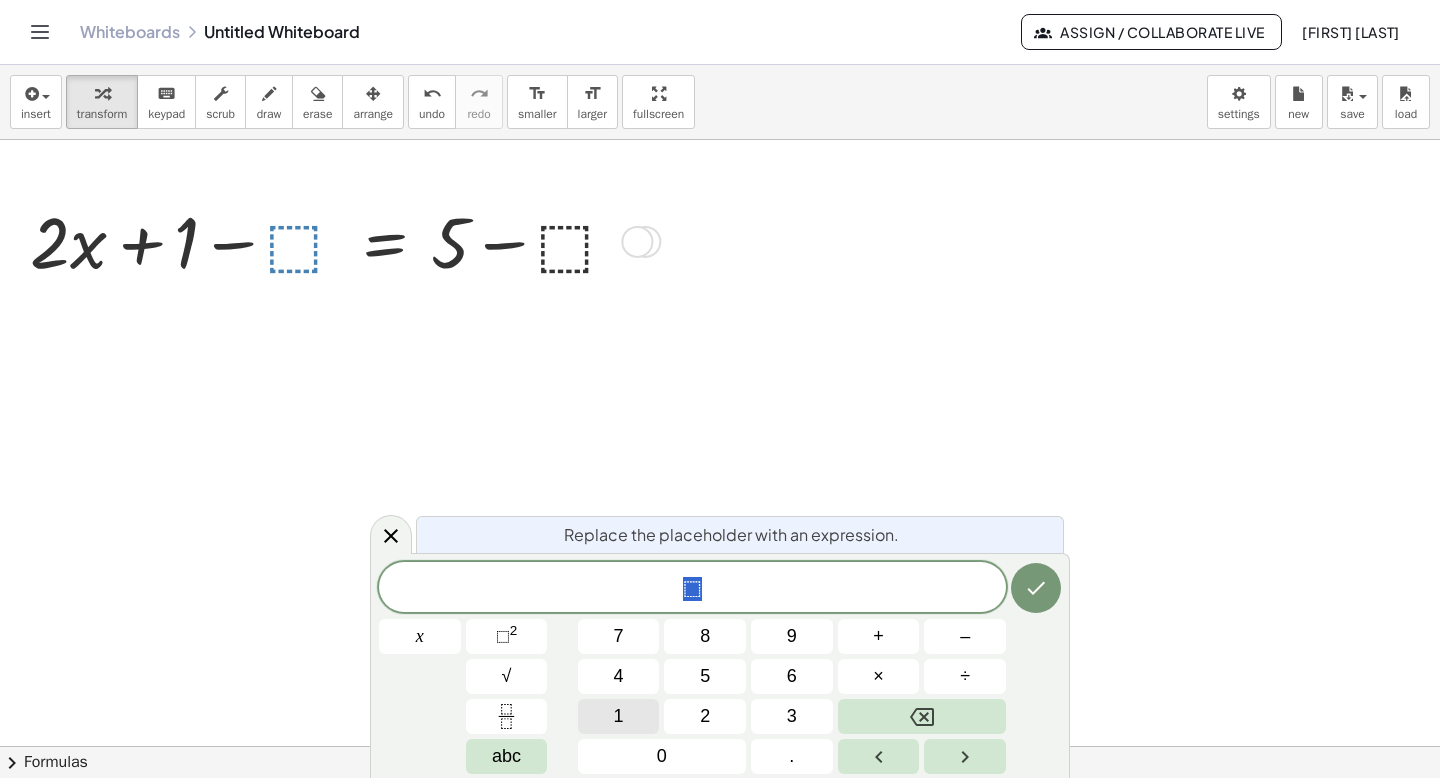 click on "1" at bounding box center [619, 716] 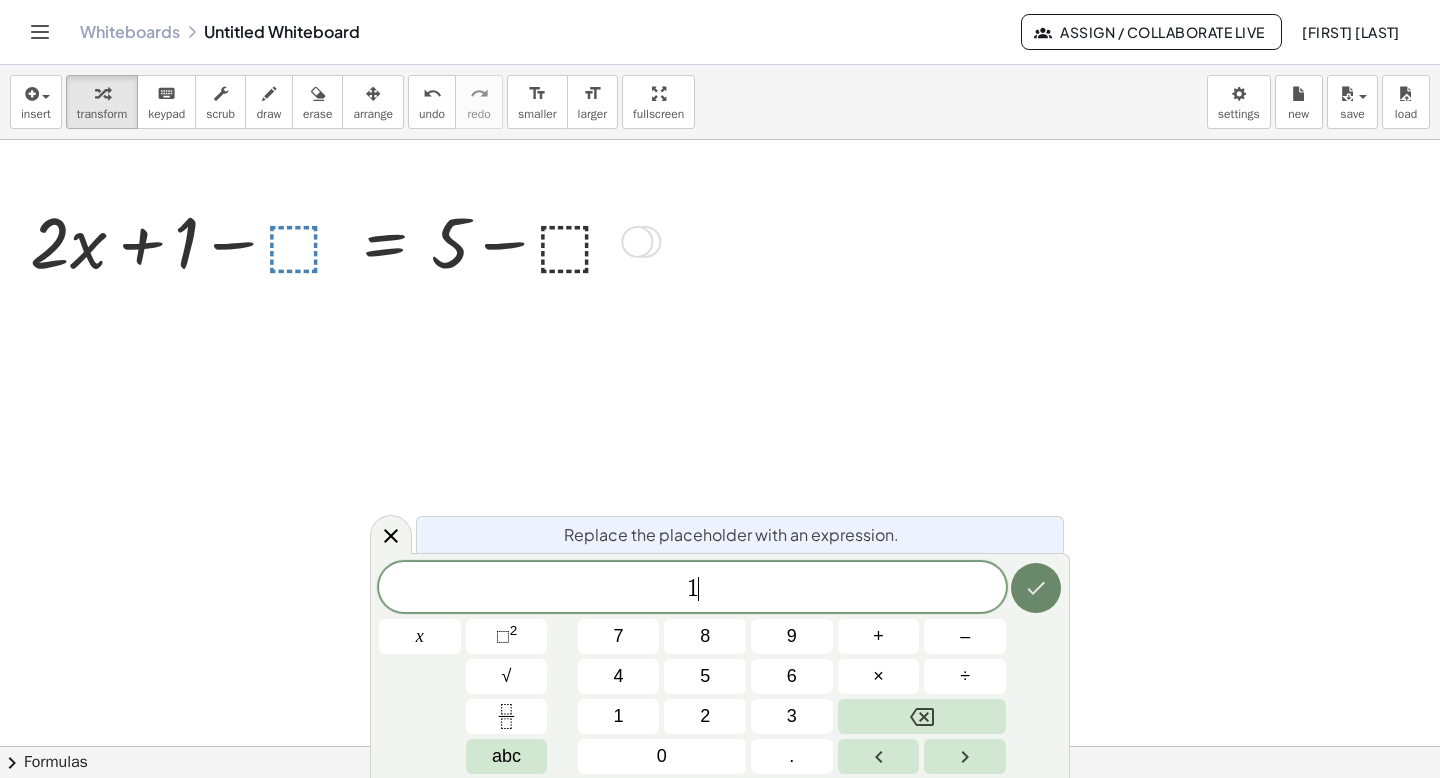 click 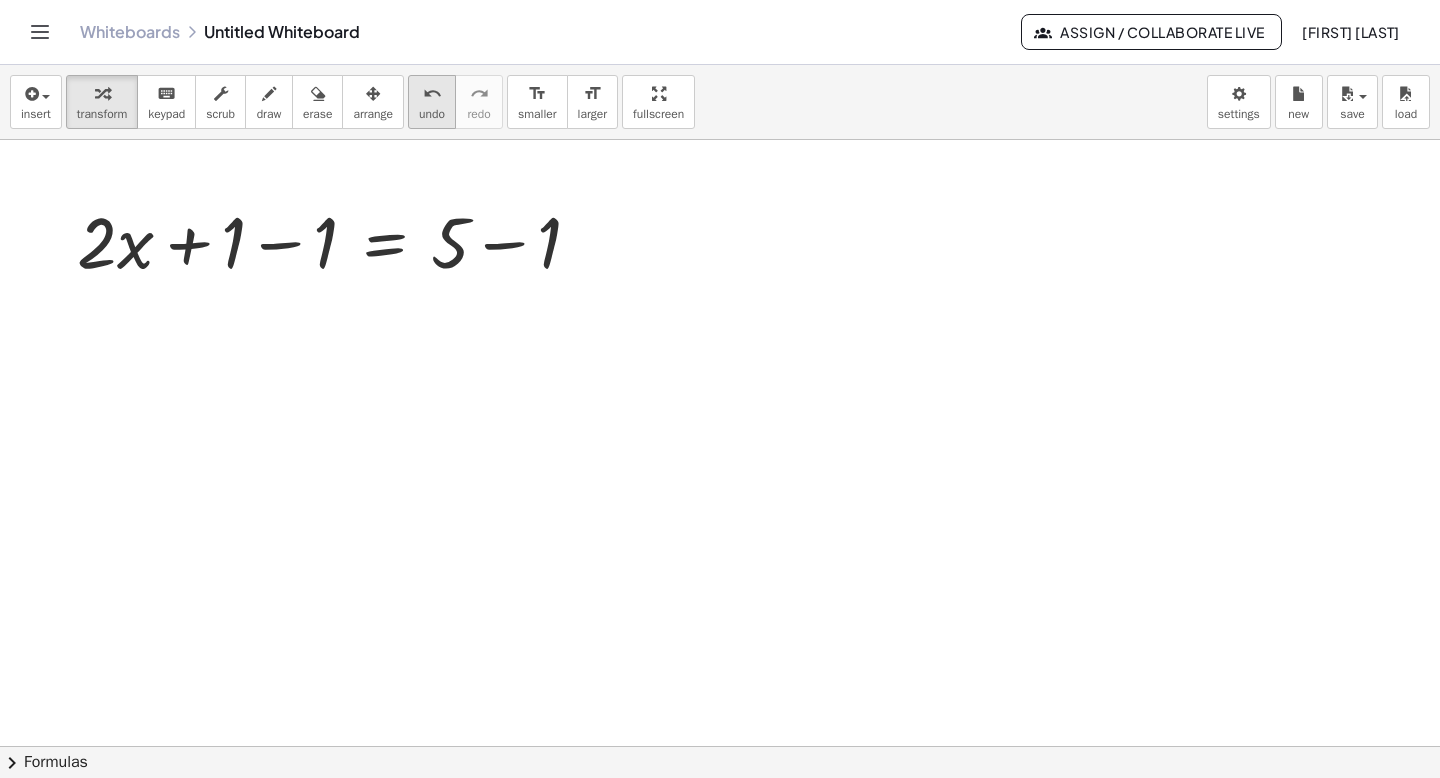click on "undo" at bounding box center [432, 94] 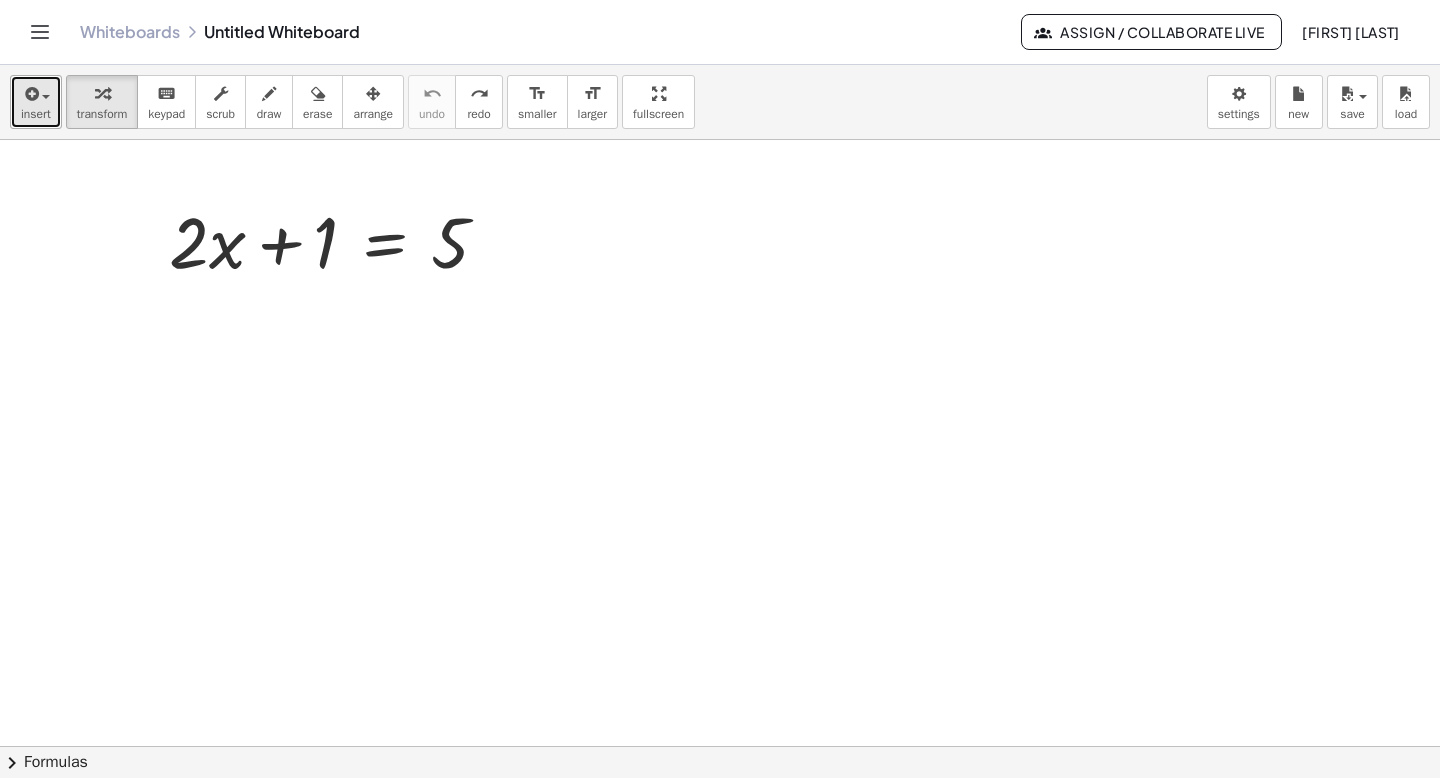 click at bounding box center [36, 93] 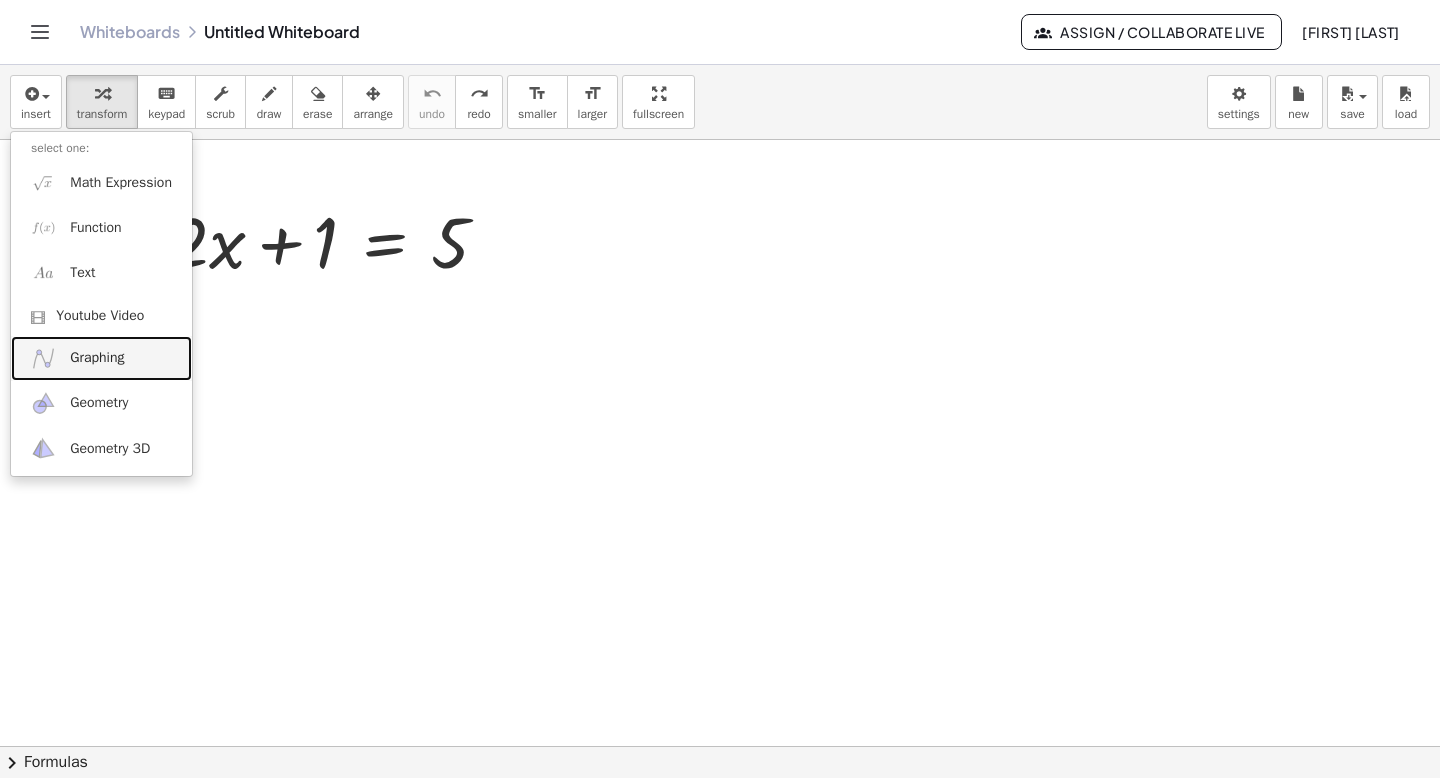 click on "Graphing" at bounding box center [101, 358] 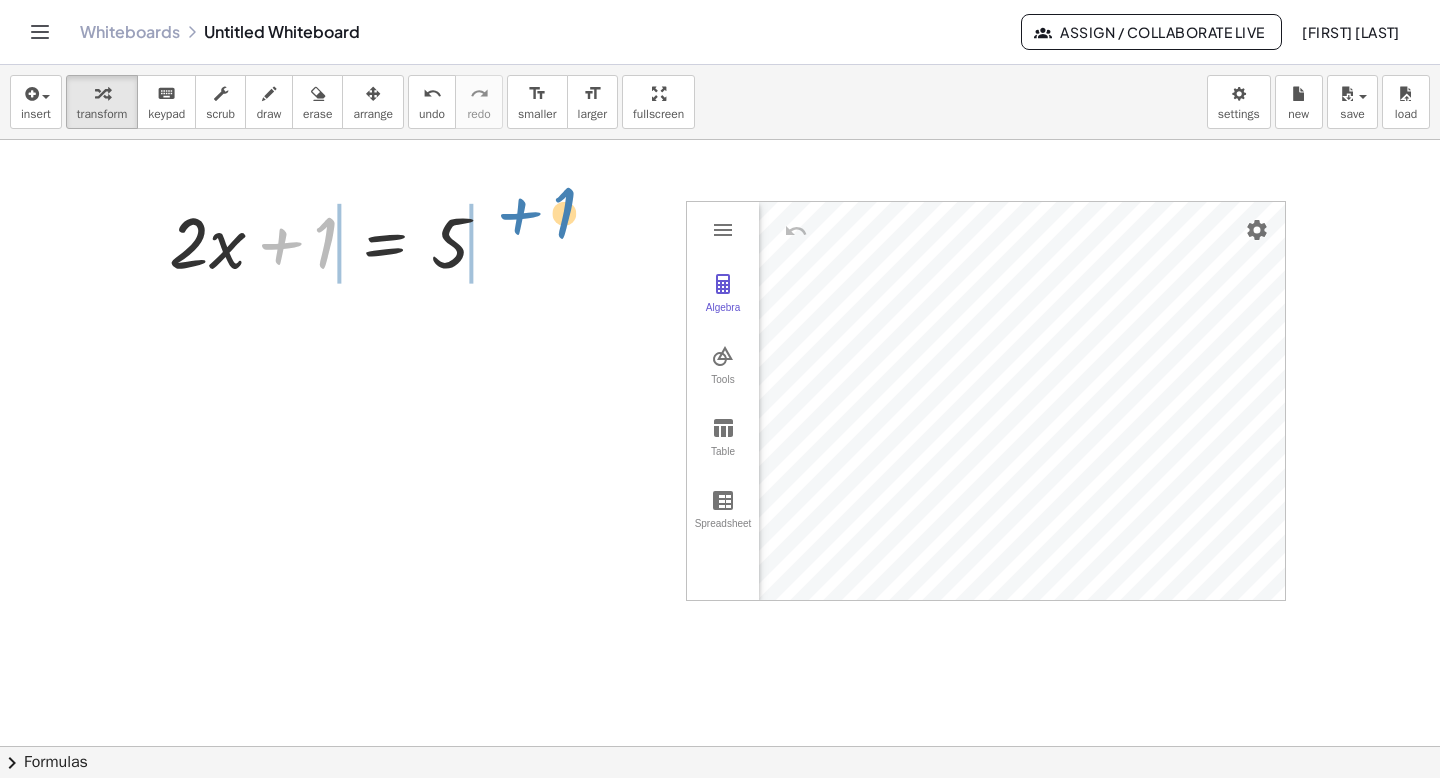 drag, startPoint x: 302, startPoint y: 252, endPoint x: 549, endPoint y: 251, distance: 247.00203 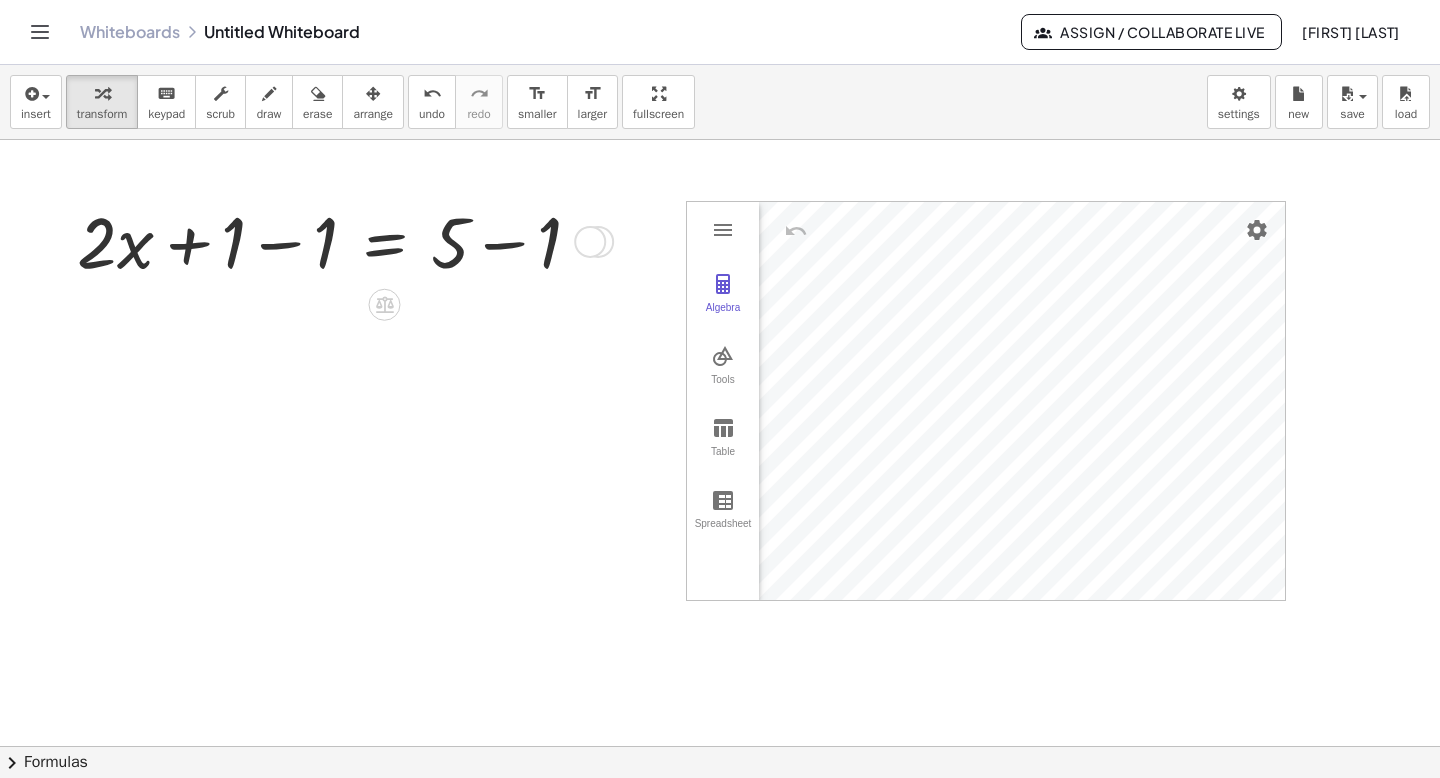 click at bounding box center (337, 240) 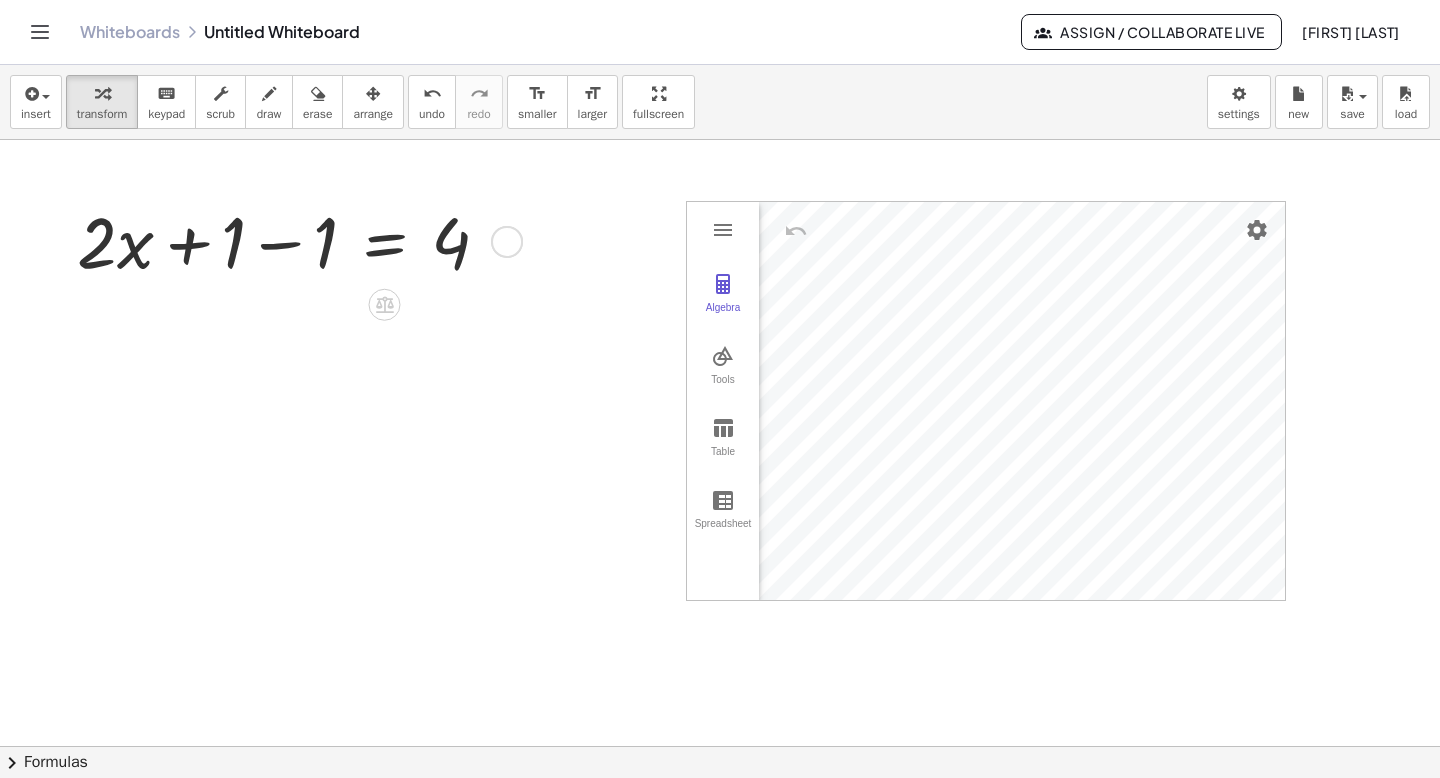 click at bounding box center [291, 240] 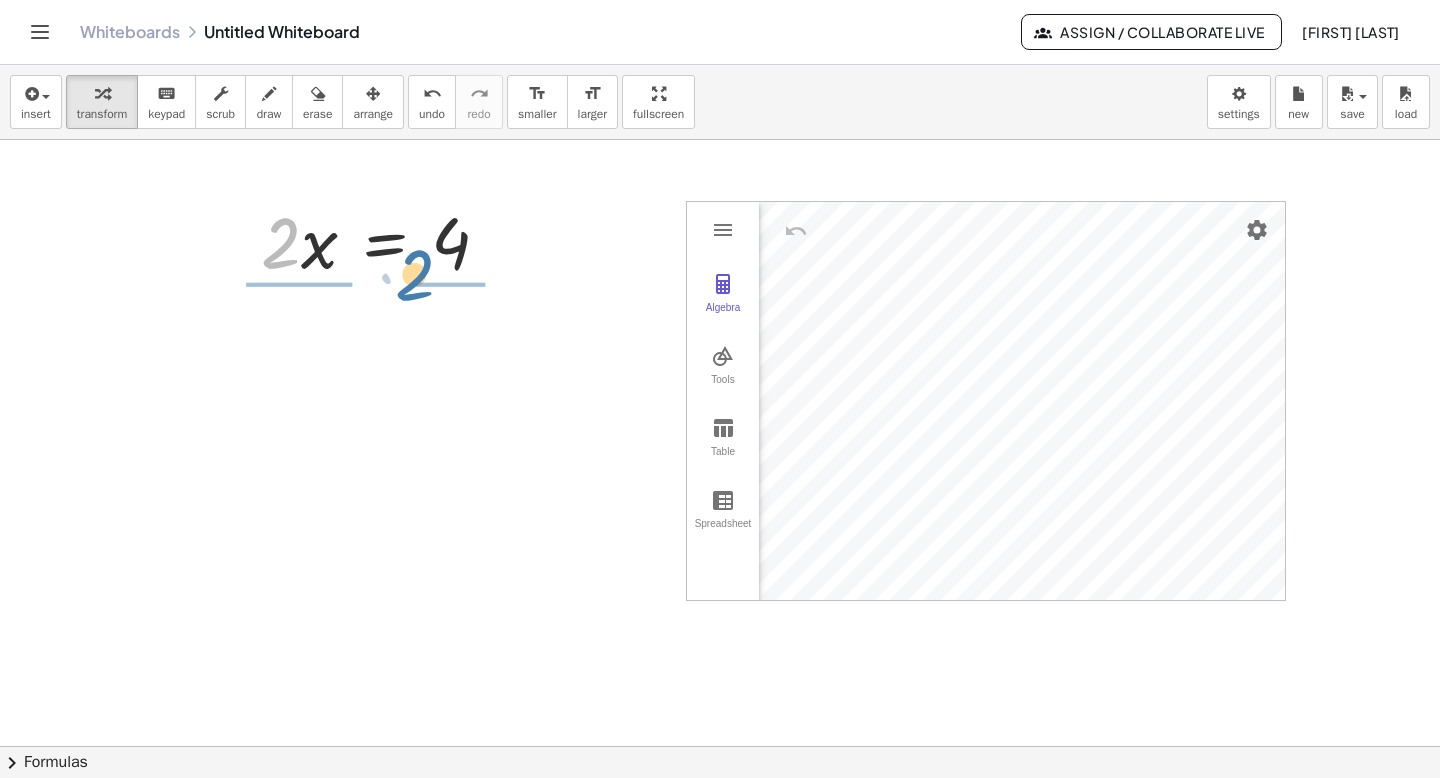 drag, startPoint x: 278, startPoint y: 254, endPoint x: 452, endPoint y: 307, distance: 181.89282 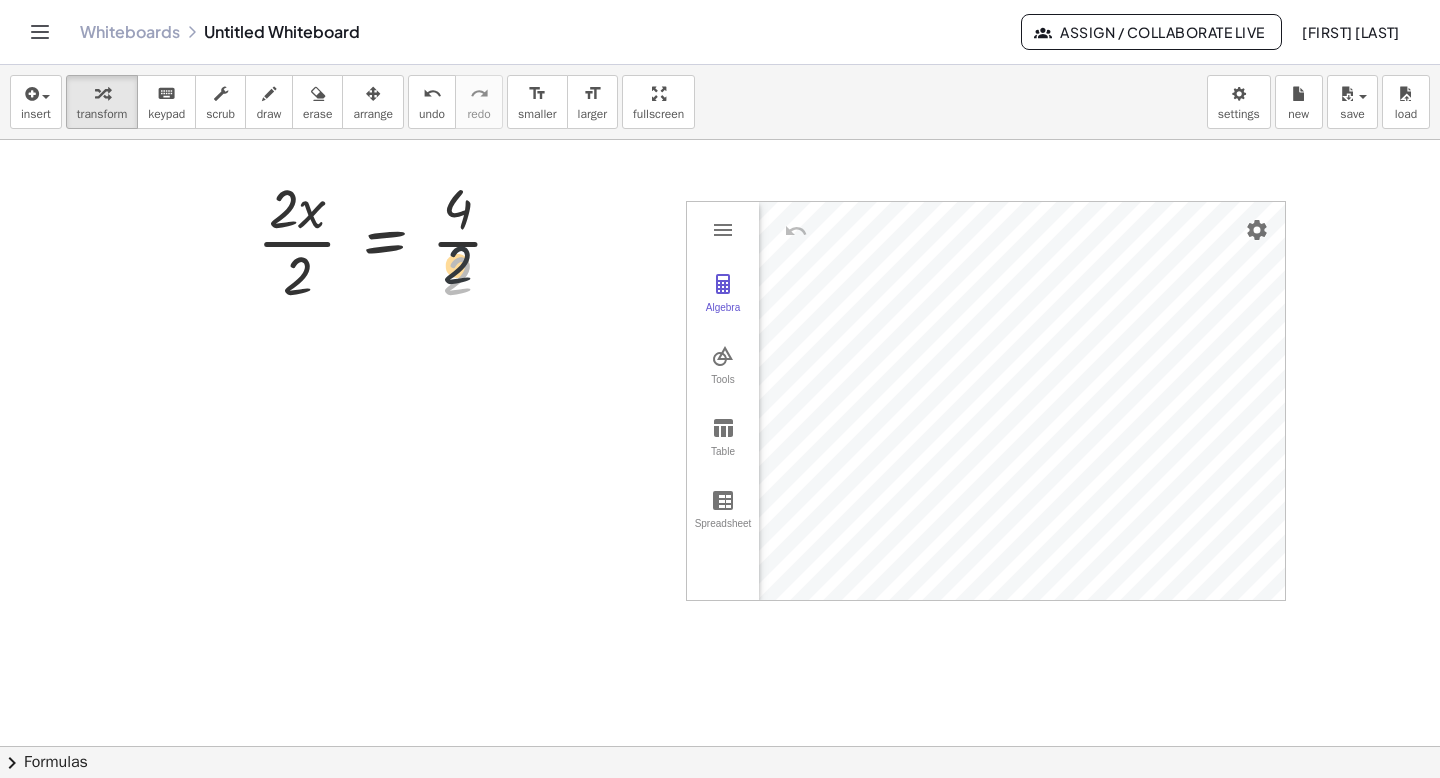 drag, startPoint x: 454, startPoint y: 280, endPoint x: 454, endPoint y: 244, distance: 36 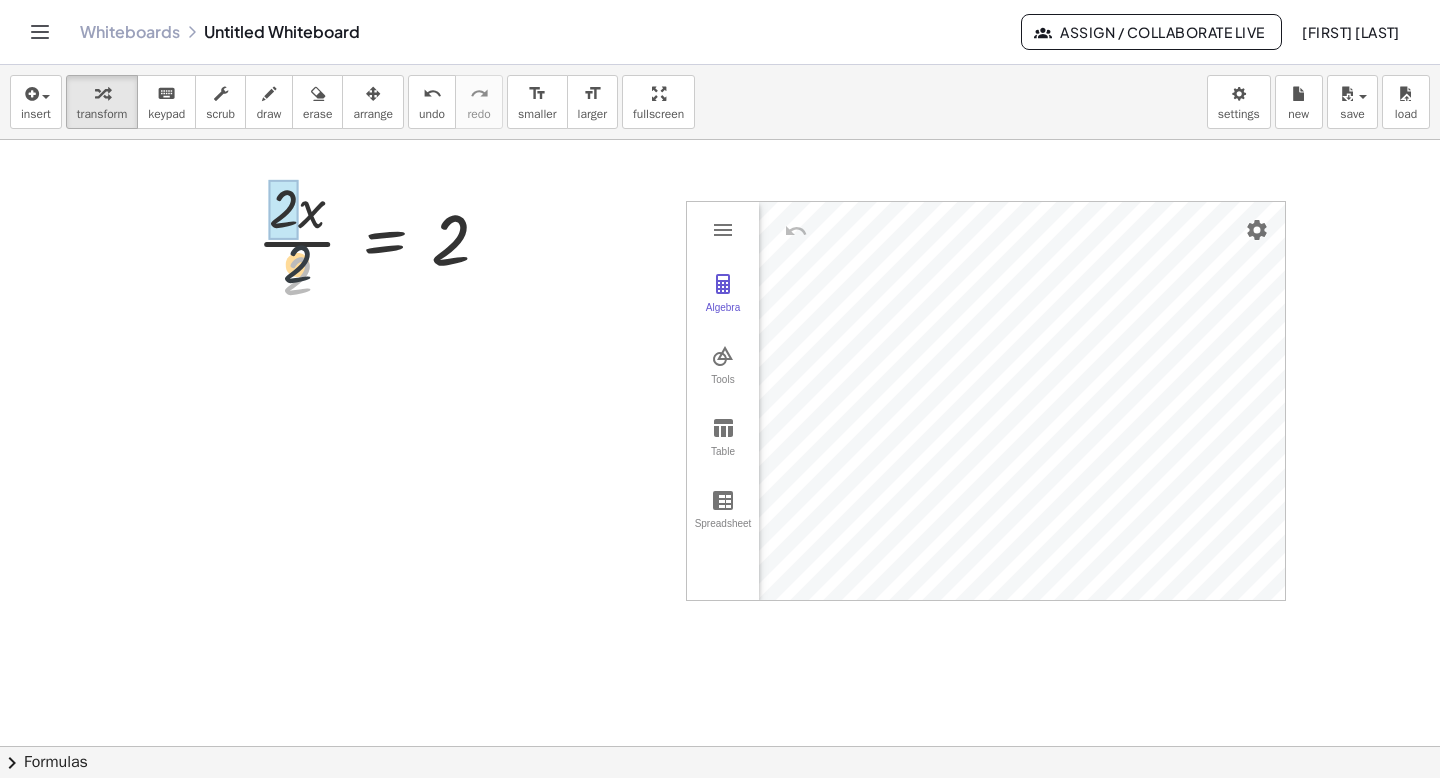 drag, startPoint x: 295, startPoint y: 282, endPoint x: 291, endPoint y: 202, distance: 80.09994 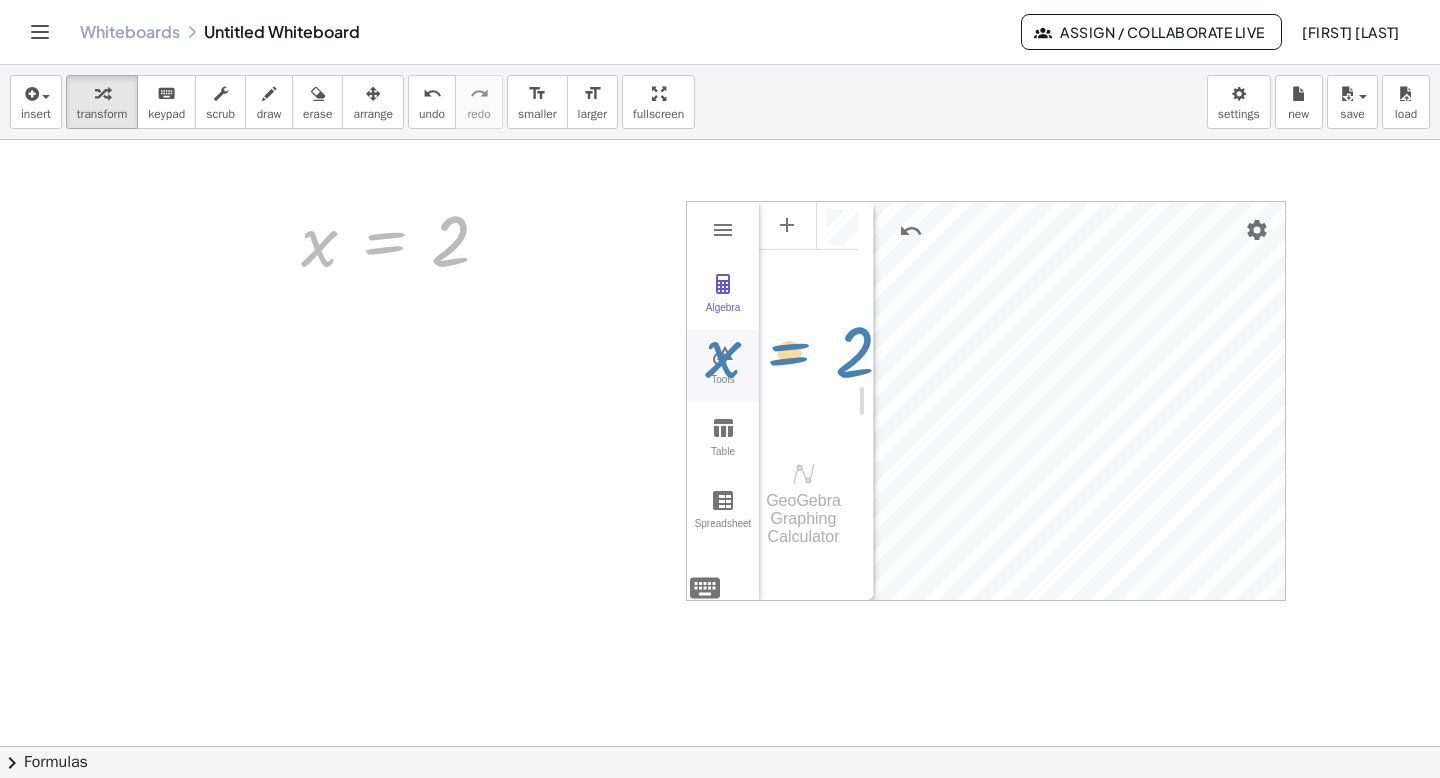 drag, startPoint x: 353, startPoint y: 240, endPoint x: 749, endPoint y: 361, distance: 414.07367 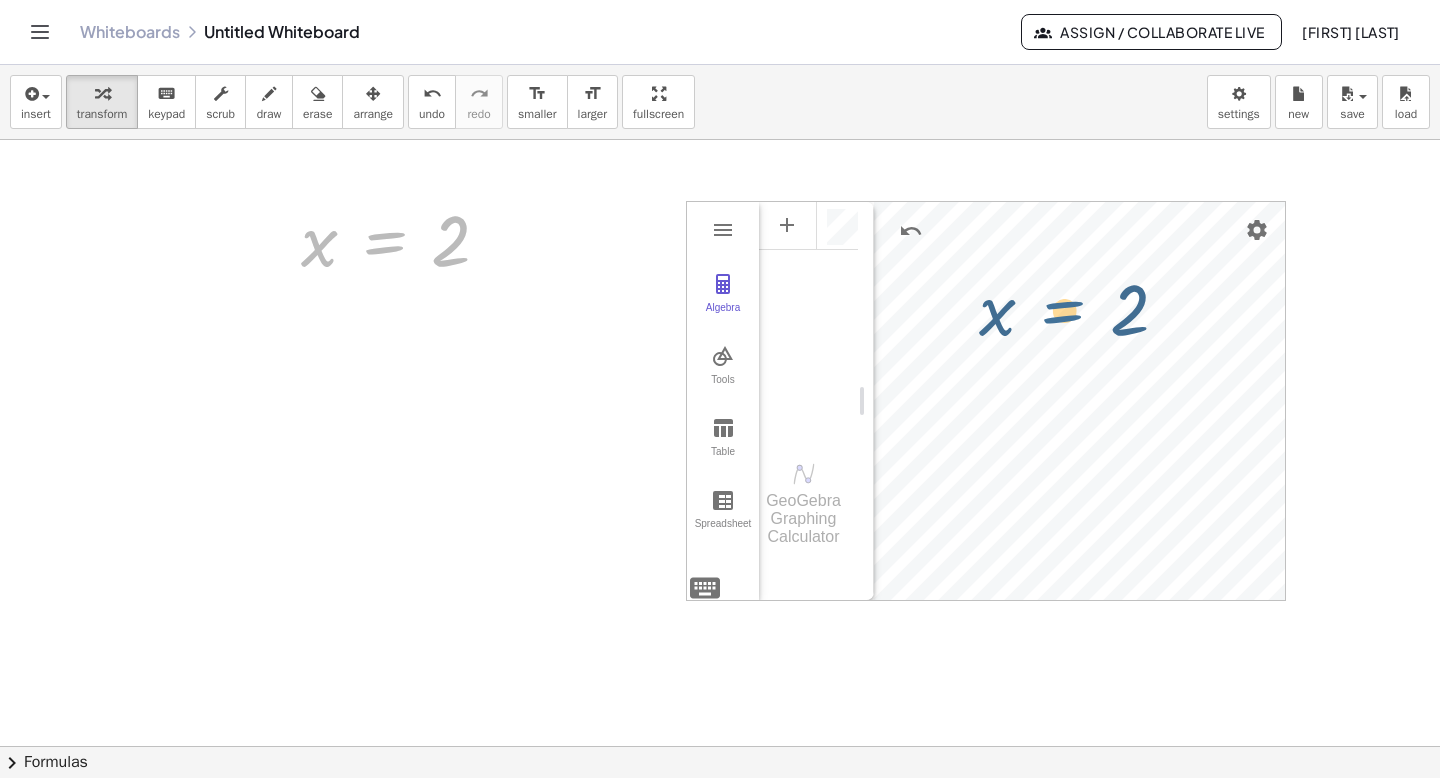 click on "+ · 2 · x + 1 = 5 + · 2 · x + 1 − 1 = + 5 − 1 + · 2 · x + 1 − 1 = 4 + · 2 · x + 0 = 4 · 2 · x = 4 · 2 · x · 2 = · 4 · 2 · 2 · x · 2 = 2 x = 2 x = 2     Algebra Tools Table Spreadsheet GeoGebra Graphing Calculator Basic Tools Move Point Slider Intersect Extremum Roots Best Fit Line Edit Select Objects Move Graphics View Delete Show / Hide Label Show / Hide Object Copy Visual Style Media Text Points Point Intersect Point on Object Attach / Detach Point Extremum Roots Complex Number List Lines Line Ray Vector Others Pen Freehand Function Button Check Box Input Box" at bounding box center (720, 811) 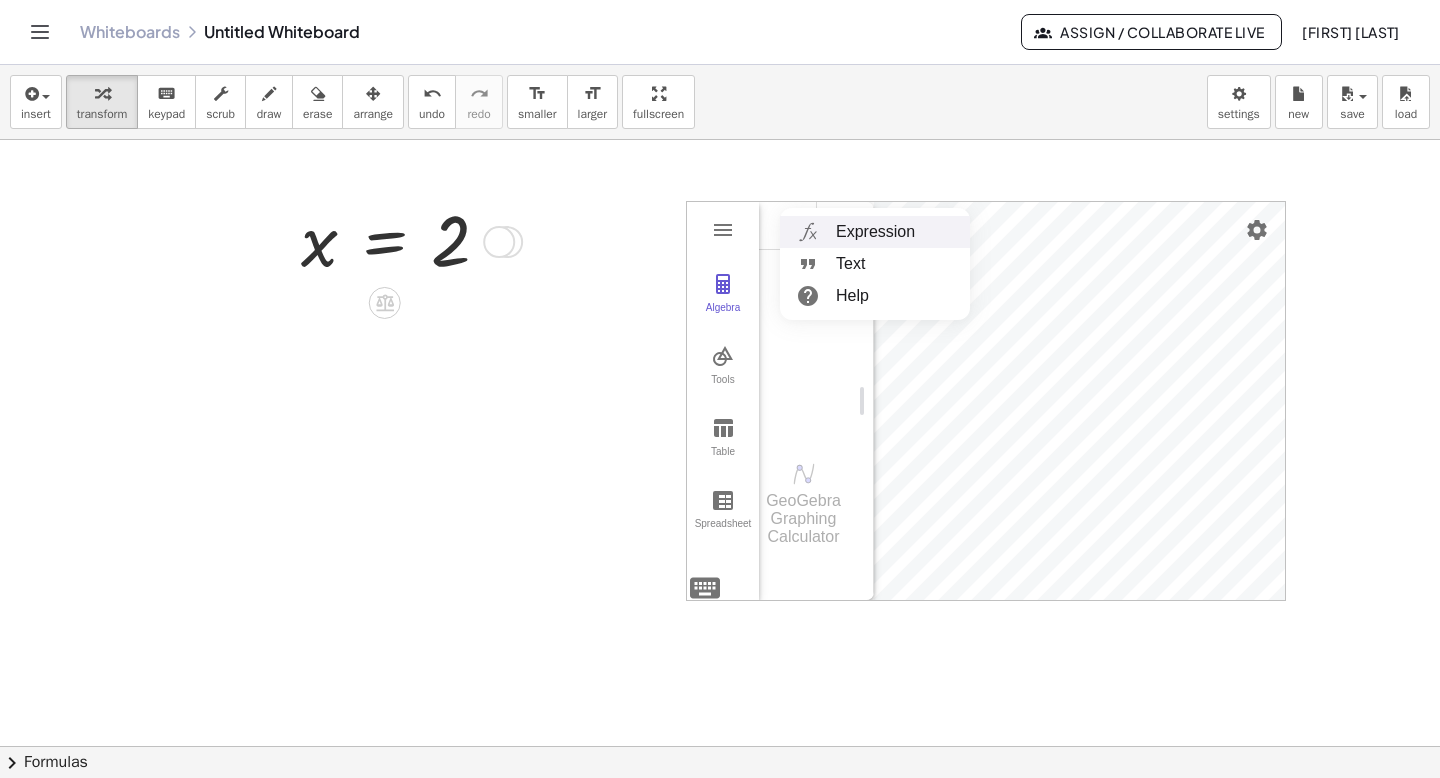 click on "Expression" at bounding box center [875, 232] 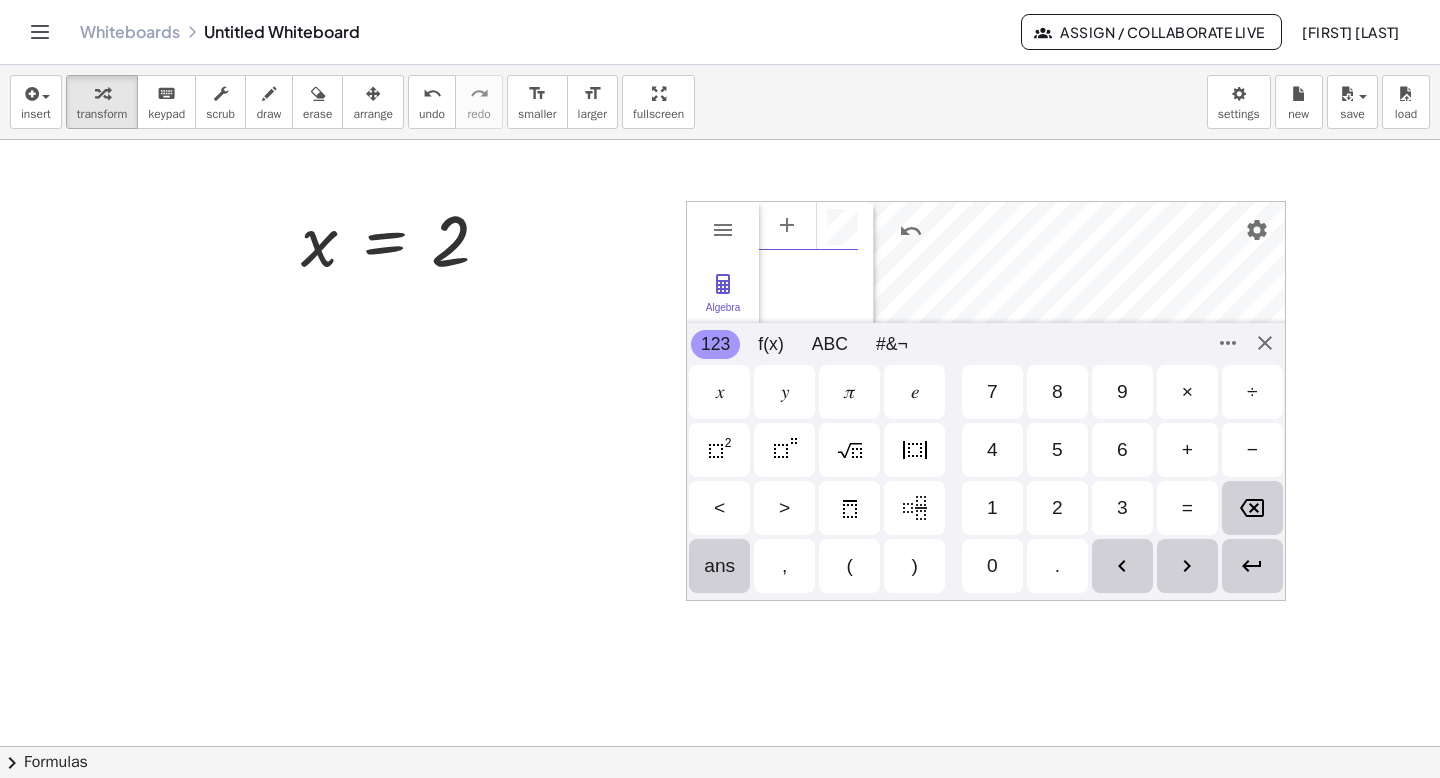 scroll, scrollTop: 11, scrollLeft: 0, axis: vertical 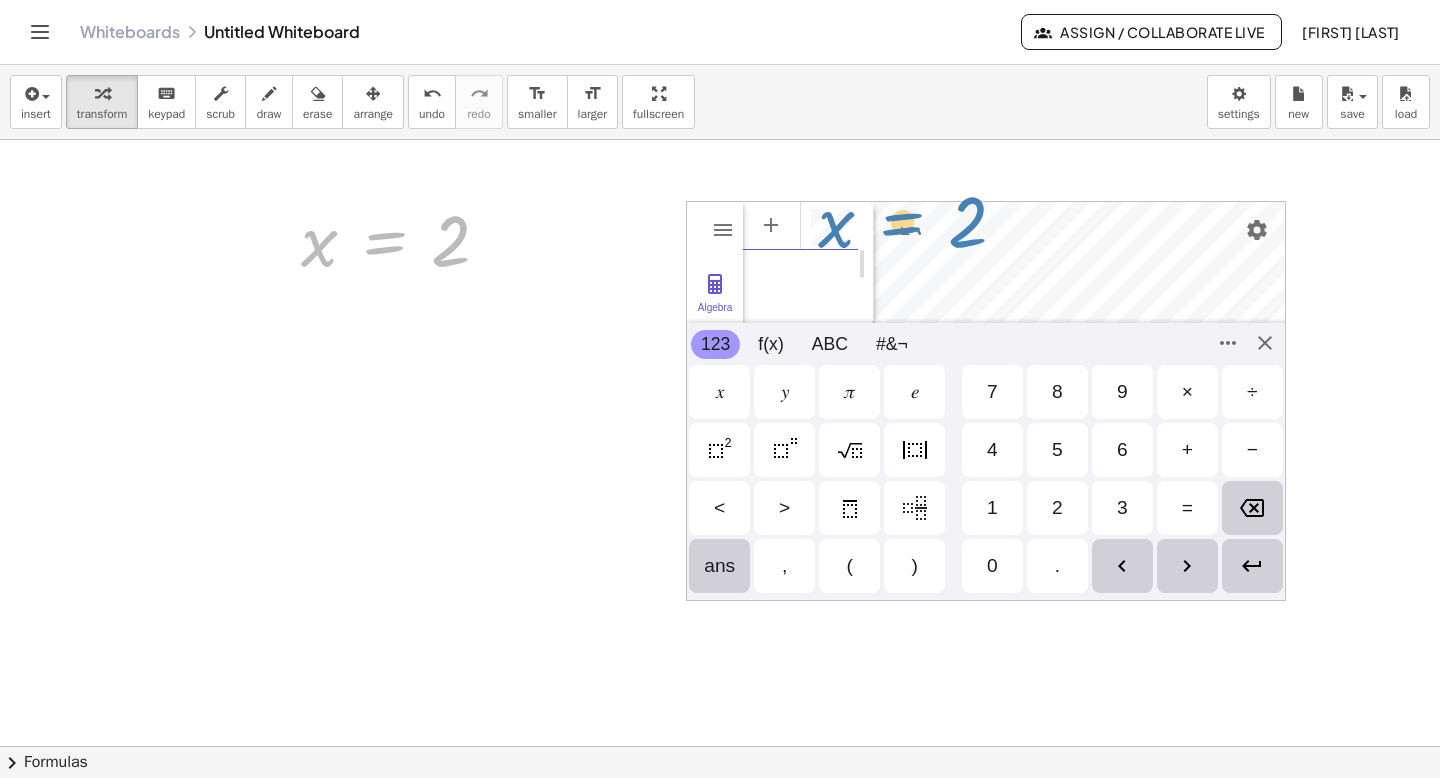 drag, startPoint x: 357, startPoint y: 258, endPoint x: 872, endPoint y: 236, distance: 515.46967 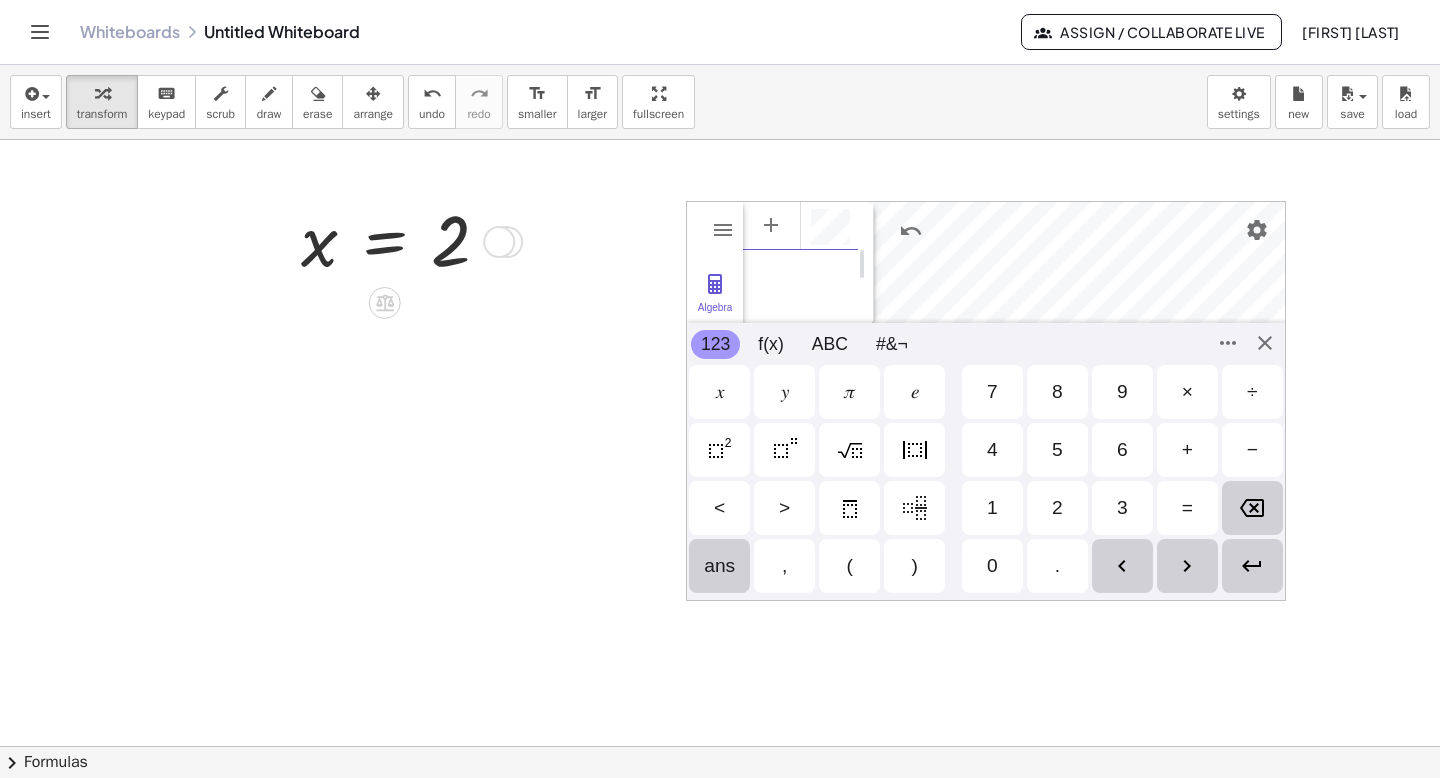 click at bounding box center (499, 242) 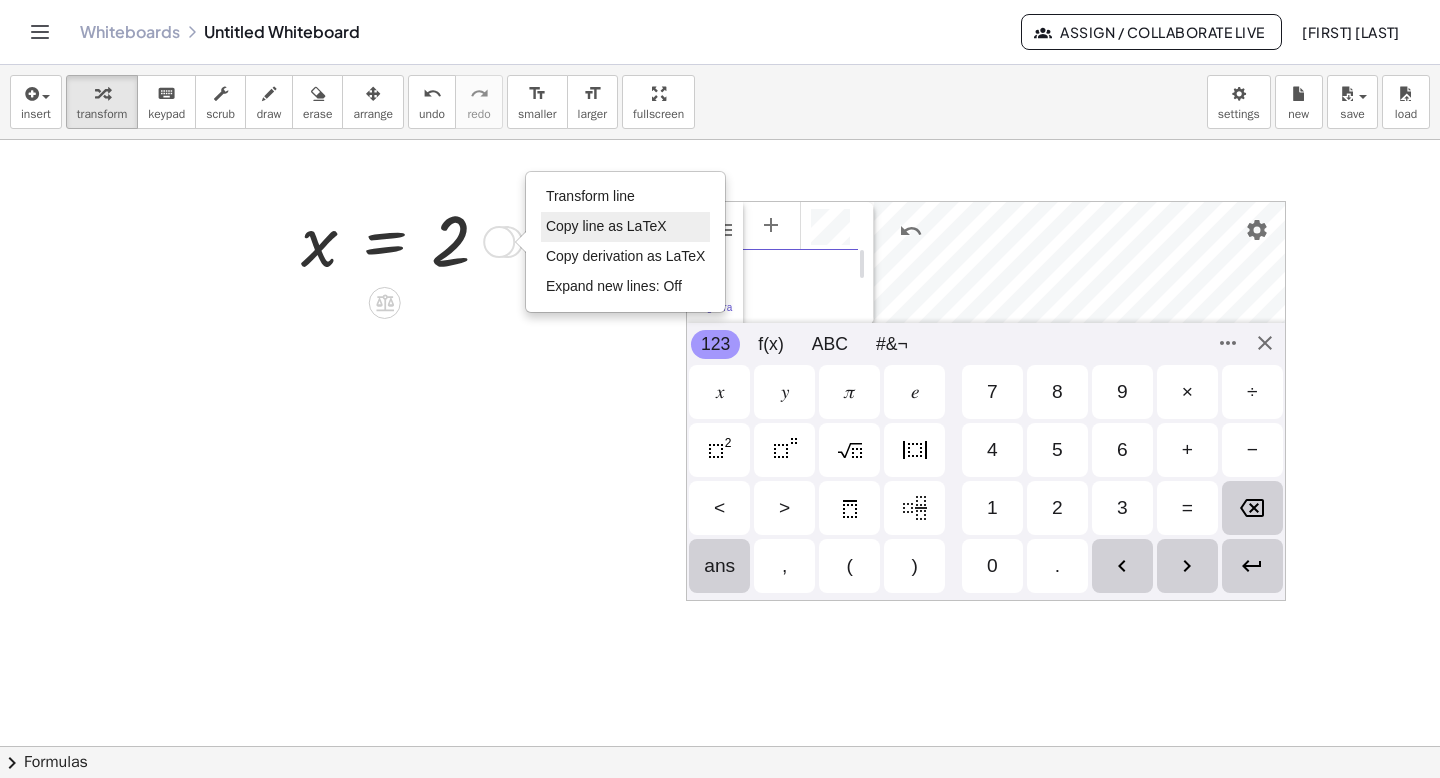 click on "Copy line as LaTeX" at bounding box center [606, 226] 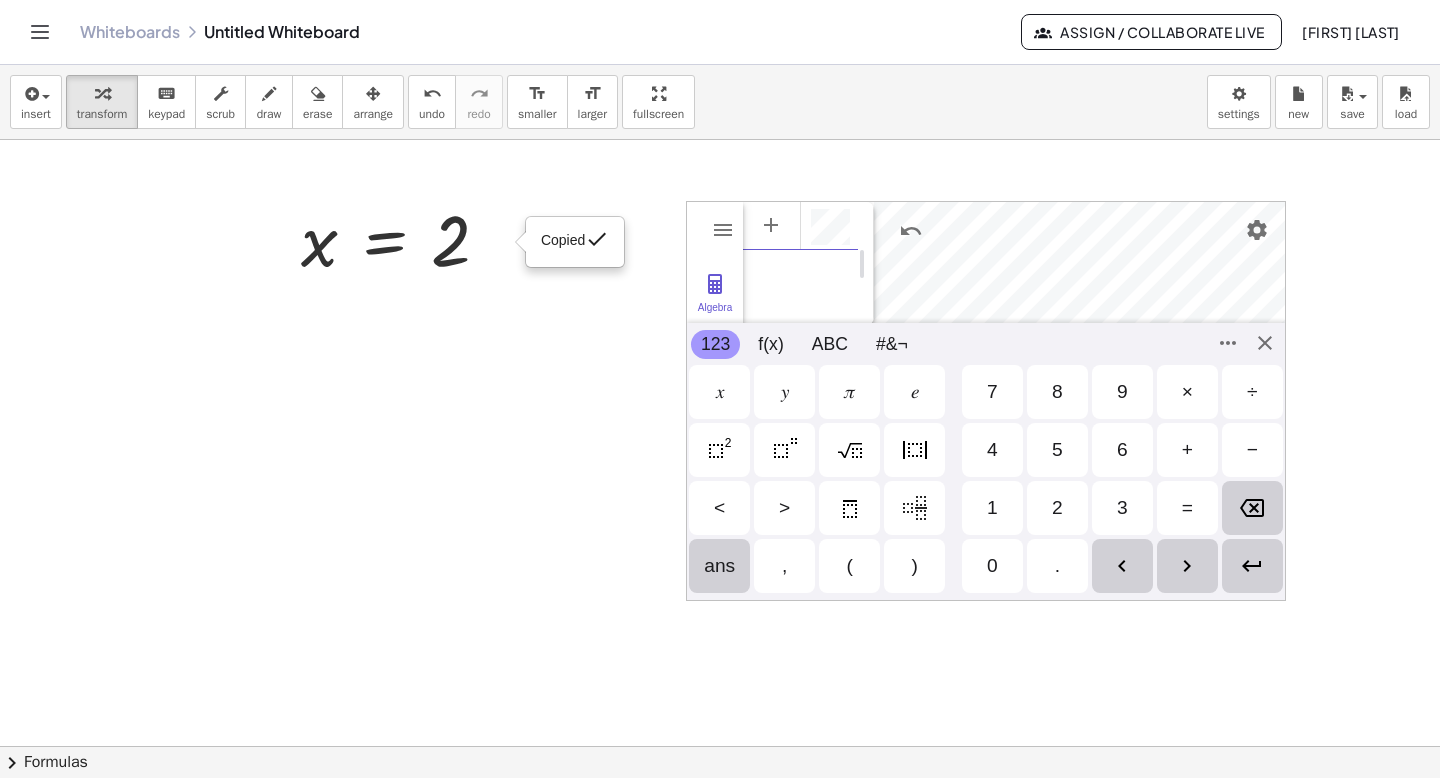 scroll, scrollTop: 11, scrollLeft: 0, axis: vertical 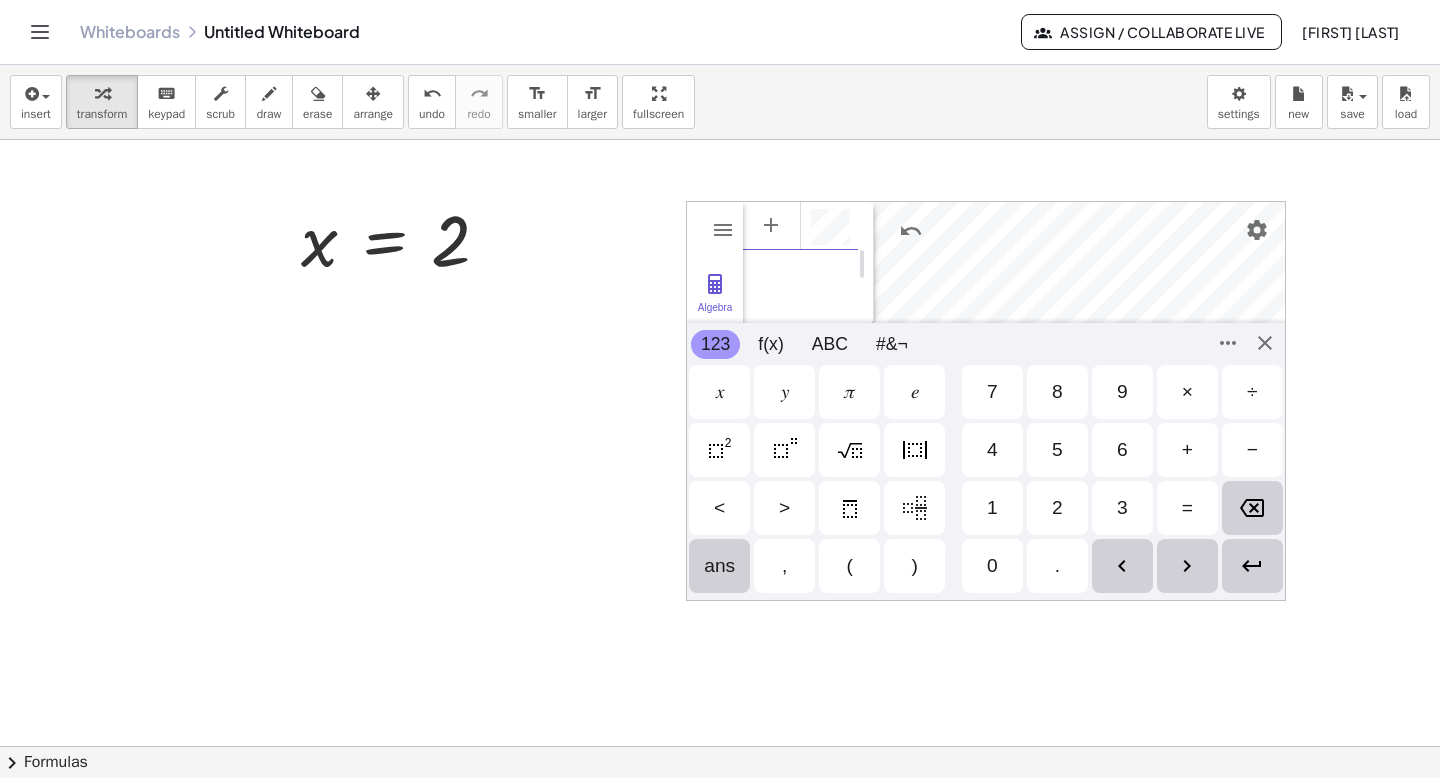 paste on "***" 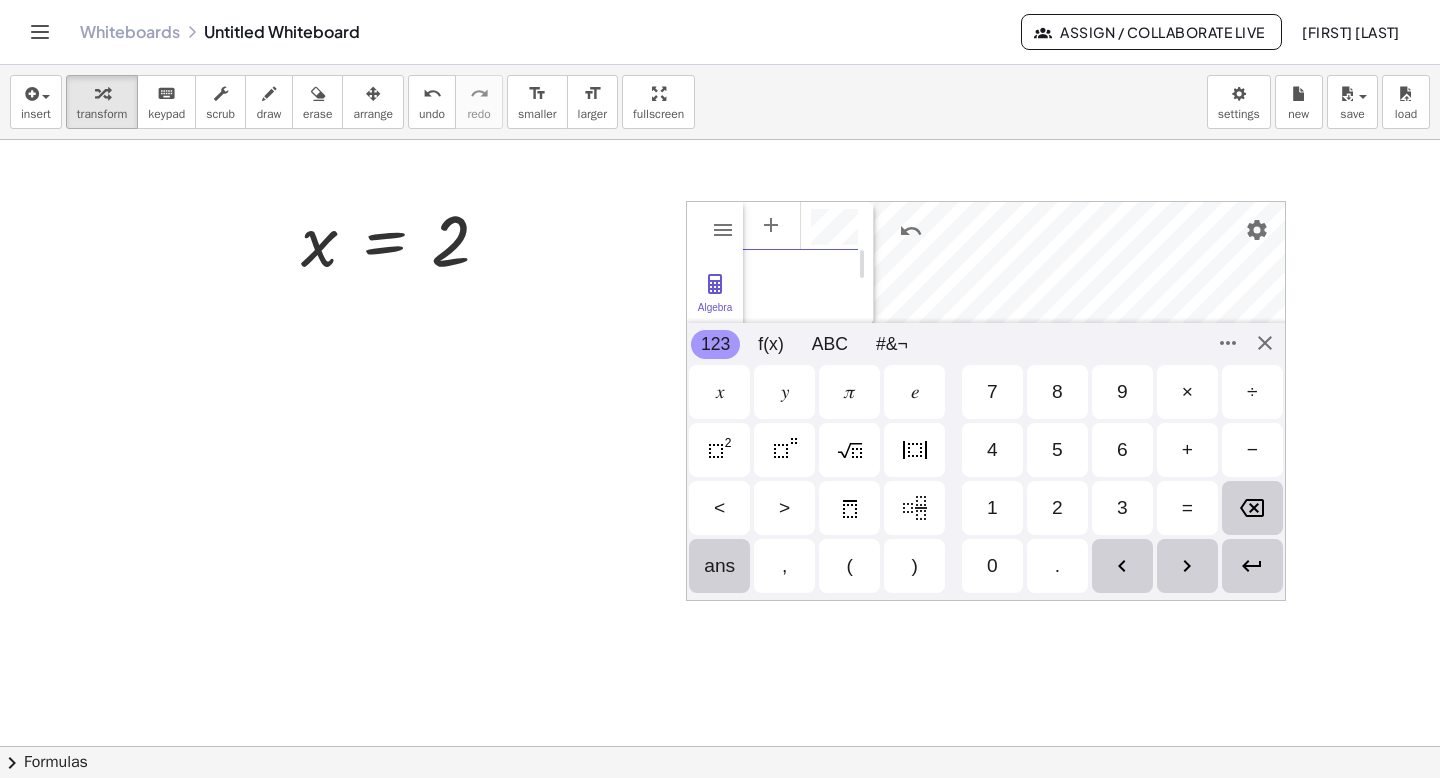 scroll, scrollTop: 0, scrollLeft: 30, axis: horizontal 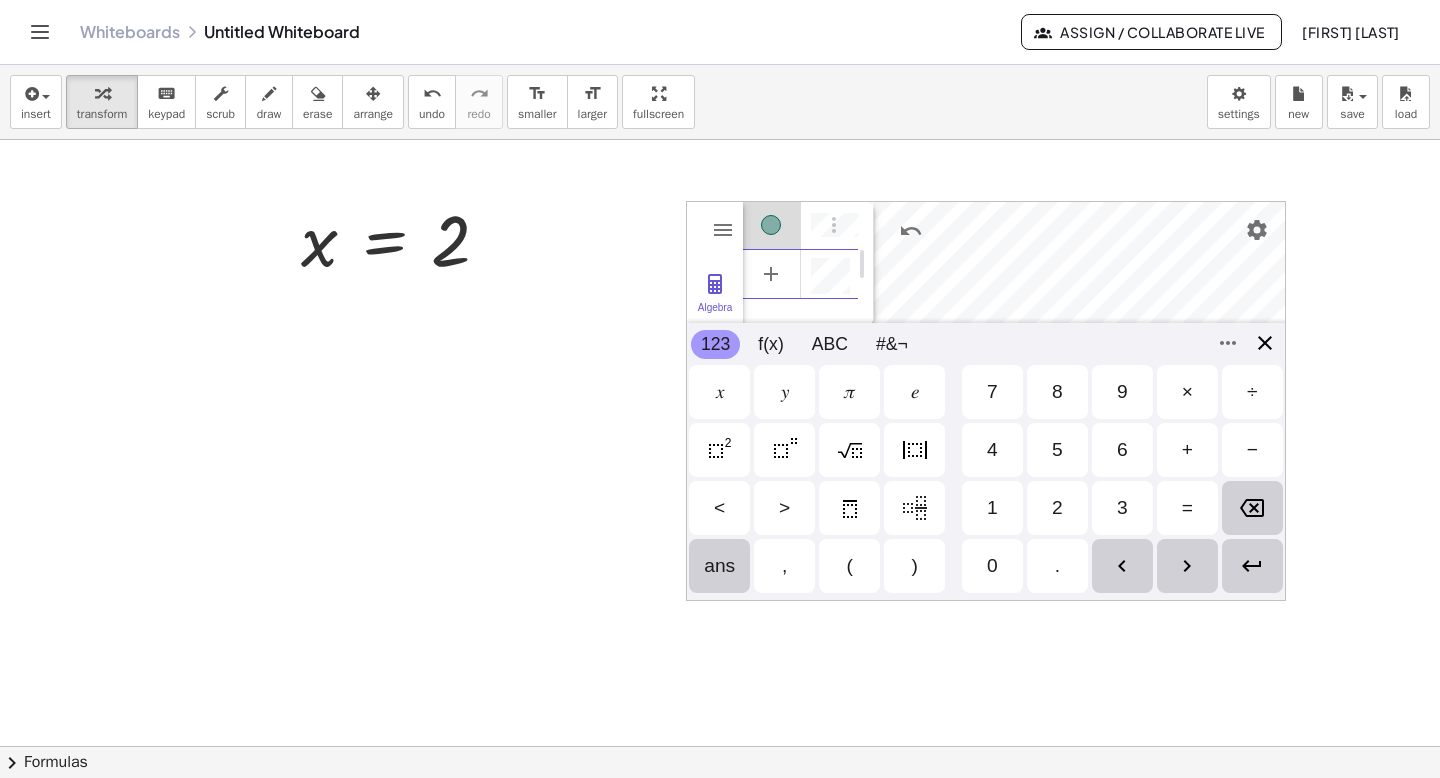 click on "Algebra Tools Table Spreadsheet *** GeoGebra Graphing Calculator Basic Tools Move Point Slider Intersect Extremum Roots Best Fit Line Edit Select Objects Move Graphics View Delete Show / Hide Label Show / Hide Object Copy Visual Style Media Text Points Point Intersect Point on Object Attach / Detach Point Extremum Roots Complex Number List Lines Line Ray Vector Others Pen Freehand Function Button Check Box Input Box   123 123 f(x) ABC #&¬ 𝑥 𝑦 𝜋 𝑒 7 8 9 × ÷ 4 5 6 + − < > 1 2 3 = ans , ( ) 0 . 𝑥 𝑦 𝑧 𝜋 7 8 9 × ÷ 𝑒 4 5 6 + − < > 1 2 3 = ( ) , 0 ." at bounding box center (986, 401) 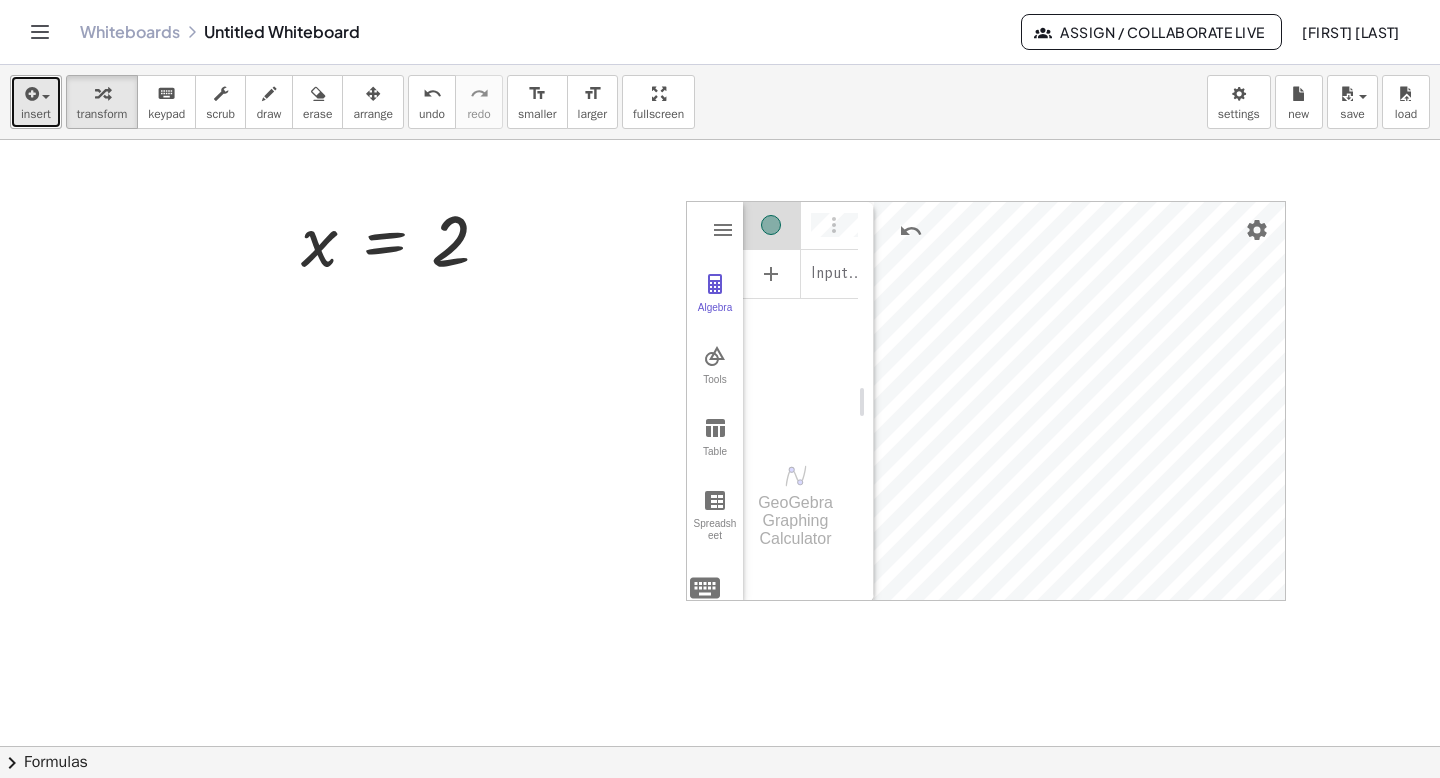 click on "insert" at bounding box center (36, 114) 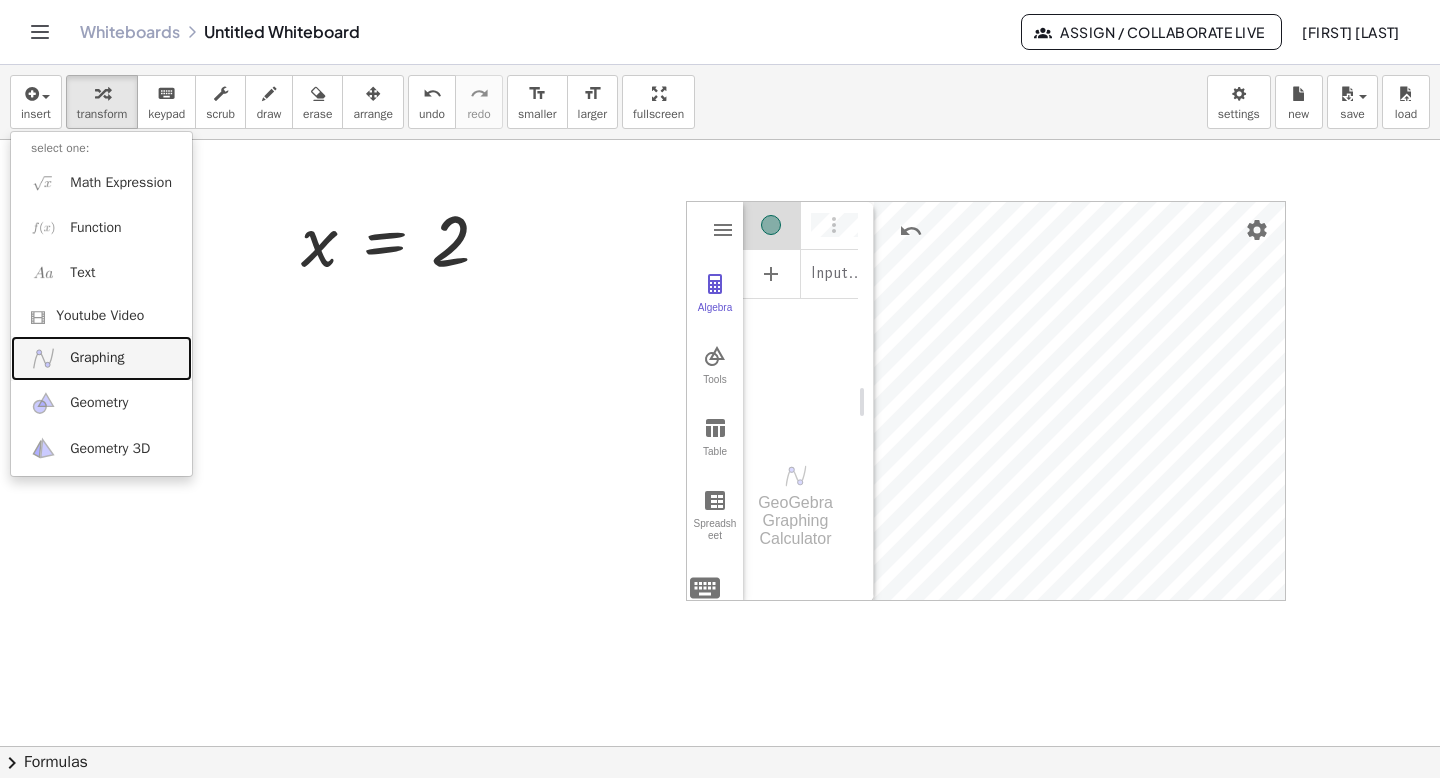 click on "Graphing" at bounding box center (97, 358) 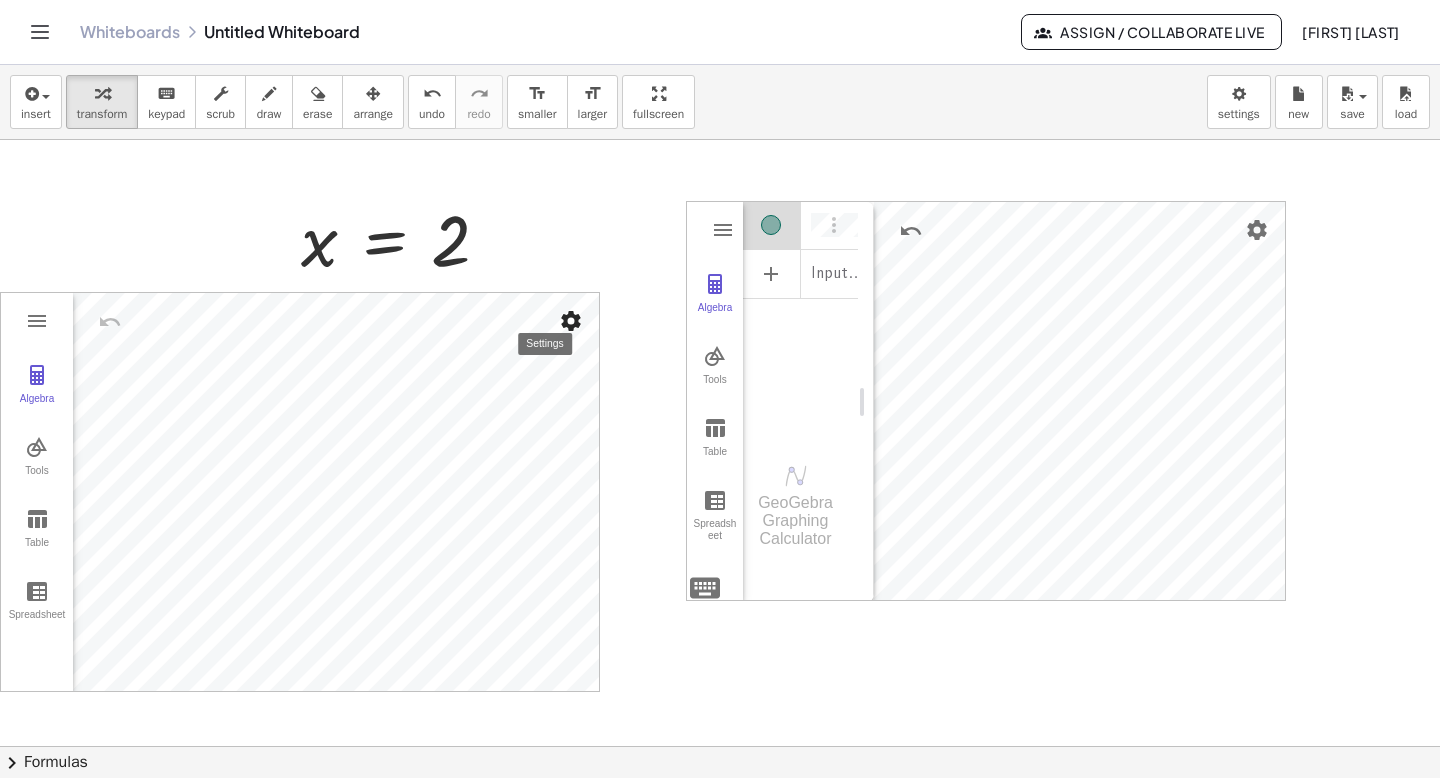click at bounding box center (571, 321) 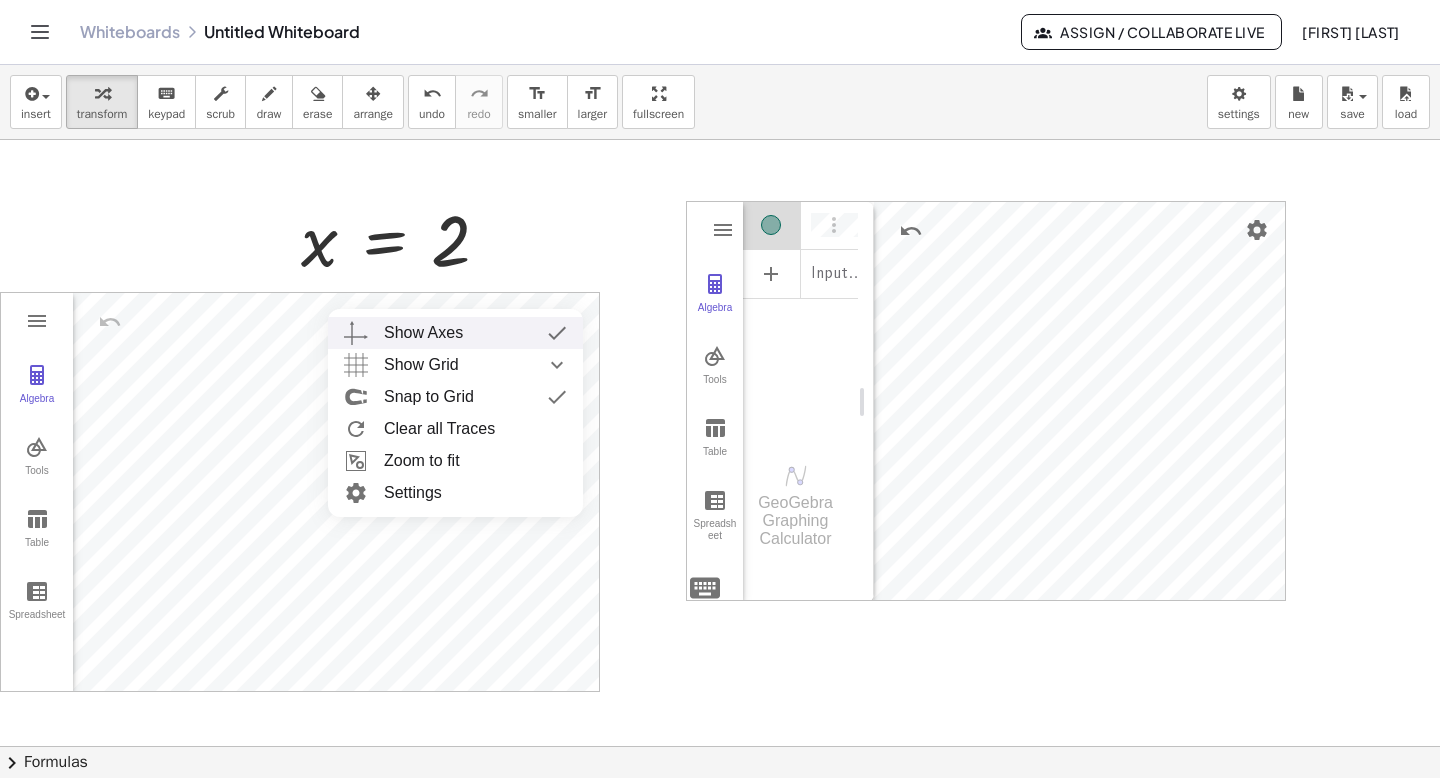 click at bounding box center (720, 811) 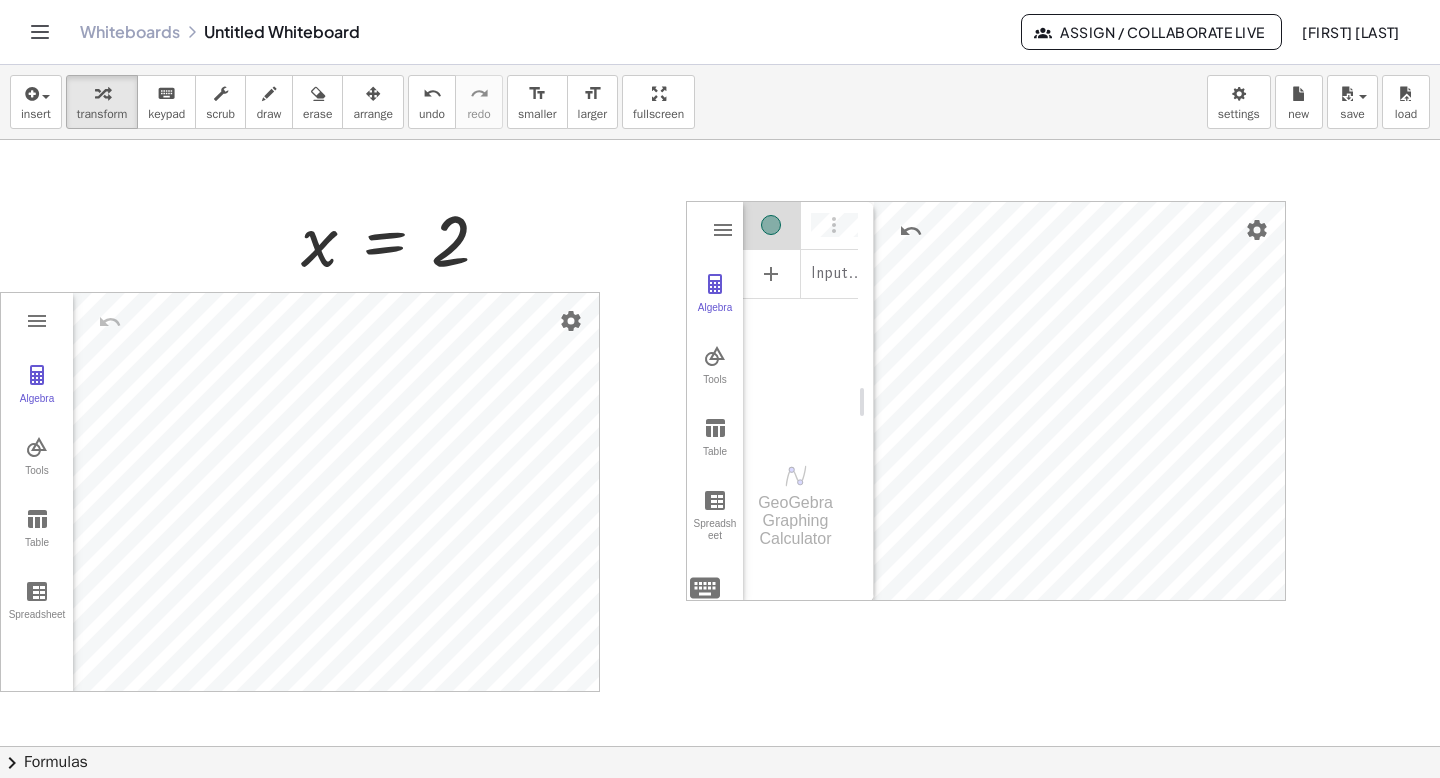 click on "+ · 2 · x + 1 = 5 + · 2 · x + 1 − 1 = + 5 − 1 + · 2 · x + 1 − 1 = 4 + · 2 · x + 0 = 4 · 2 · x = 4 · 2 · x · 2 = · 4 · 2 · 2 · x · 2 = 2 x = 2 Copied done     Algebra Tools Table Spreadsheet Input… *** GeoGebra Graphing Calculator Basic Tools Move Point Slider Intersect Extremum Roots Best Fit Line Edit Select Objects Move Graphics View Delete Show / Hide Label Show / Hide Object Copy Visual Style Media Text Points Point Intersect Point on Object Attach / Detach Point Extremum Roots Complex Number List Lines Line Ray Vector Others Pen Freehand Function Button Check Box Input Box   123 123 f(x) ABC #&¬ 𝑥 𝑦 𝜋 𝑒 7 8 9 × ÷ 4 5 6 + − < > 1 2 3 = ans , ( ) 0 . 𝑥 𝑦 𝑧 𝜋 7 8 9 × ÷ 𝑒 4 5 6 + − < > 1 2 3 = ( ) , 0 .     Algebra Tools Table Spreadsheet GeoGebra Graphing Calculator Basic Tools Move Point Slider Intersect Extremum Roots Best Fit Line Edit Select Objects Move Graphics View Delete Show / Hide Label Show / Hide Object Copy Visual Style Media" at bounding box center [720, 811] 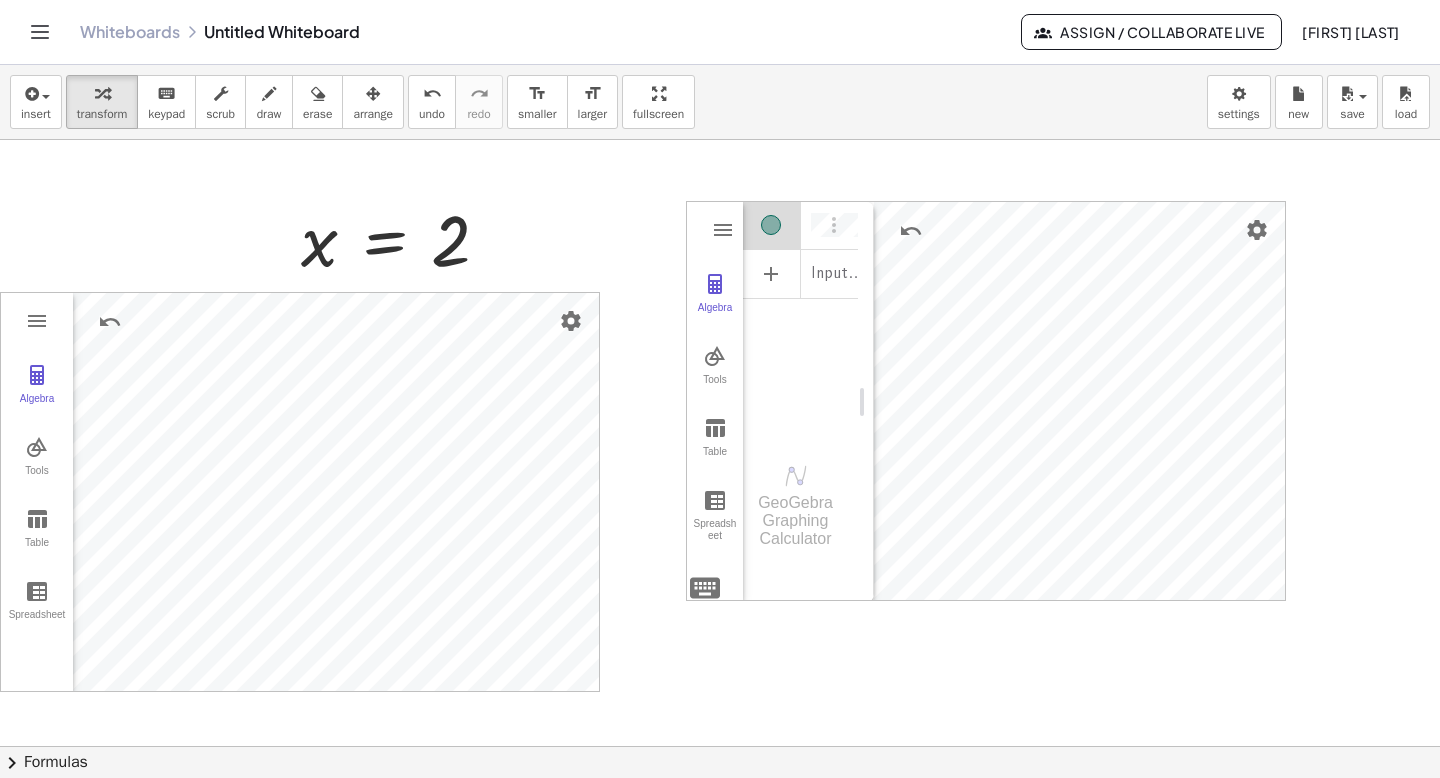 click on "Algebra Tools Table Spreadsheet" at bounding box center [37, 492] 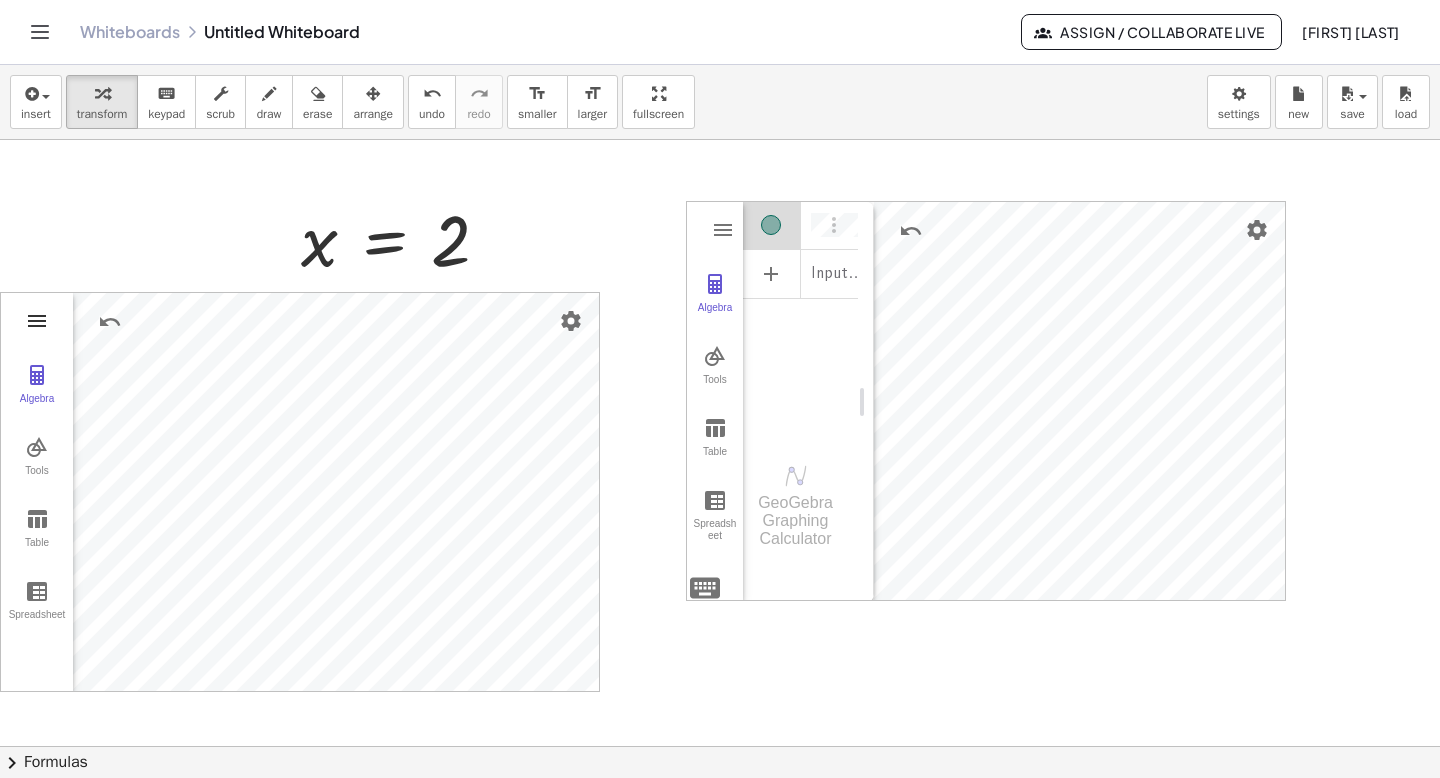 click at bounding box center (37, 321) 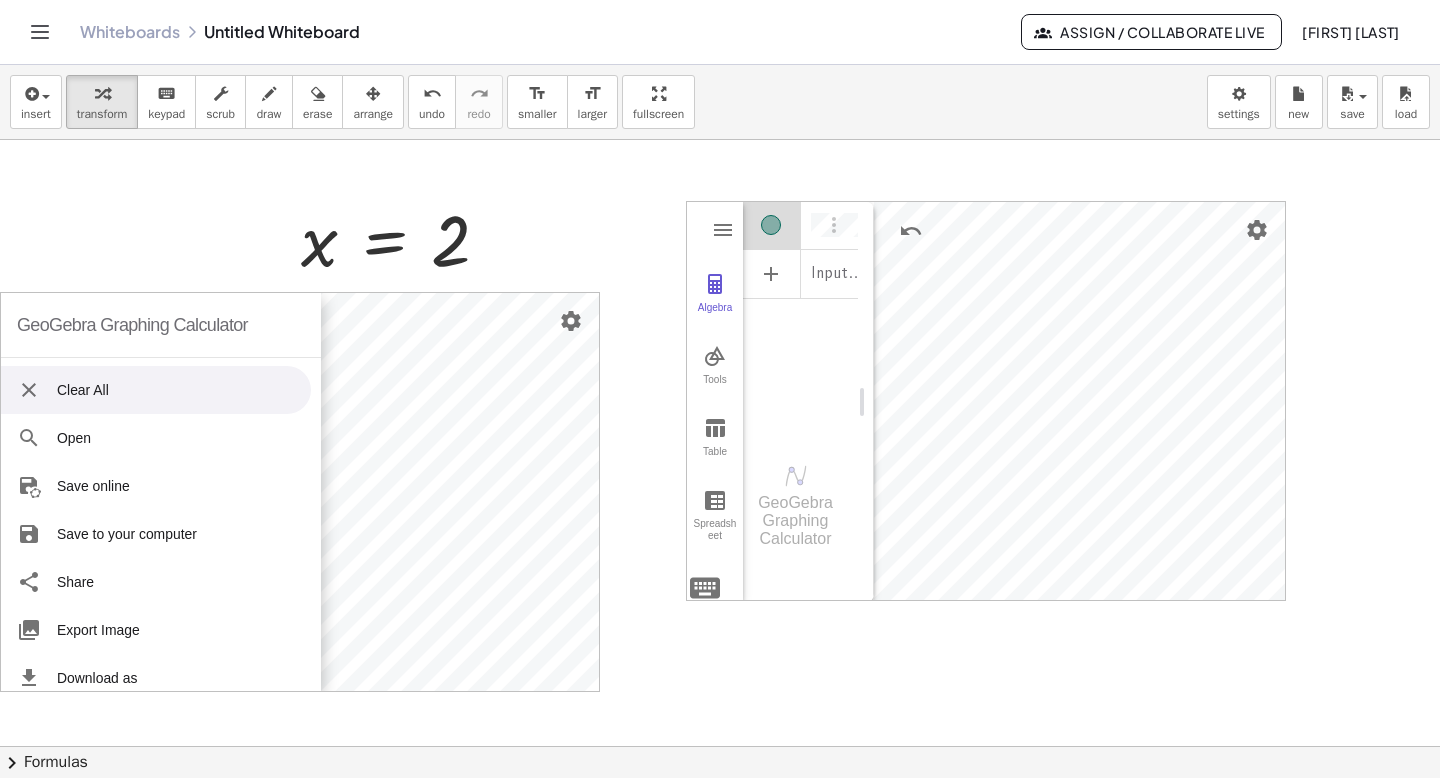 click on "Clear All" at bounding box center [156, 390] 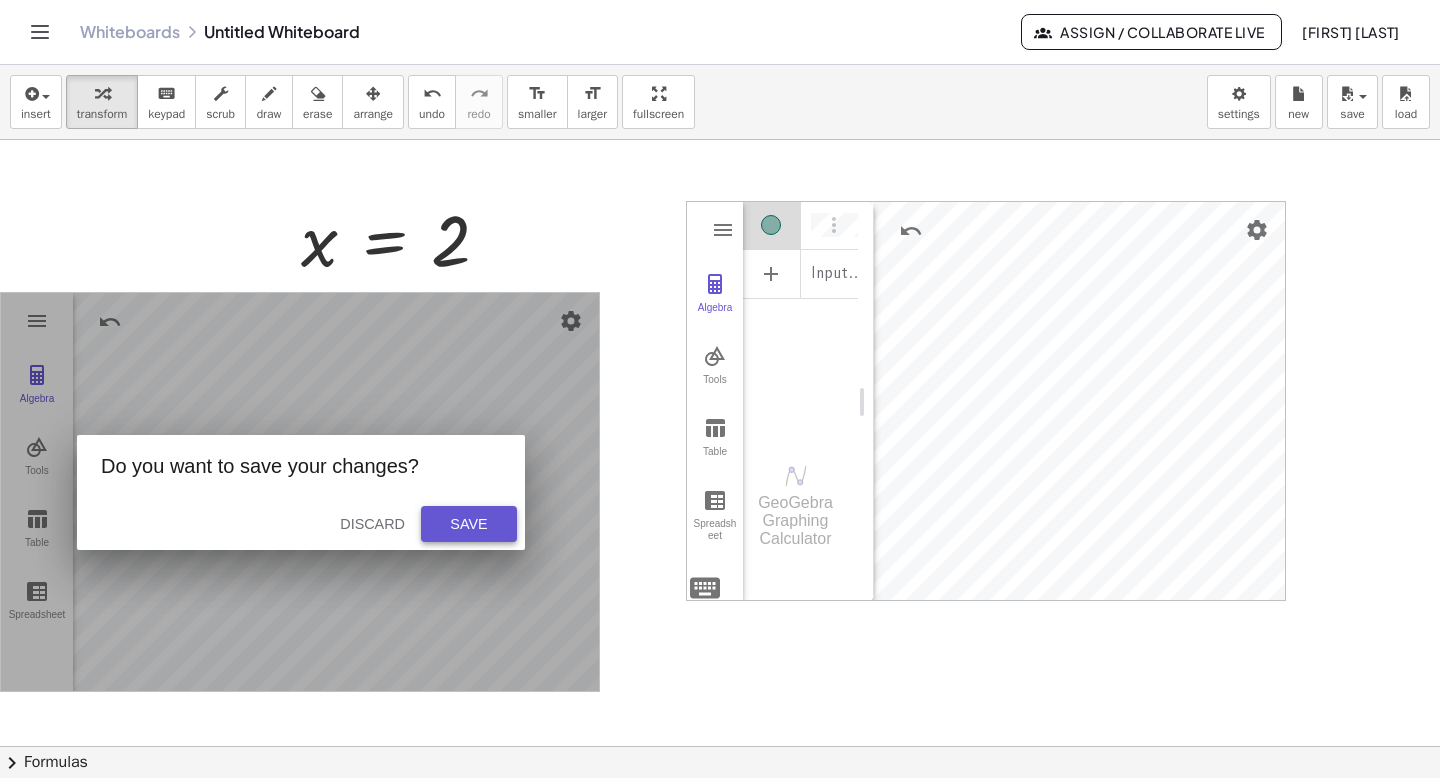 click on "Save" at bounding box center [469, 524] 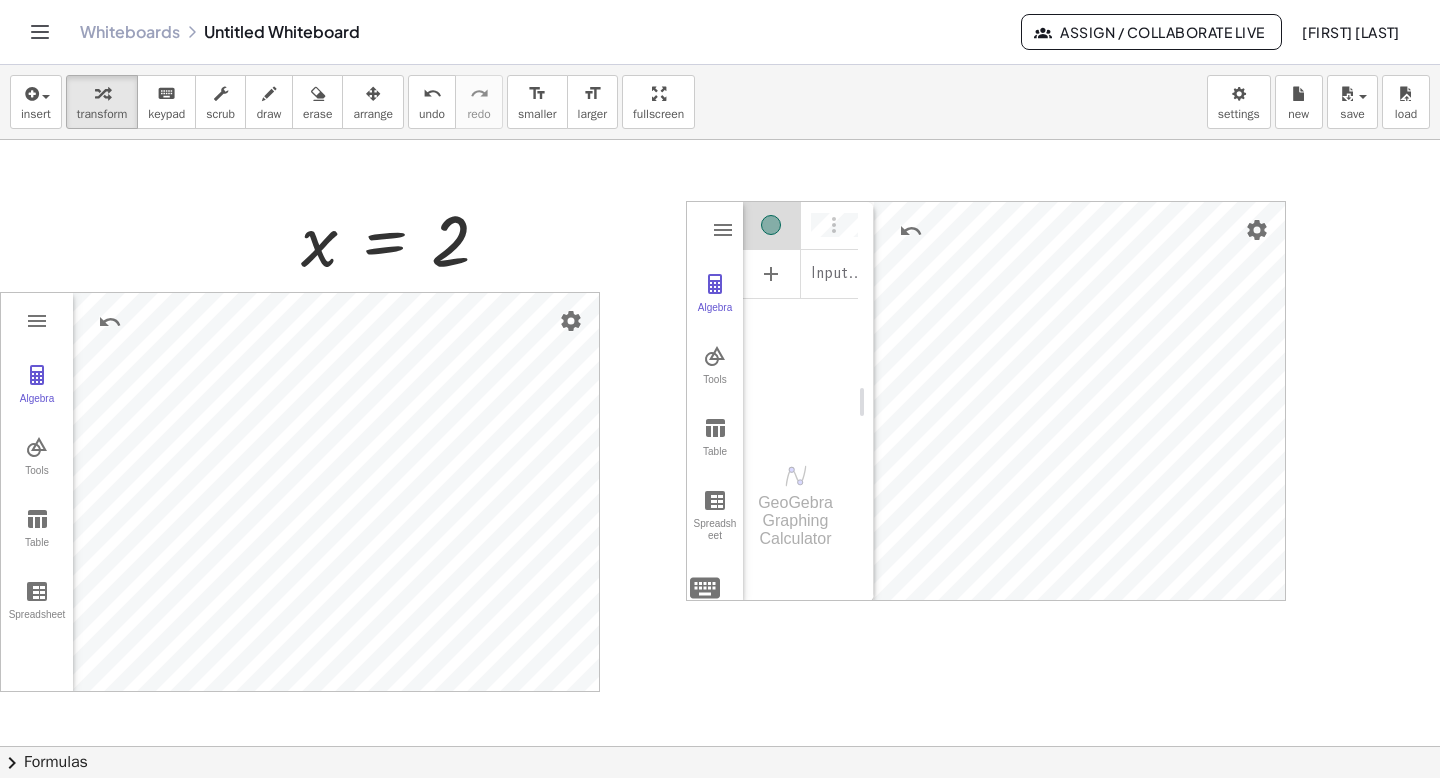 click at bounding box center [720, 811] 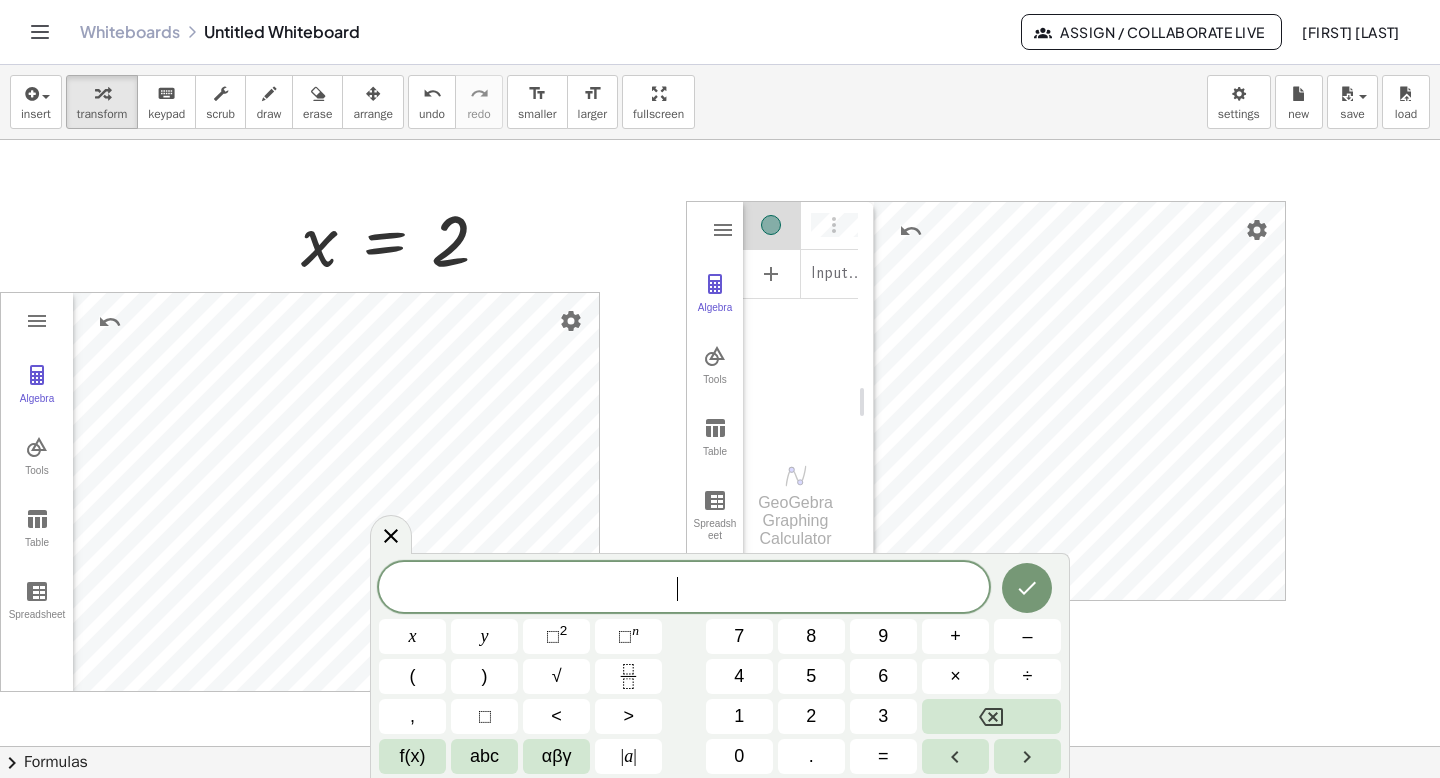 drag, startPoint x: 647, startPoint y: 175, endPoint x: 837, endPoint y: 339, distance: 250.99004 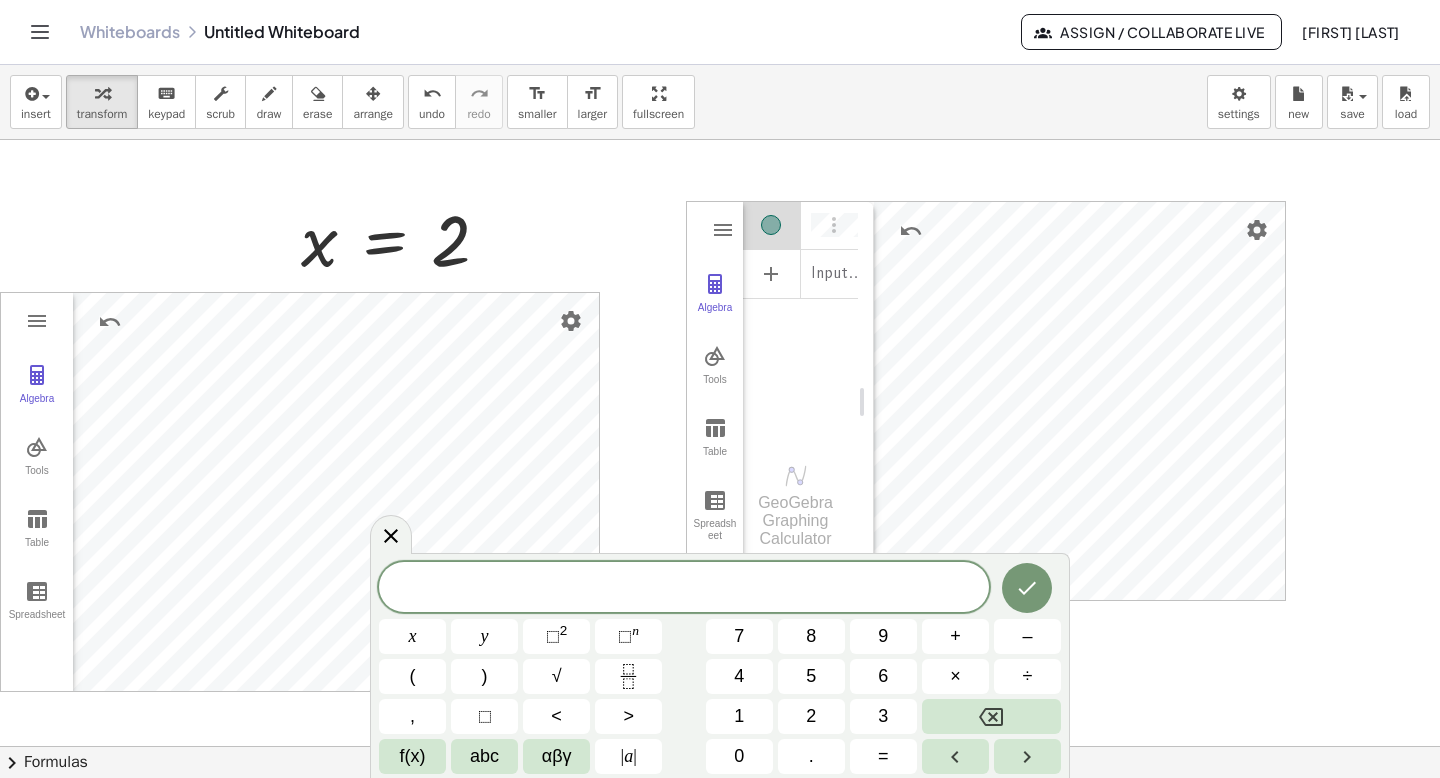 click at bounding box center (720, 811) 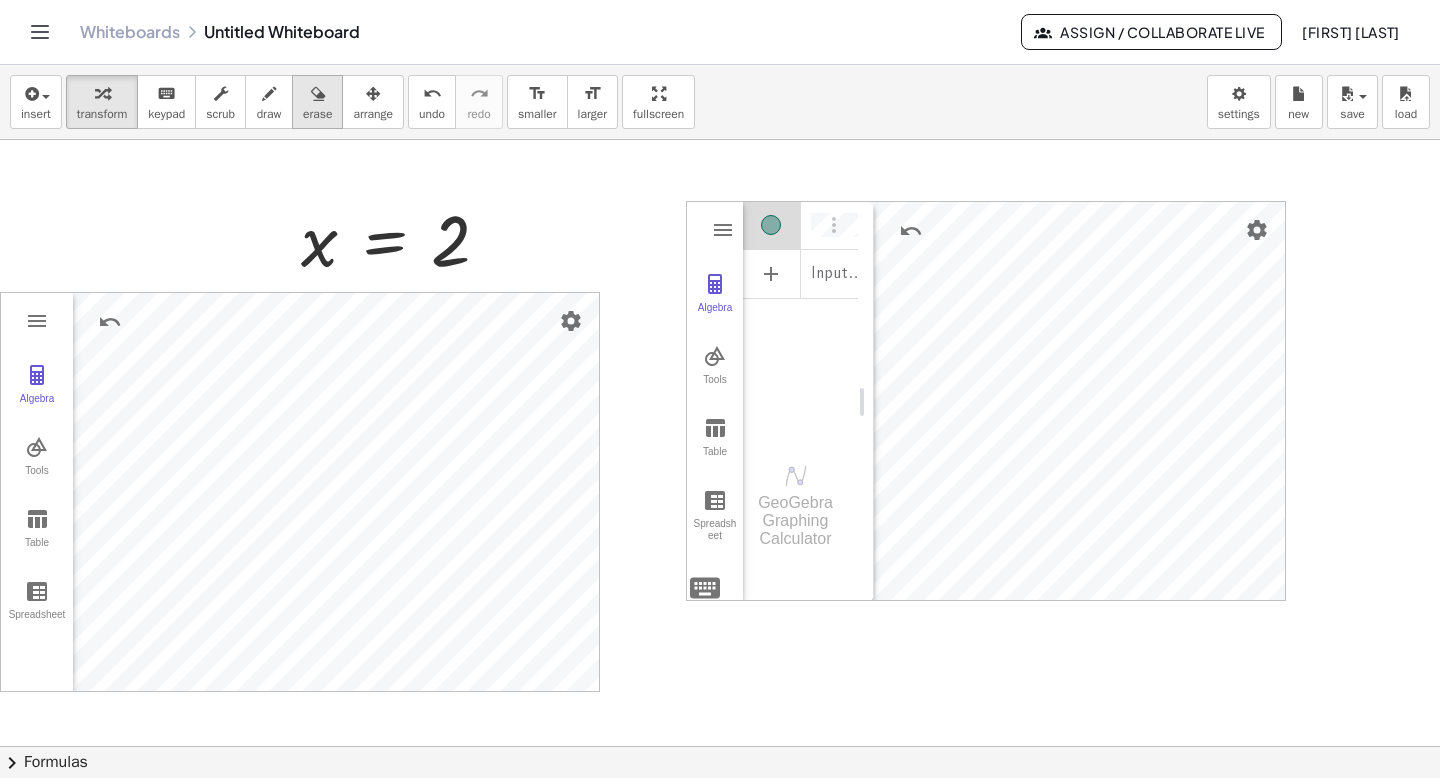 click at bounding box center [317, 93] 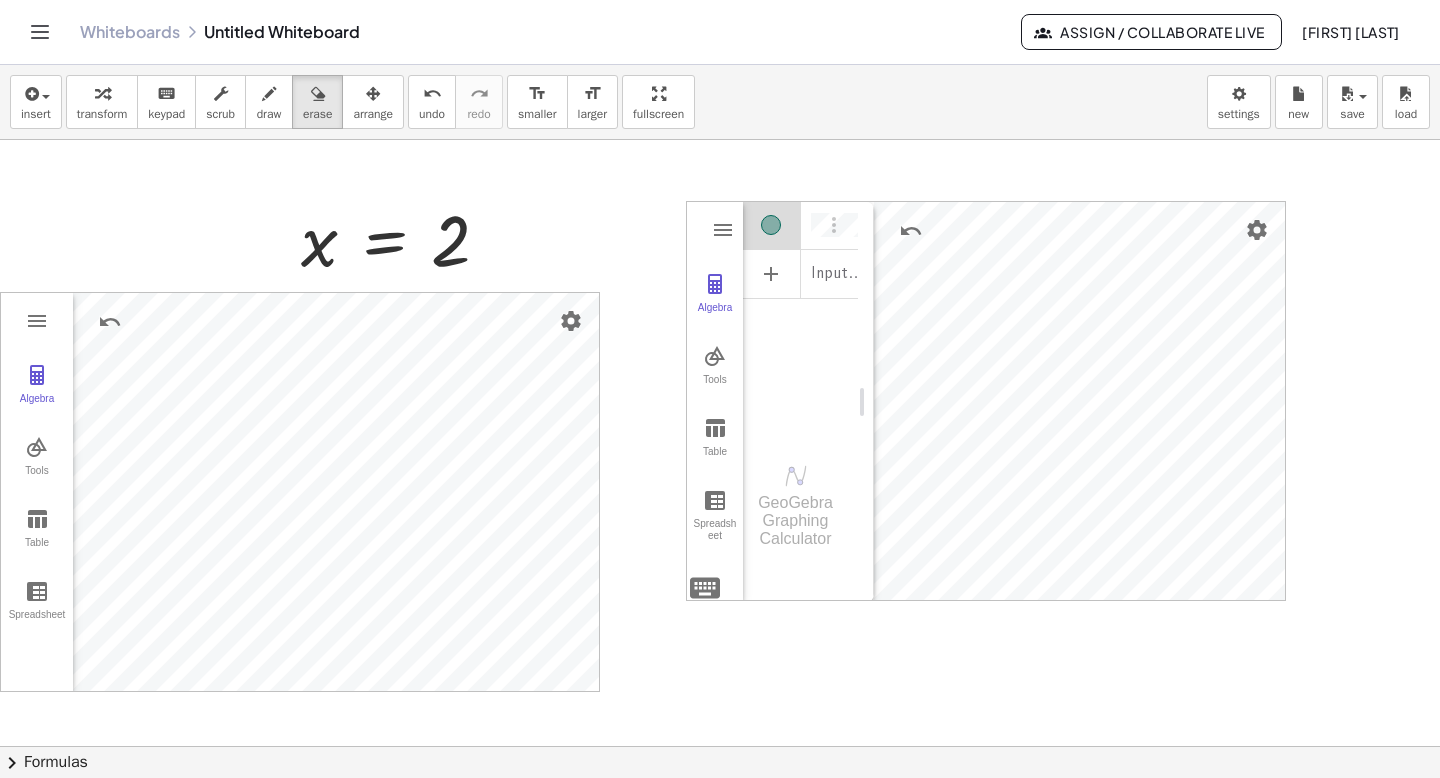 click at bounding box center (720, 811) 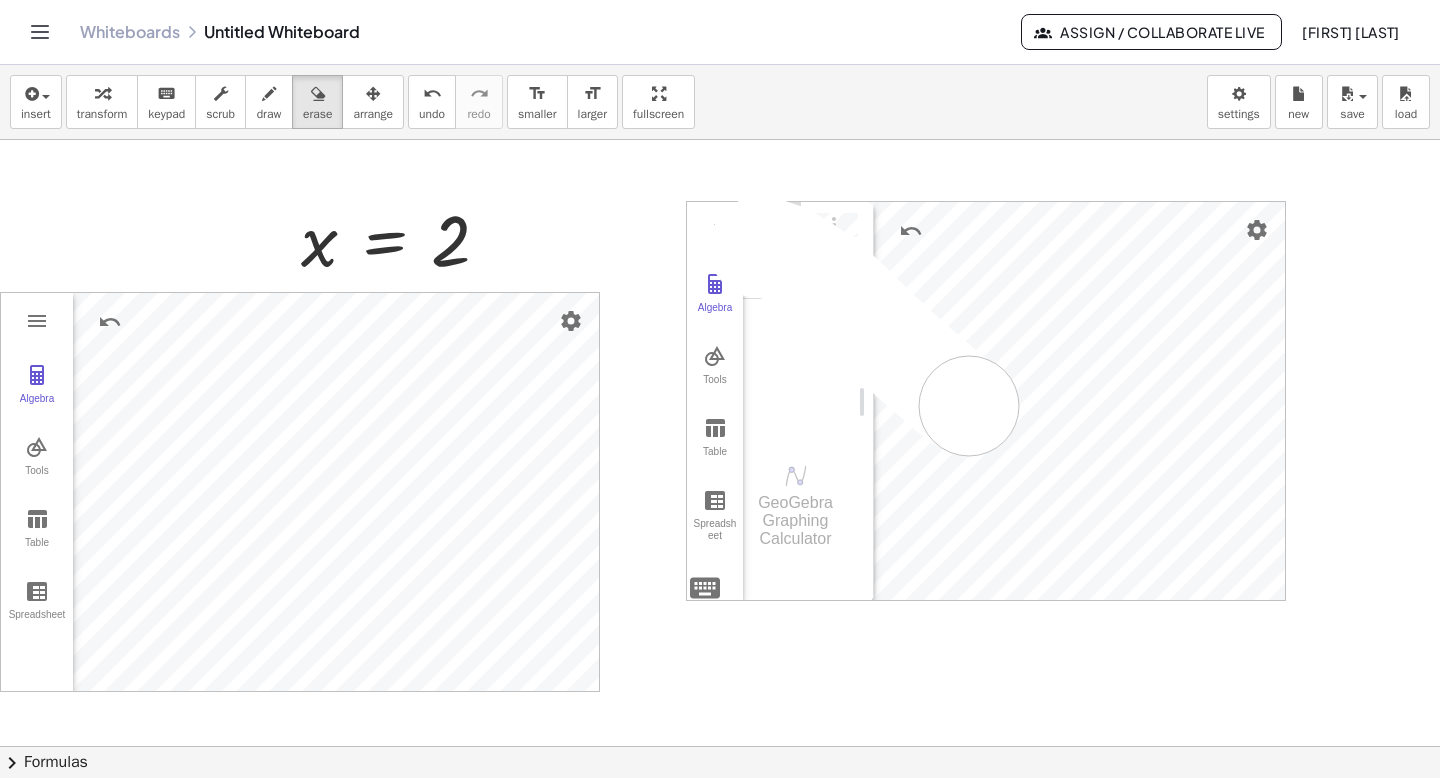 drag, startPoint x: 759, startPoint y: 247, endPoint x: 973, endPoint y: 406, distance: 266.6027 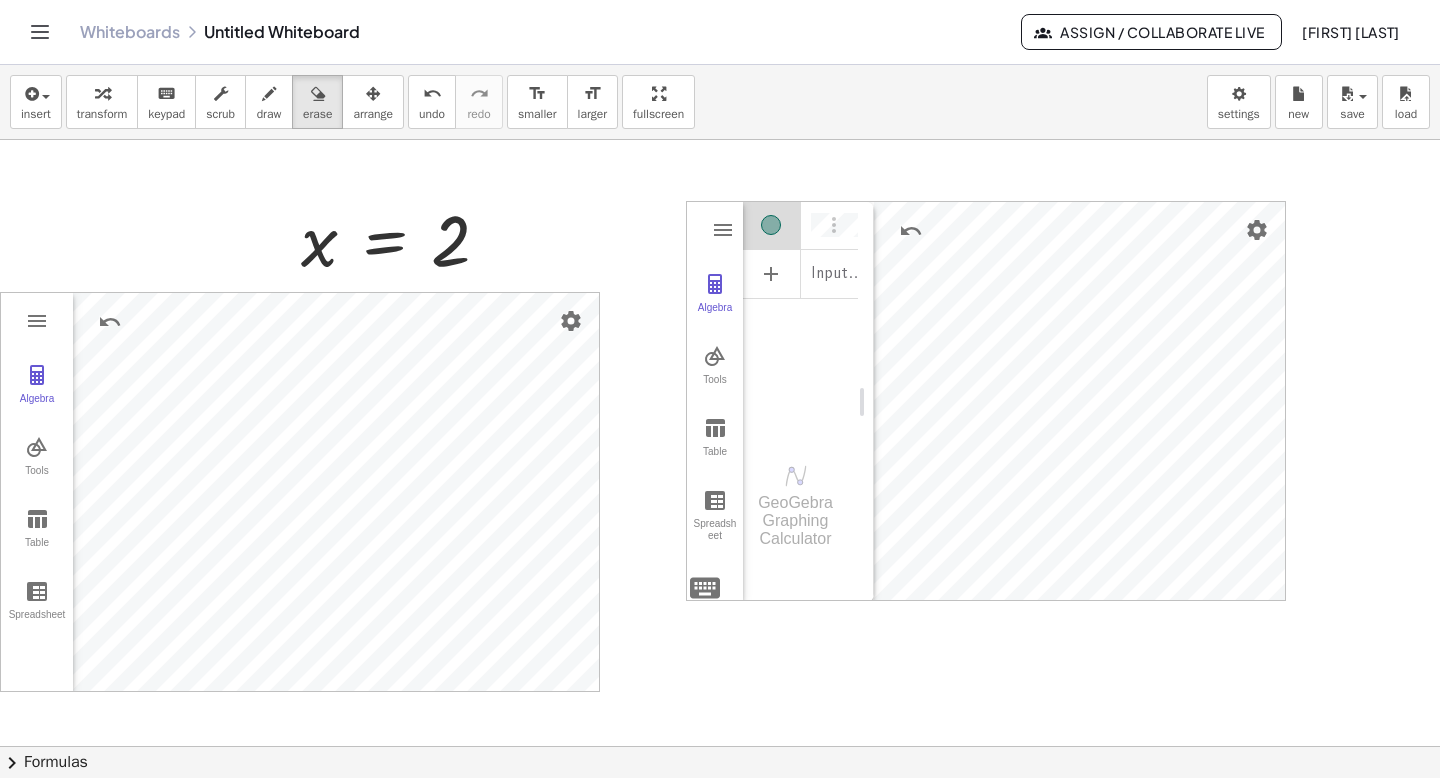 click at bounding box center [720, 811] 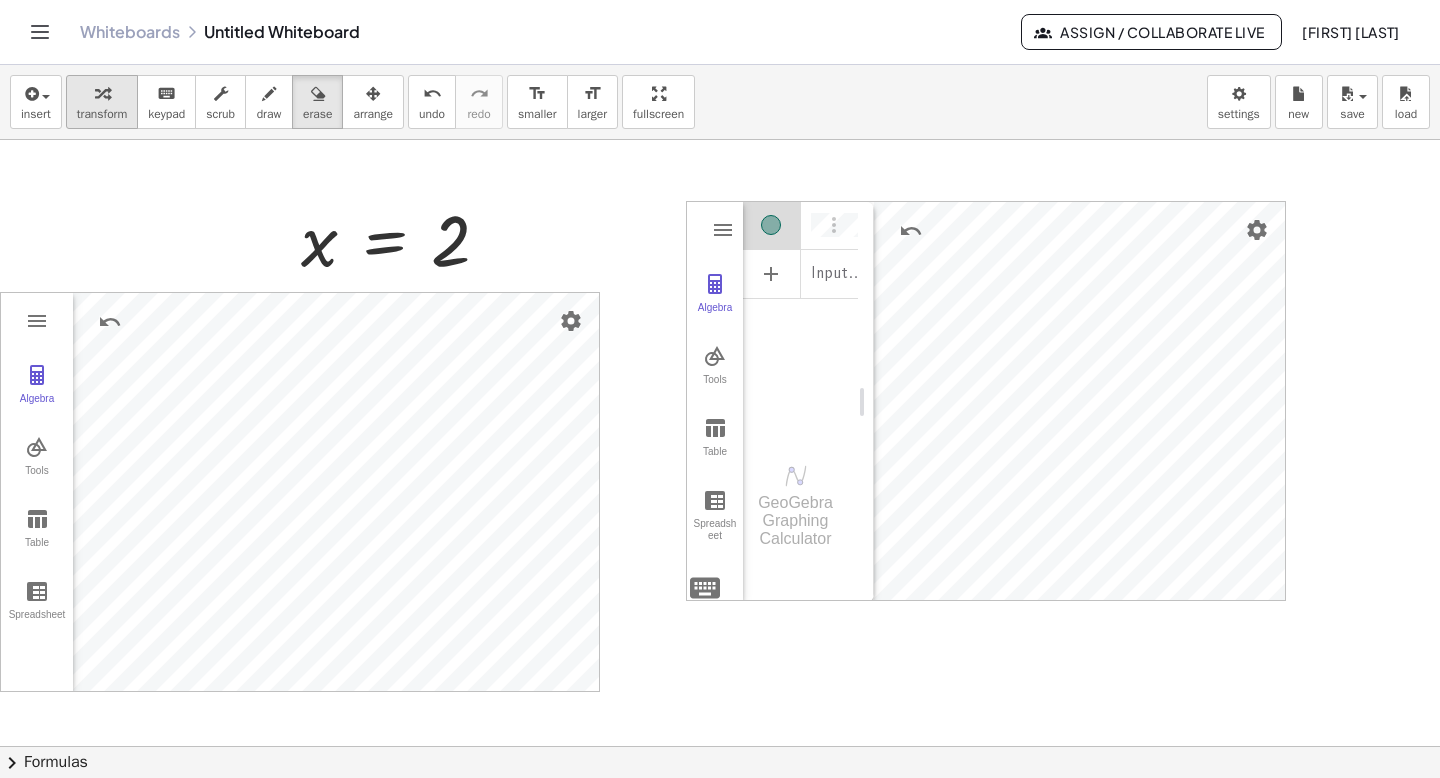 click at bounding box center (102, 93) 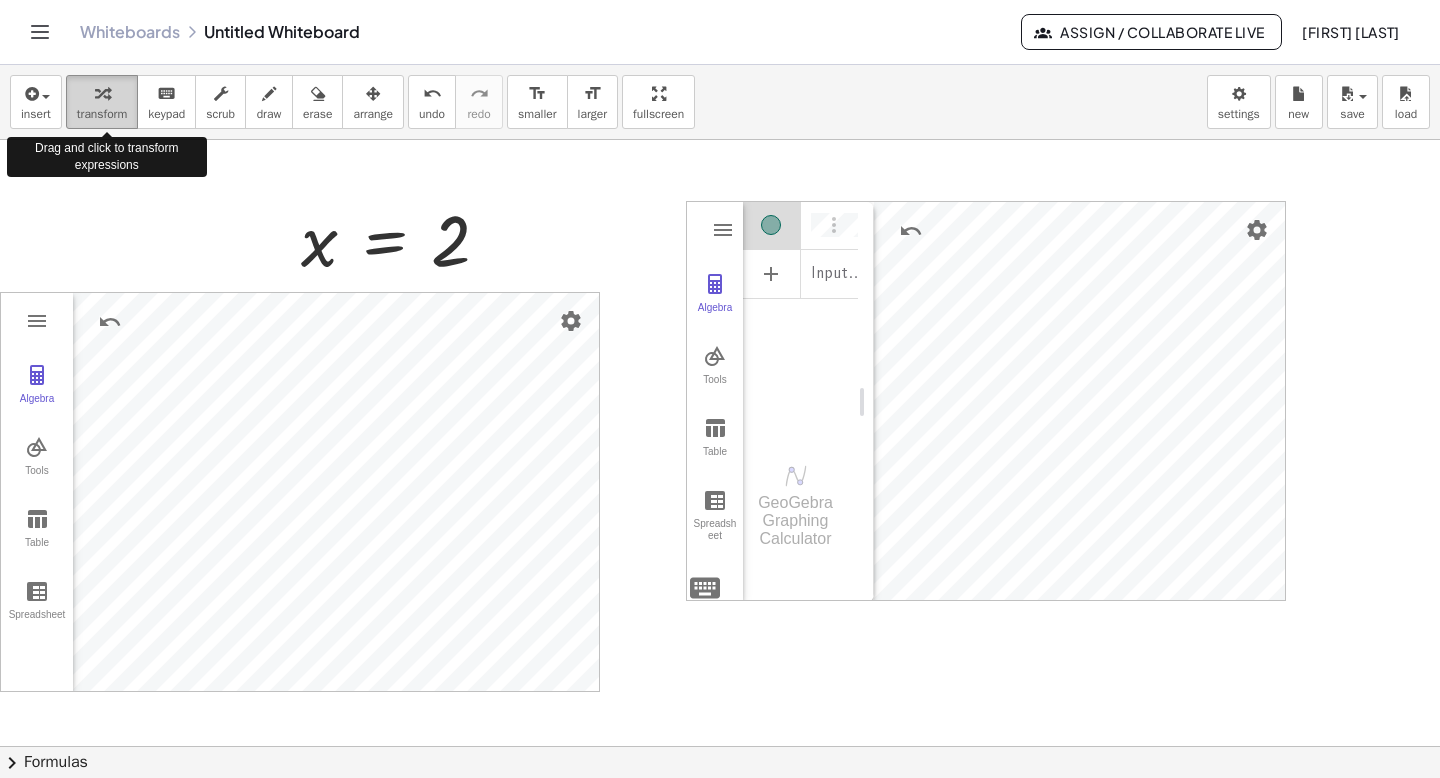 click at bounding box center (102, 93) 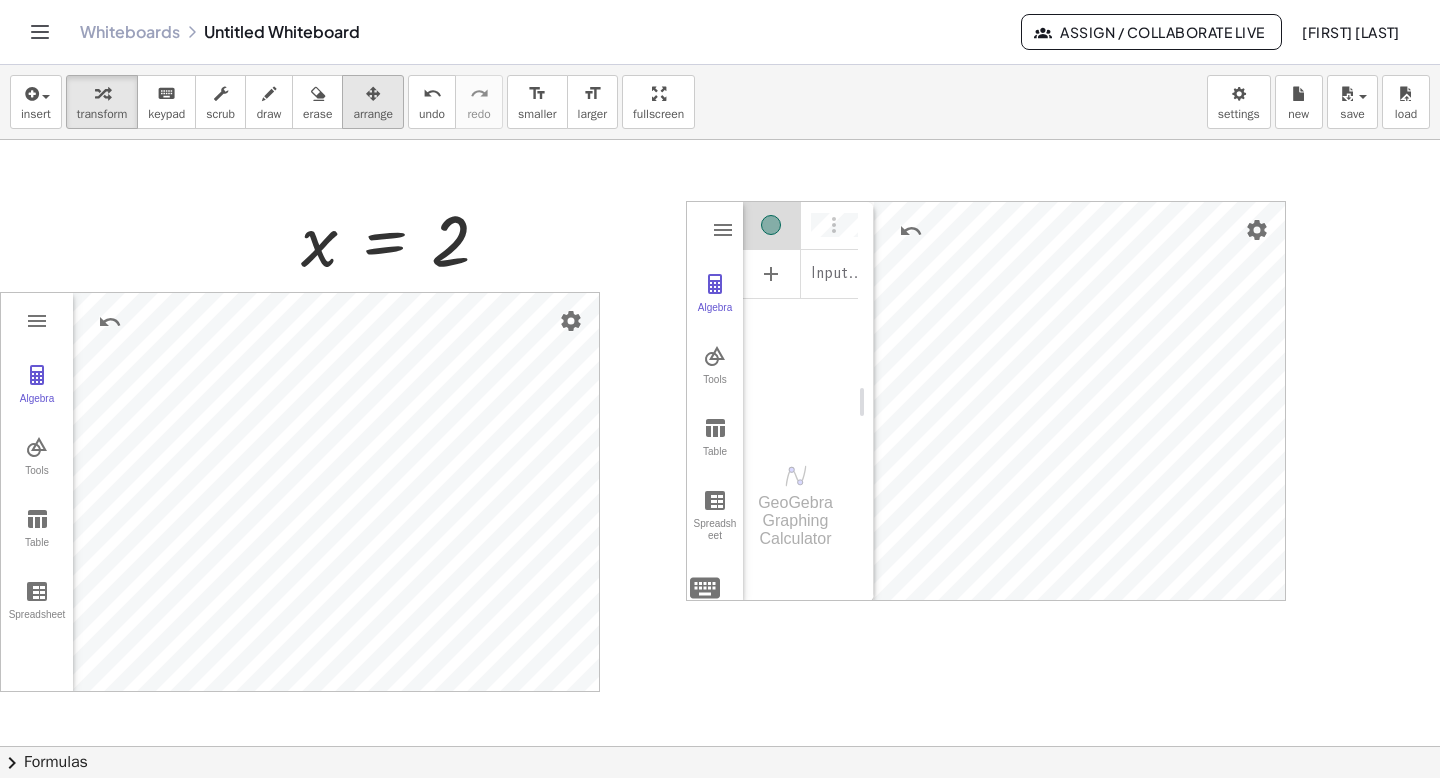 click at bounding box center (373, 94) 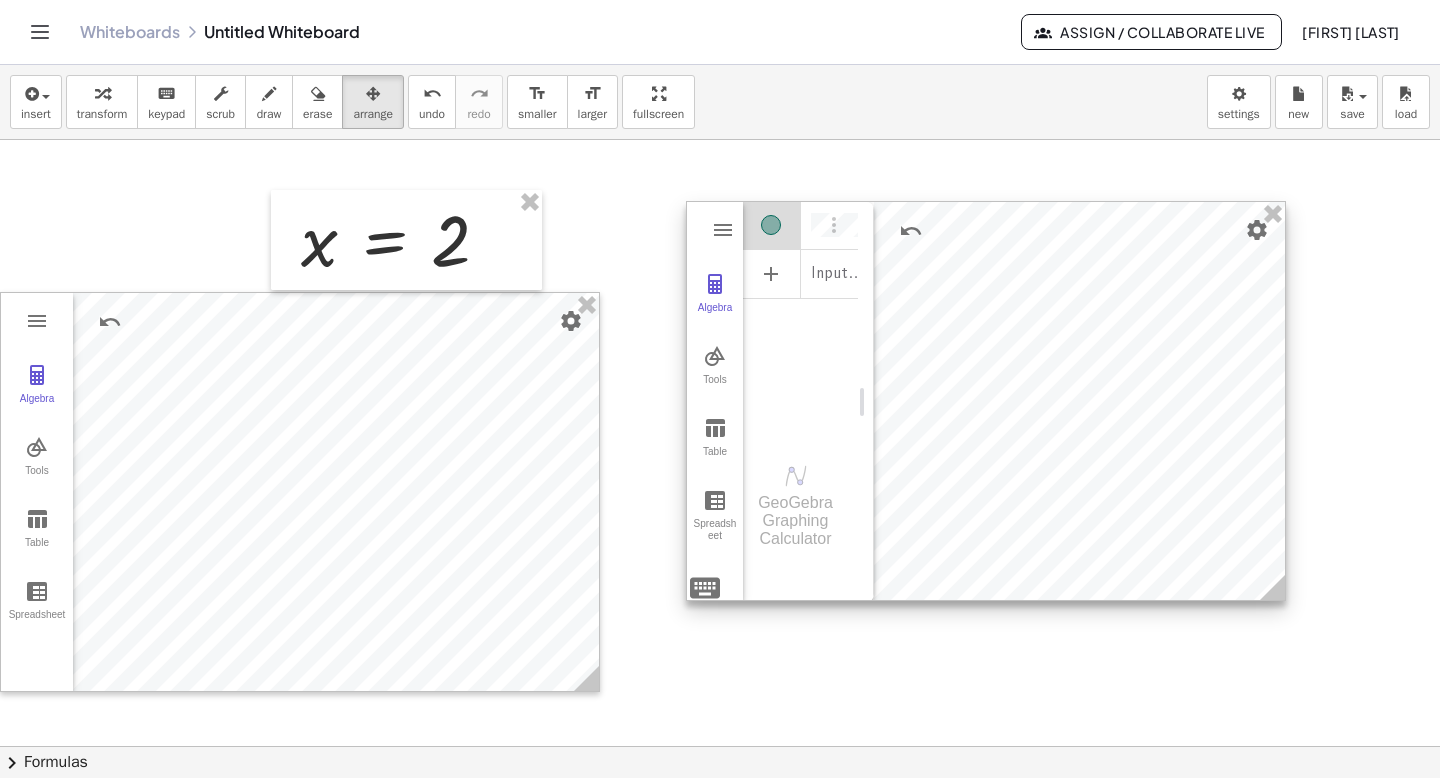 click at bounding box center (772, 225) 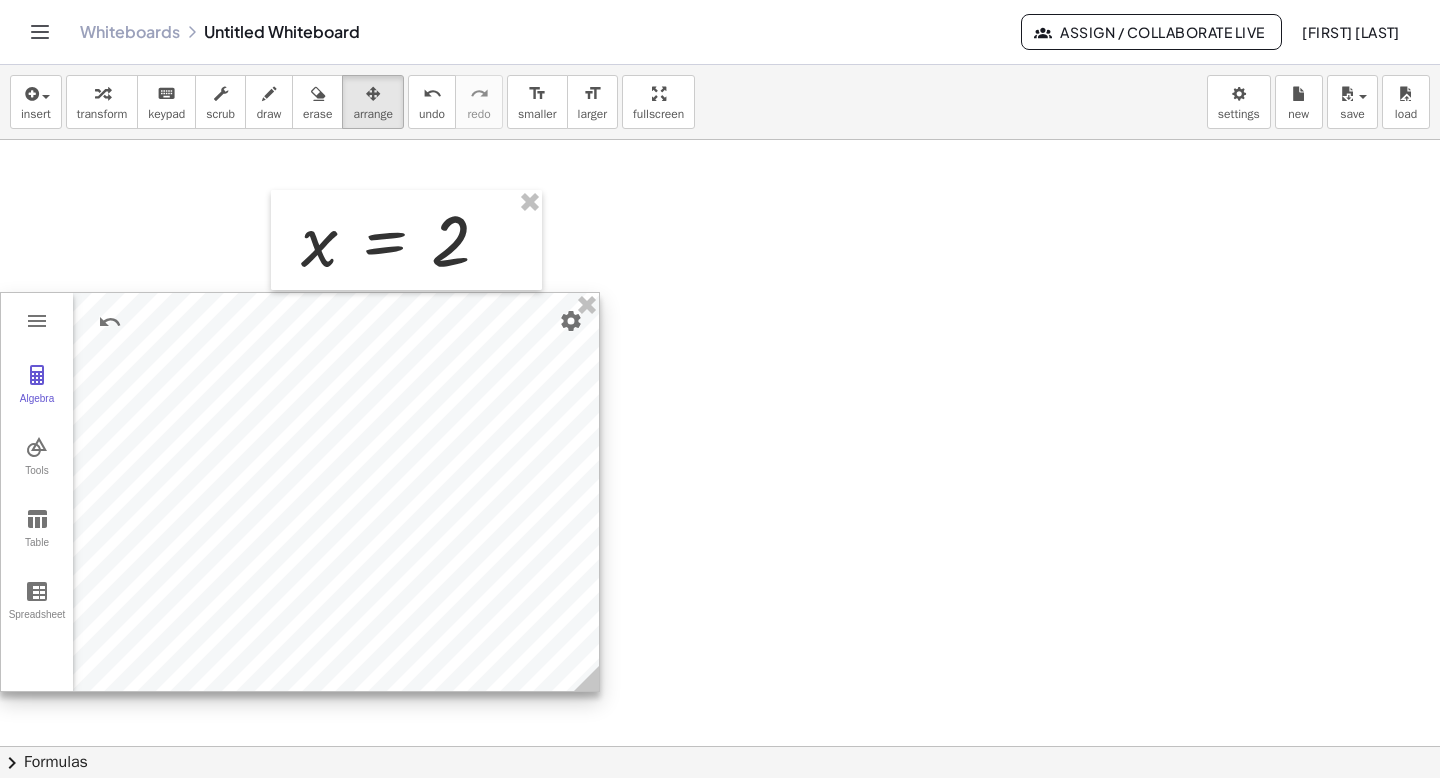 click at bounding box center [300, 492] 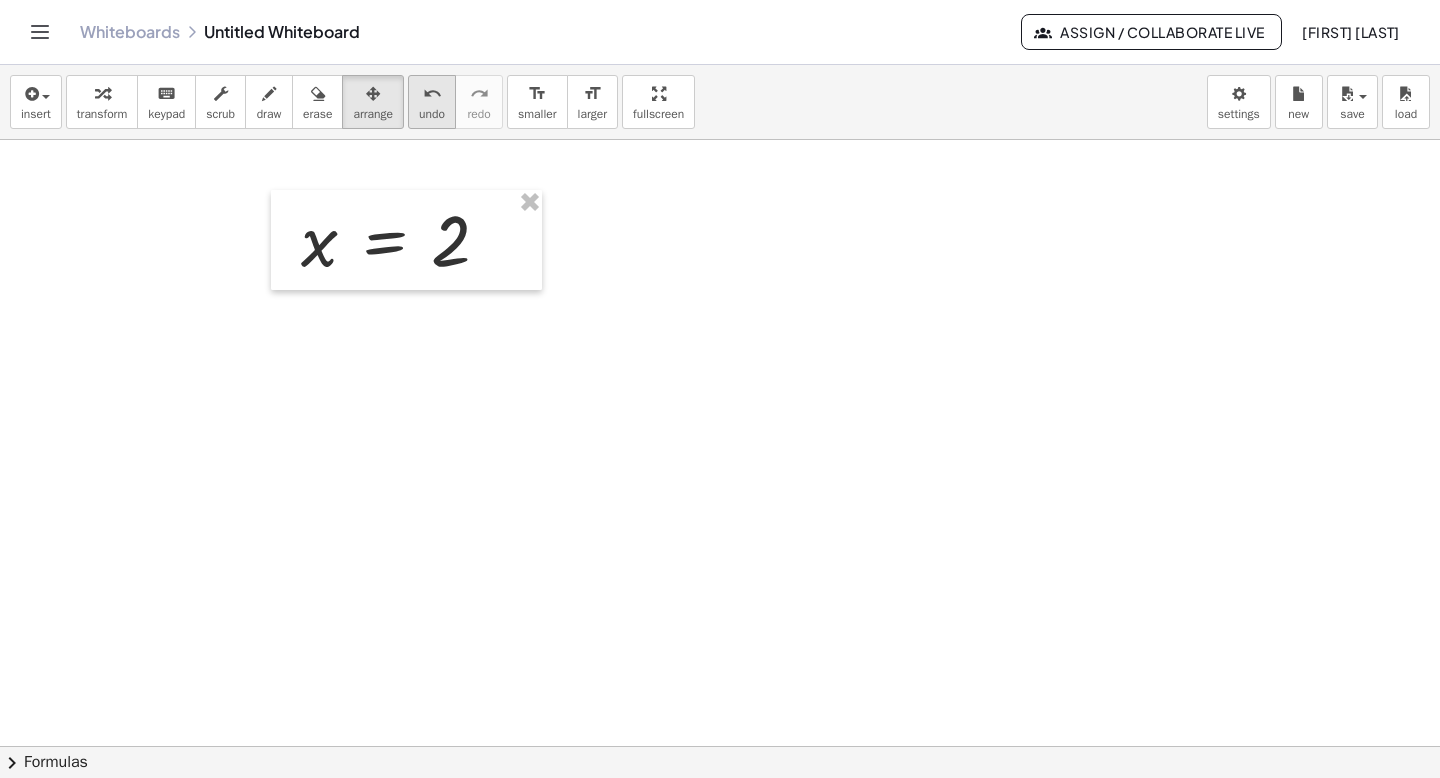 click on "undo" at bounding box center (432, 93) 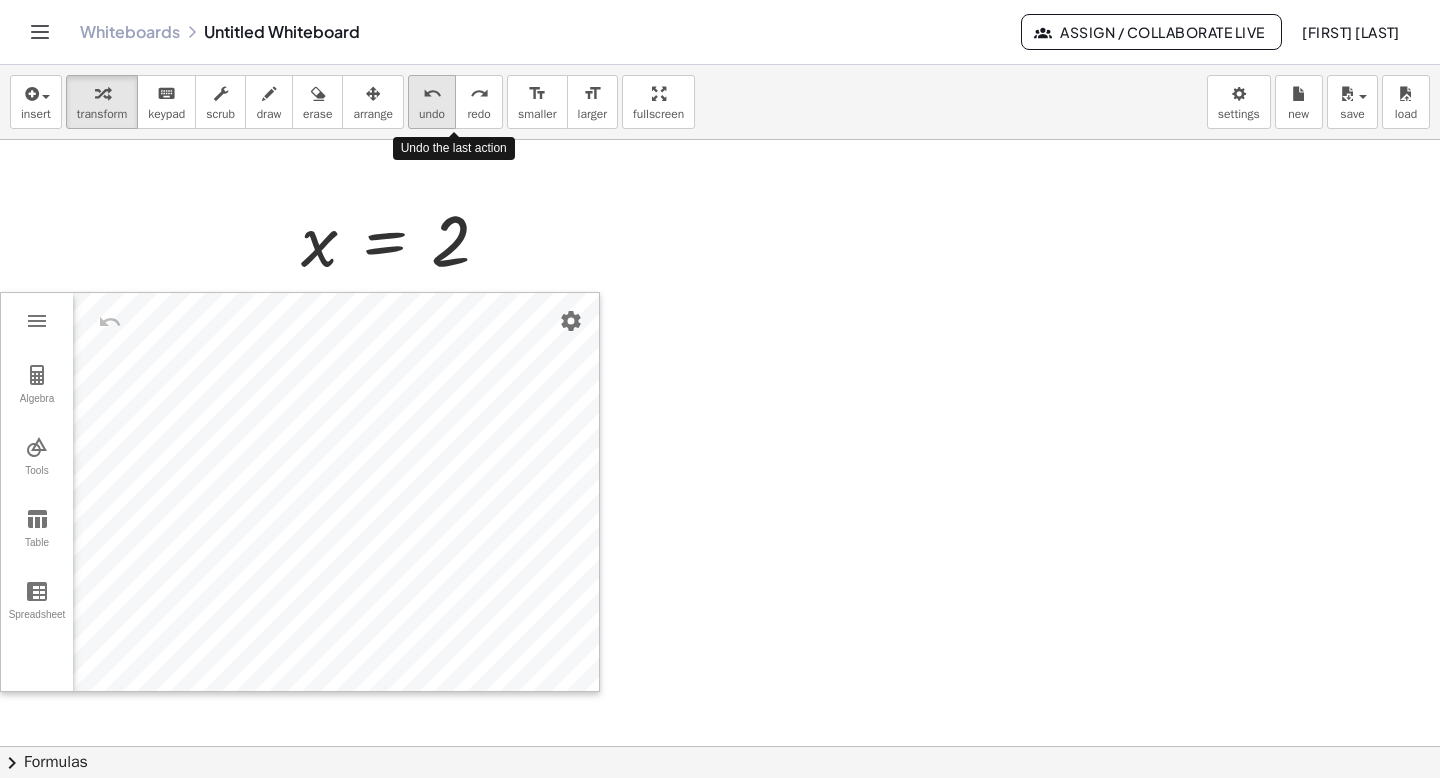 click on "undo" at bounding box center (432, 93) 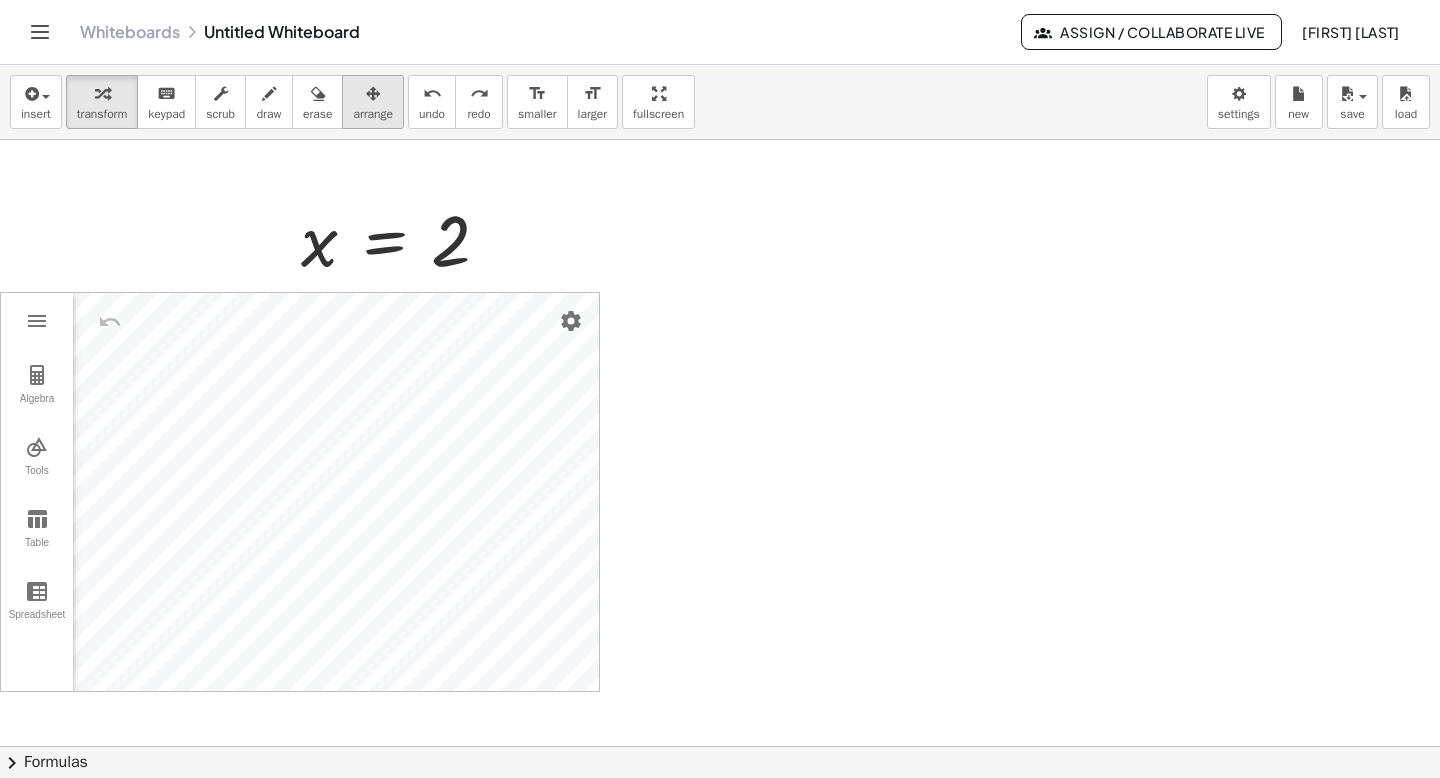 click on "arrange" at bounding box center (373, 114) 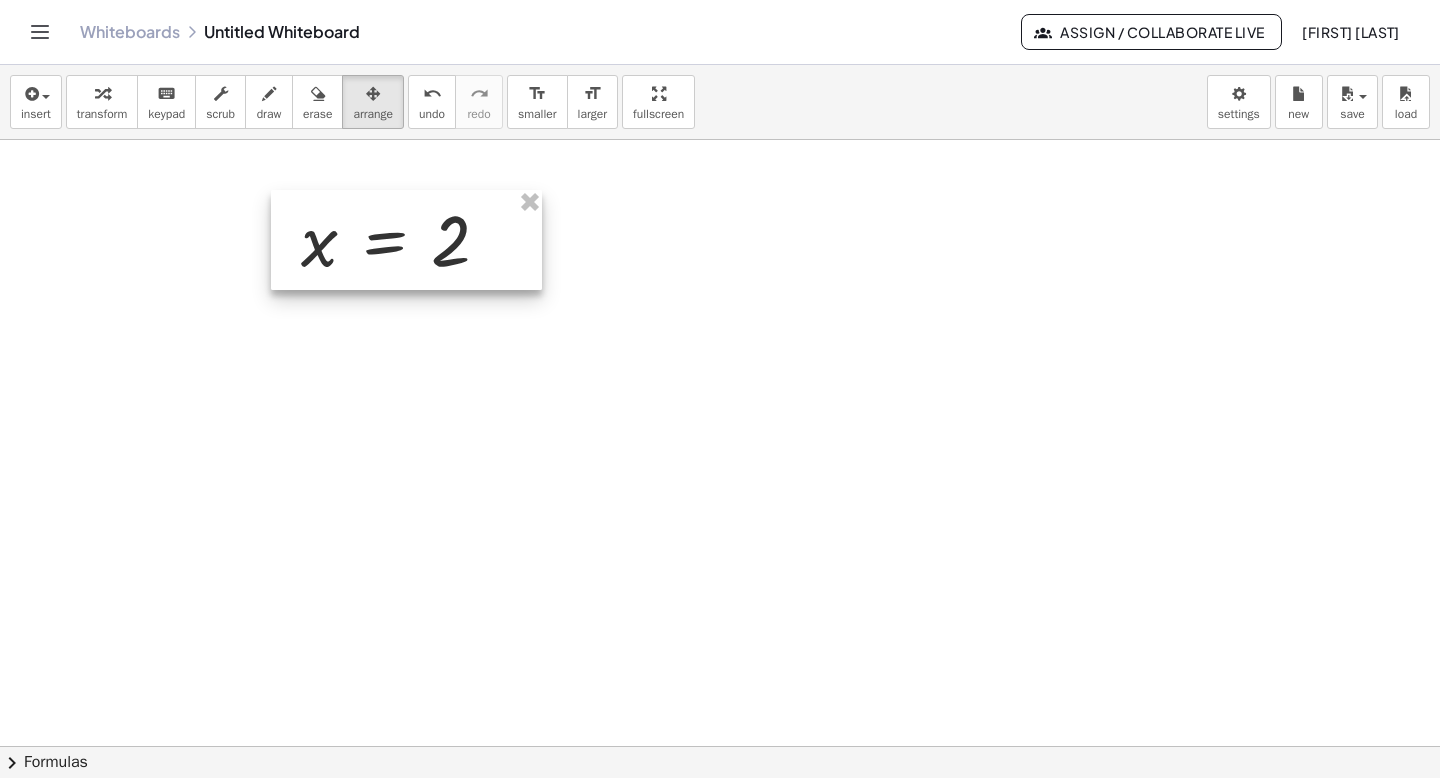 click at bounding box center [406, 240] 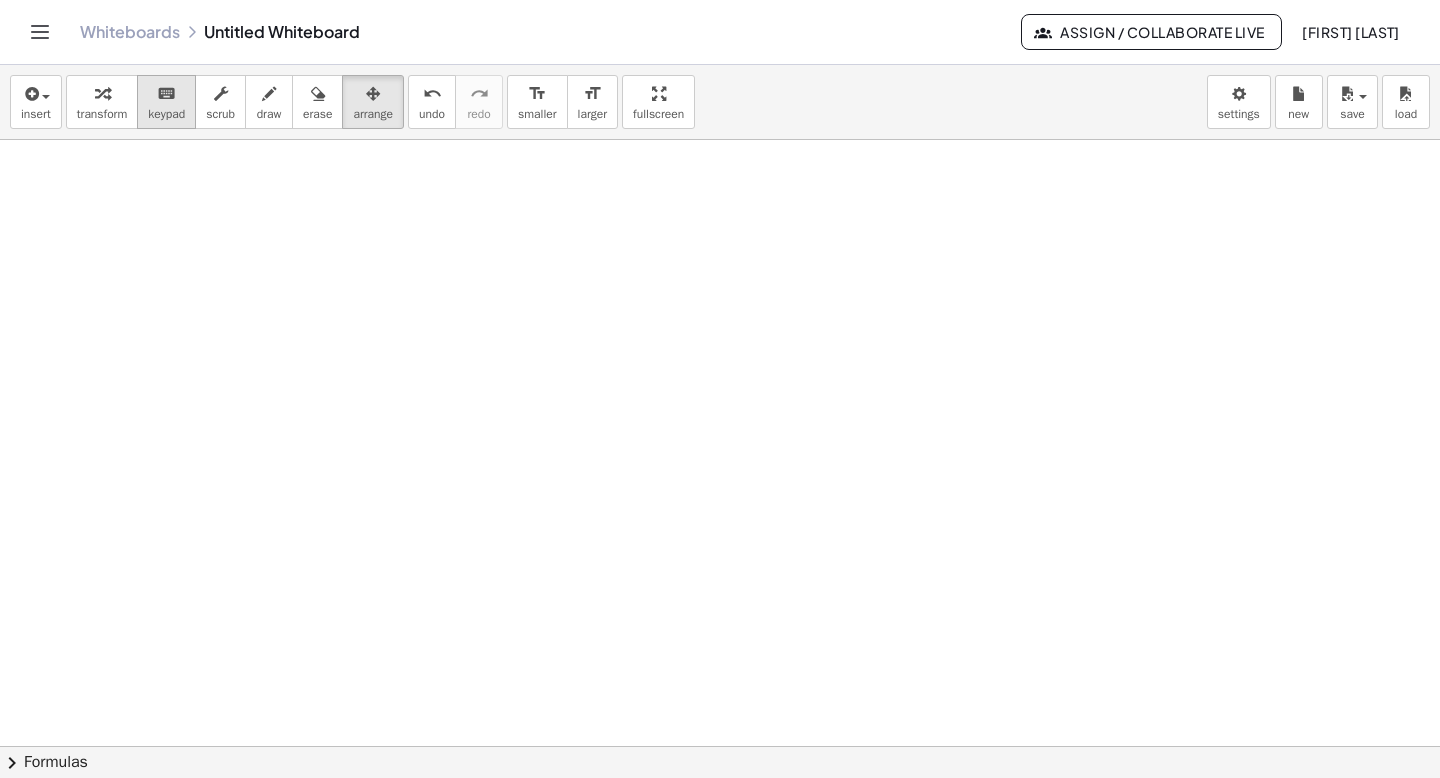 click on "keyboard" at bounding box center [166, 94] 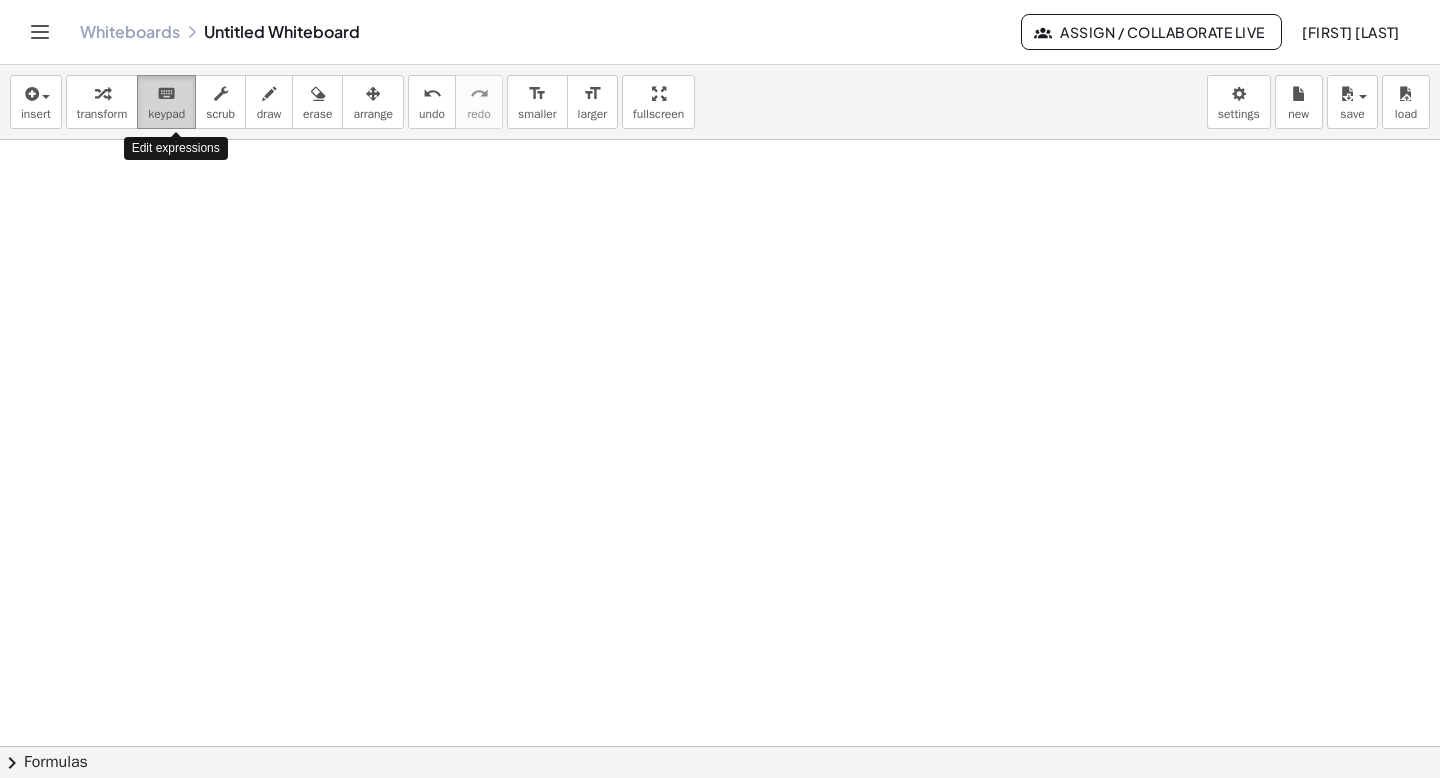 click on "keyboard" at bounding box center (166, 94) 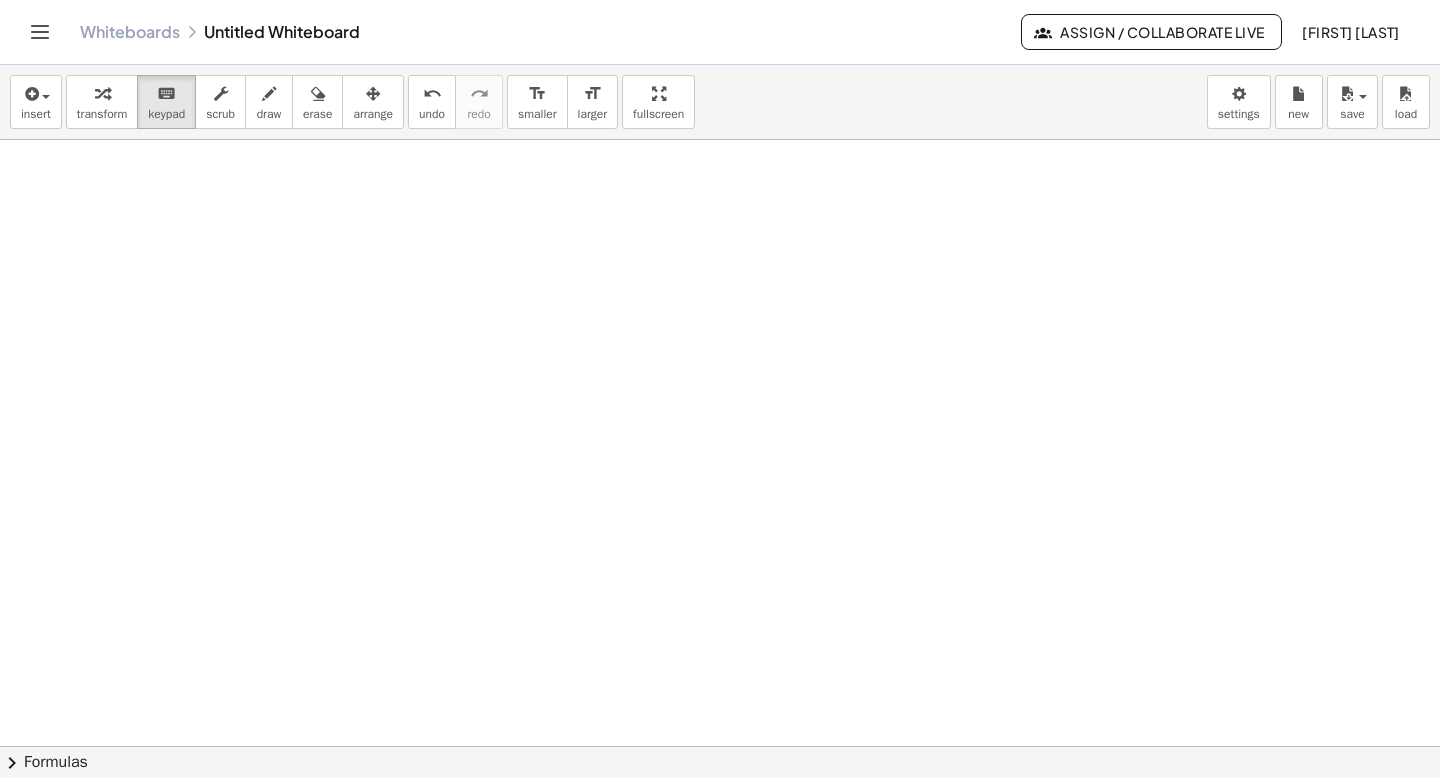 click at bounding box center [720, 811] 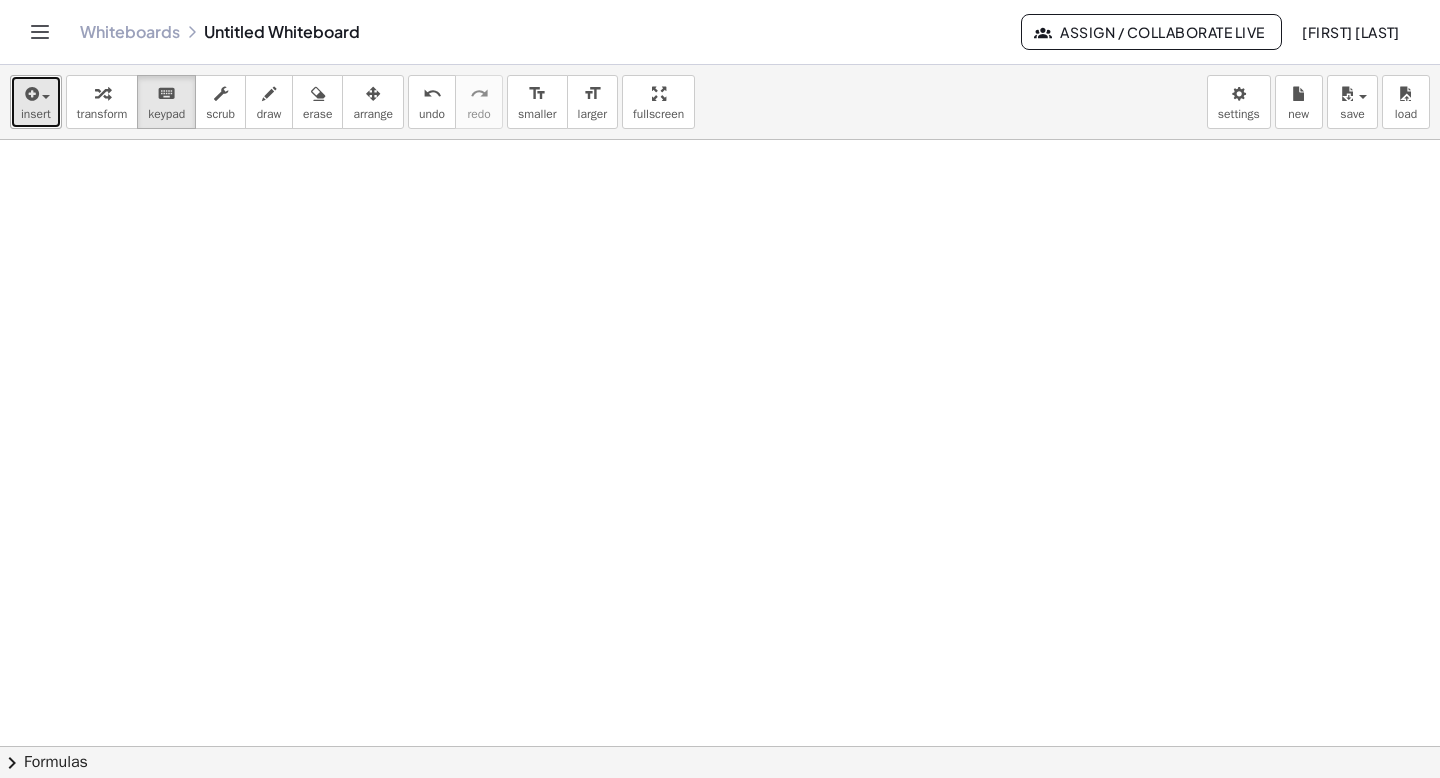 click on "insert" at bounding box center (36, 102) 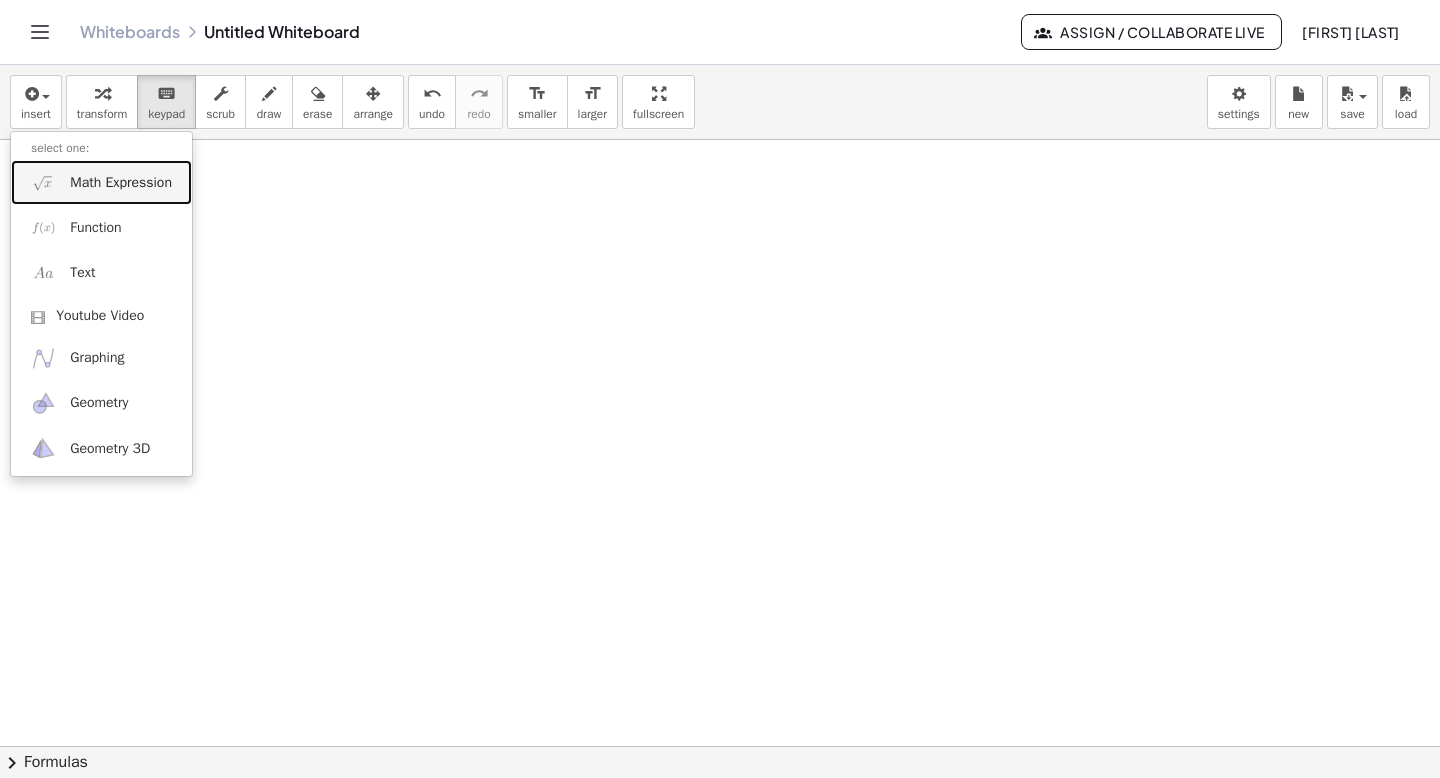 click on "Math Expression" at bounding box center [121, 183] 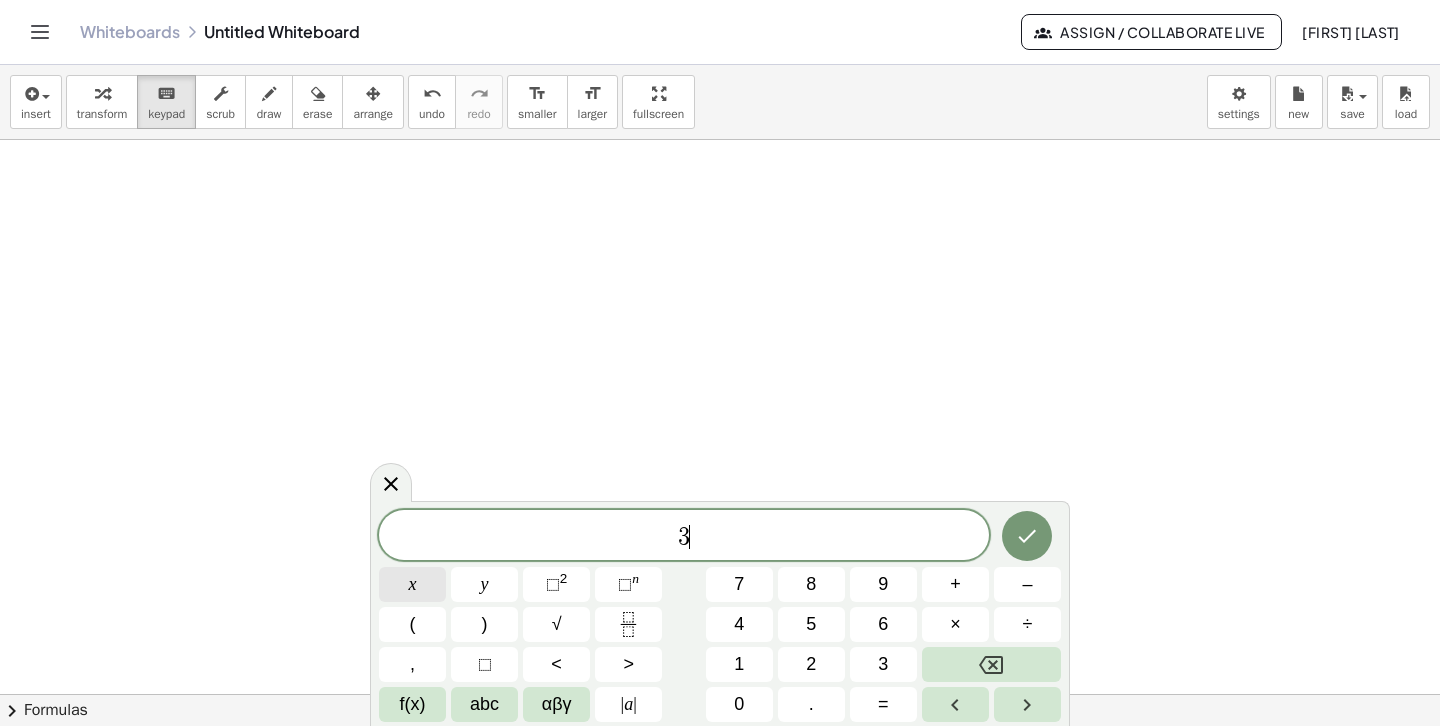 click on "x" at bounding box center [413, 584] 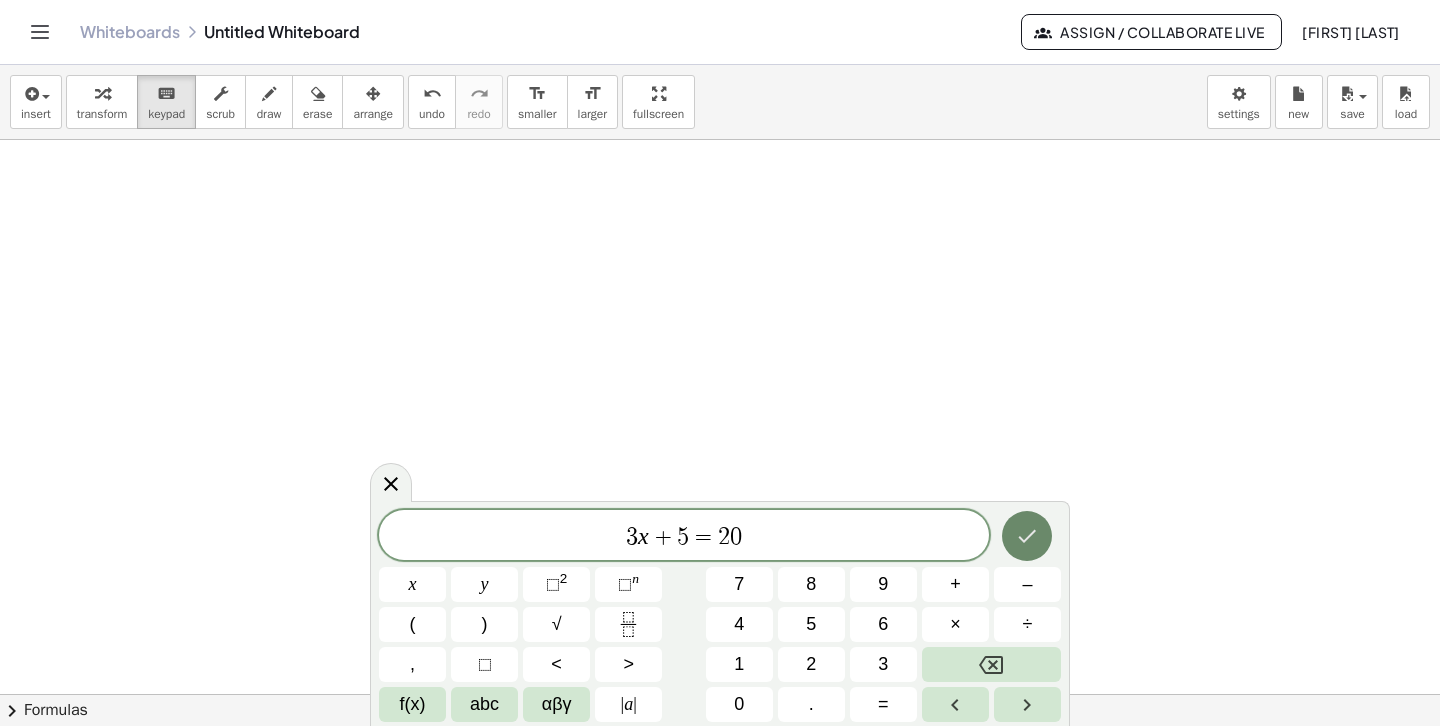 click 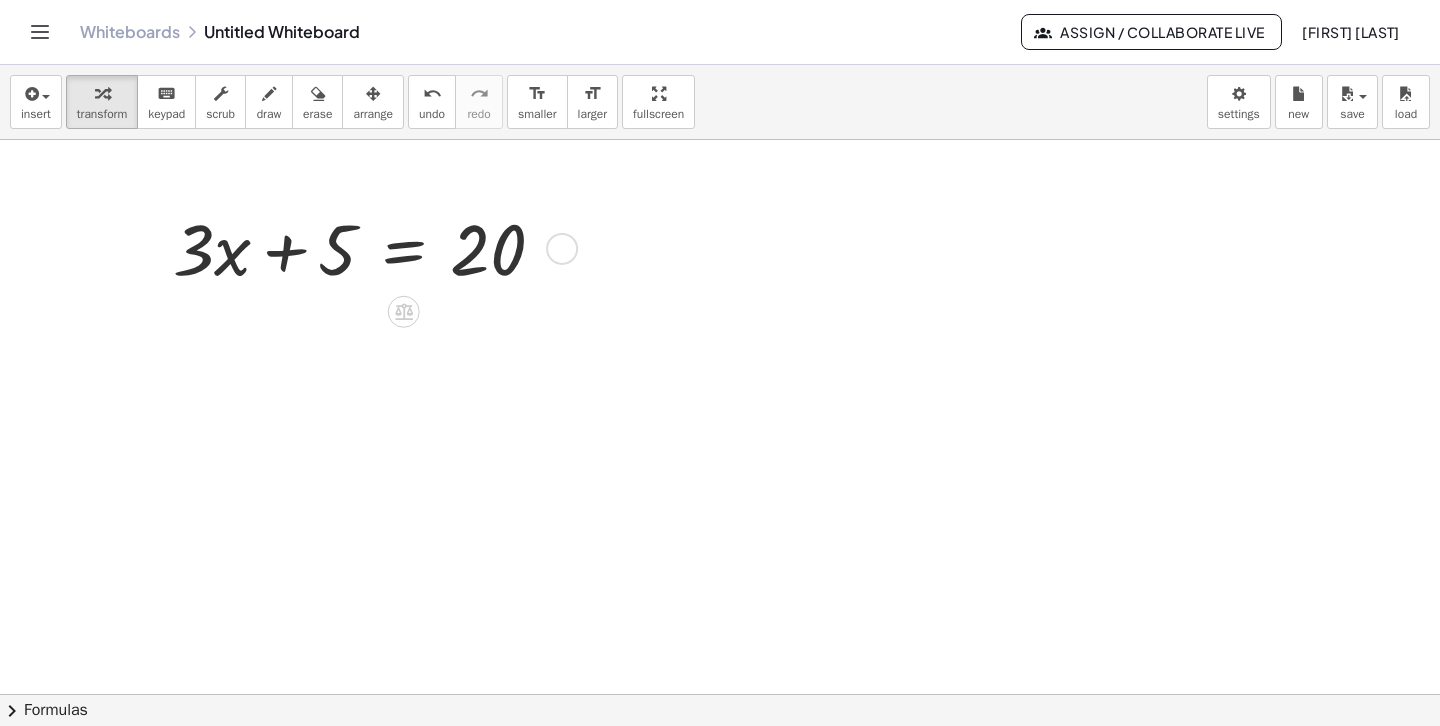 click at bounding box center (562, 249) 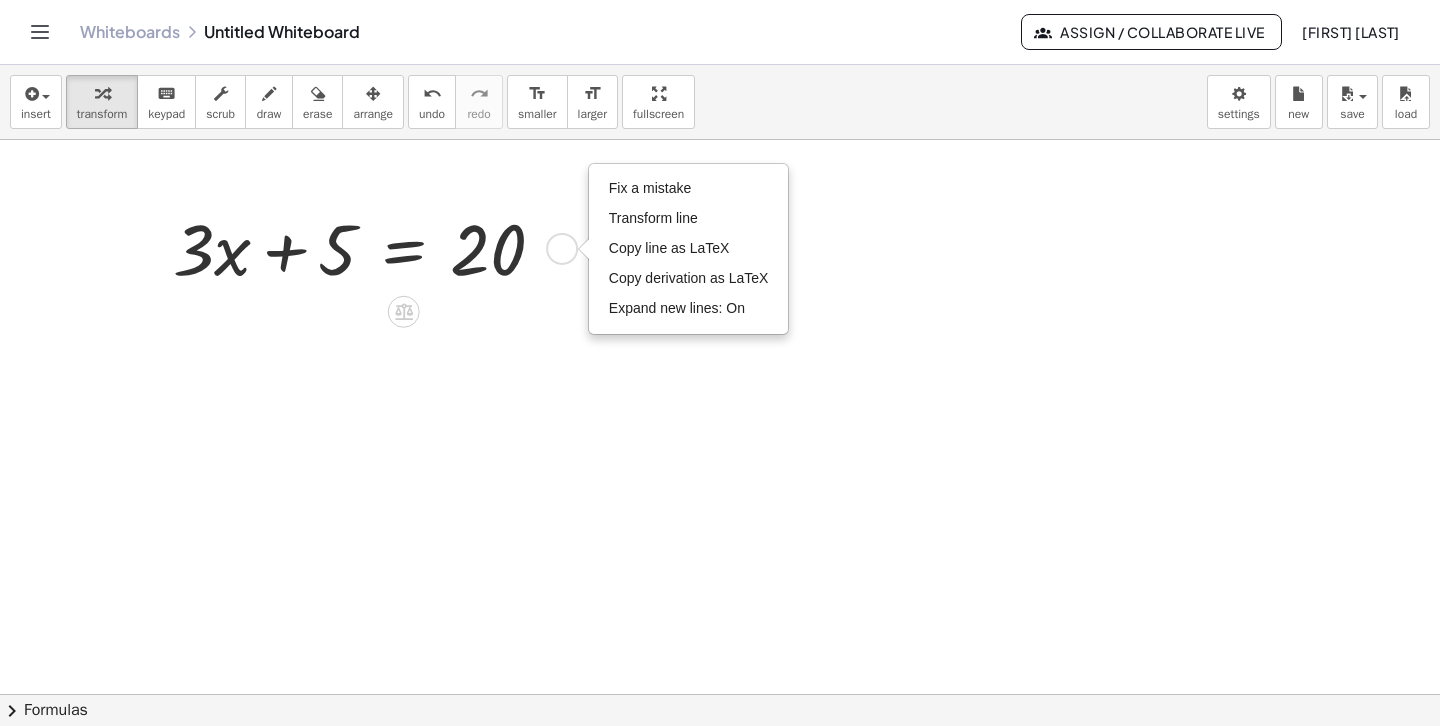 click on "Fix a mistake Transform line Copy line as LaTeX Copy derivation as LaTeX Expand new lines: On" at bounding box center (562, 249) 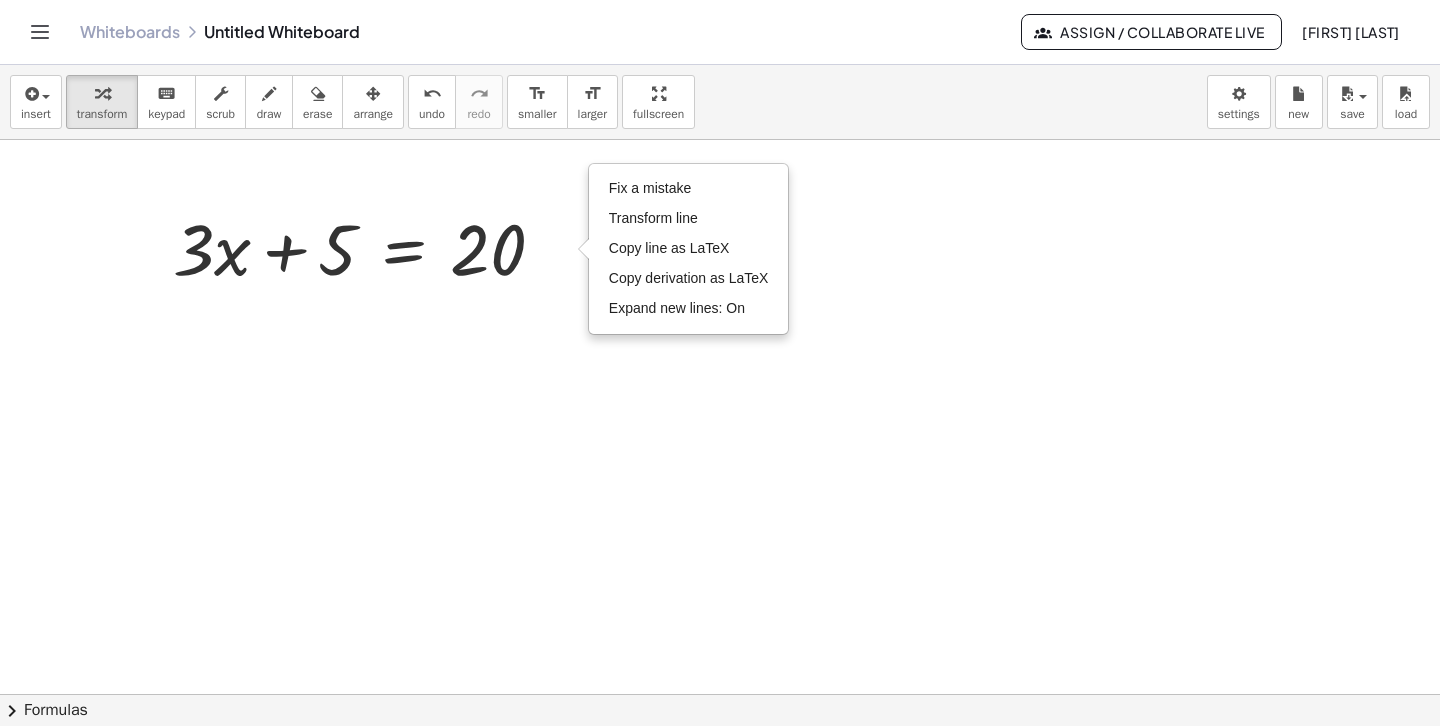click at bounding box center [720, 811] 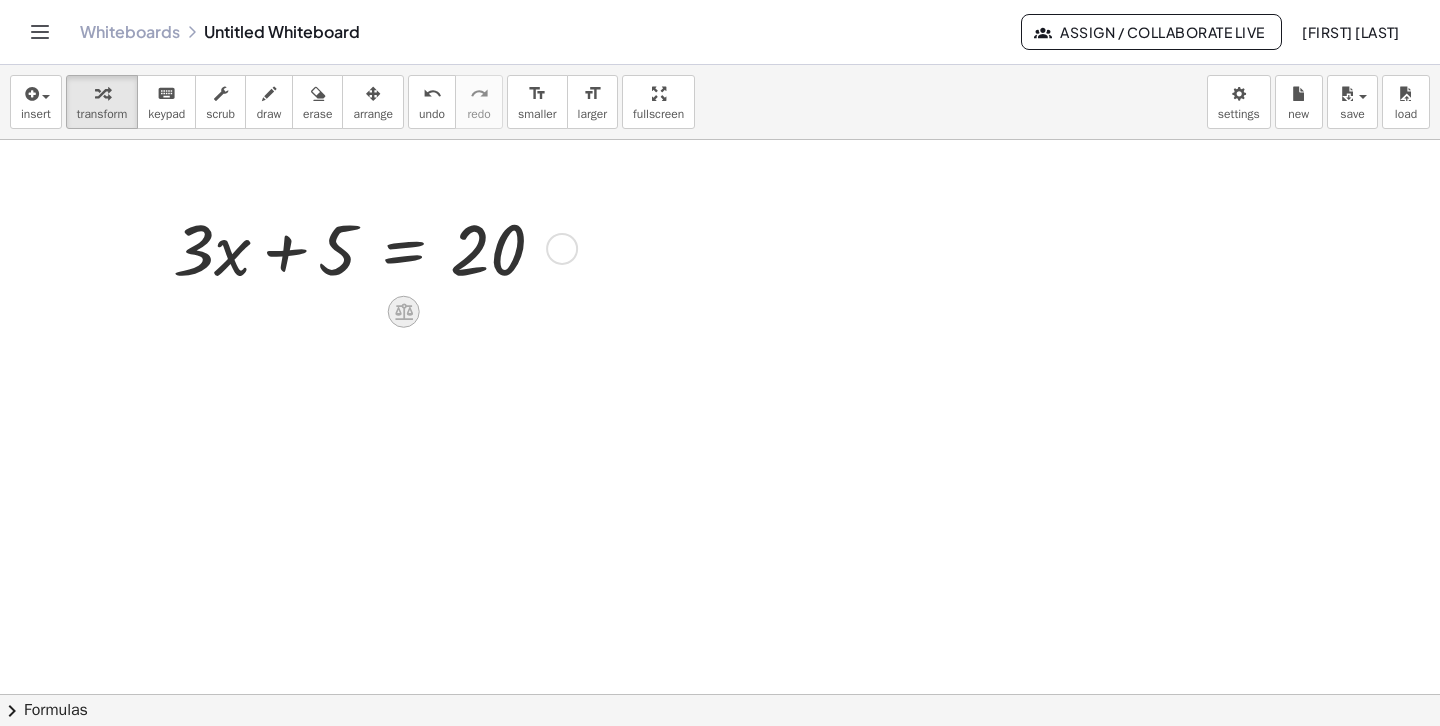 click 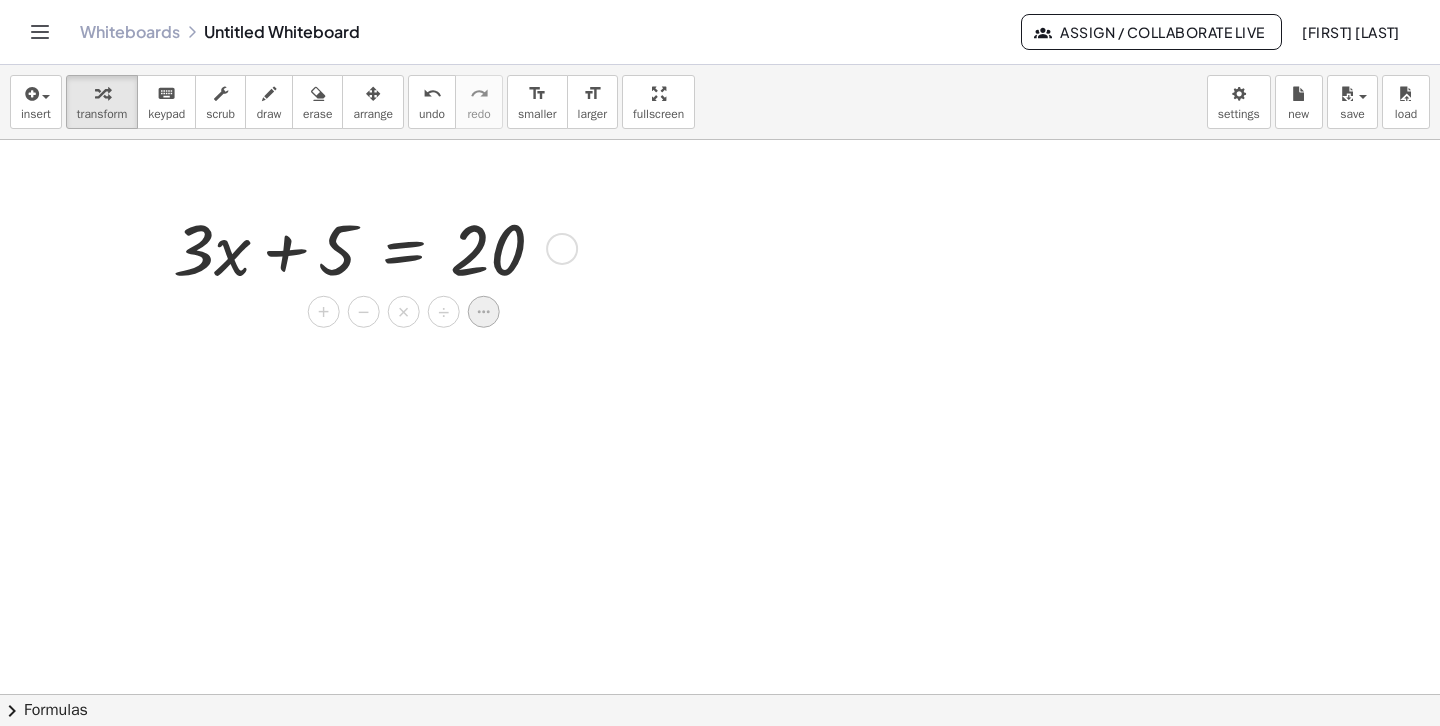 click 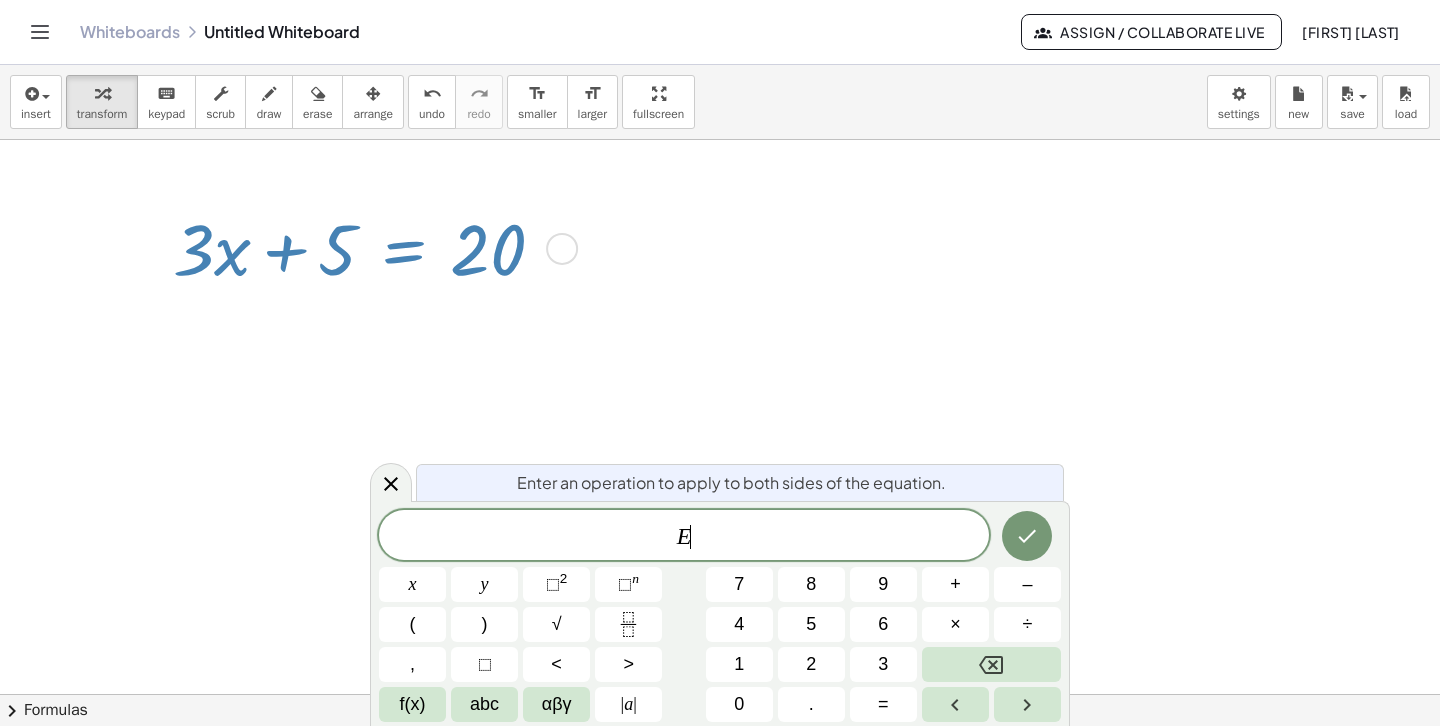click at bounding box center (720, 811) 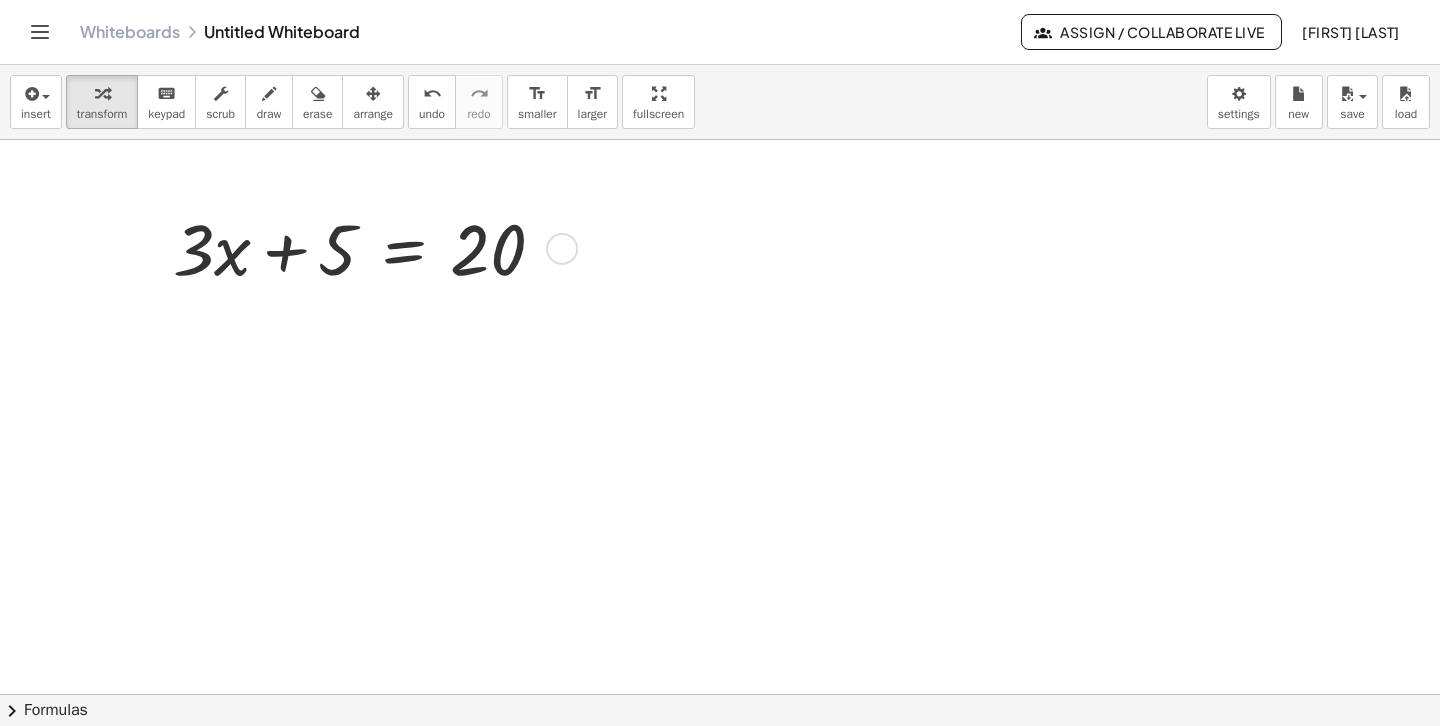 click at bounding box center (367, 247) 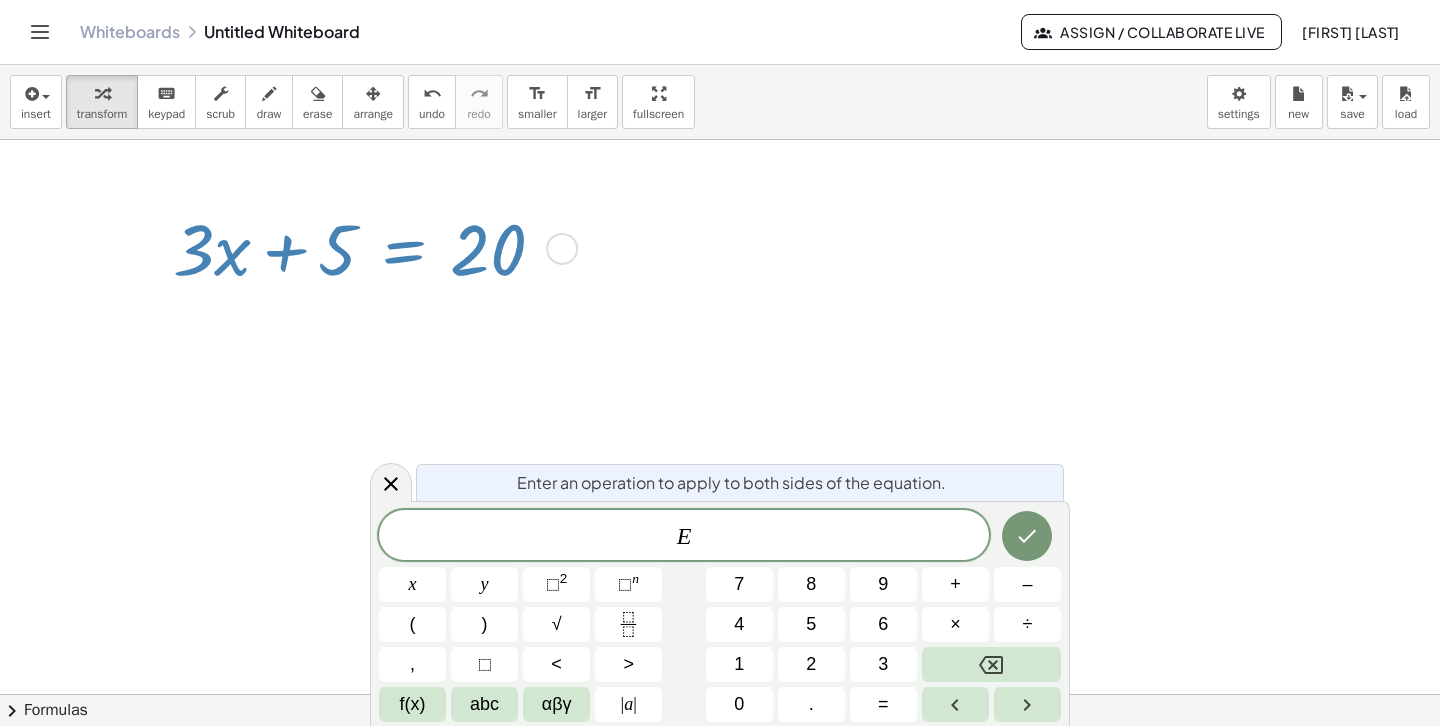 click at bounding box center (720, 811) 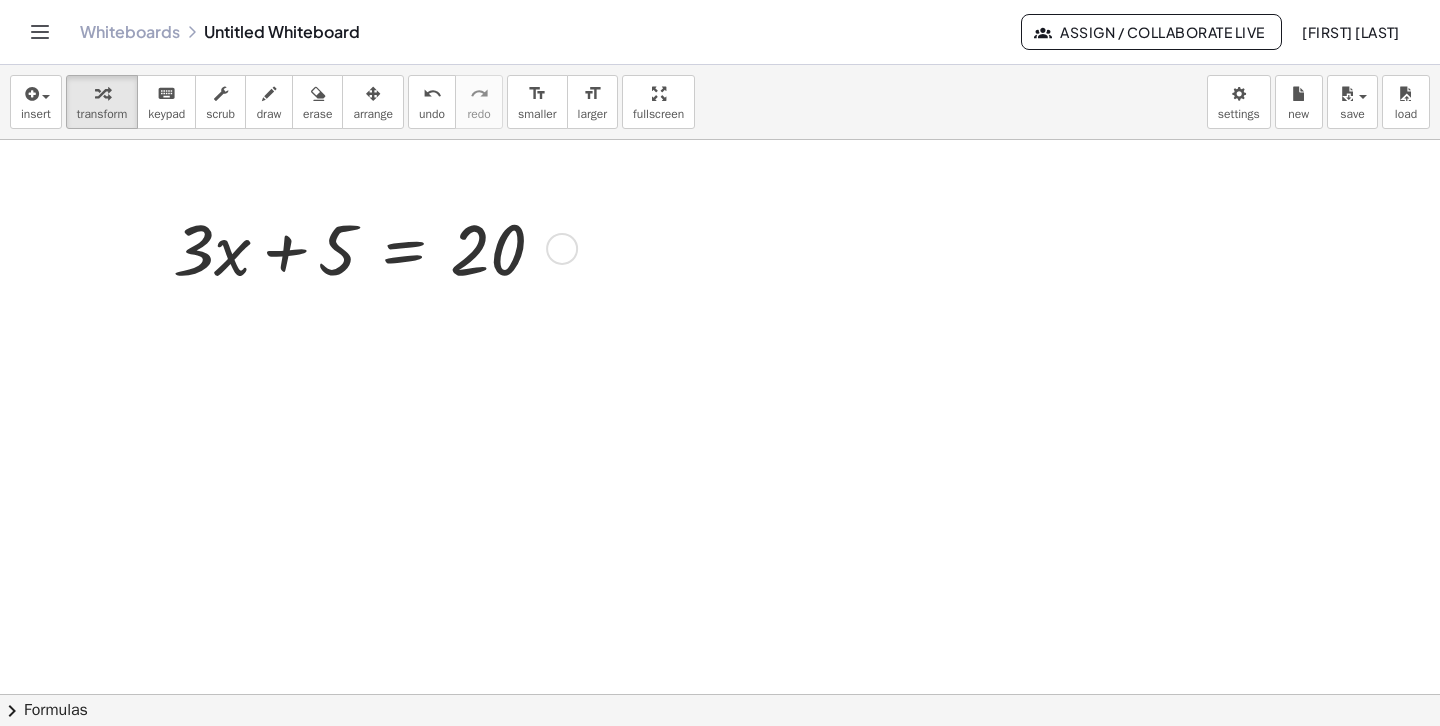 click at bounding box center [367, 247] 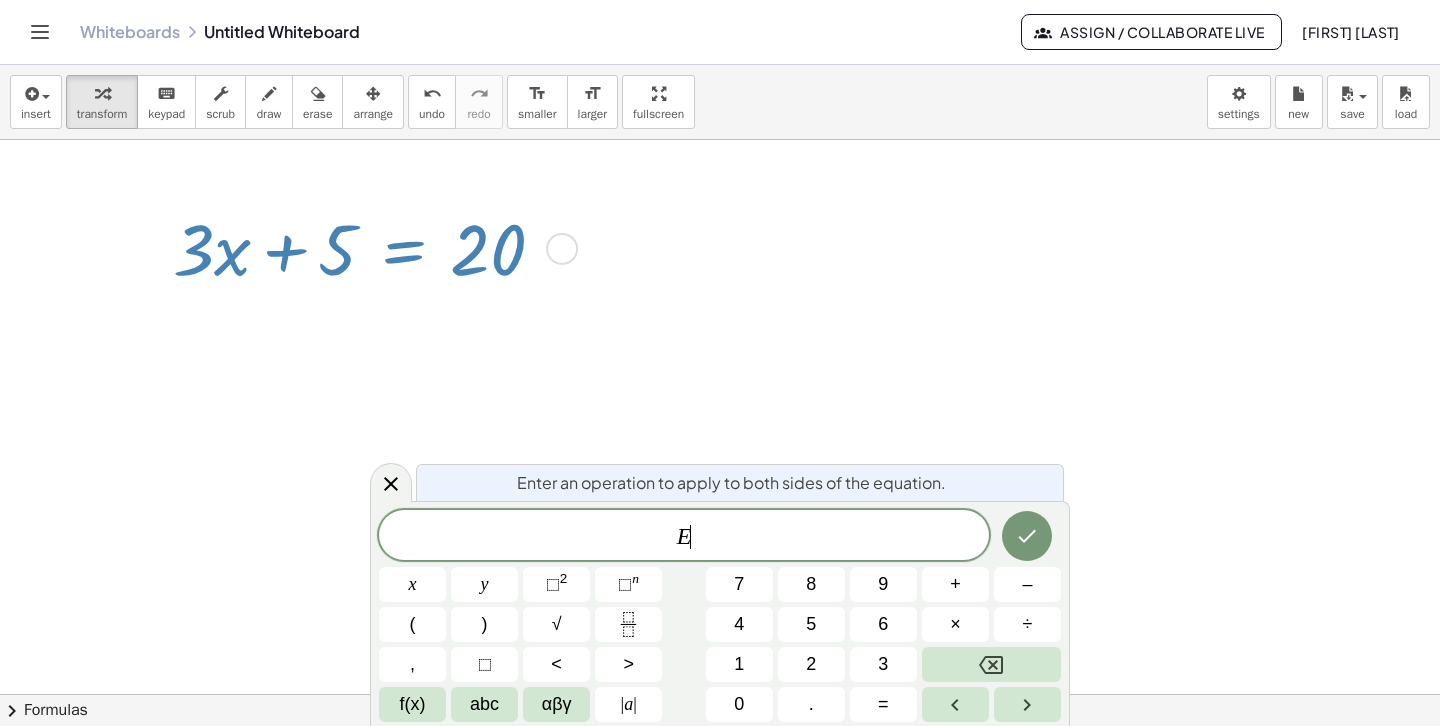 click at bounding box center (367, 247) 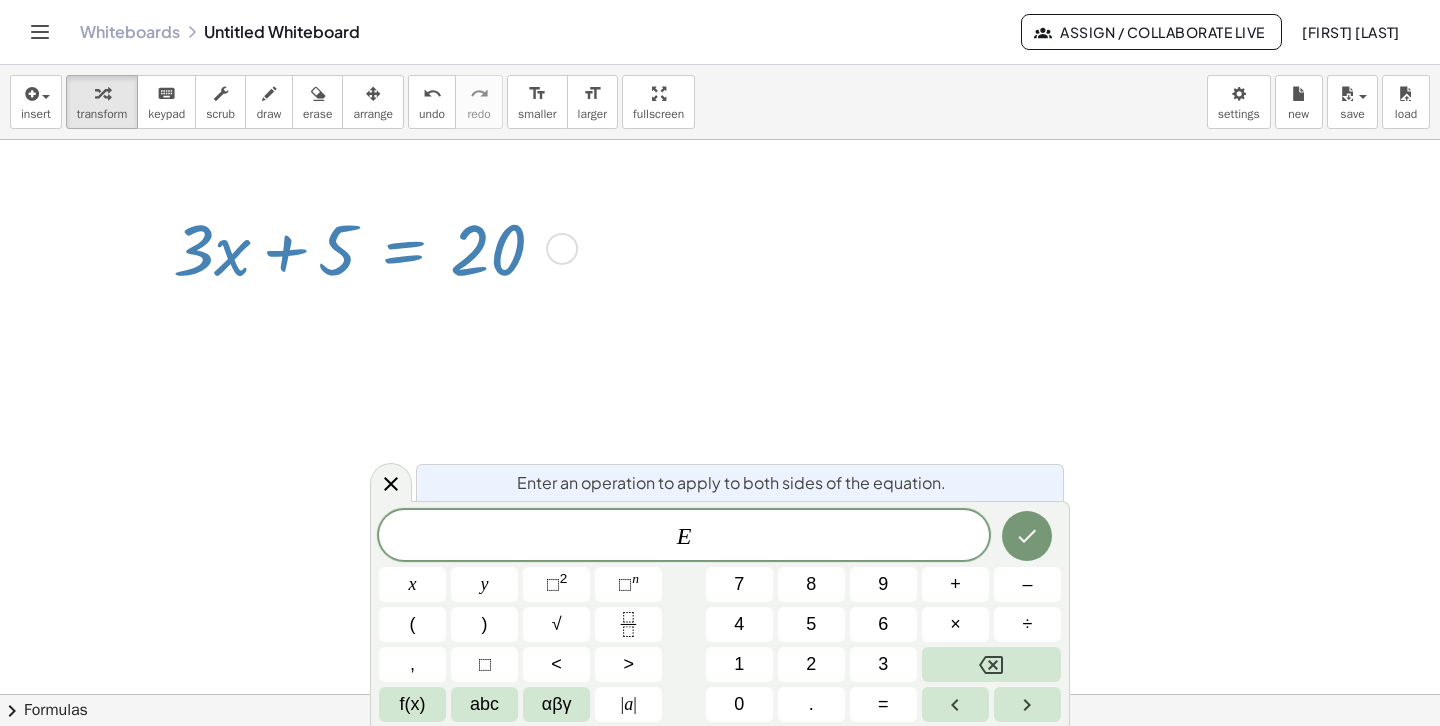 click at bounding box center (720, 811) 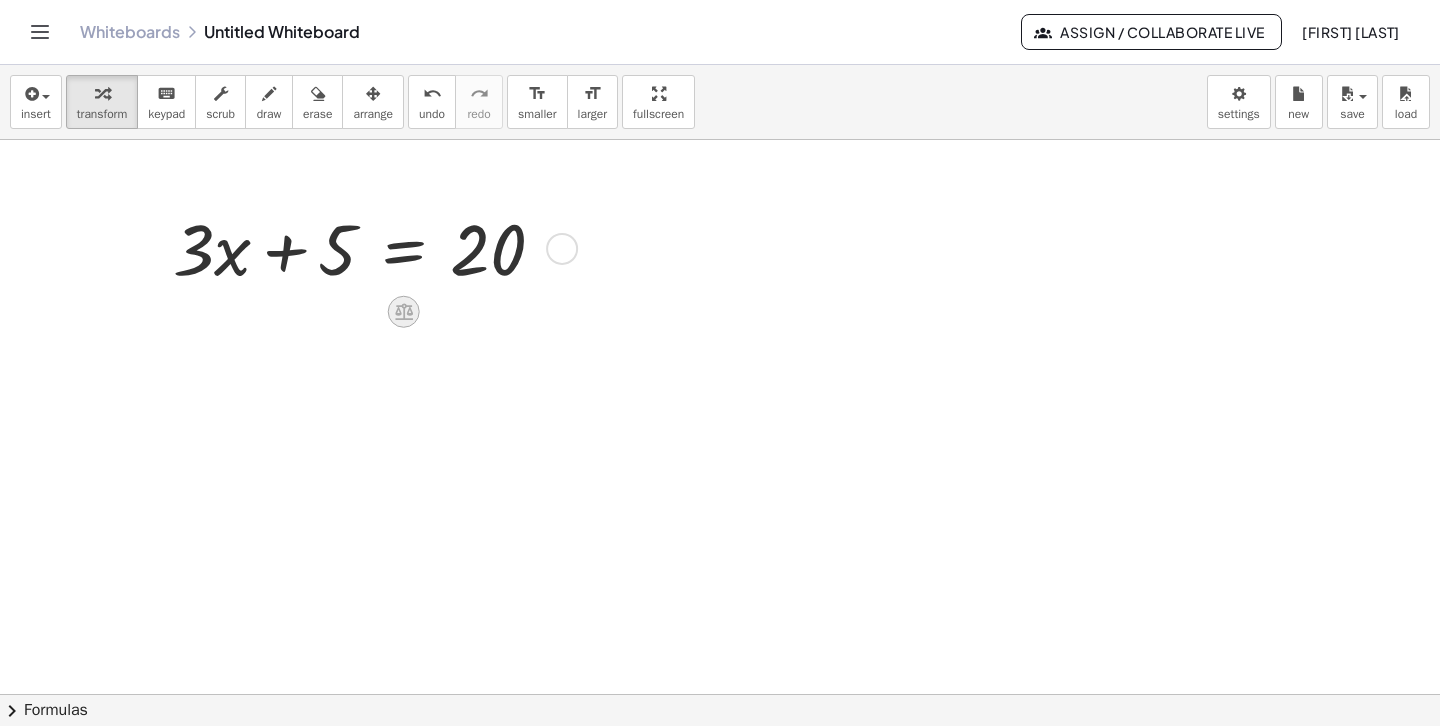 click 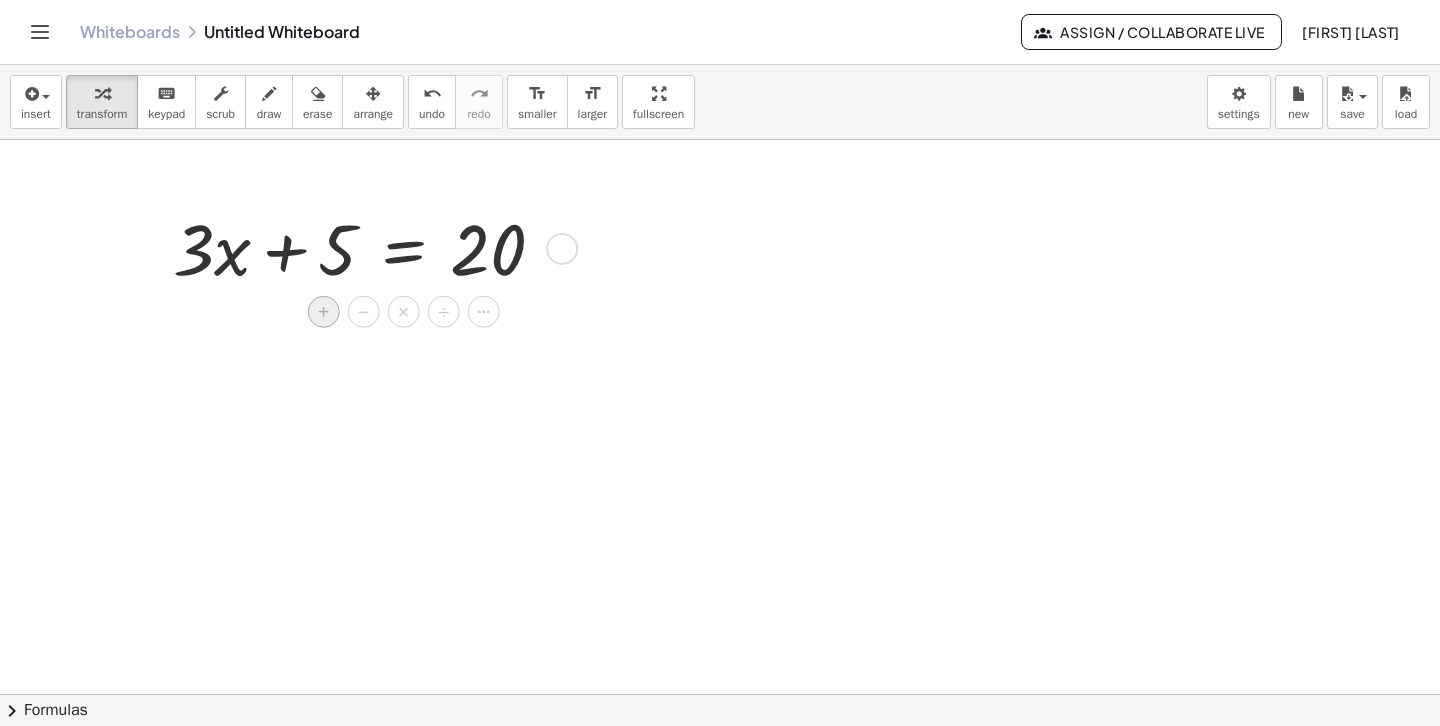 click on "+" at bounding box center (324, 312) 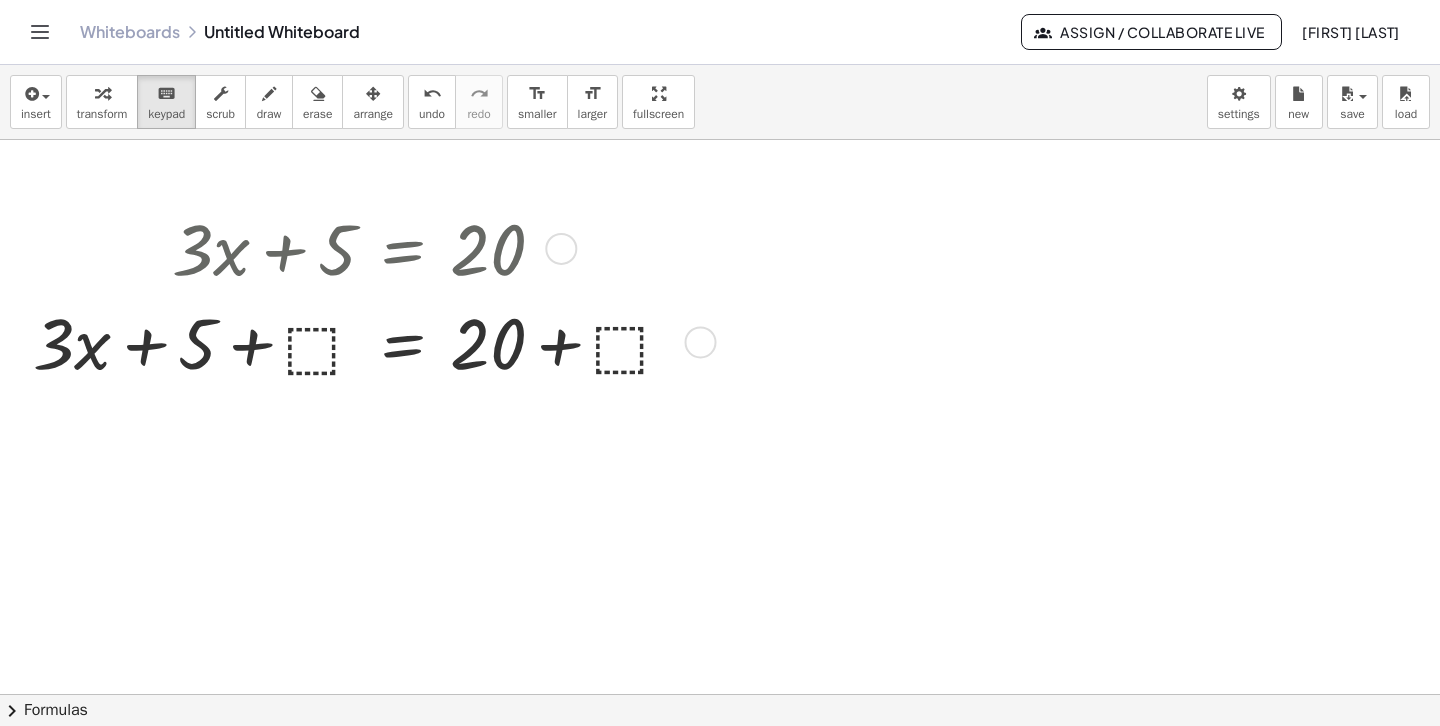 click at bounding box center (366, 341) 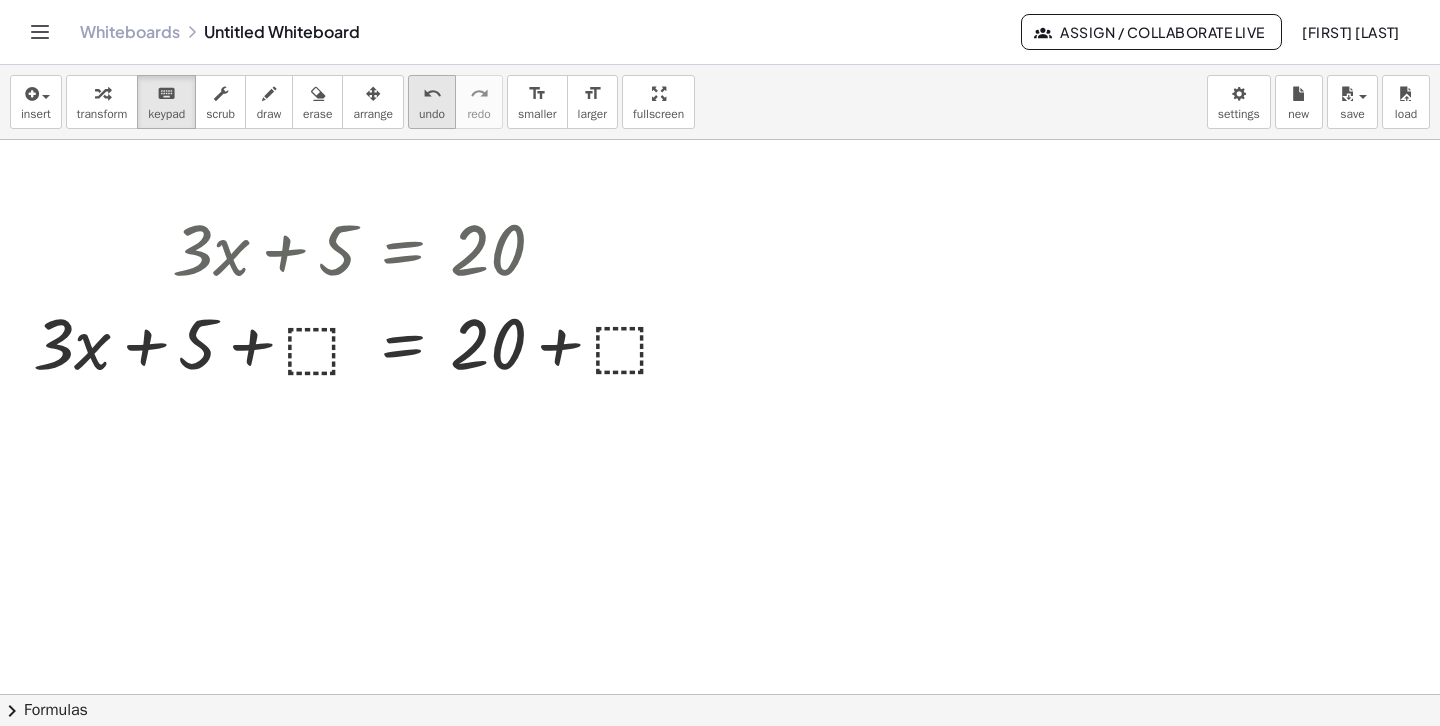 click on "undo" at bounding box center [432, 114] 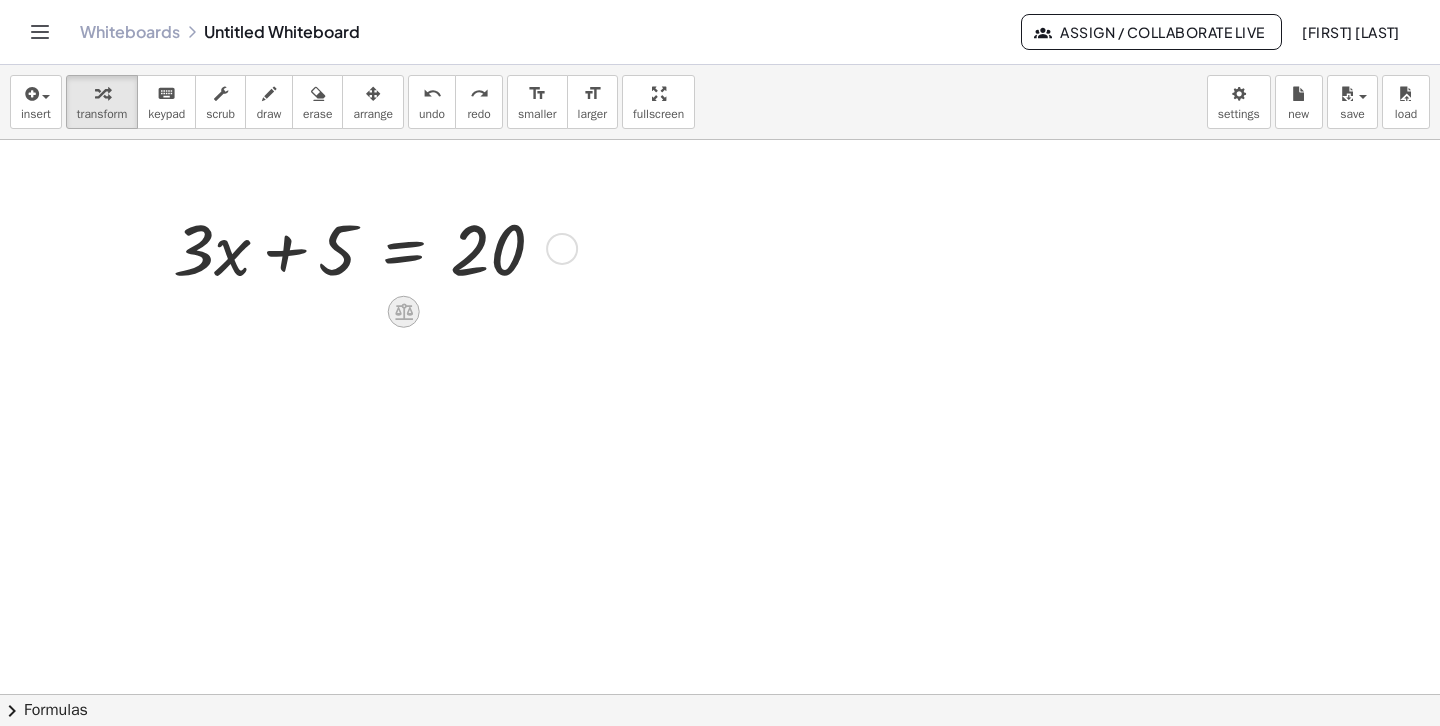 click 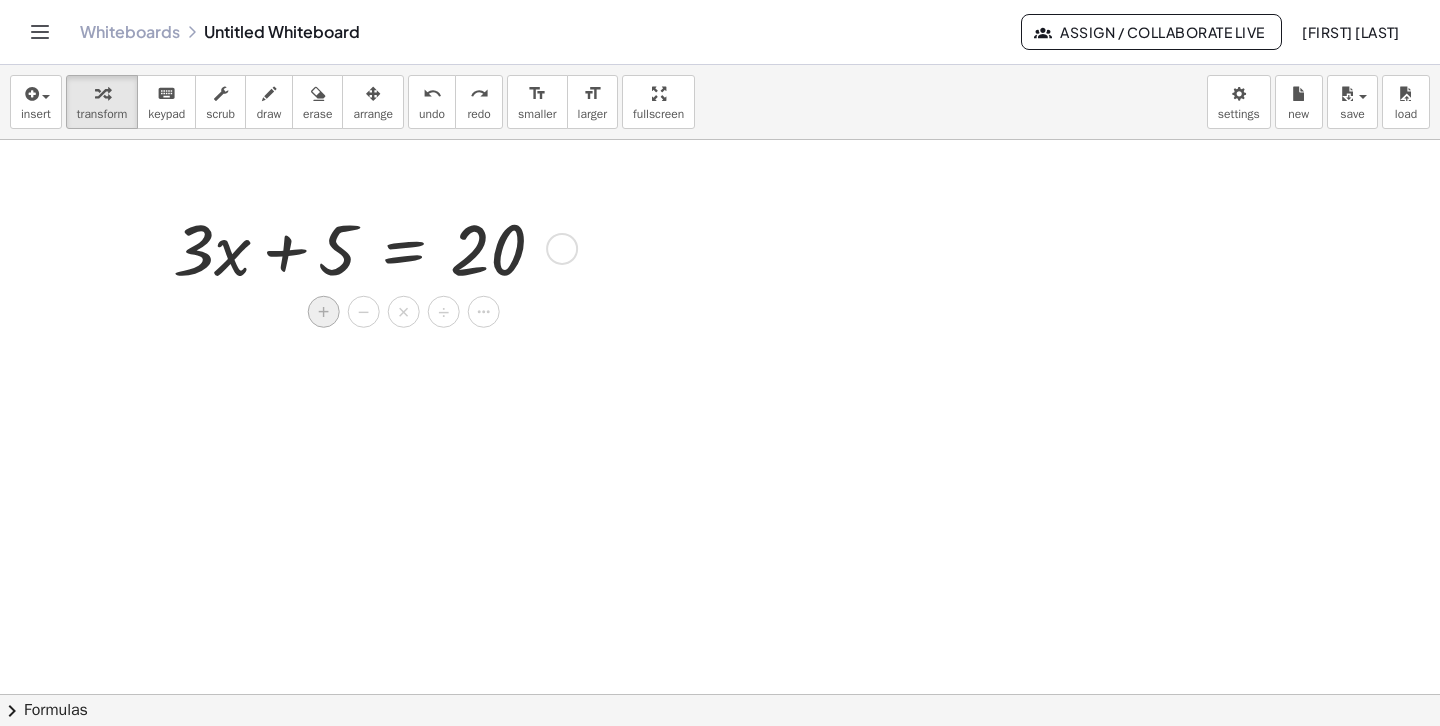 click on "+" at bounding box center [324, 312] 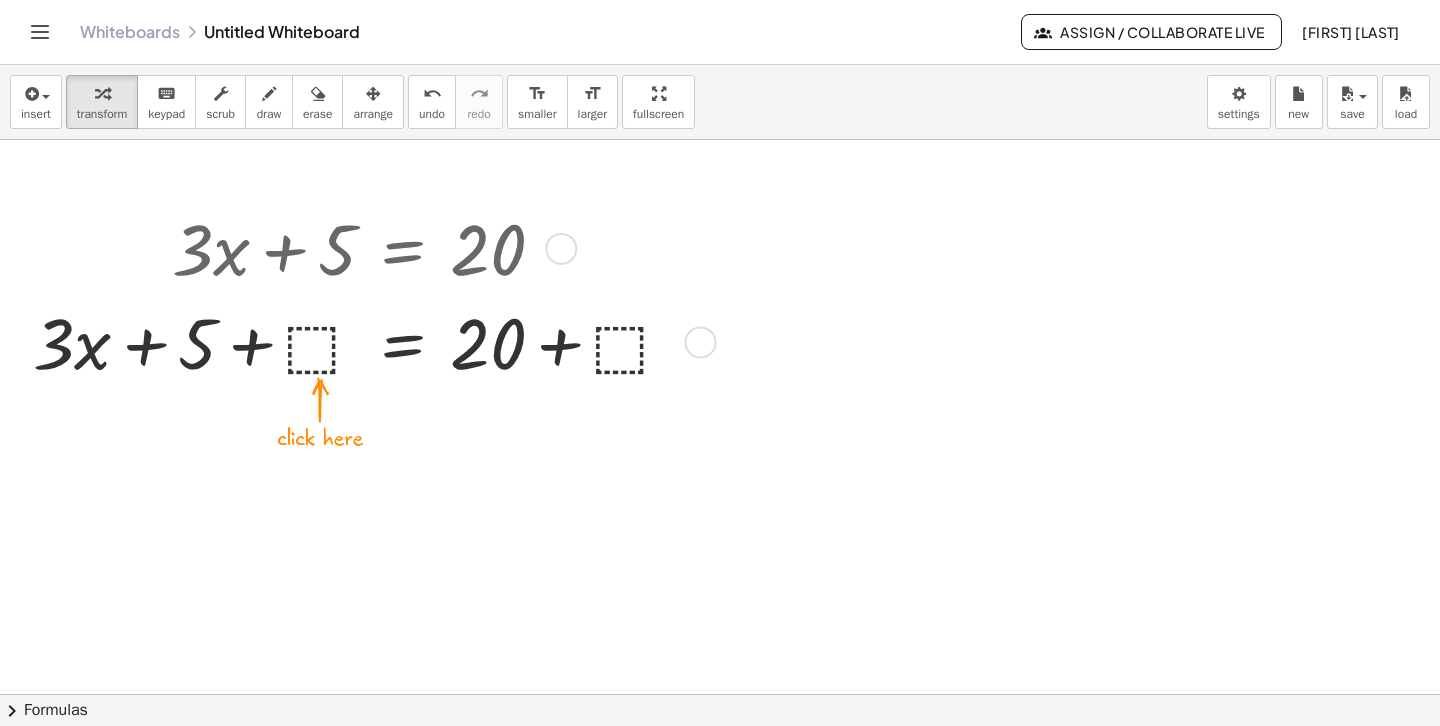 click at bounding box center (366, 341) 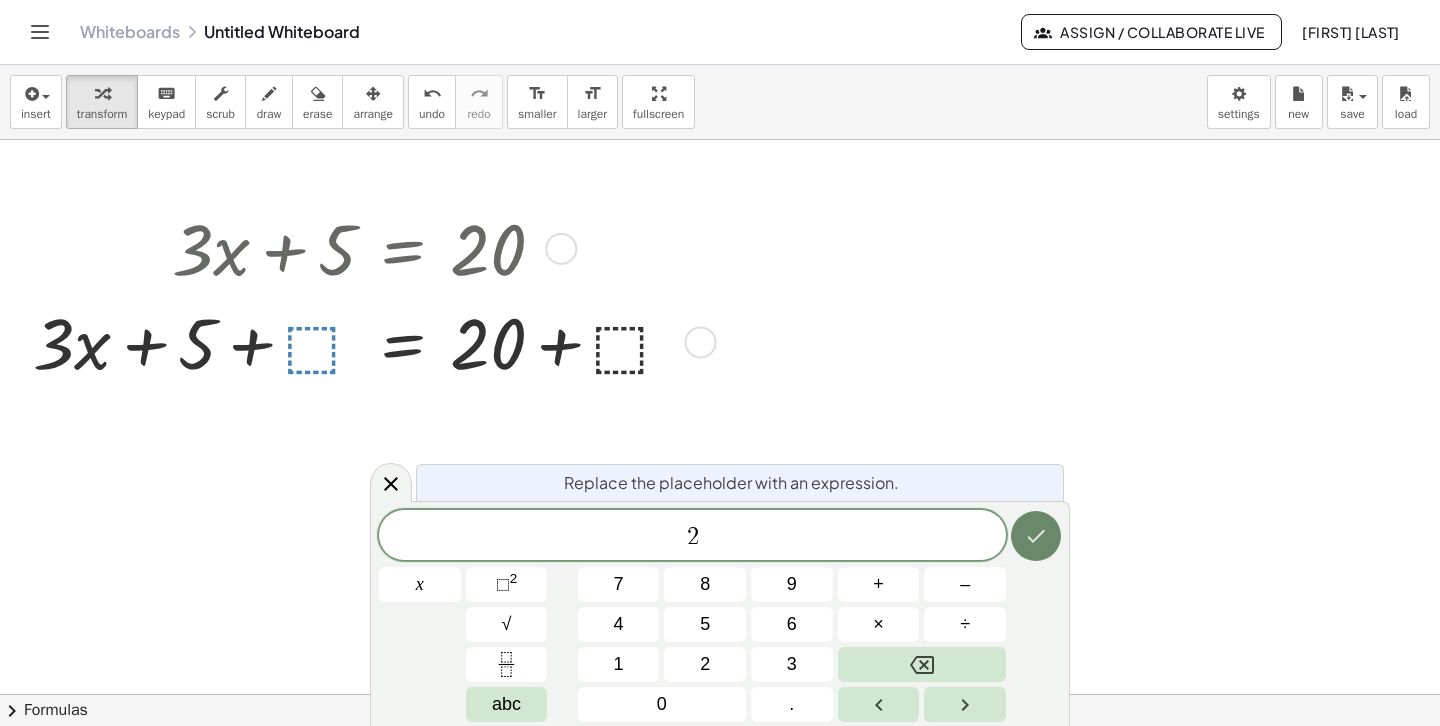 click 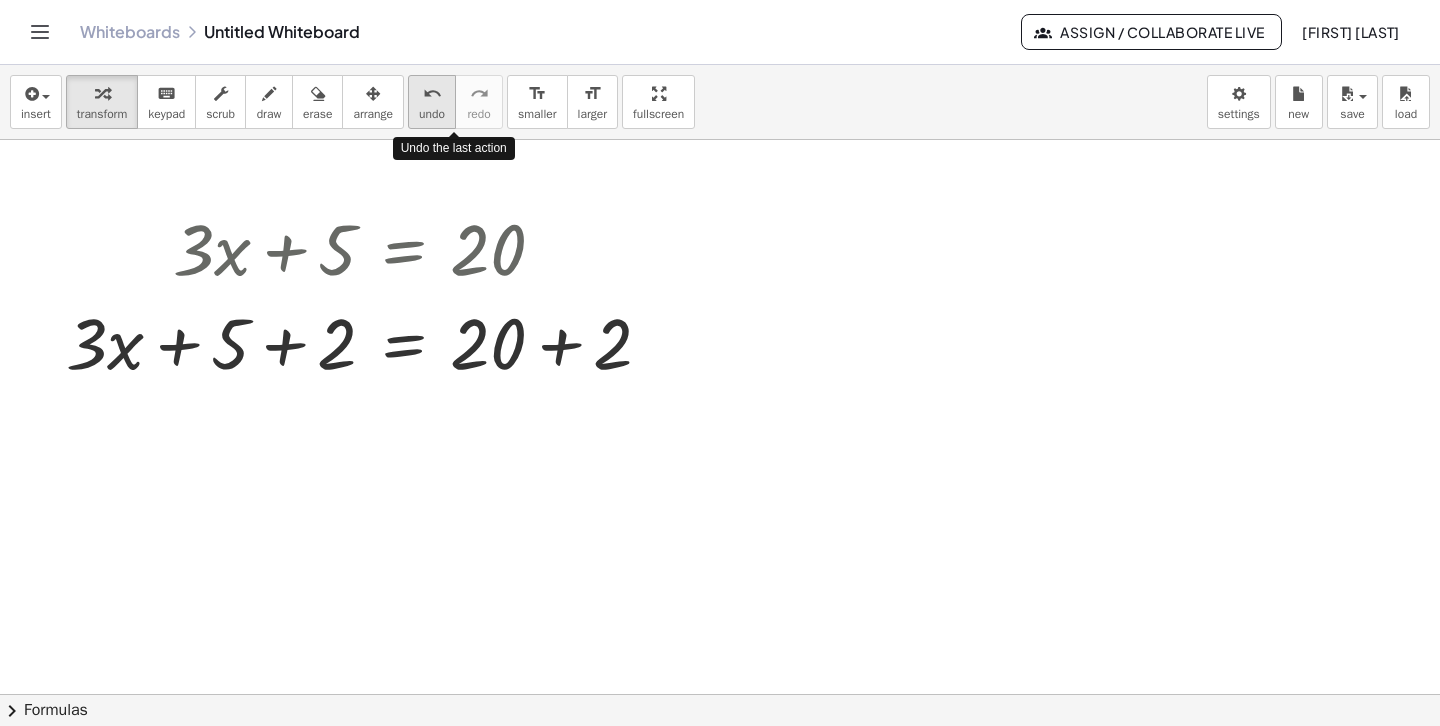 click on "undo" at bounding box center (432, 94) 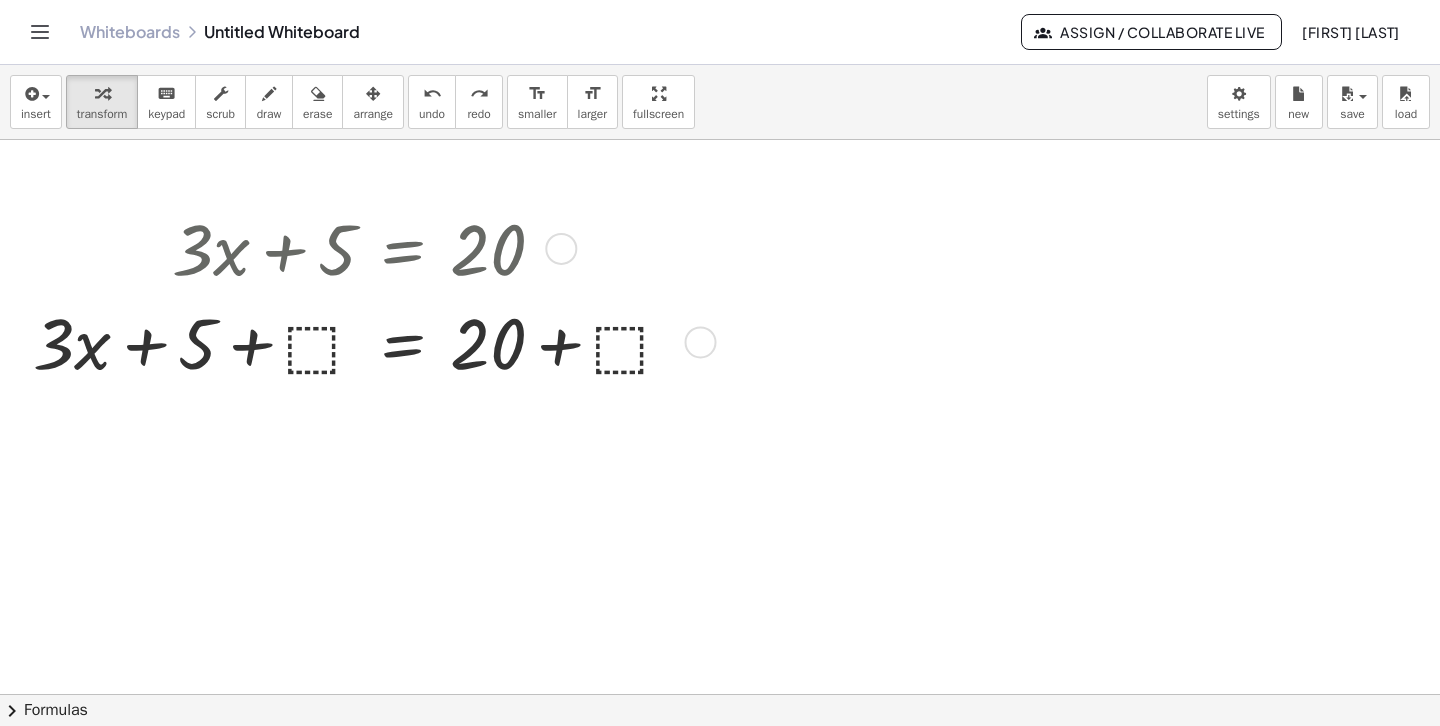 click at bounding box center [366, 341] 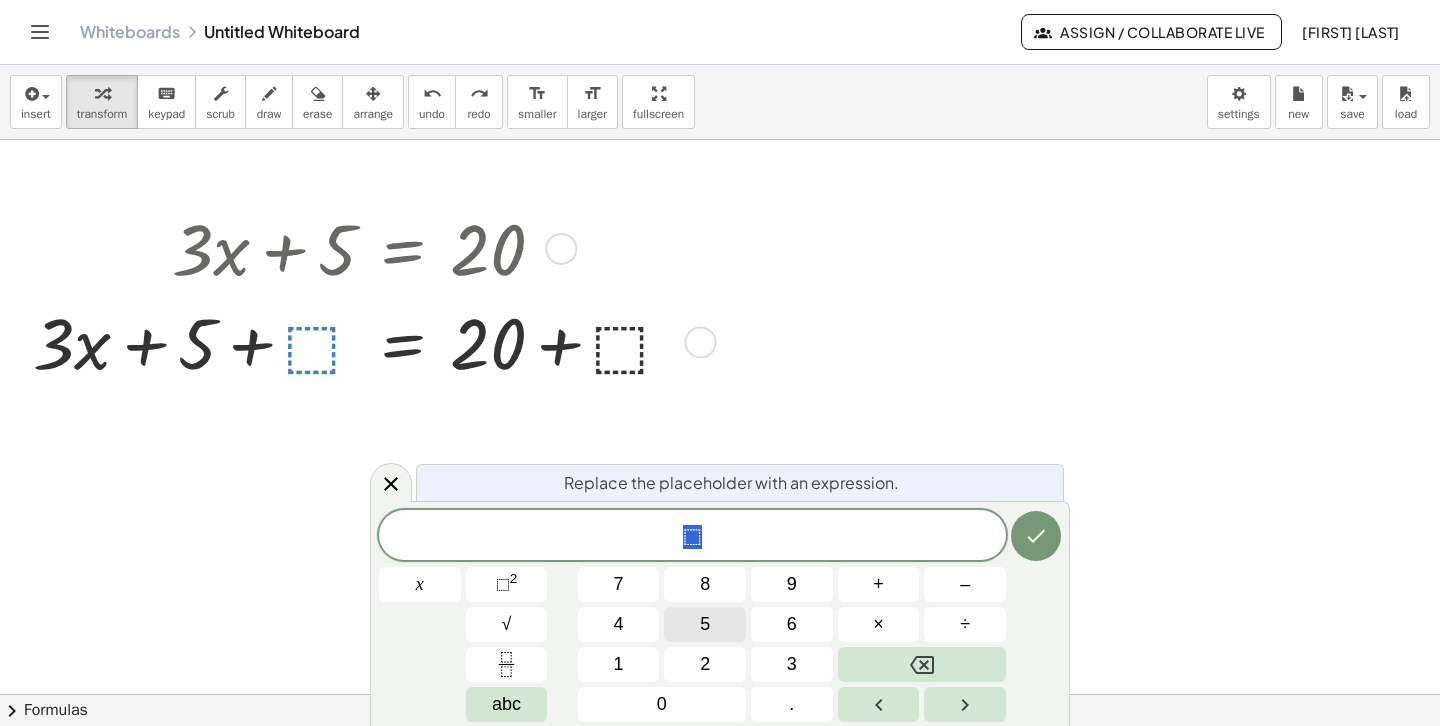 click on "5" at bounding box center (705, 624) 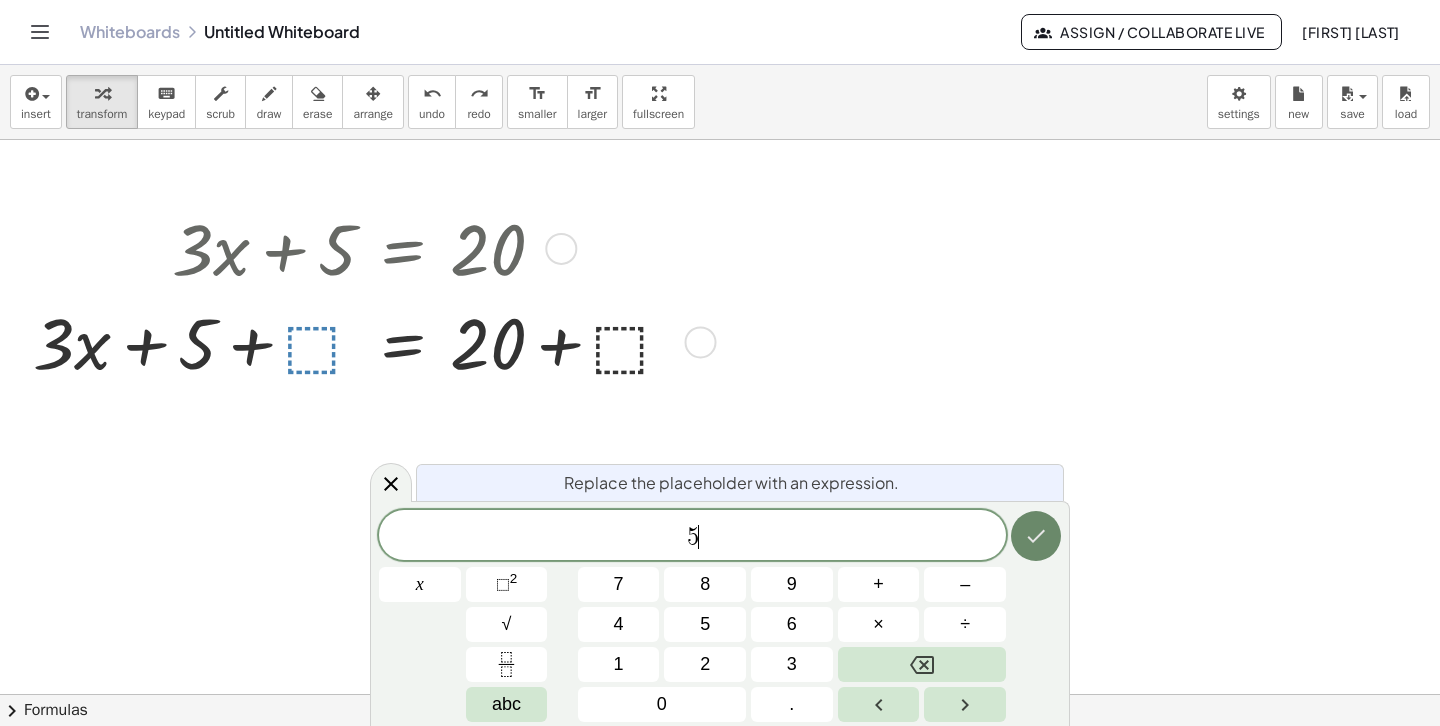 click 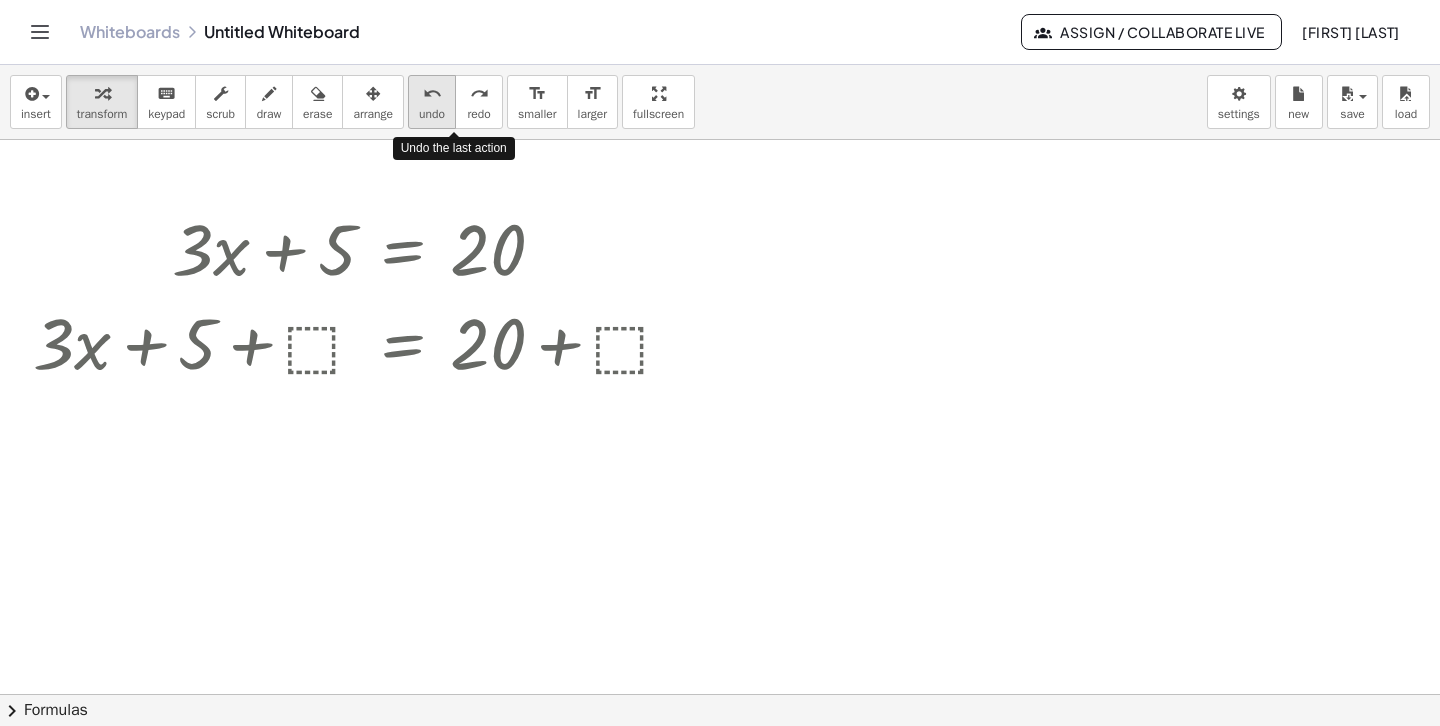 click on "undo" at bounding box center [432, 114] 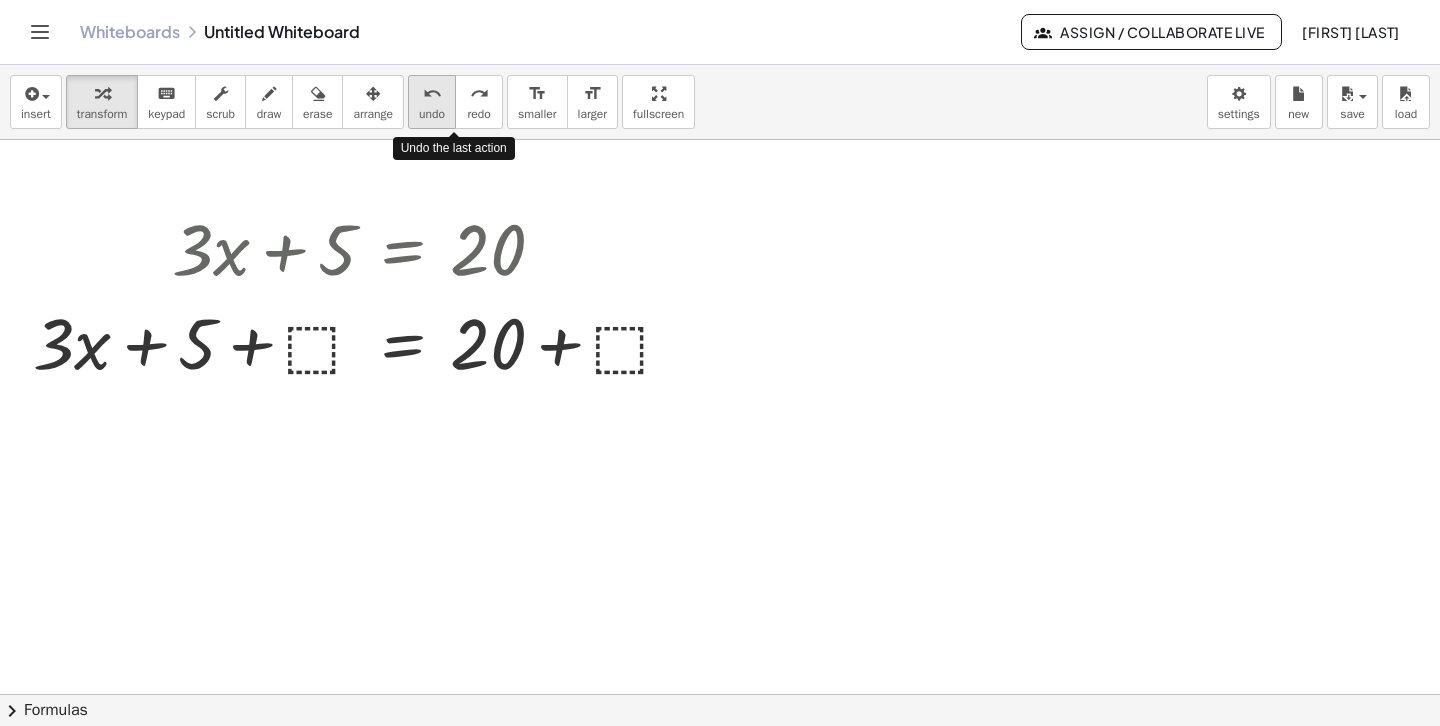 click on "undo" at bounding box center (432, 114) 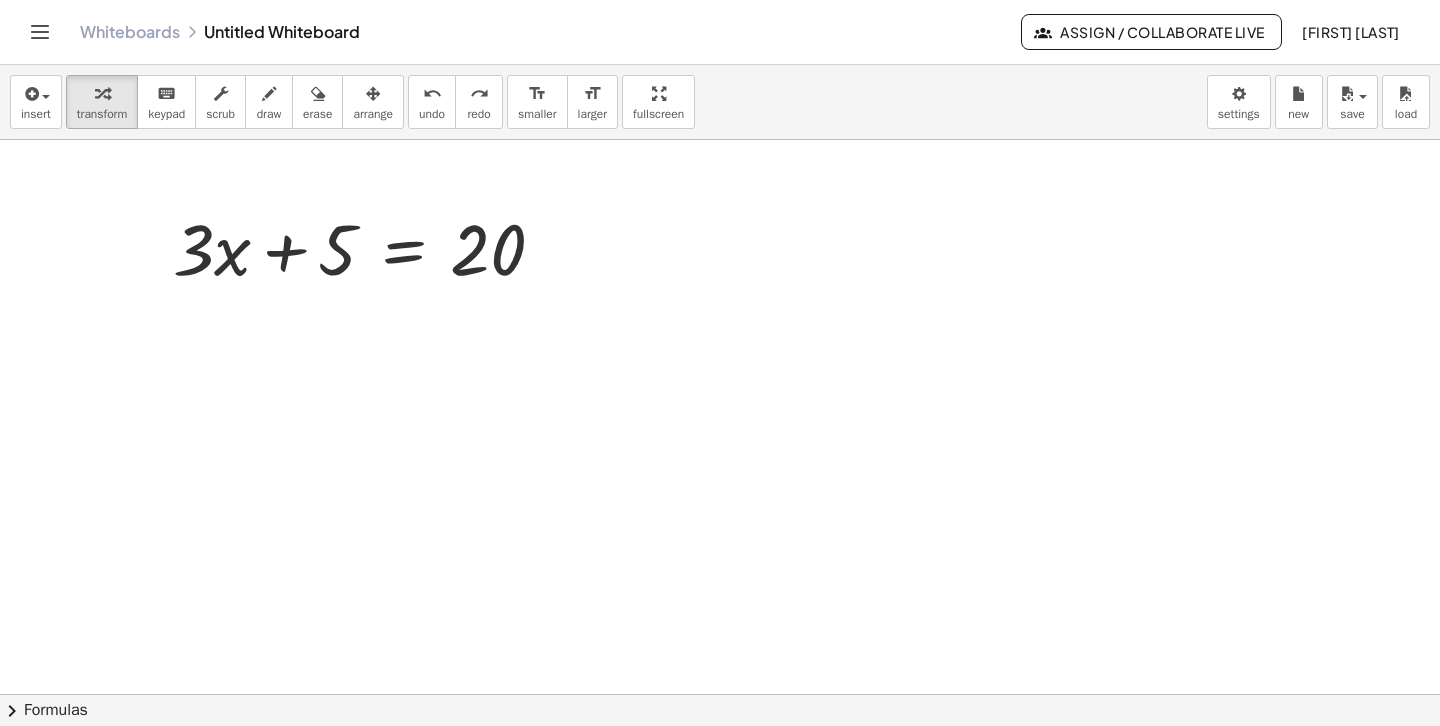 click at bounding box center [720, 811] 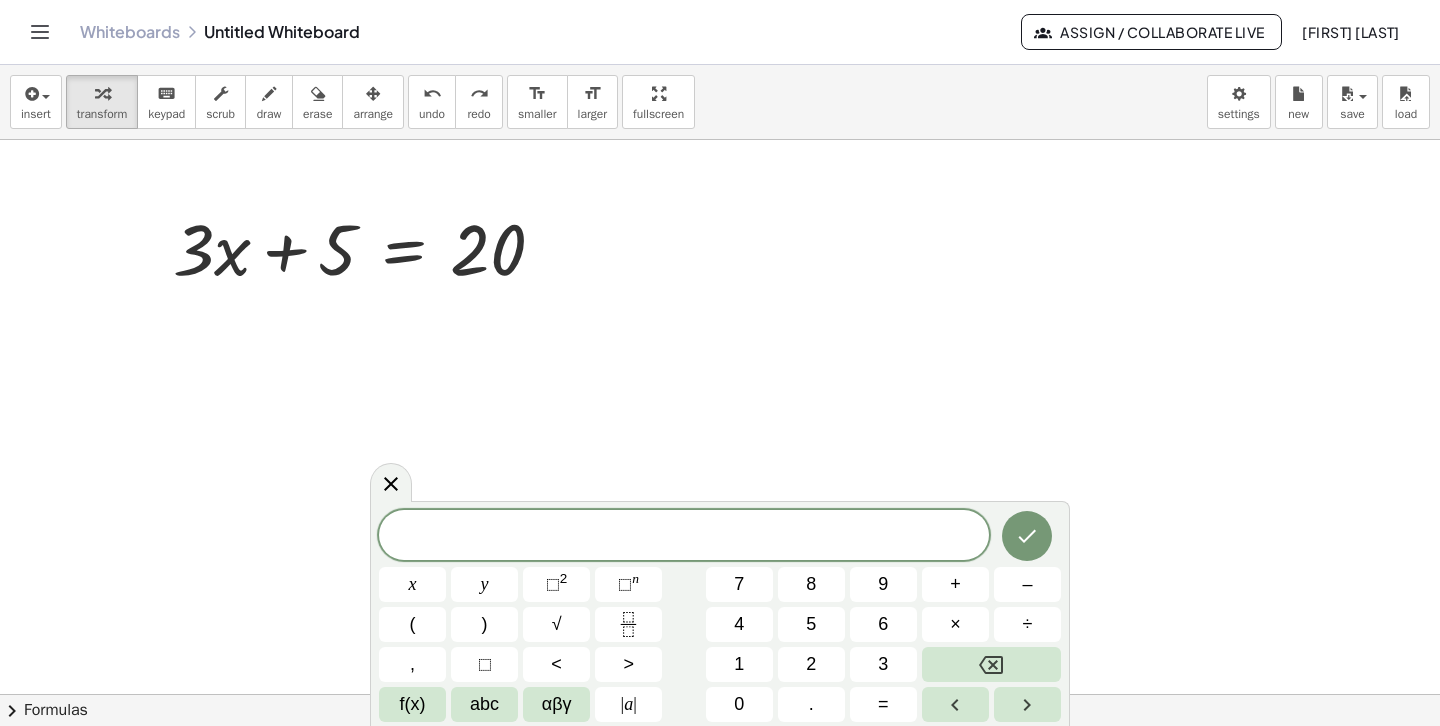 click at bounding box center [720, 811] 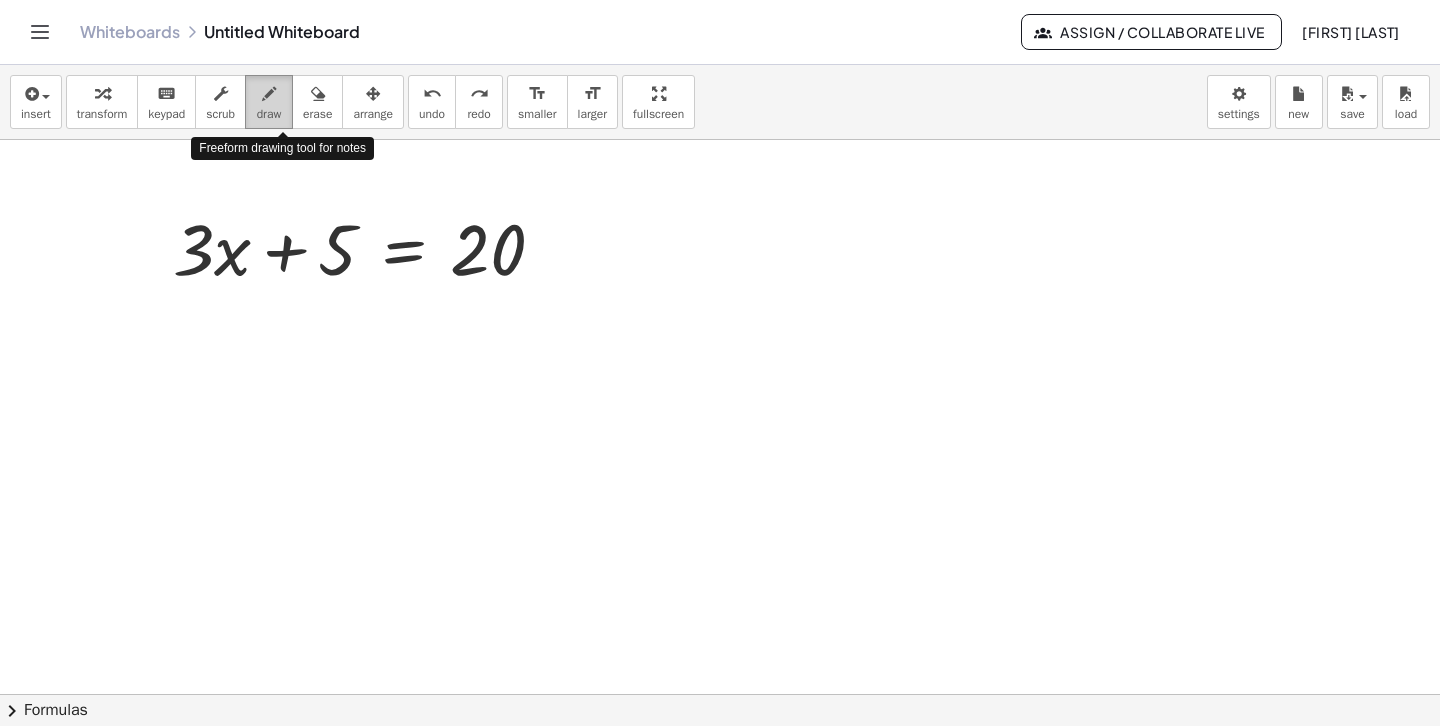 drag, startPoint x: 282, startPoint y: 90, endPoint x: 282, endPoint y: 114, distance: 24 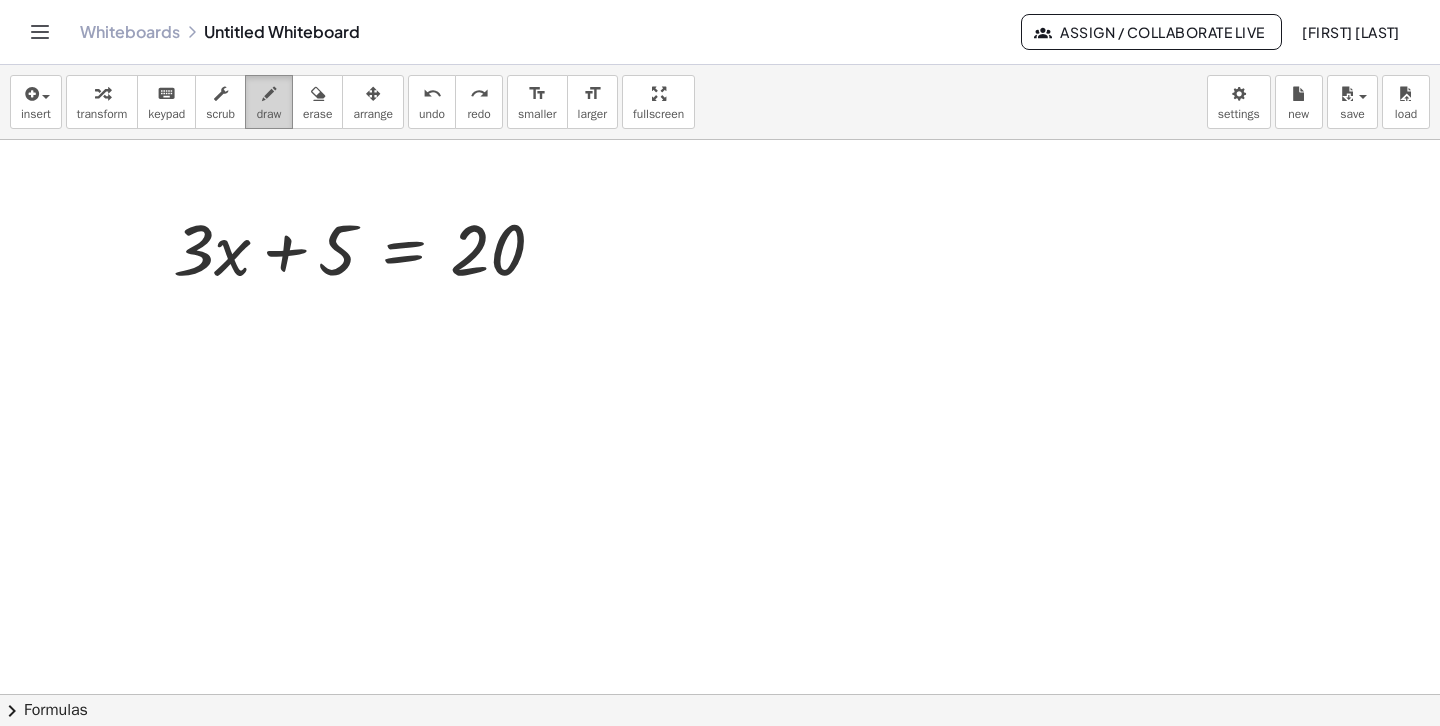 click at bounding box center (269, 94) 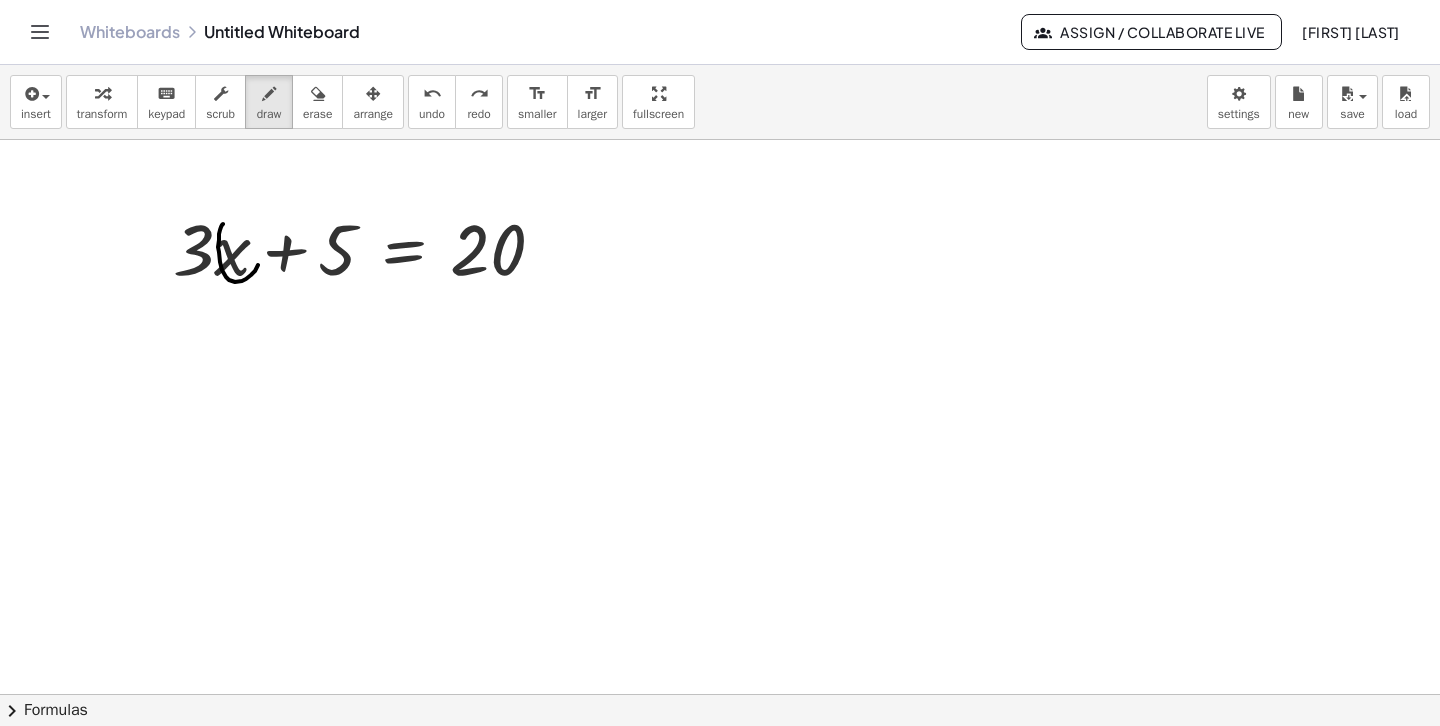 drag, startPoint x: 221, startPoint y: 227, endPoint x: 213, endPoint y: 267, distance: 40.792156 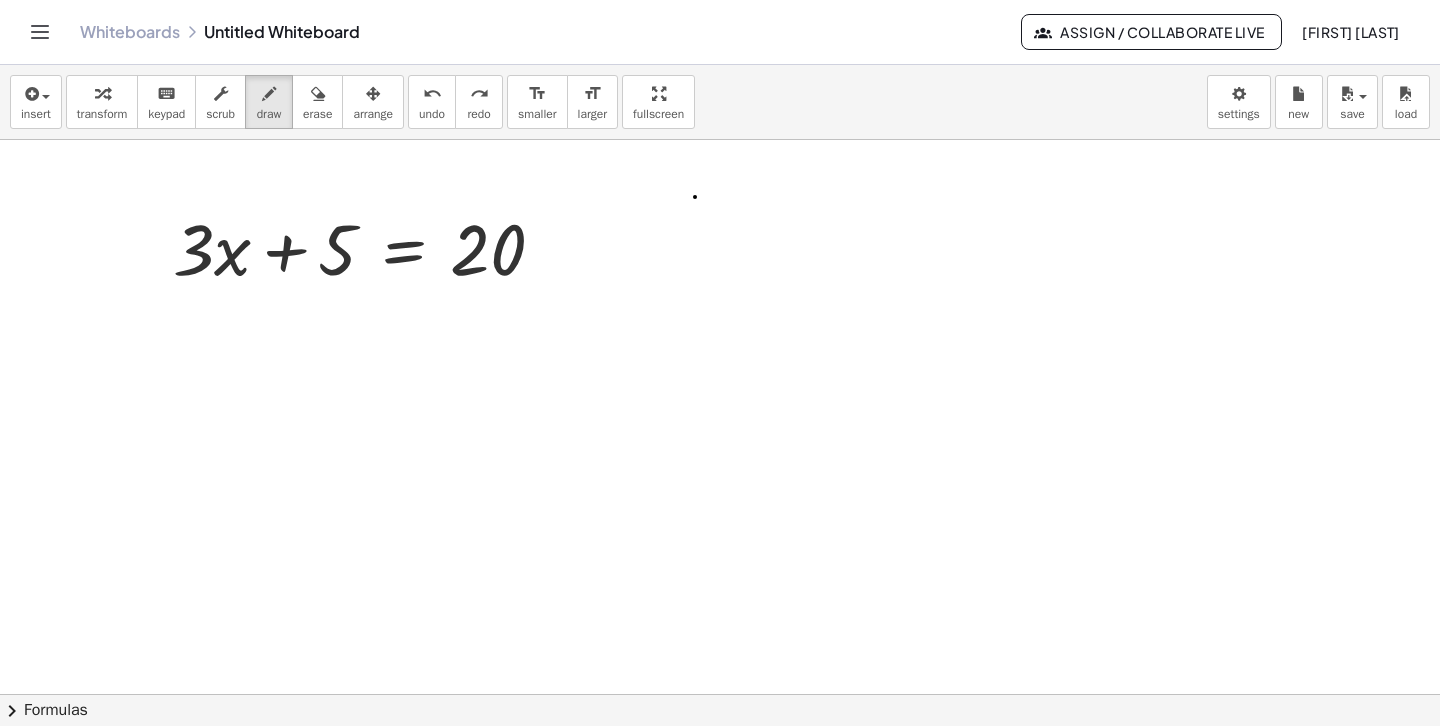 drag, startPoint x: 695, startPoint y: 197, endPoint x: 717, endPoint y: 182, distance: 26.627054 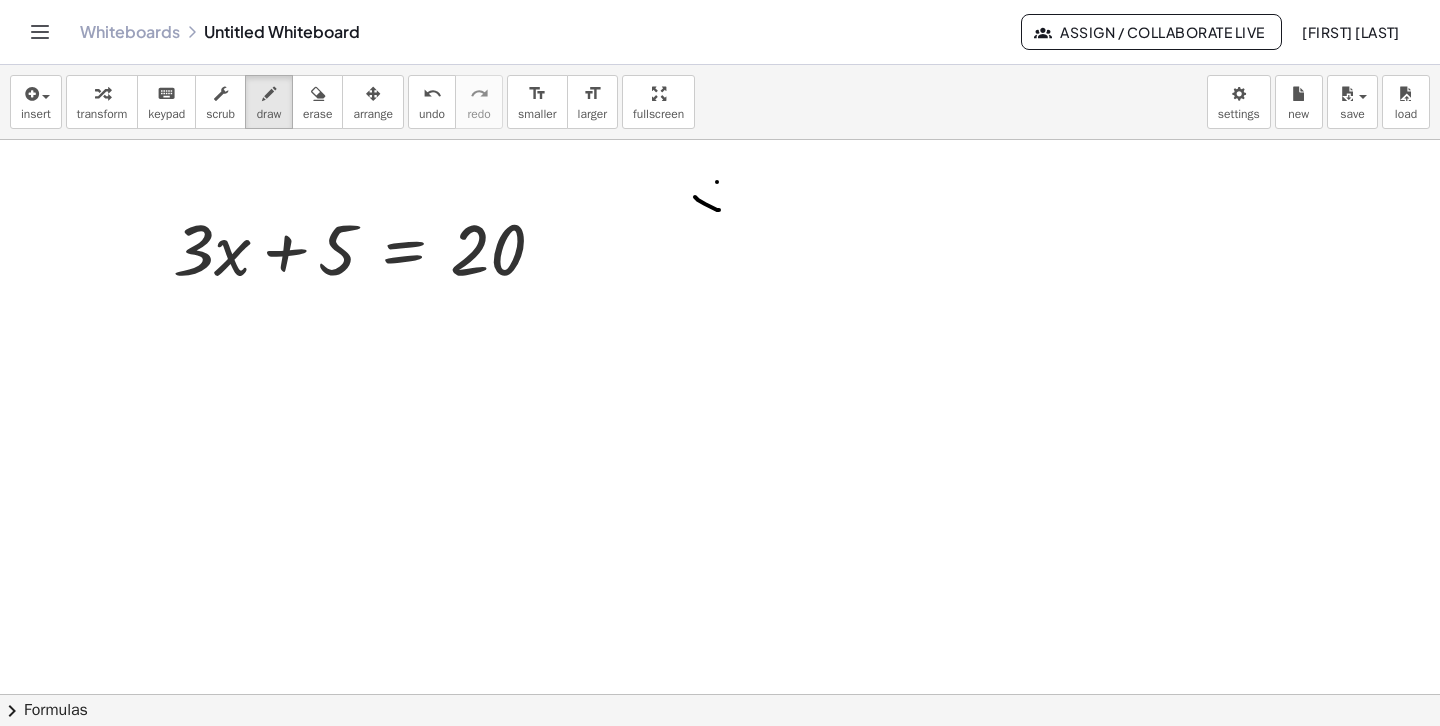 drag, startPoint x: 717, startPoint y: 182, endPoint x: 701, endPoint y: 220, distance: 41.231056 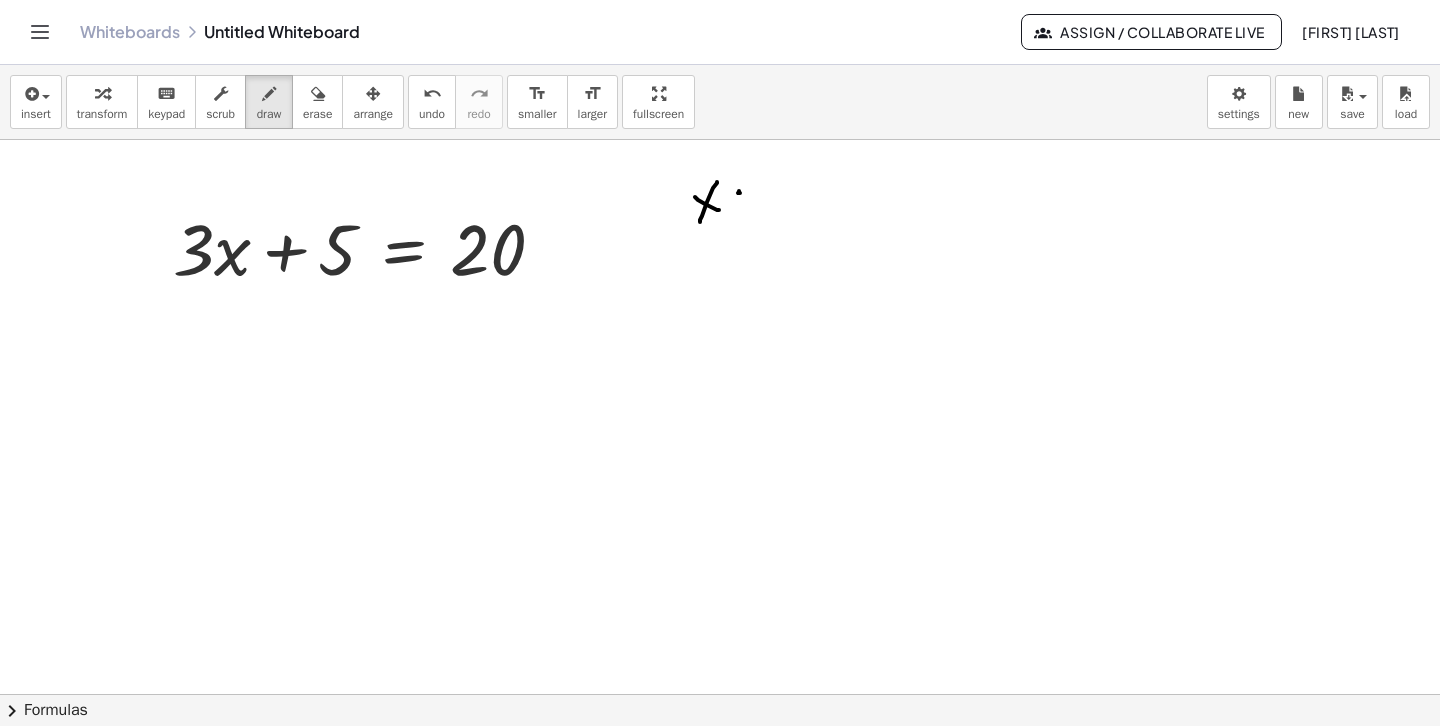 click at bounding box center [720, 811] 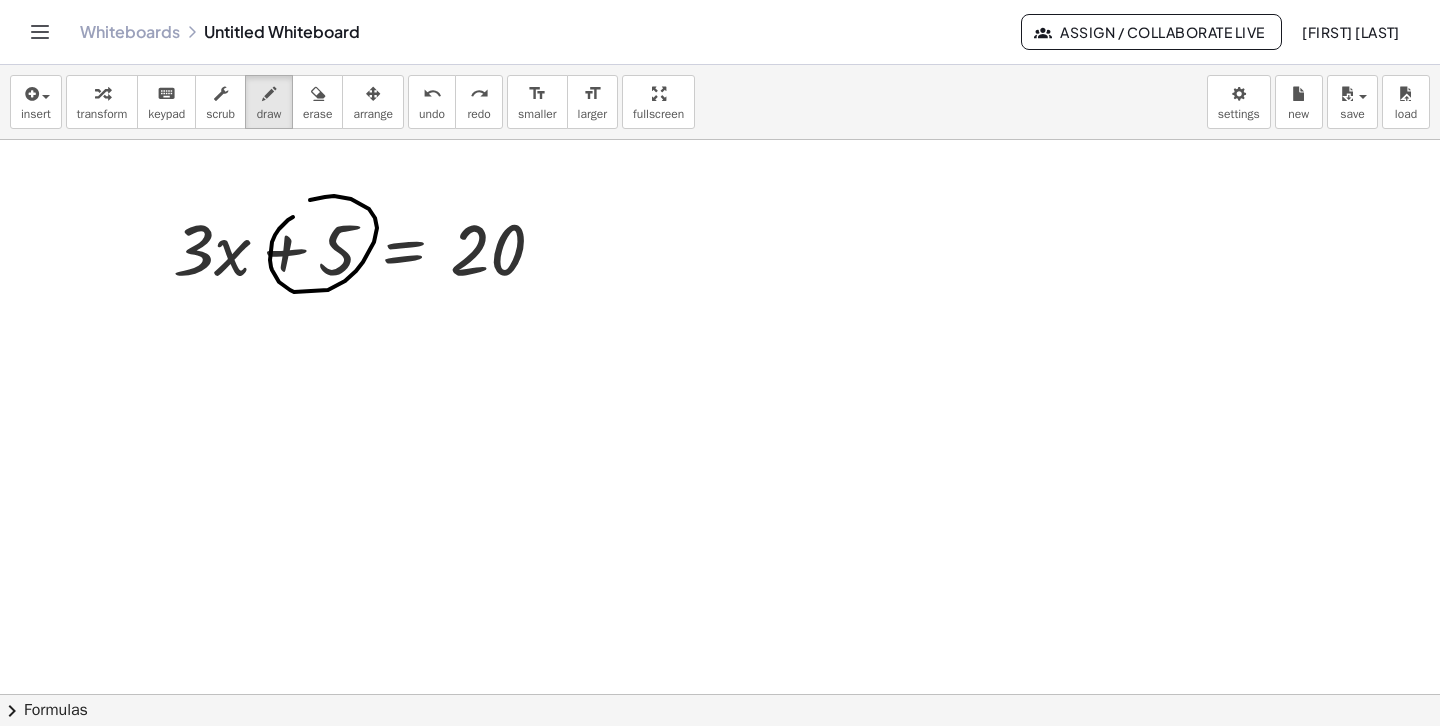 drag, startPoint x: 270, startPoint y: 260, endPoint x: 288, endPoint y: 282, distance: 28.42534 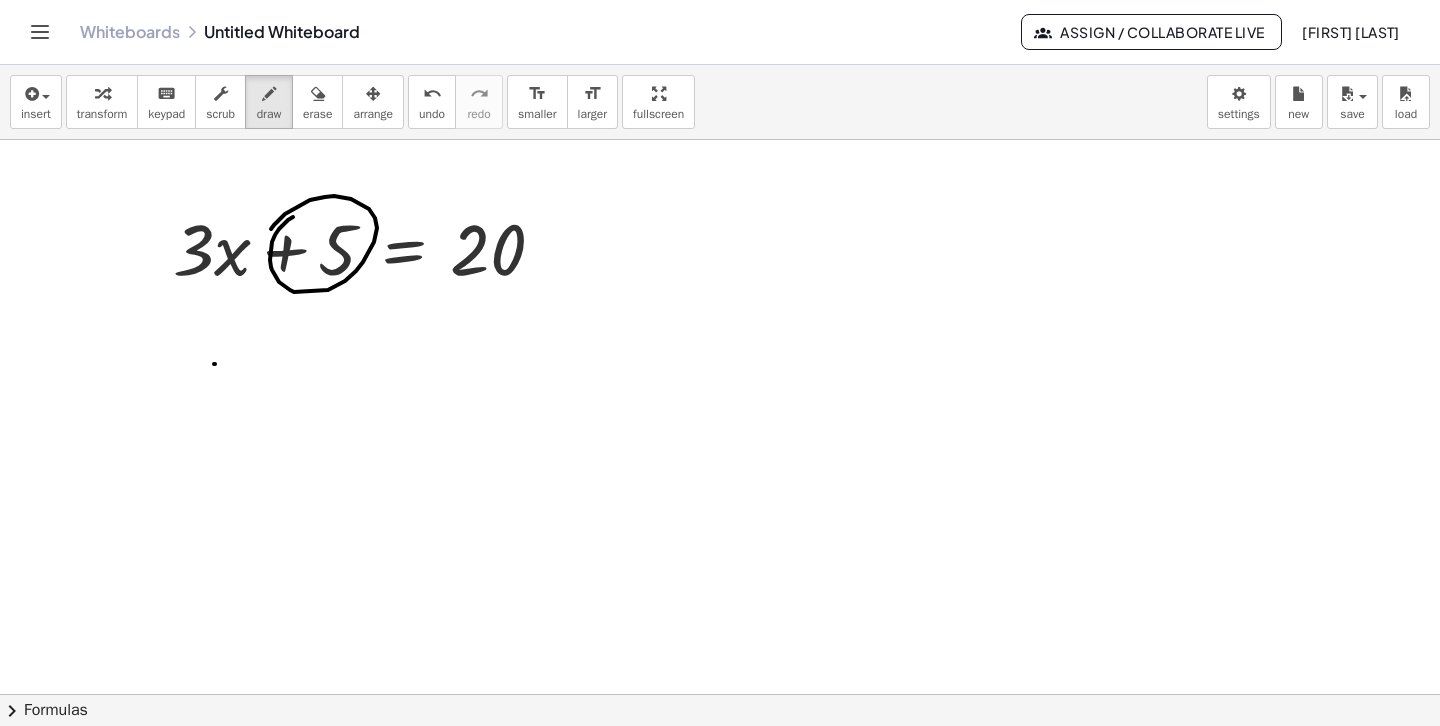 drag, startPoint x: 214, startPoint y: 364, endPoint x: 231, endPoint y: 393, distance: 33.61547 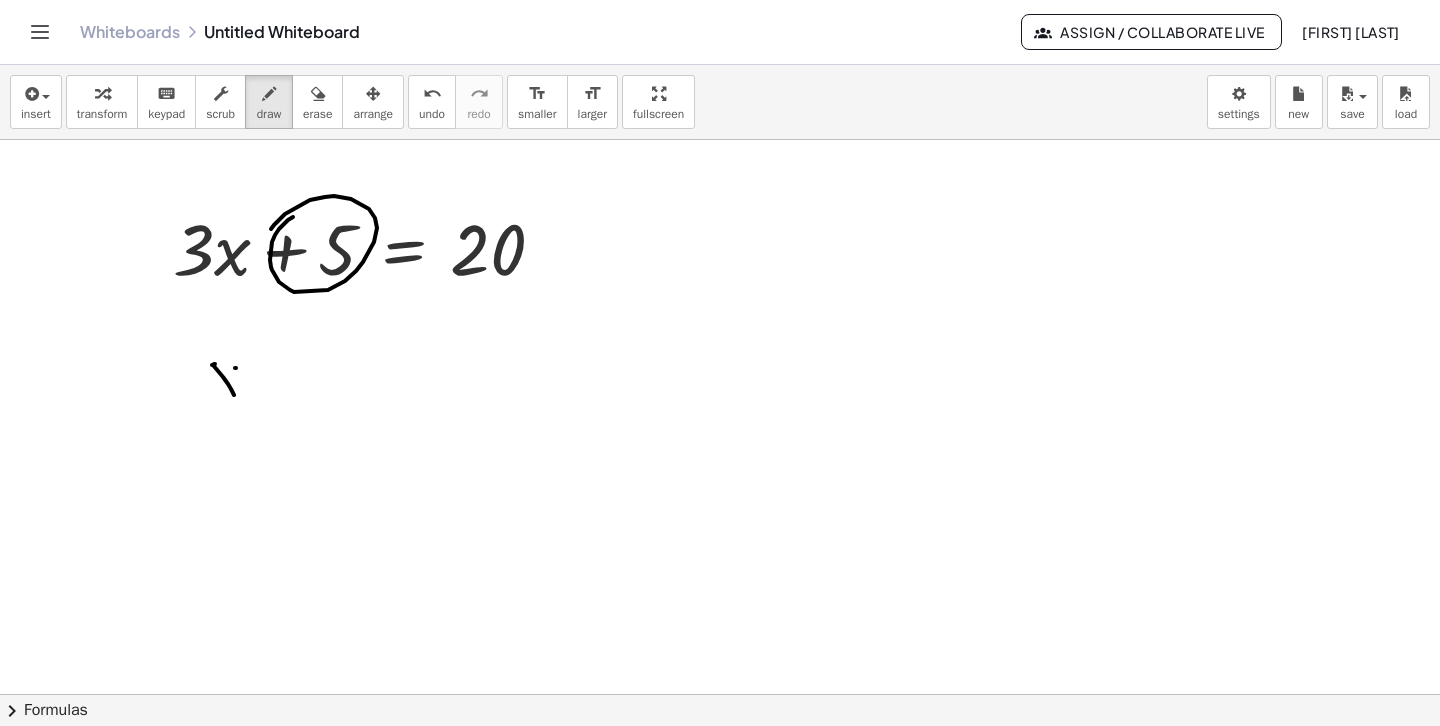 drag, startPoint x: 235, startPoint y: 368, endPoint x: 210, endPoint y: 408, distance: 47.169907 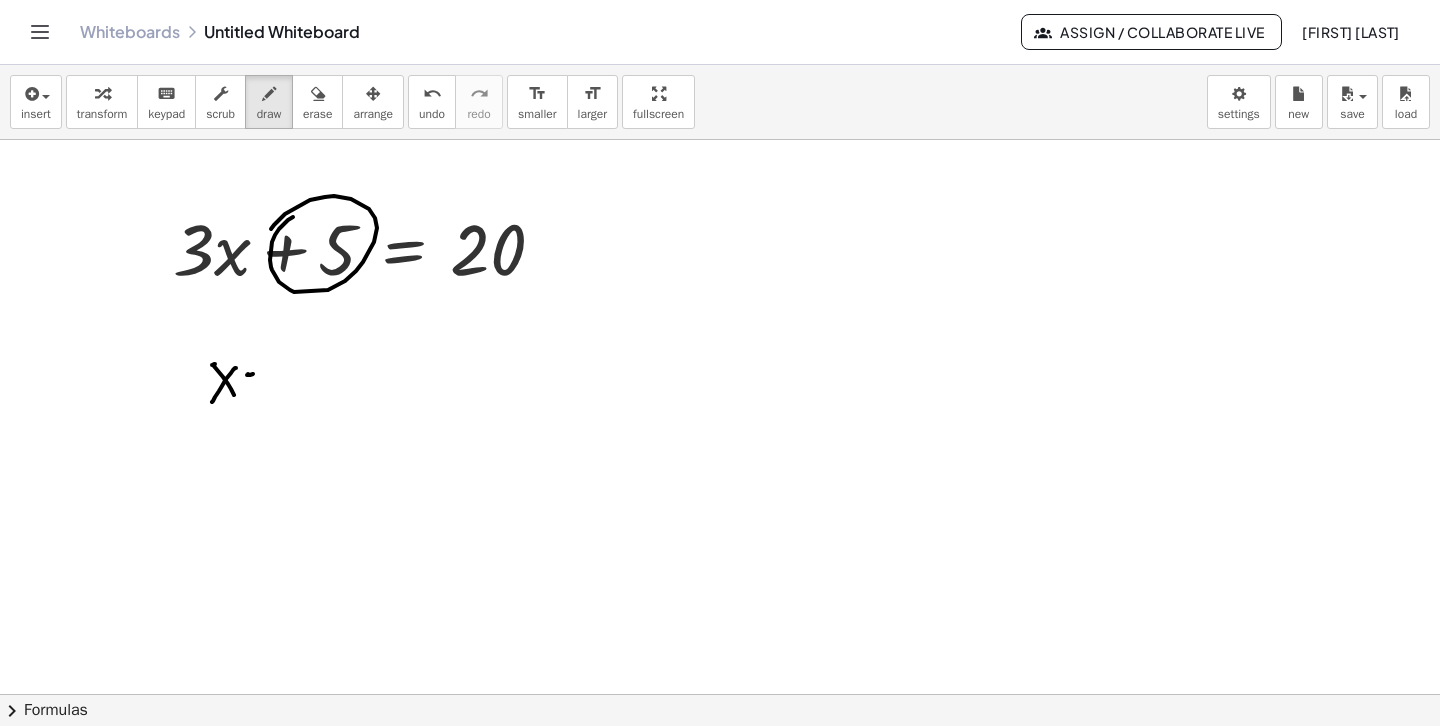 click at bounding box center [720, 811] 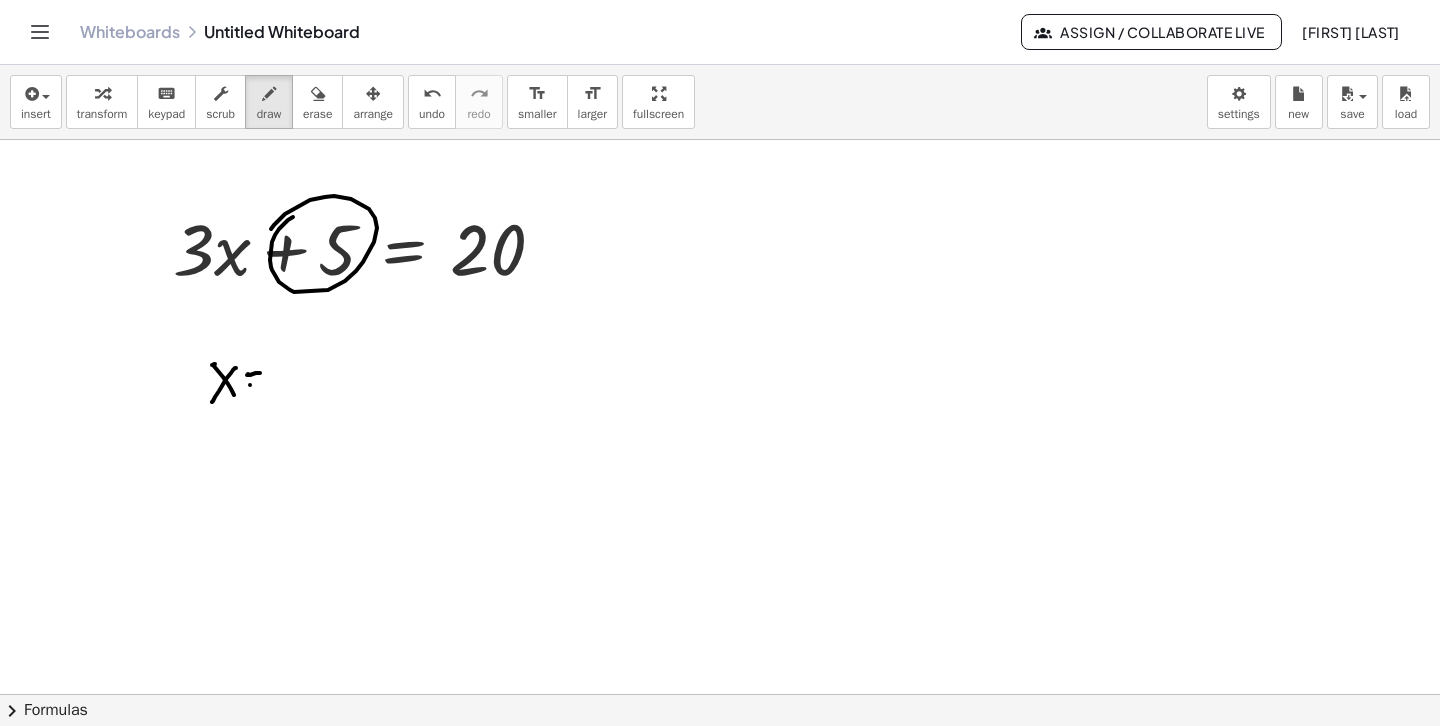 drag, startPoint x: 250, startPoint y: 385, endPoint x: 262, endPoint y: 396, distance: 16.27882 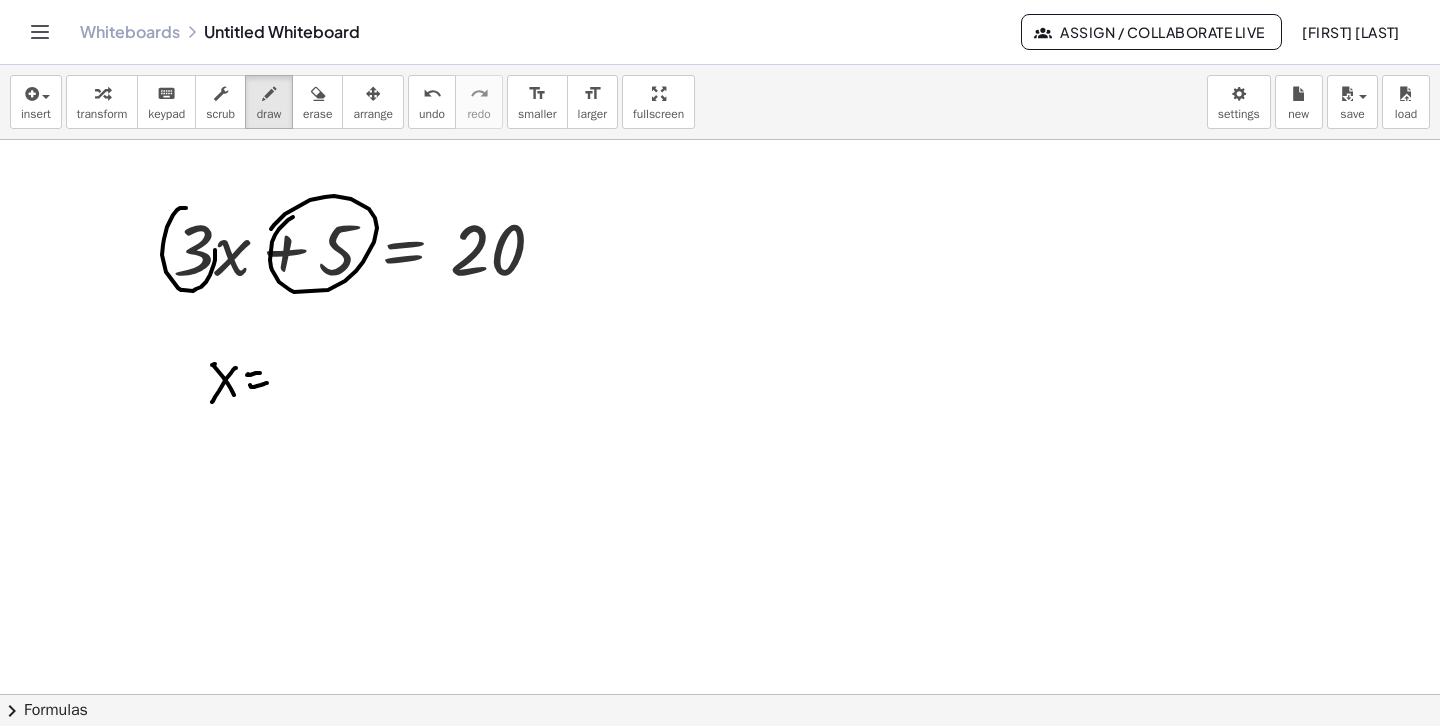 drag, startPoint x: 167, startPoint y: 227, endPoint x: 173, endPoint y: 284, distance: 57.31492 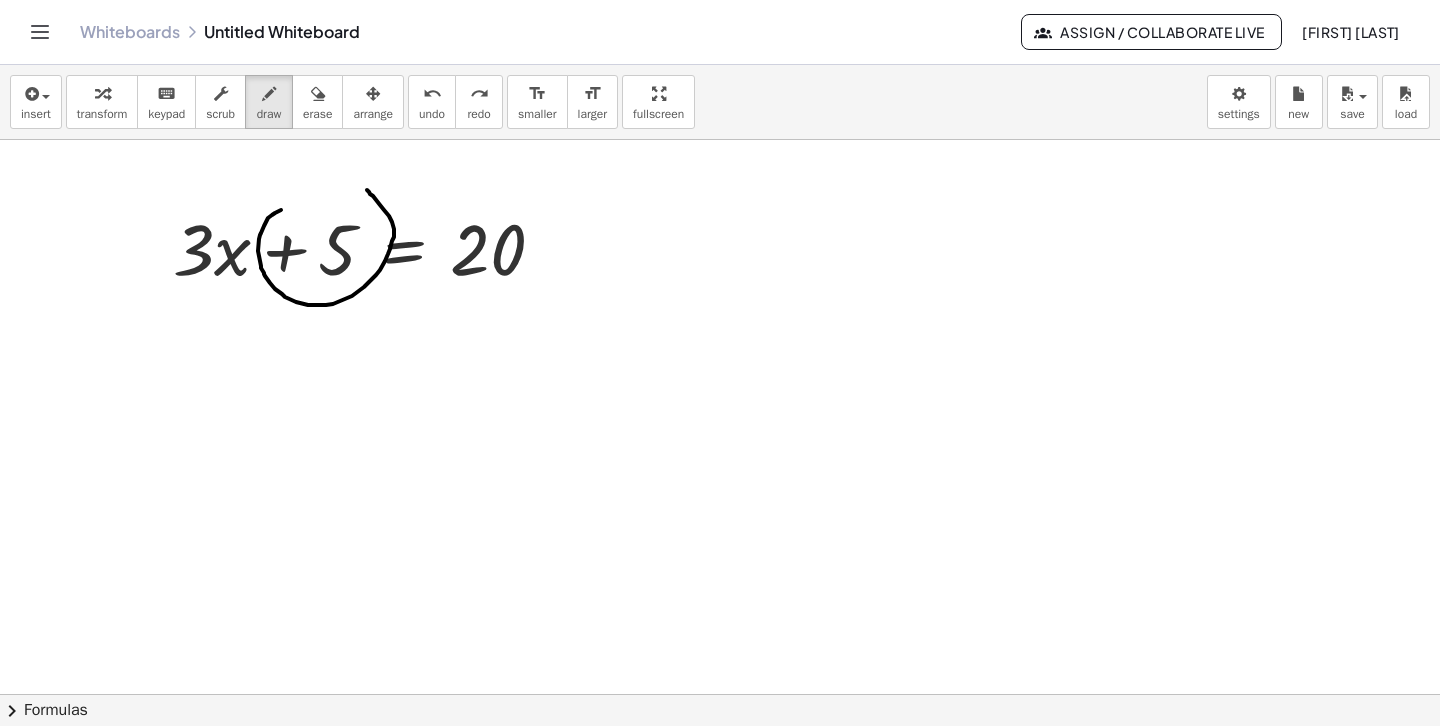 drag, startPoint x: 260, startPoint y: 235, endPoint x: 247, endPoint y: 239, distance: 13.601471 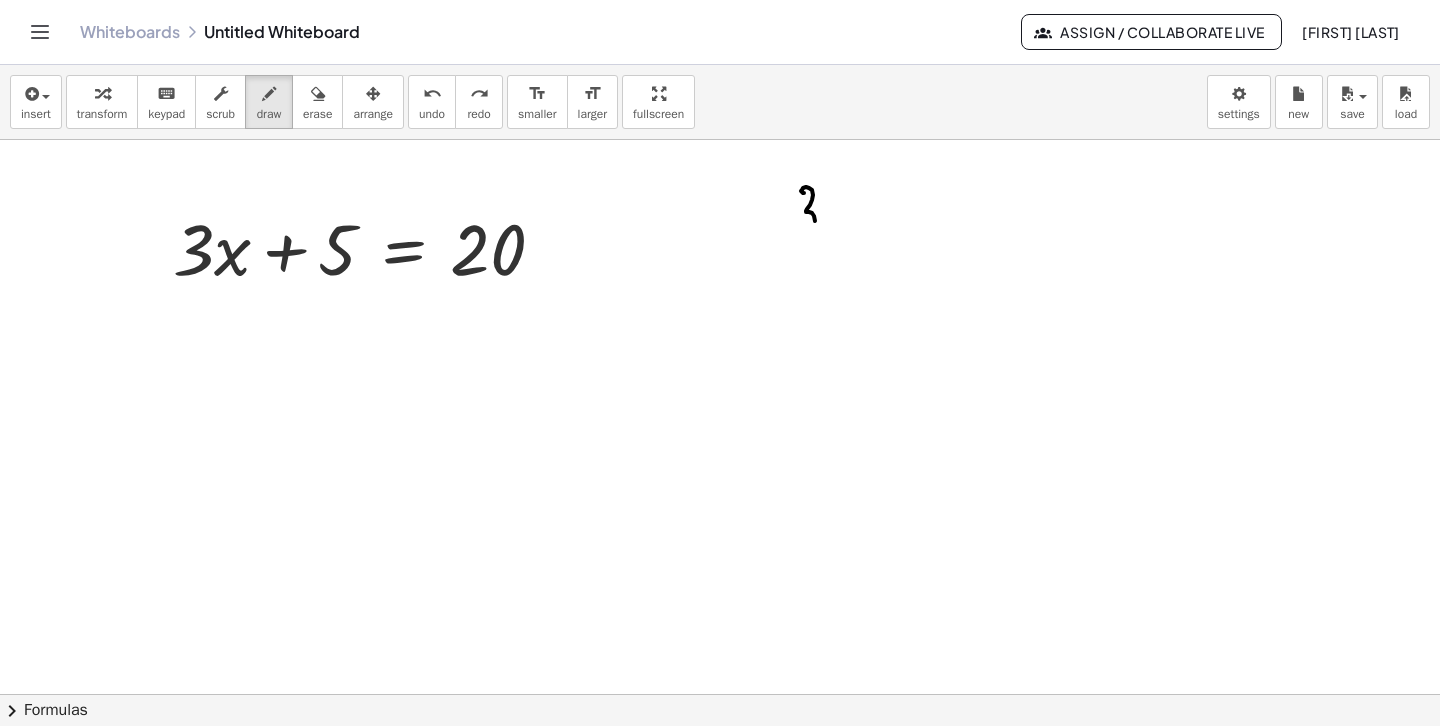 drag, startPoint x: 806, startPoint y: 187, endPoint x: 819, endPoint y: 220, distance: 35.468296 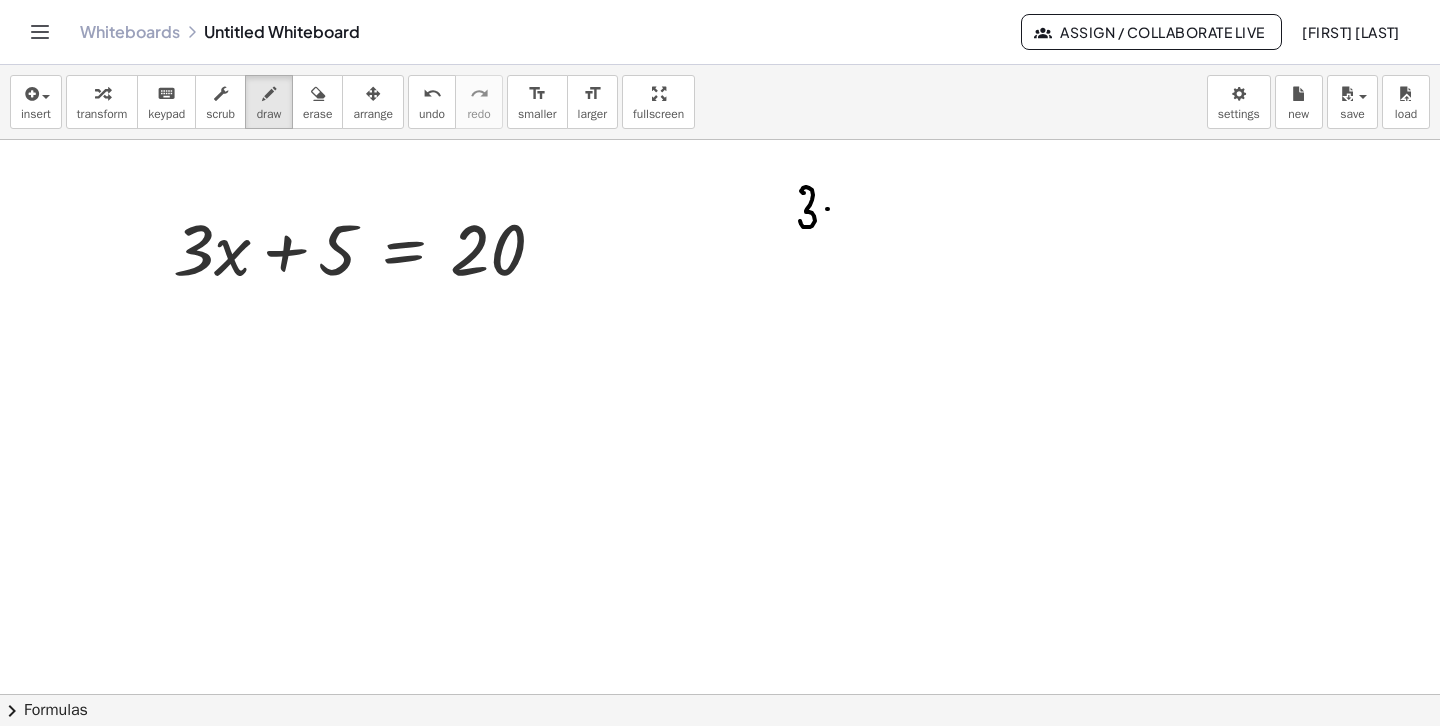 drag, startPoint x: 827, startPoint y: 209, endPoint x: 868, endPoint y: 201, distance: 41.773197 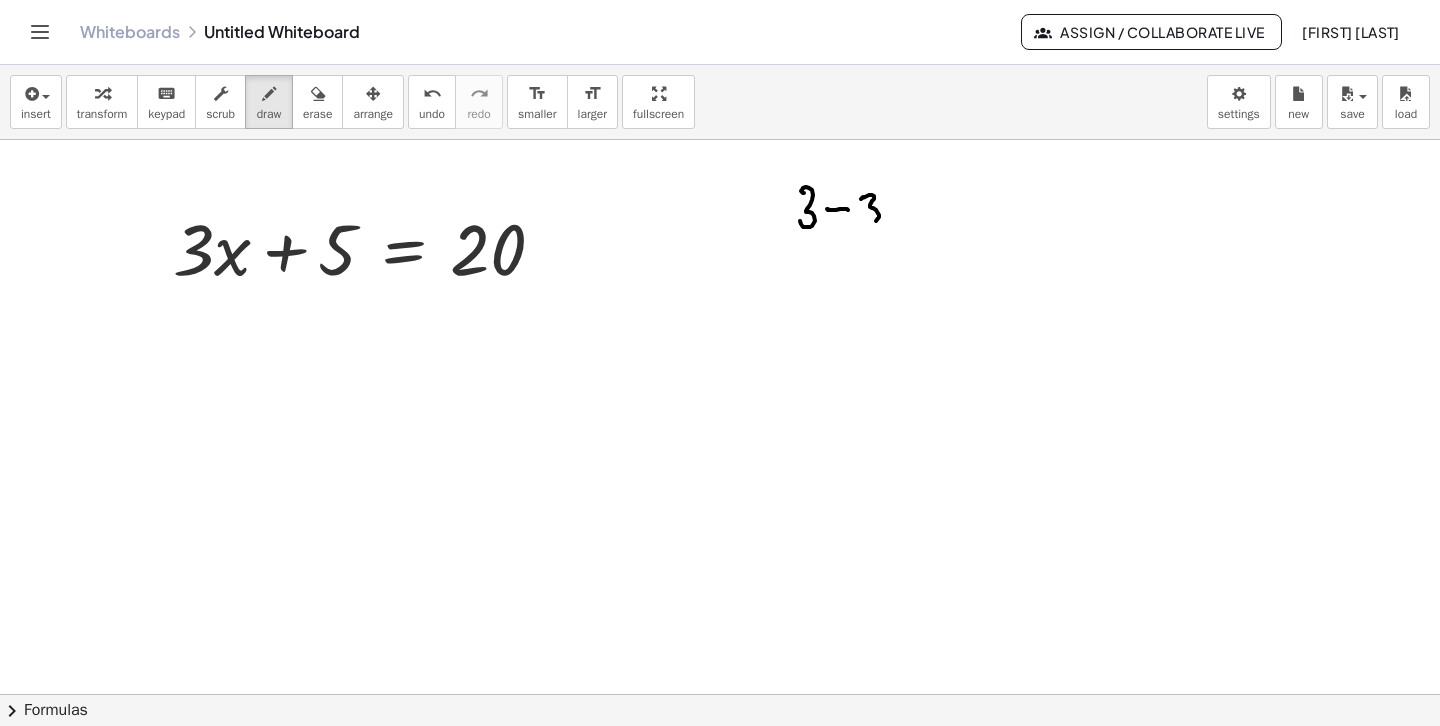 drag, startPoint x: 862, startPoint y: 198, endPoint x: 881, endPoint y: 203, distance: 19.646883 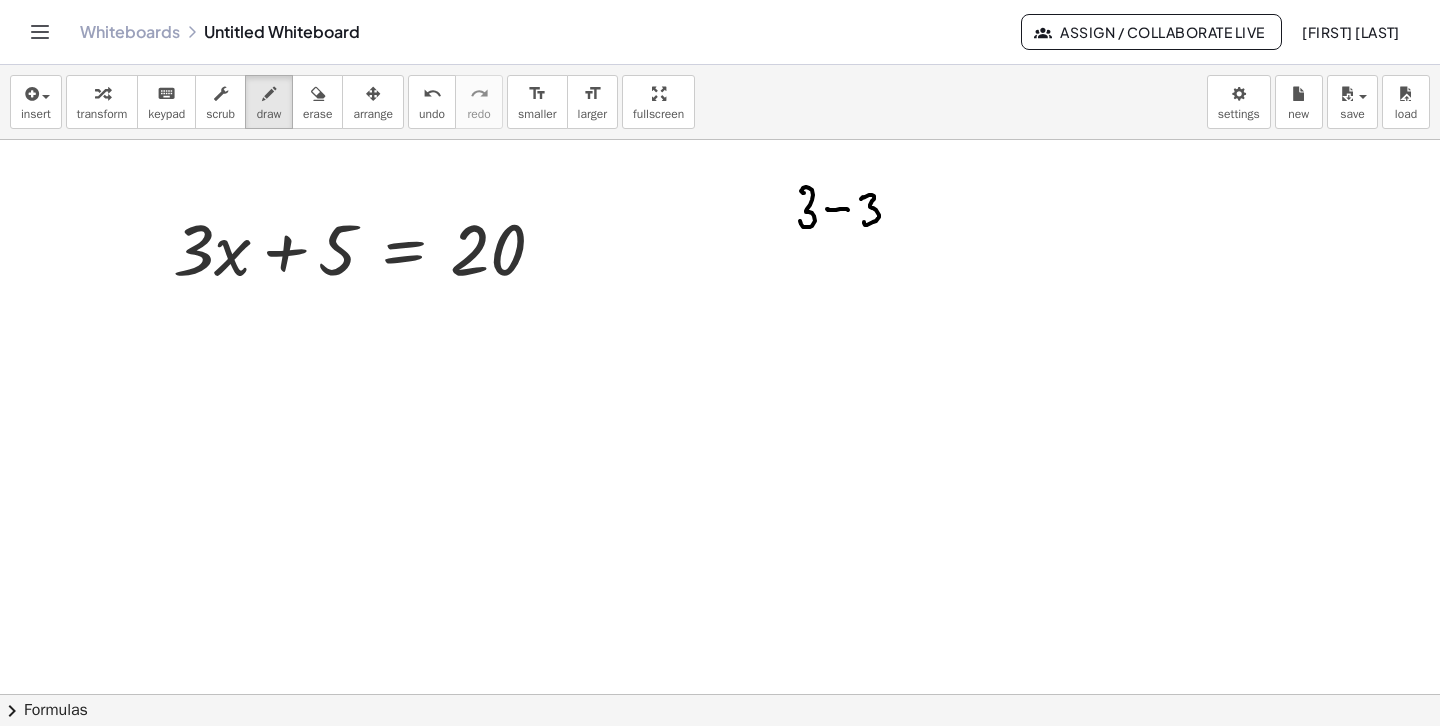 drag, startPoint x: 894, startPoint y: 197, endPoint x: 905, endPoint y: 202, distance: 12.083046 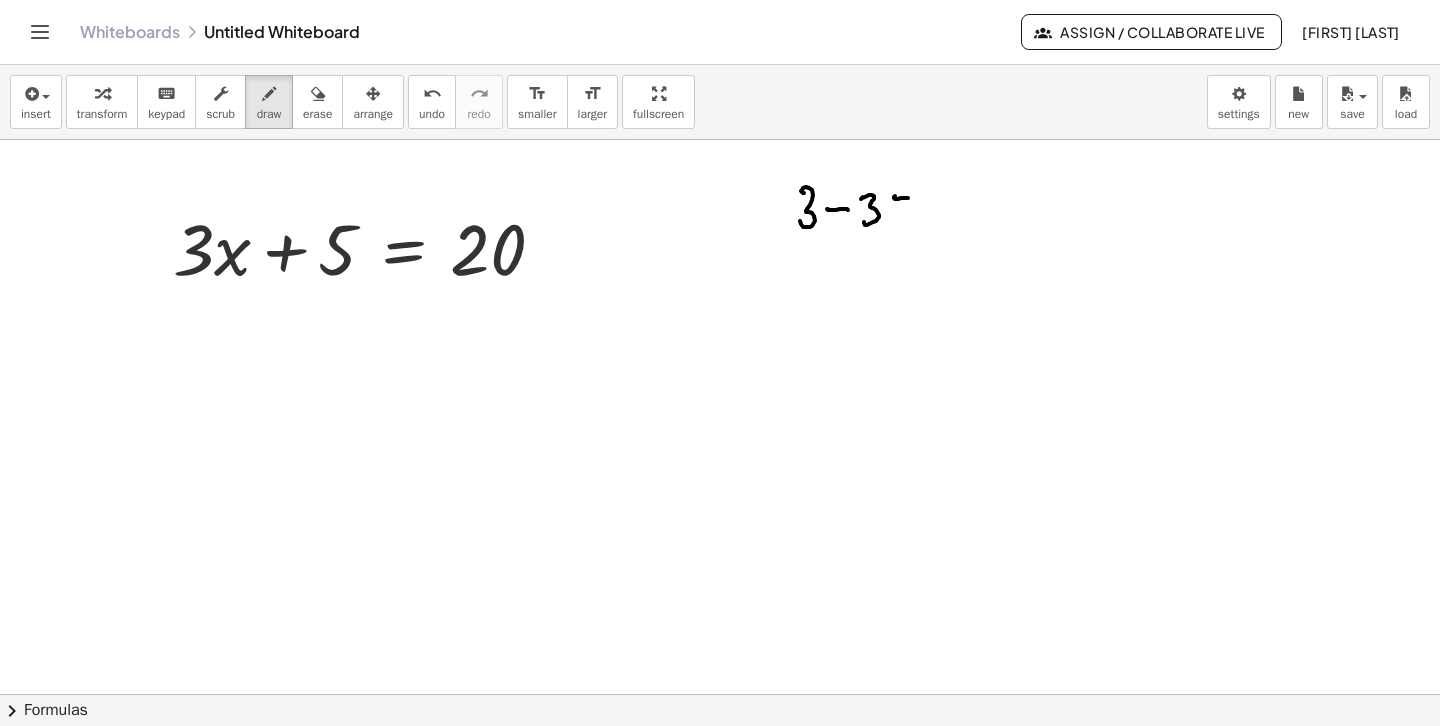 drag, startPoint x: 896, startPoint y: 211, endPoint x: 912, endPoint y: 205, distance: 17.088007 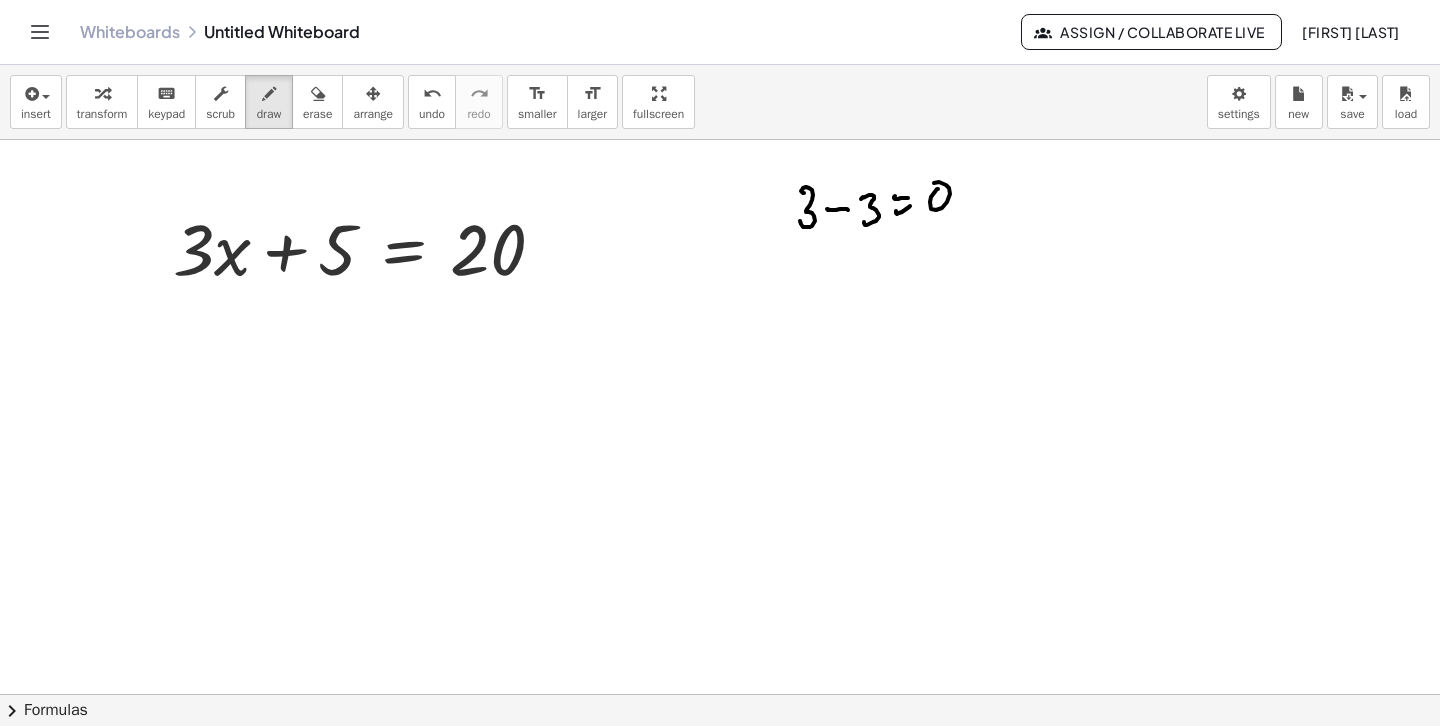 drag, startPoint x: 942, startPoint y: 208, endPoint x: 927, endPoint y: 191, distance: 22.671568 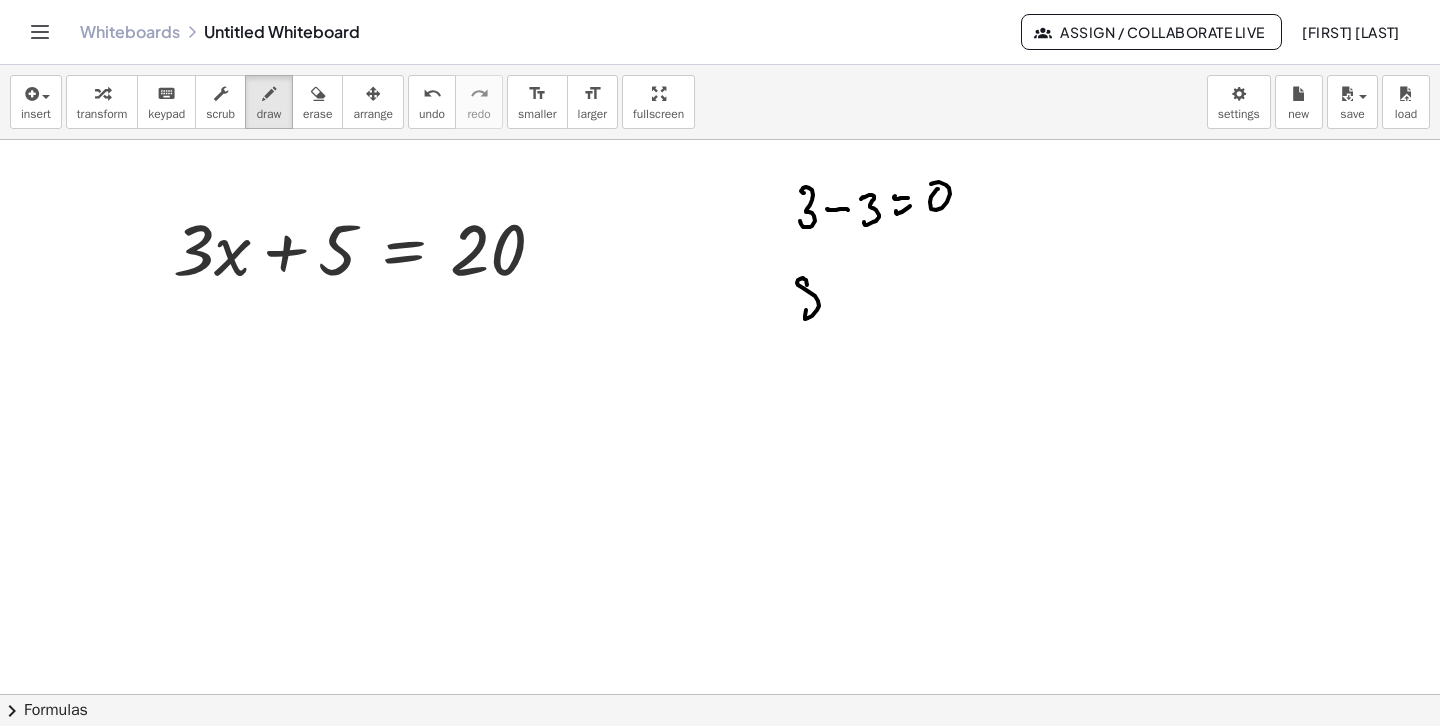 drag, startPoint x: 804, startPoint y: 279, endPoint x: 815, endPoint y: 308, distance: 31.016125 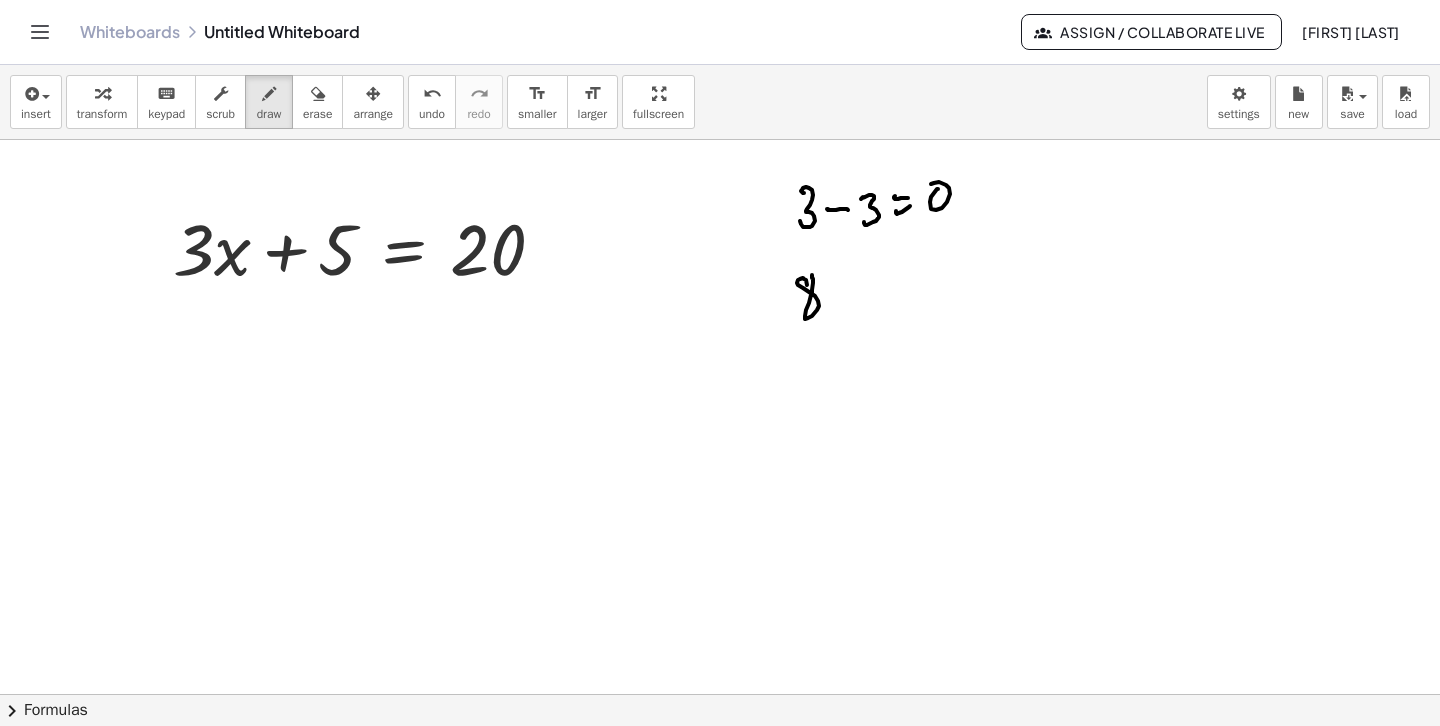 drag, startPoint x: 773, startPoint y: 336, endPoint x: 796, endPoint y: 337, distance: 23.021729 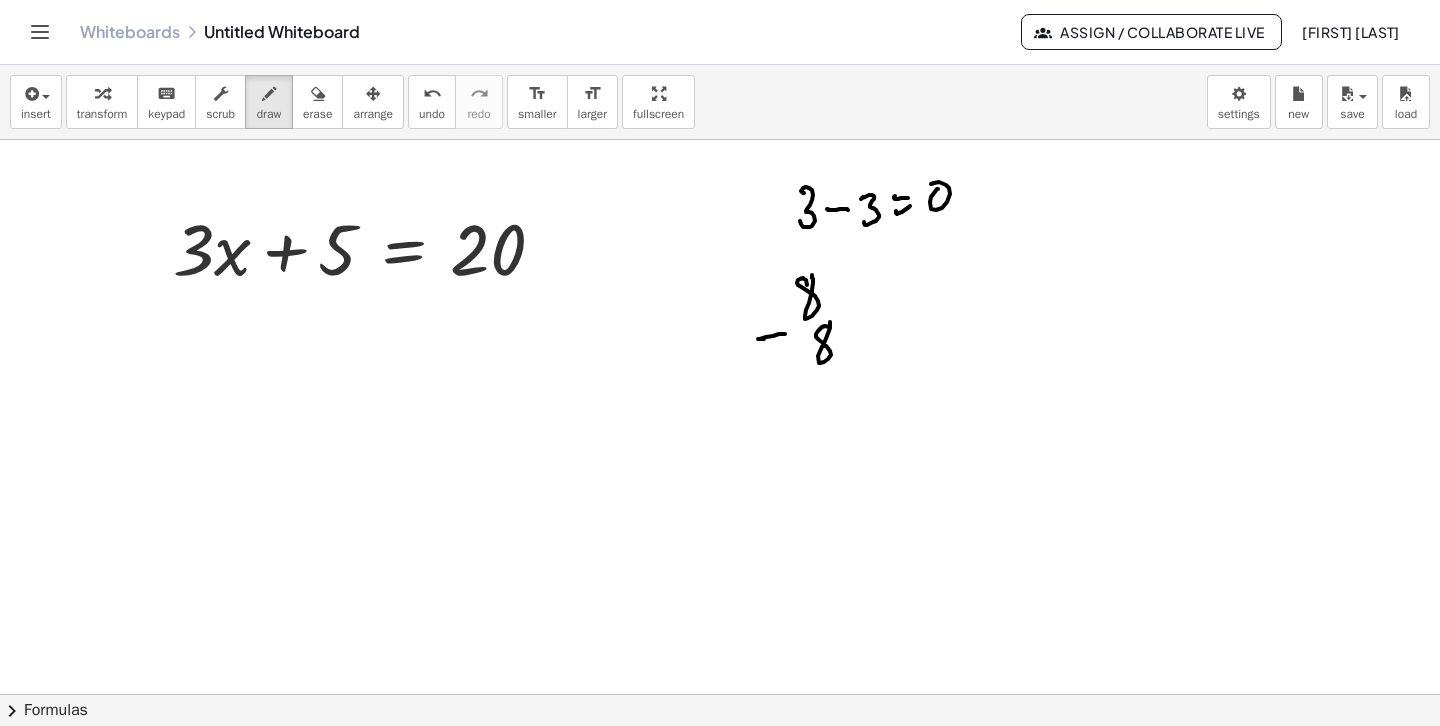drag, startPoint x: 816, startPoint y: 337, endPoint x: 786, endPoint y: 373, distance: 46.8615 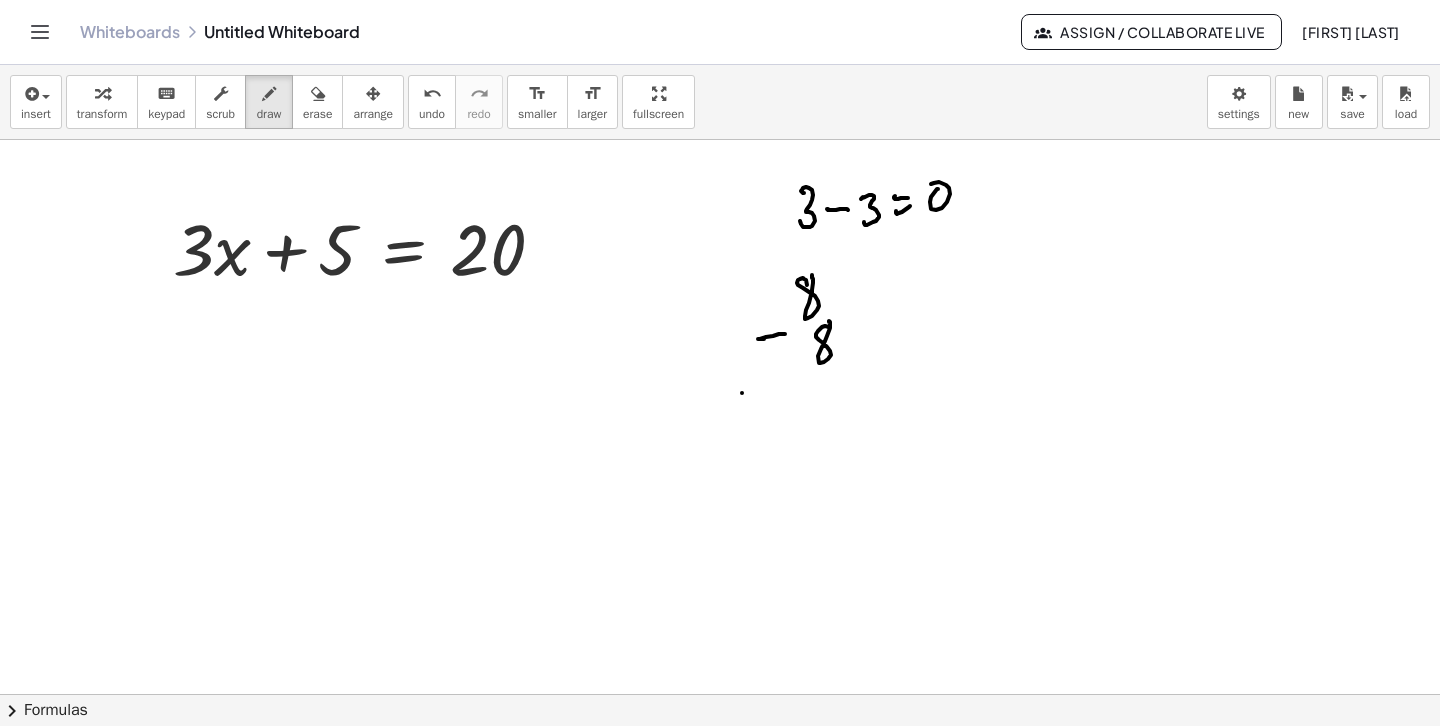drag, startPoint x: 742, startPoint y: 393, endPoint x: 872, endPoint y: 379, distance: 130.75168 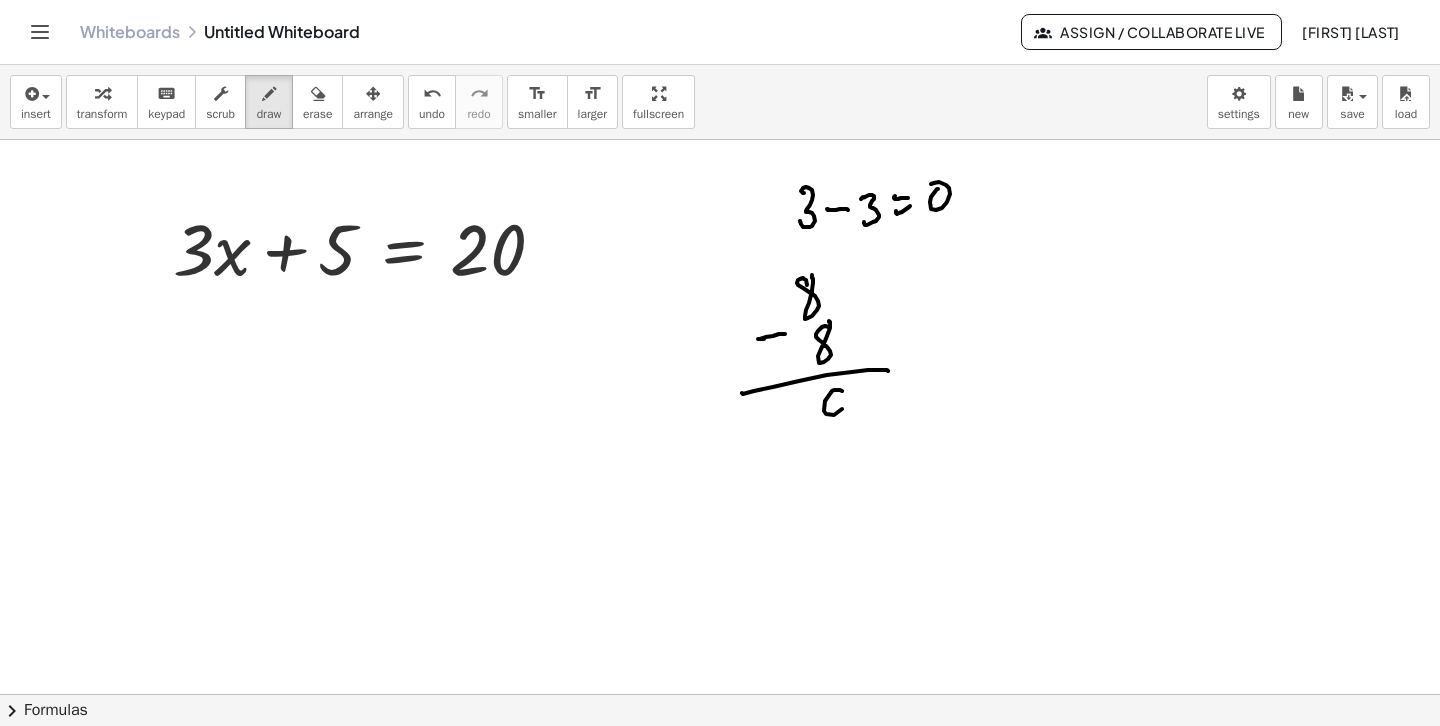 drag, startPoint x: 840, startPoint y: 390, endPoint x: 827, endPoint y: 411, distance: 24.698177 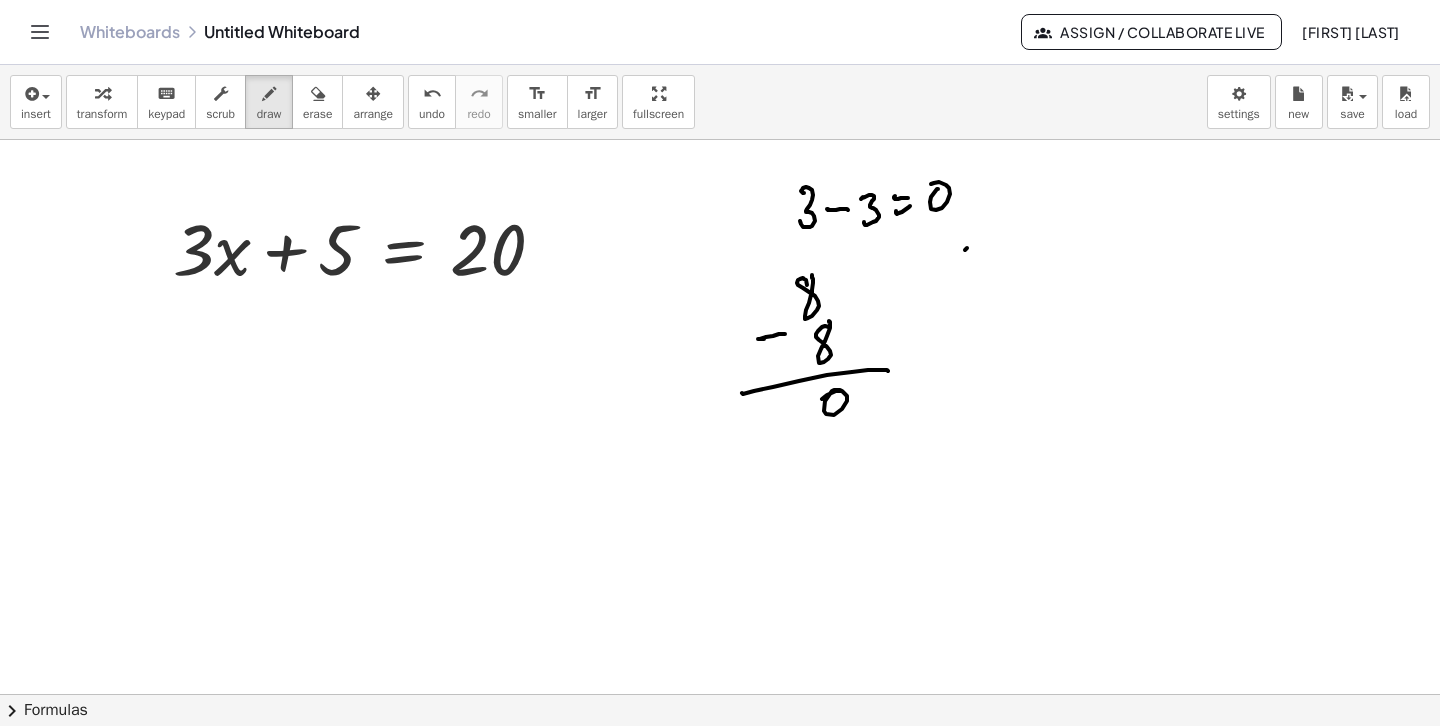 drag, startPoint x: 967, startPoint y: 248, endPoint x: 986, endPoint y: 251, distance: 19.235384 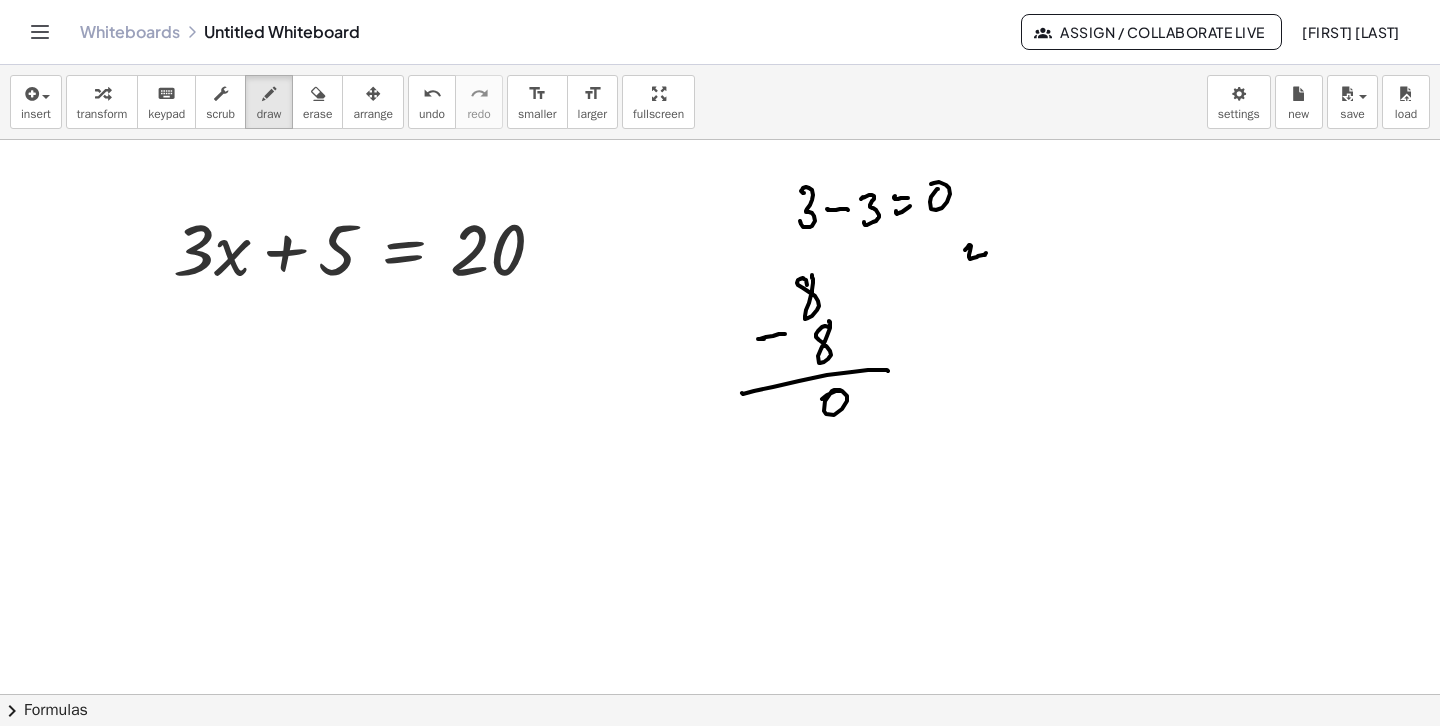drag, startPoint x: 986, startPoint y: 253, endPoint x: 989, endPoint y: 282, distance: 29.15476 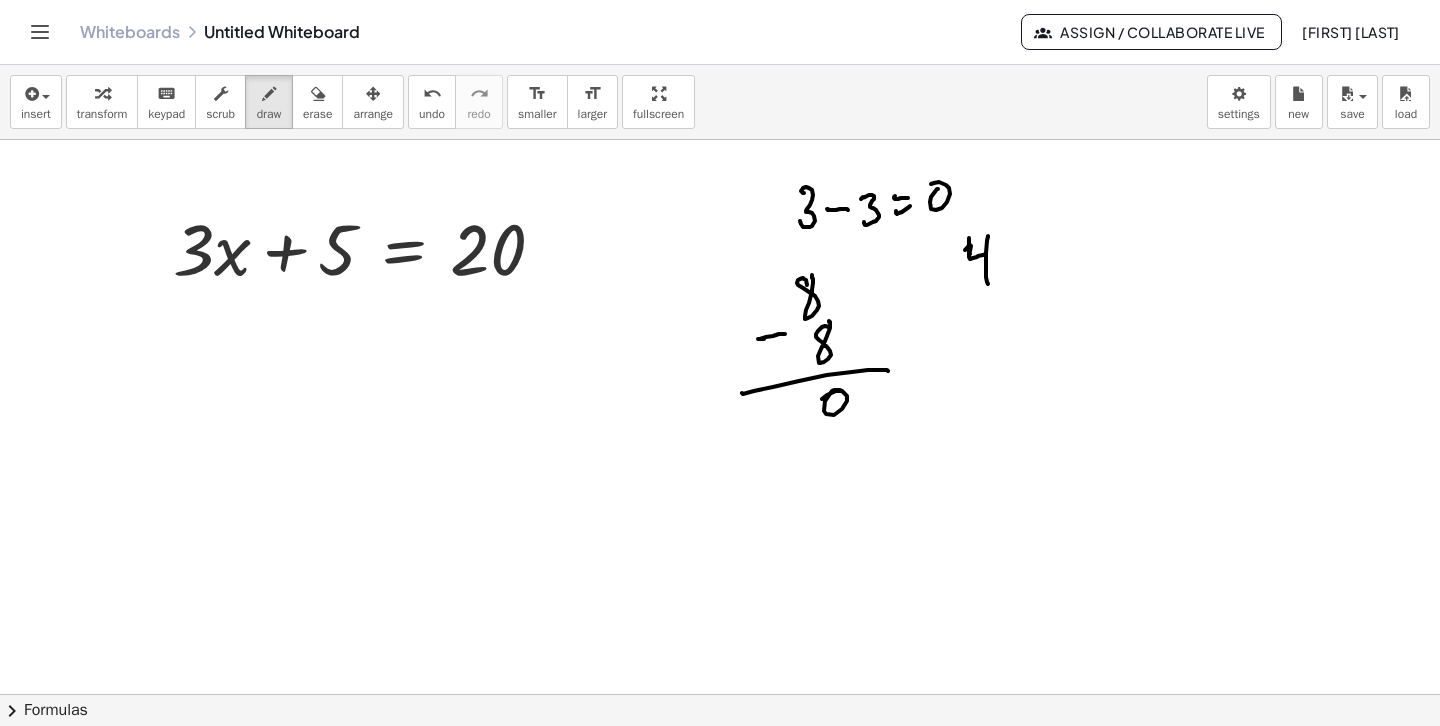 drag, startPoint x: 969, startPoint y: 238, endPoint x: 965, endPoint y: 271, distance: 33.24154 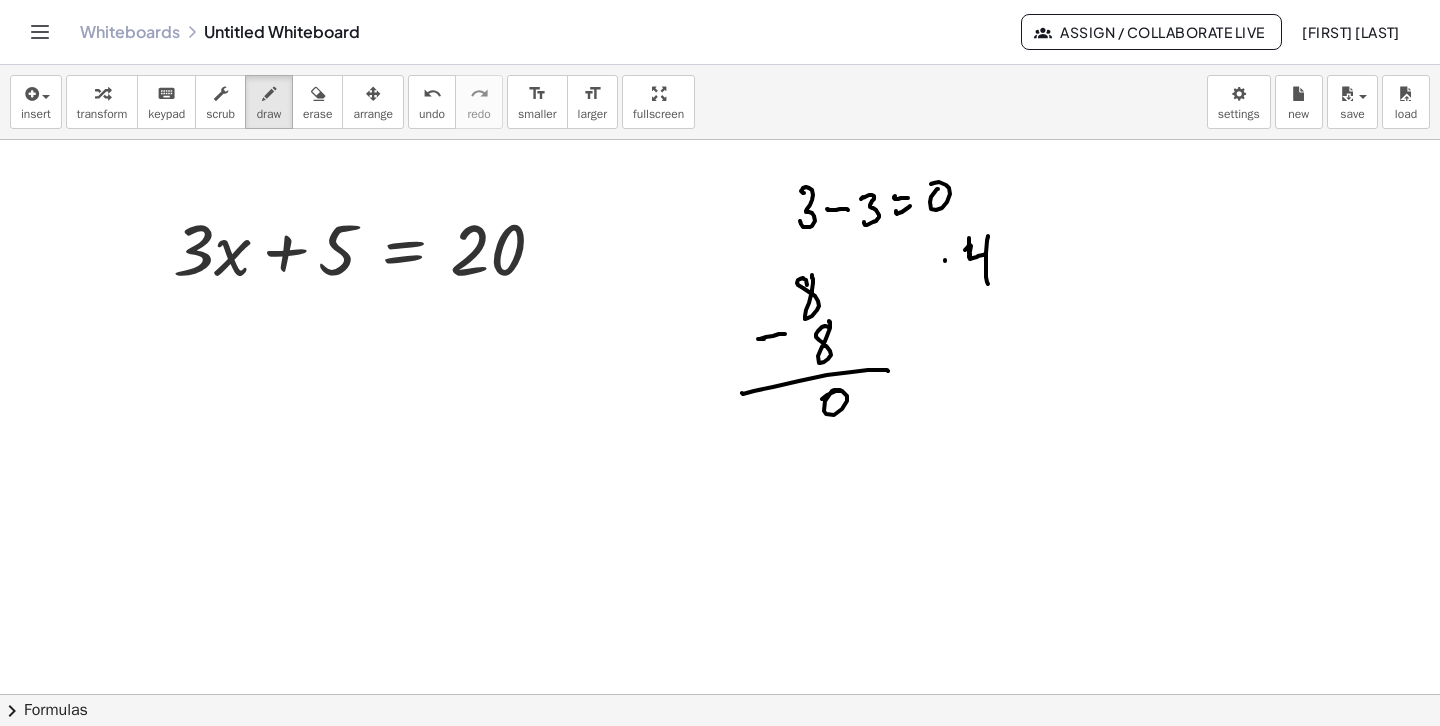 drag, startPoint x: 945, startPoint y: 261, endPoint x: 938, endPoint y: 271, distance: 12.206555 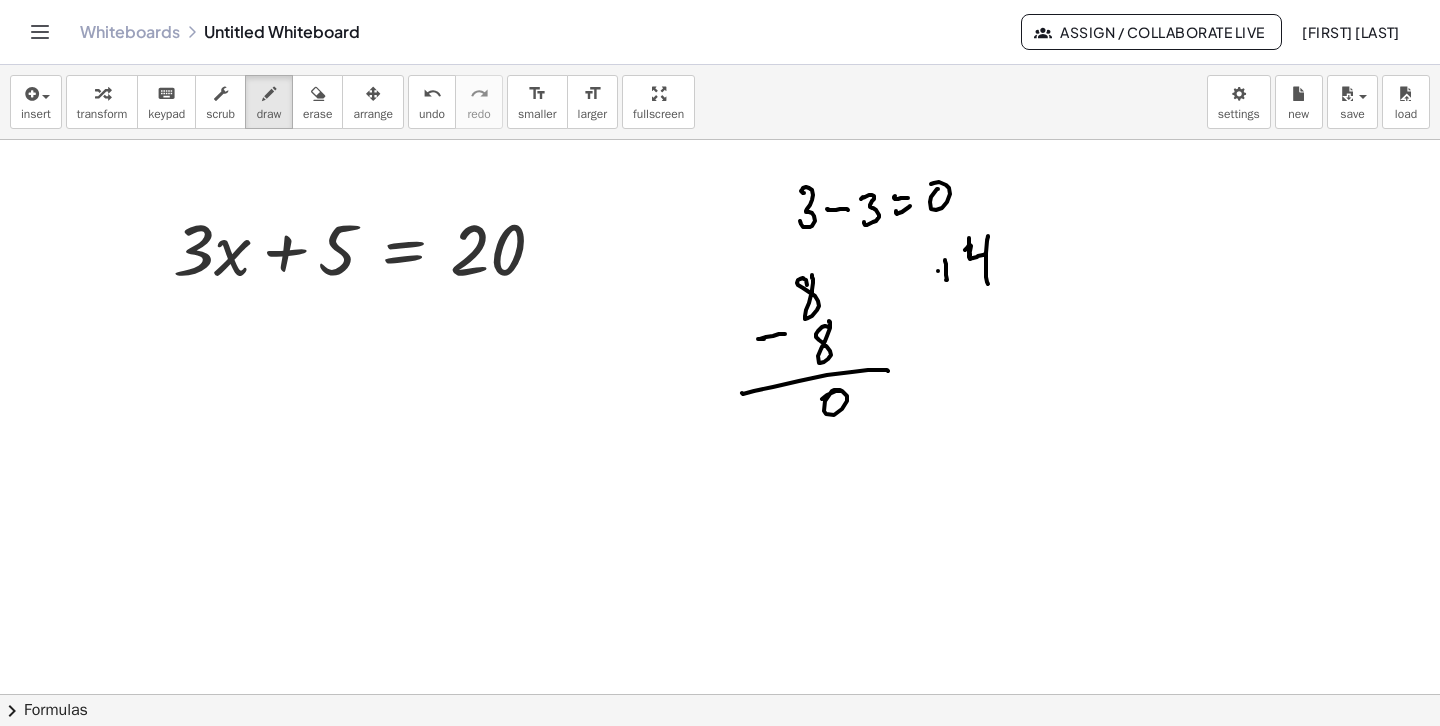 drag, startPoint x: 938, startPoint y: 271, endPoint x: 960, endPoint y: 270, distance: 22.022715 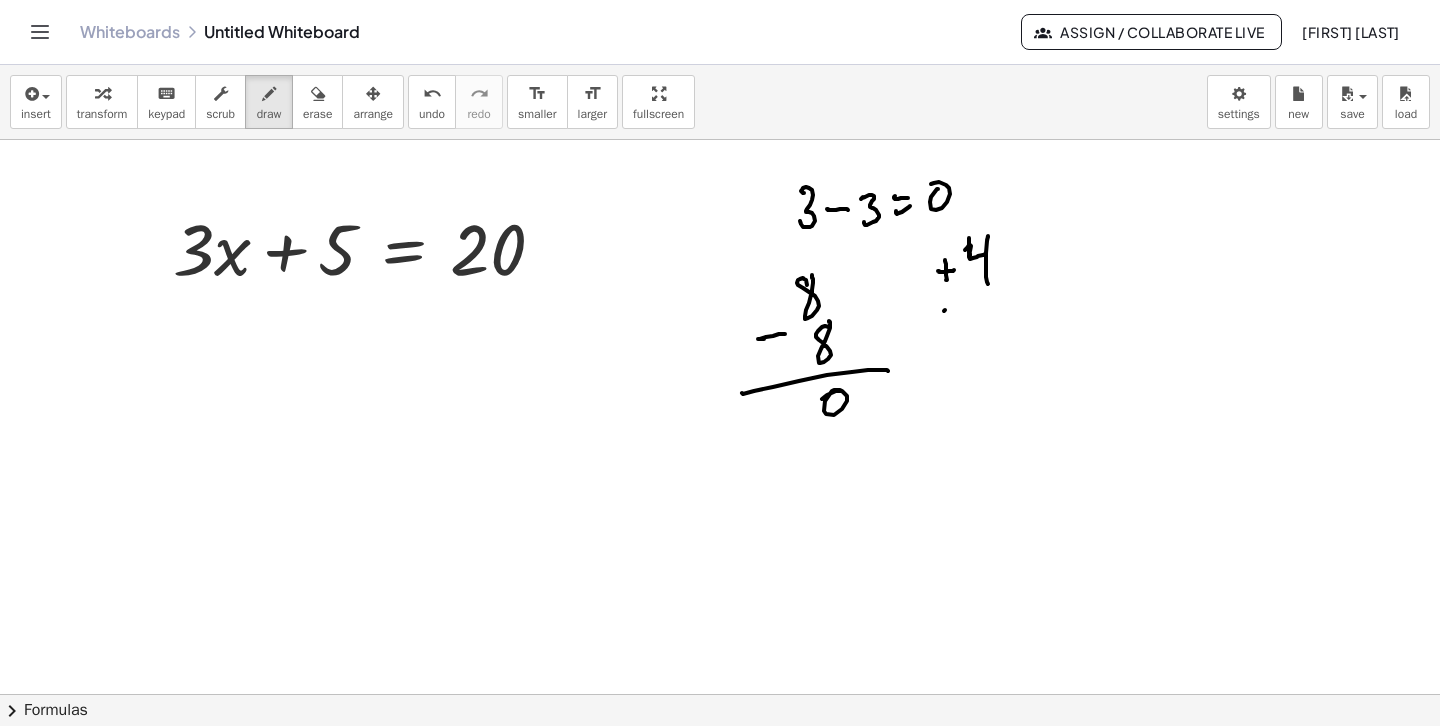 drag, startPoint x: 944, startPoint y: 311, endPoint x: 965, endPoint y: 307, distance: 21.377558 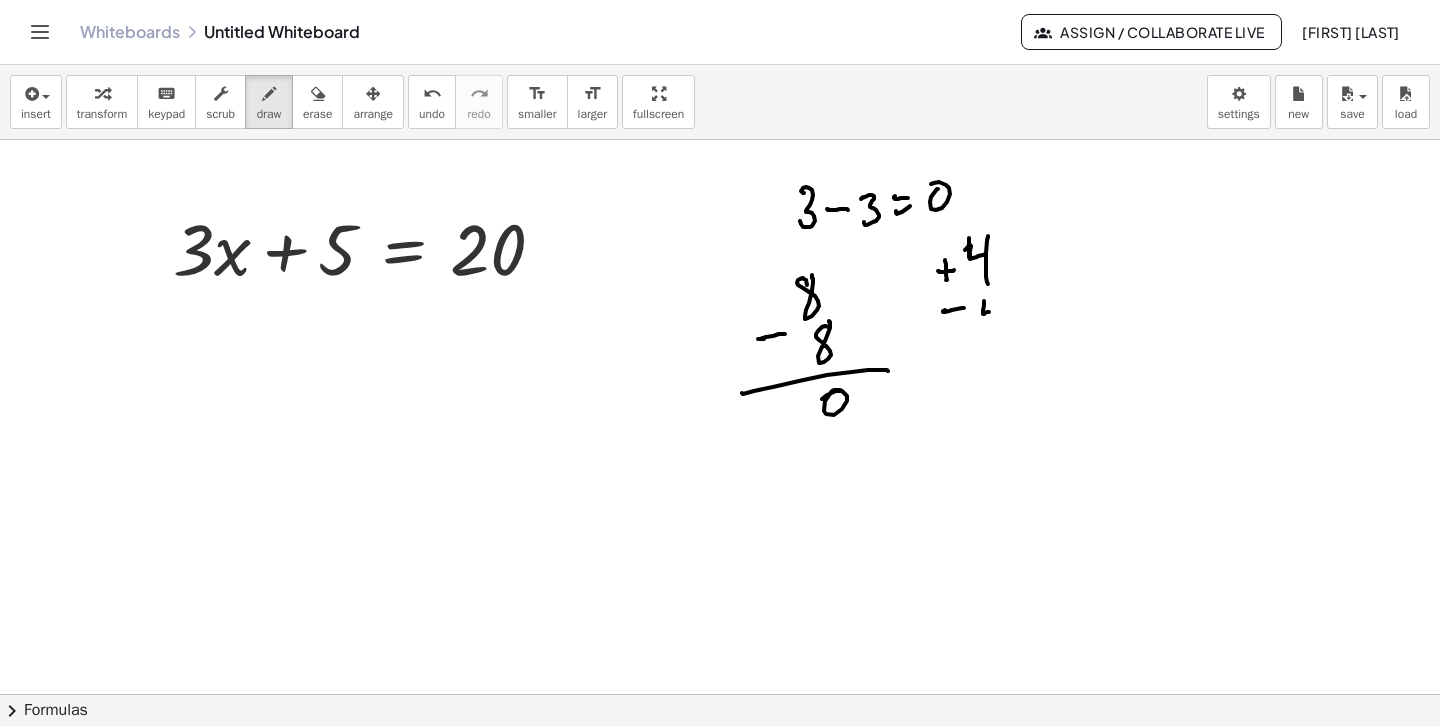 drag, startPoint x: 984, startPoint y: 301, endPoint x: 997, endPoint y: 299, distance: 13.152946 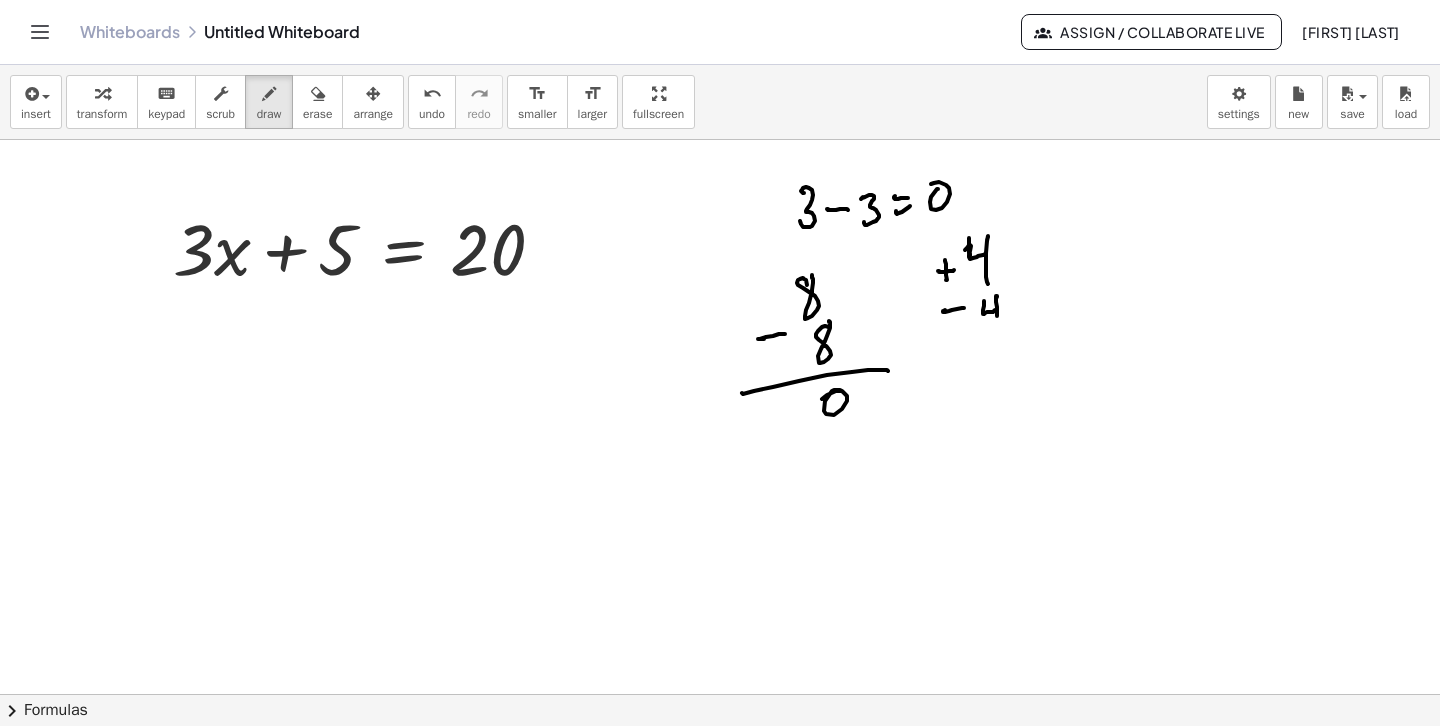 drag, startPoint x: 997, startPoint y: 316, endPoint x: 960, endPoint y: 336, distance: 42.059483 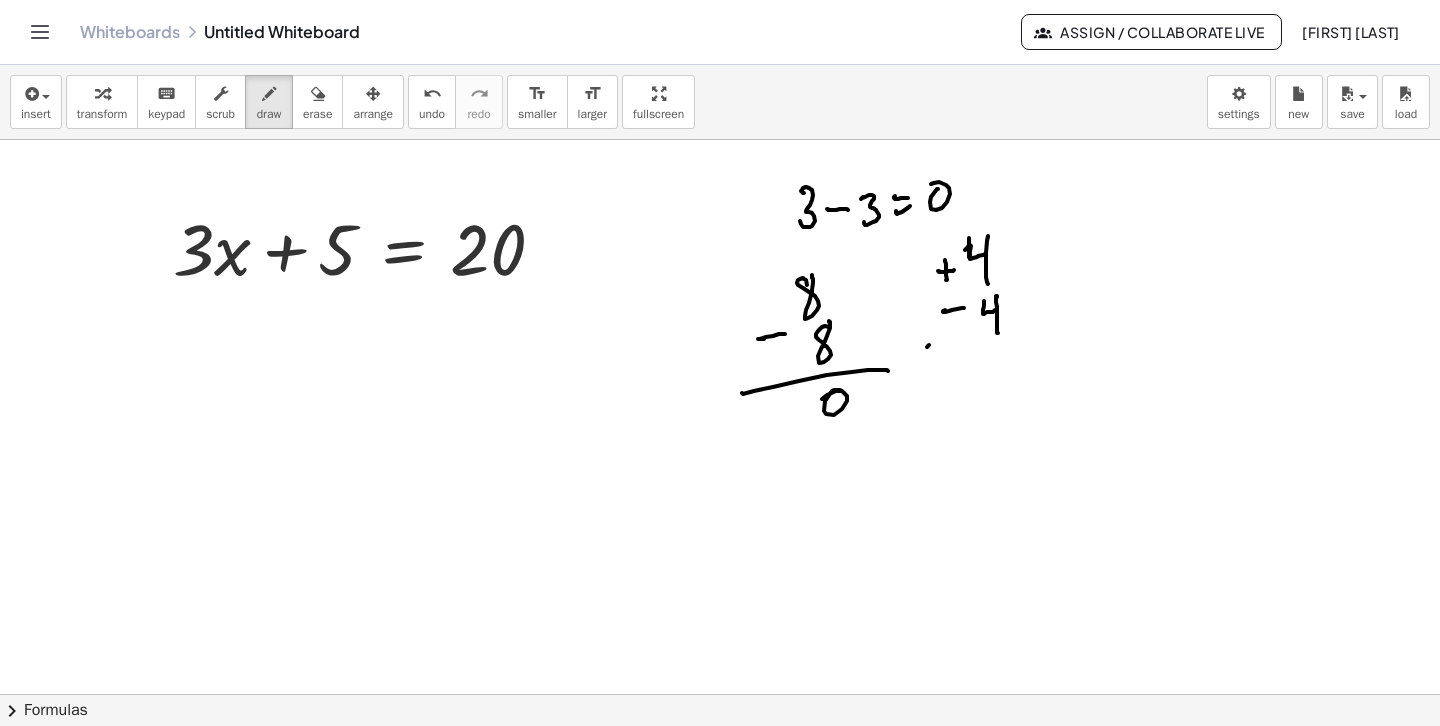 drag, startPoint x: 927, startPoint y: 347, endPoint x: 1033, endPoint y: 325, distance: 108.25895 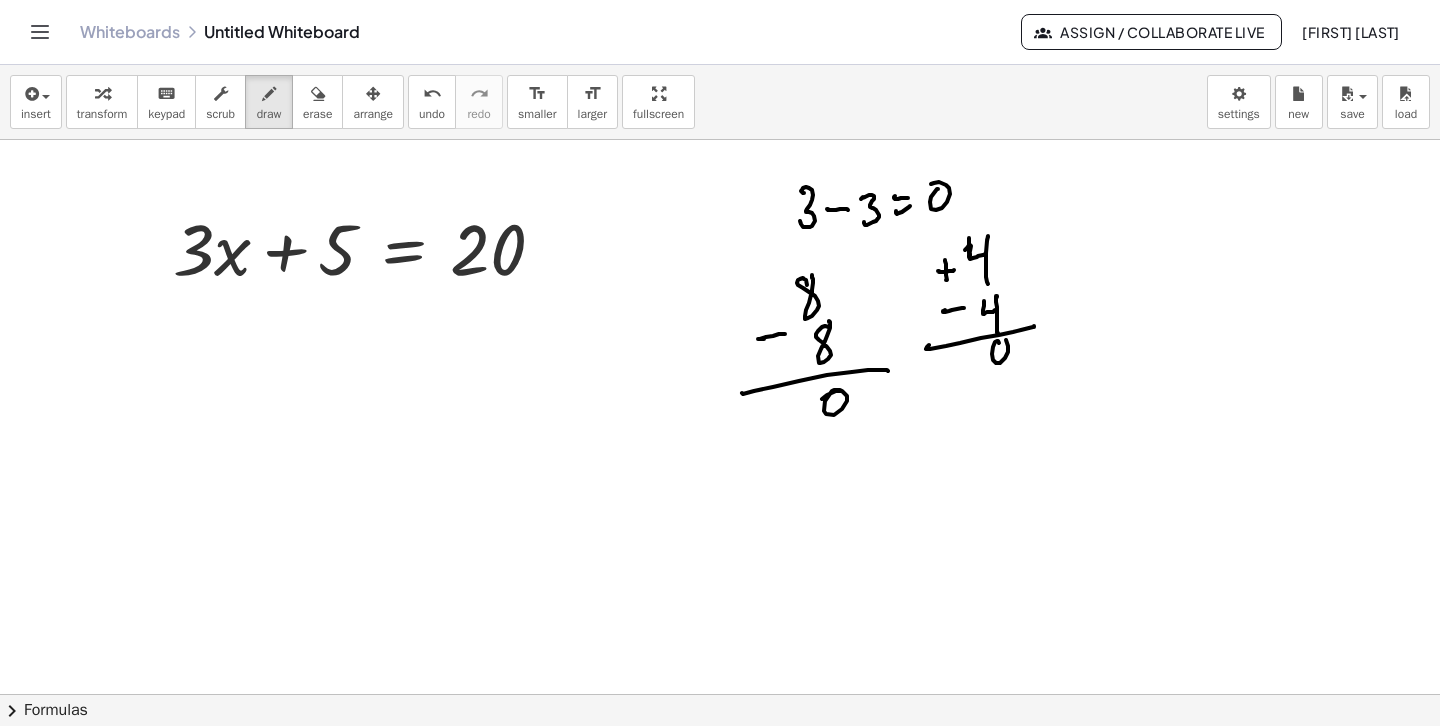drag, startPoint x: 1000, startPoint y: 363, endPoint x: 992, endPoint y: 340, distance: 24.351591 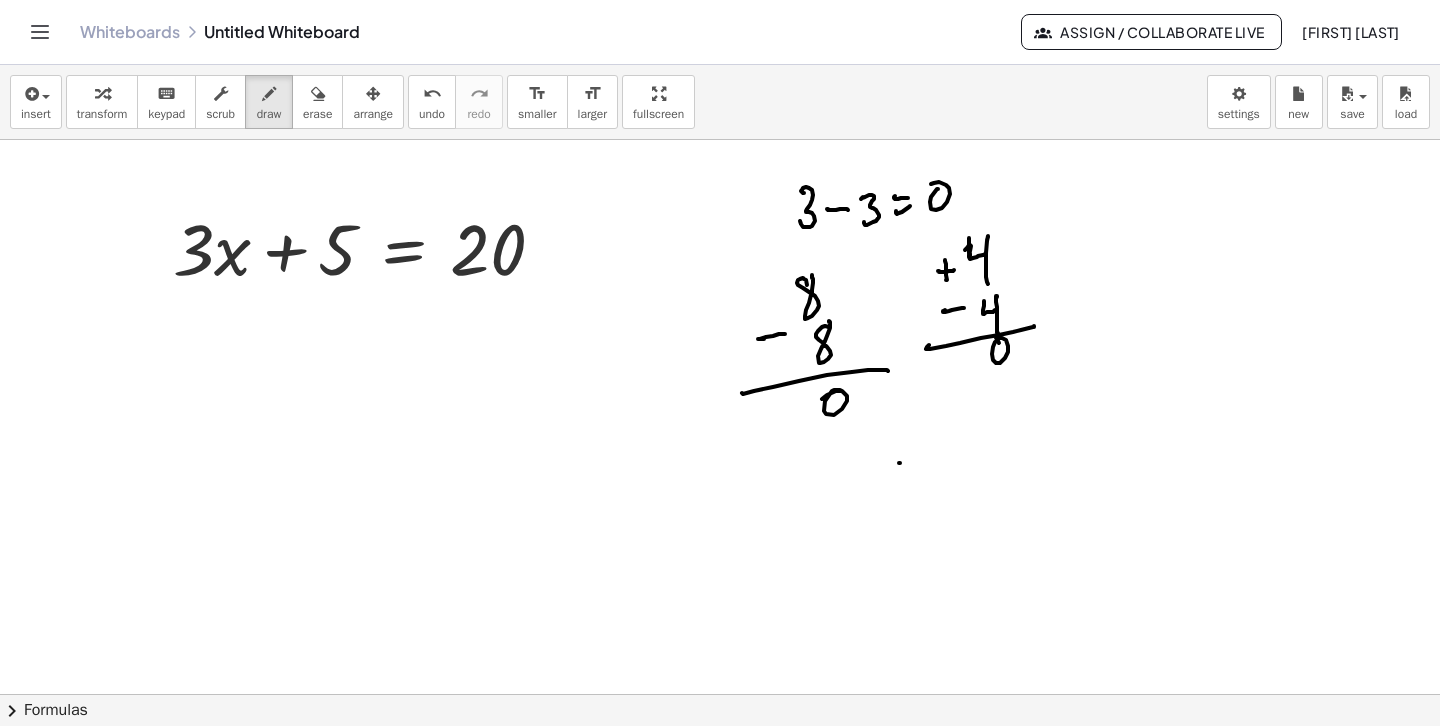 drag, startPoint x: 899, startPoint y: 463, endPoint x: 923, endPoint y: 462, distance: 24.020824 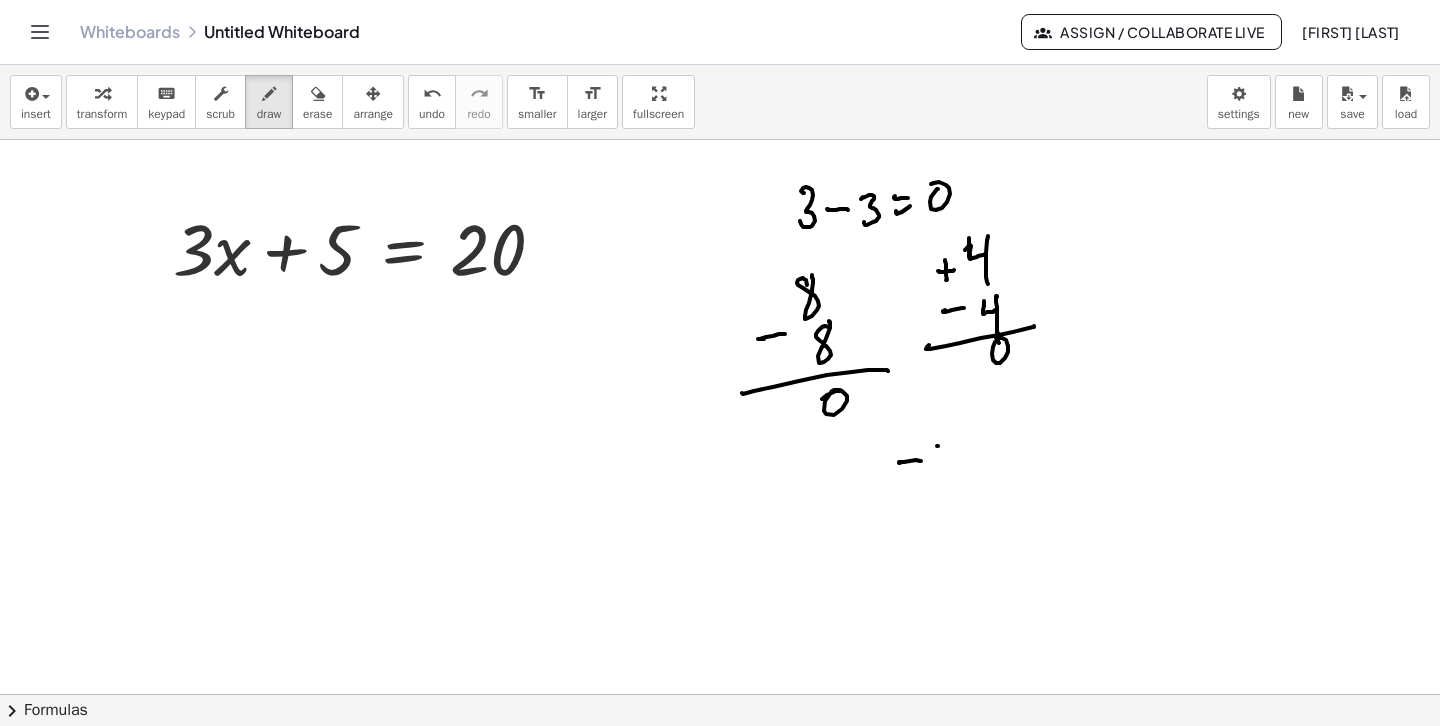 drag, startPoint x: 937, startPoint y: 446, endPoint x: 954, endPoint y: 448, distance: 17.117243 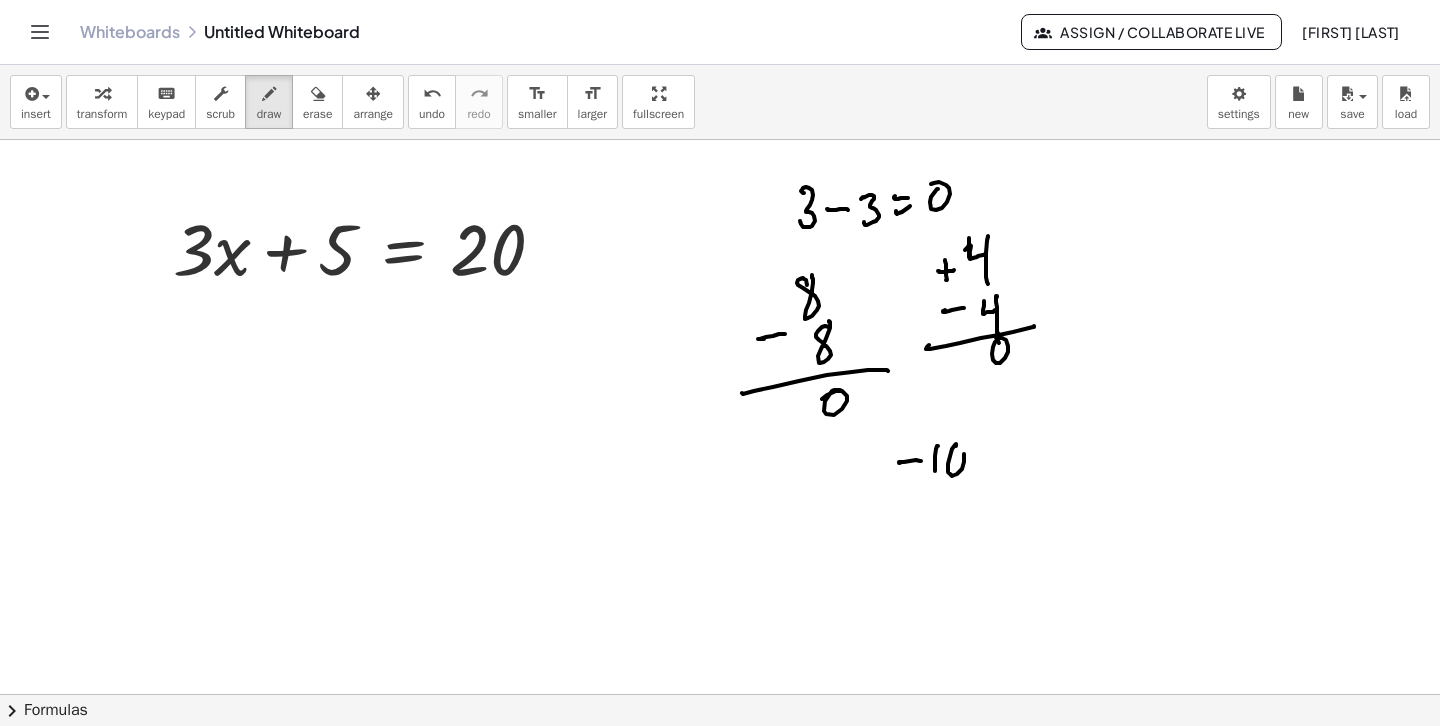 drag, startPoint x: 952, startPoint y: 476, endPoint x: 909, endPoint y: 480, distance: 43.185646 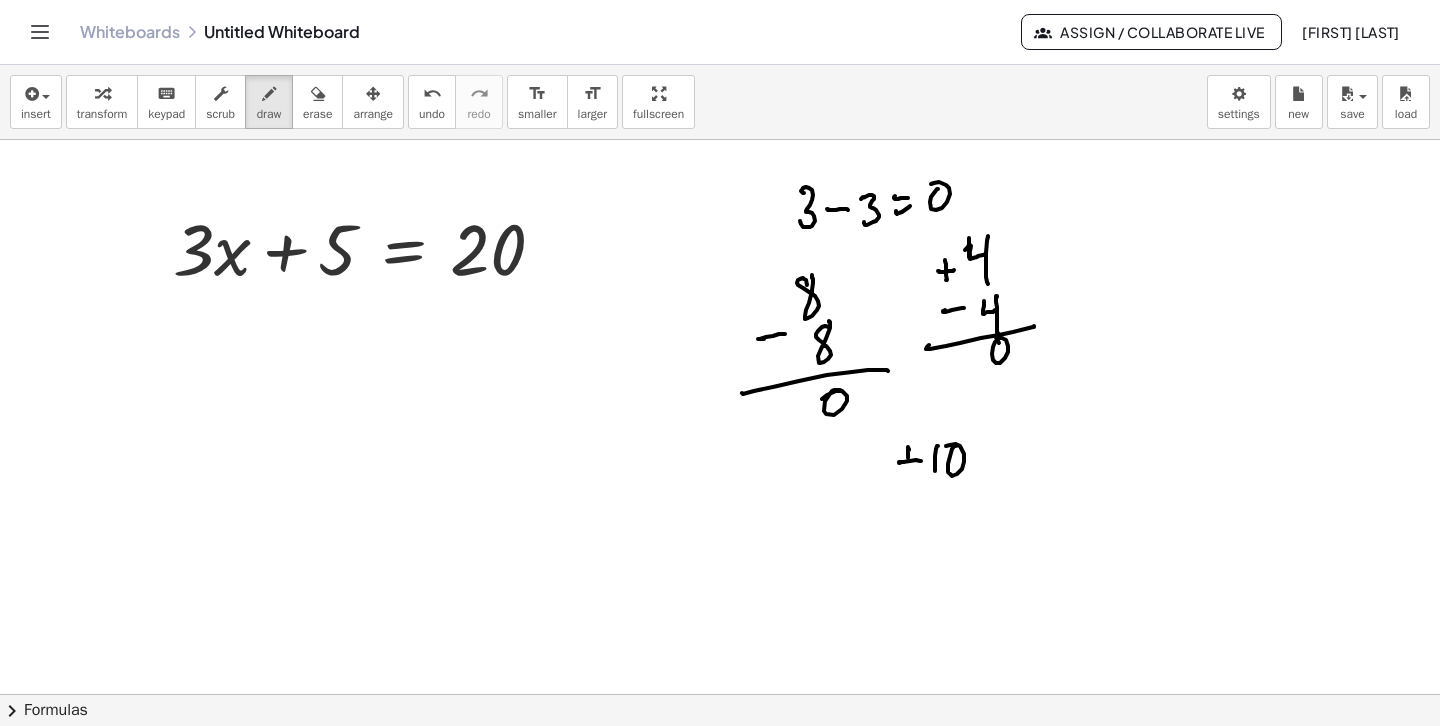drag, startPoint x: 908, startPoint y: 458, endPoint x: 911, endPoint y: 489, distance: 31.144823 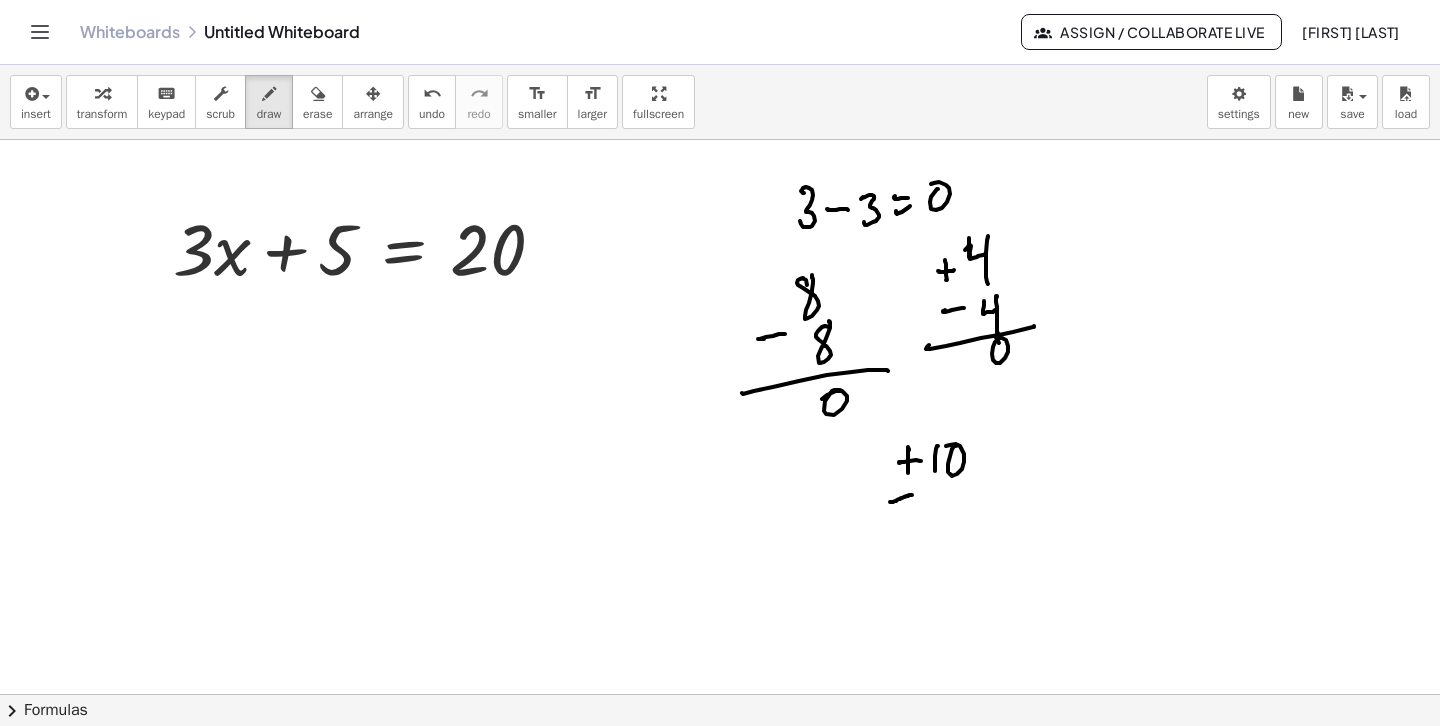 drag 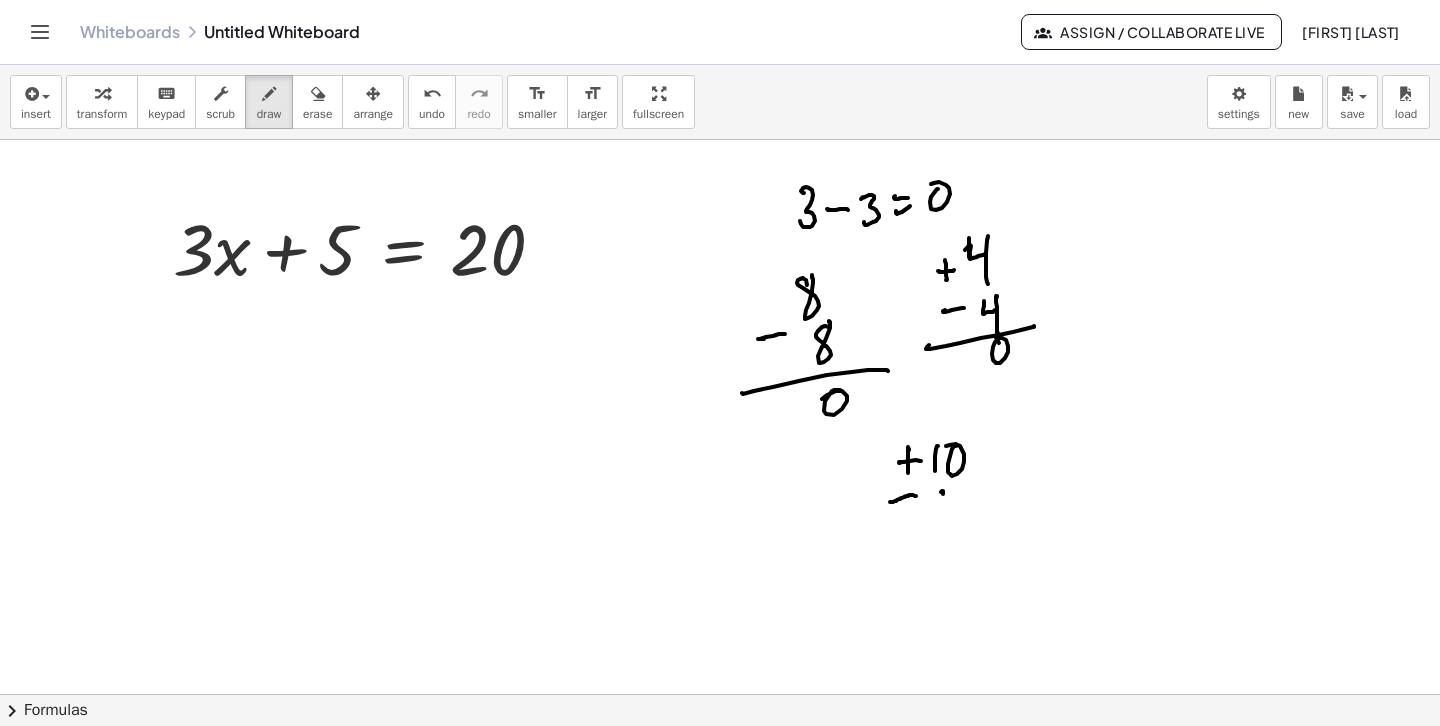 click at bounding box center [720, 811] 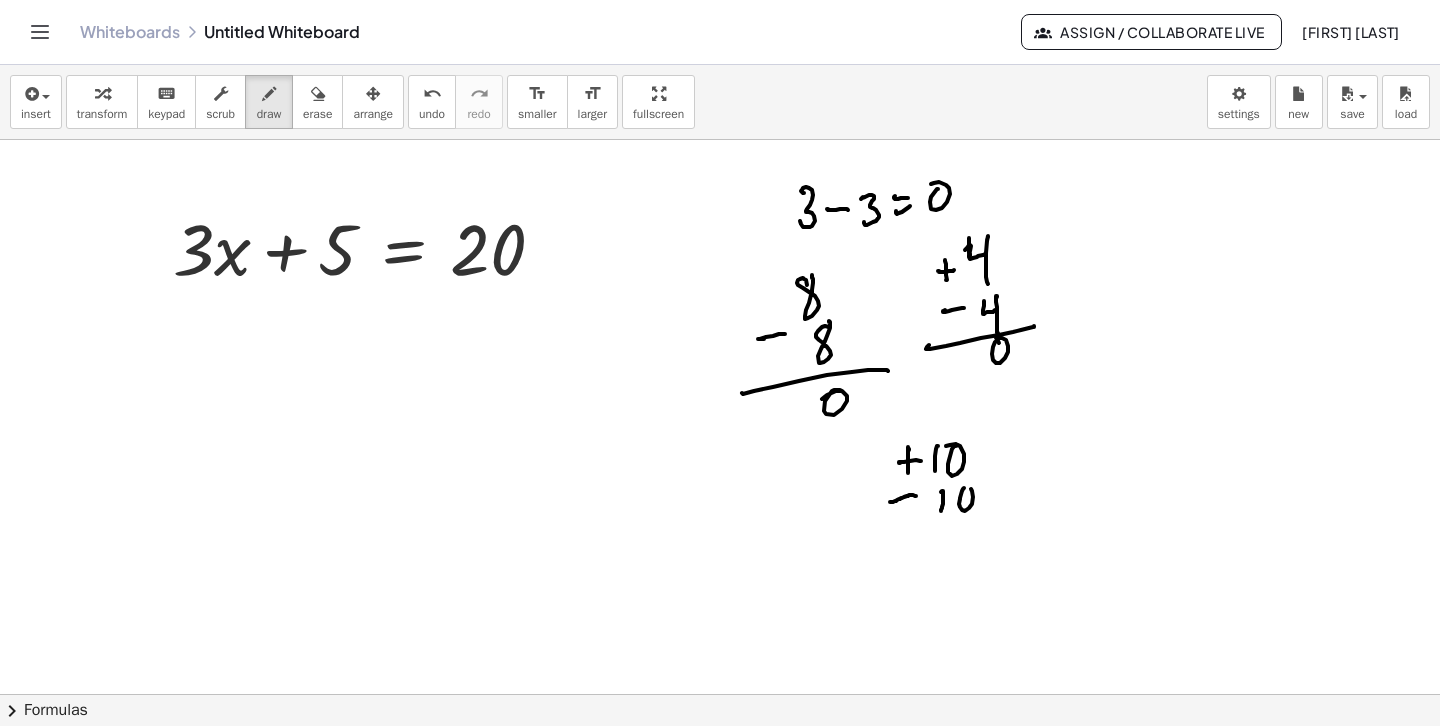 click at bounding box center (720, 811) 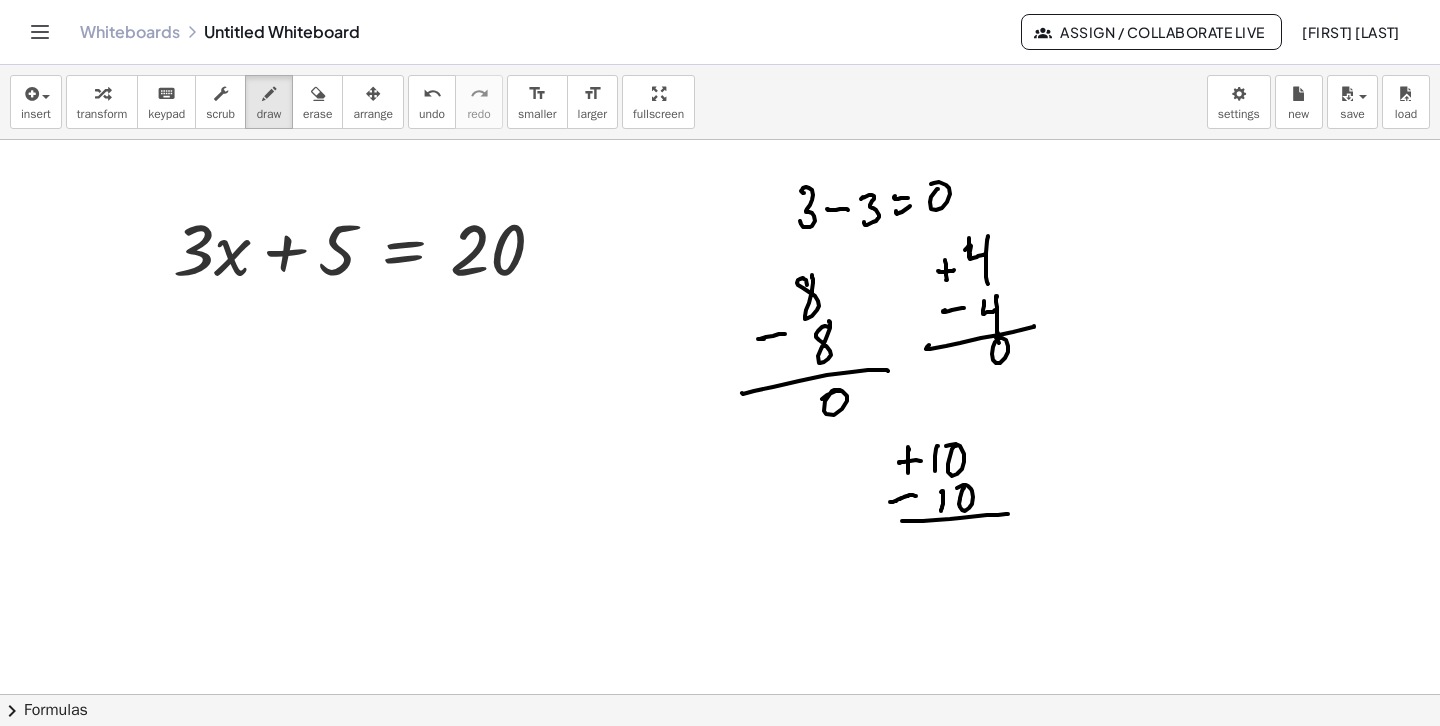 click at bounding box center (720, 811) 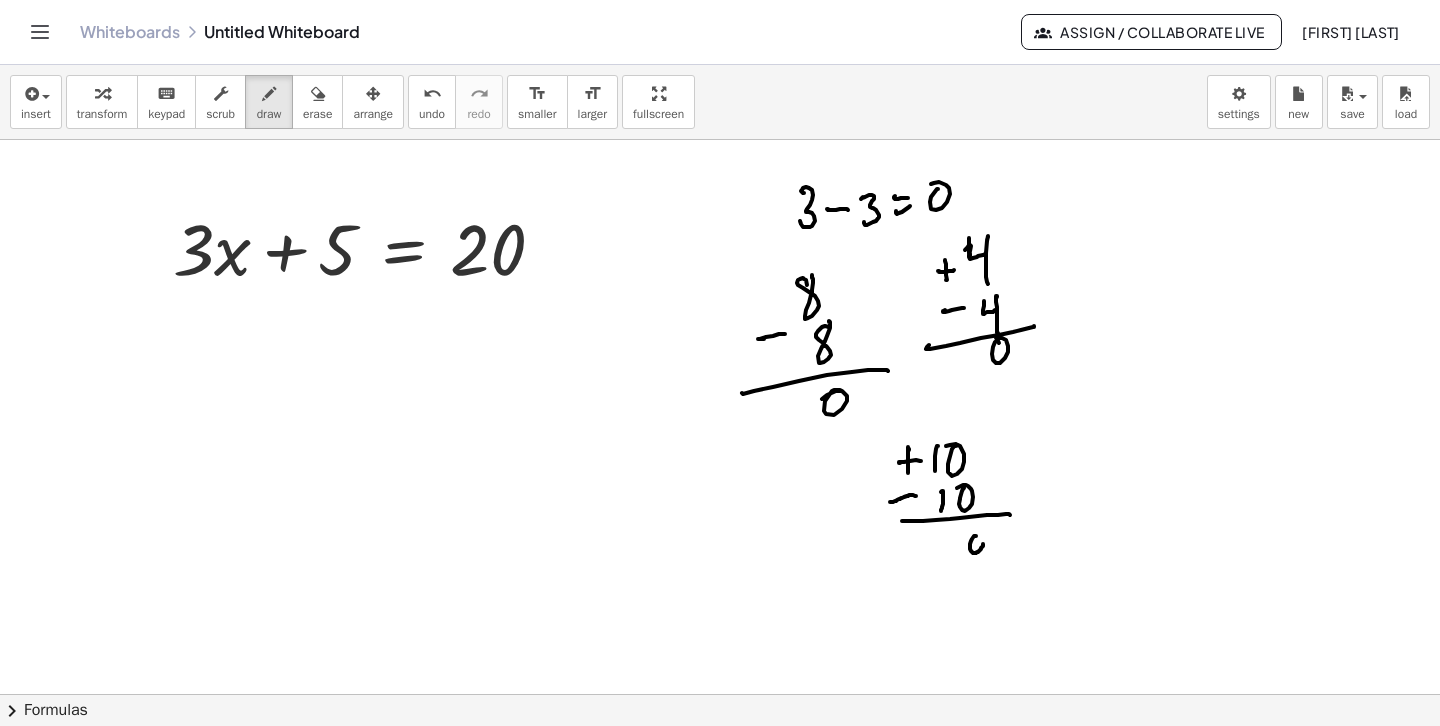 click at bounding box center (720, 811) 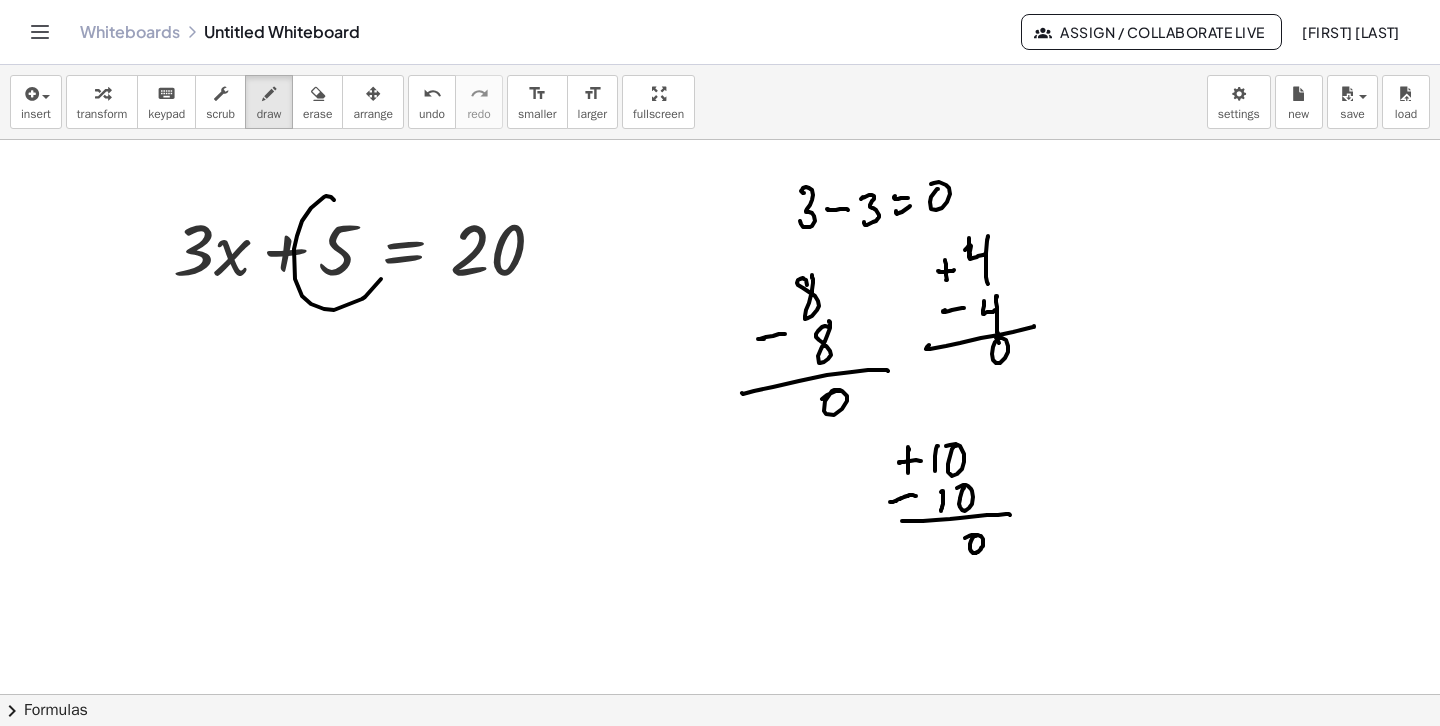 click at bounding box center [720, 811] 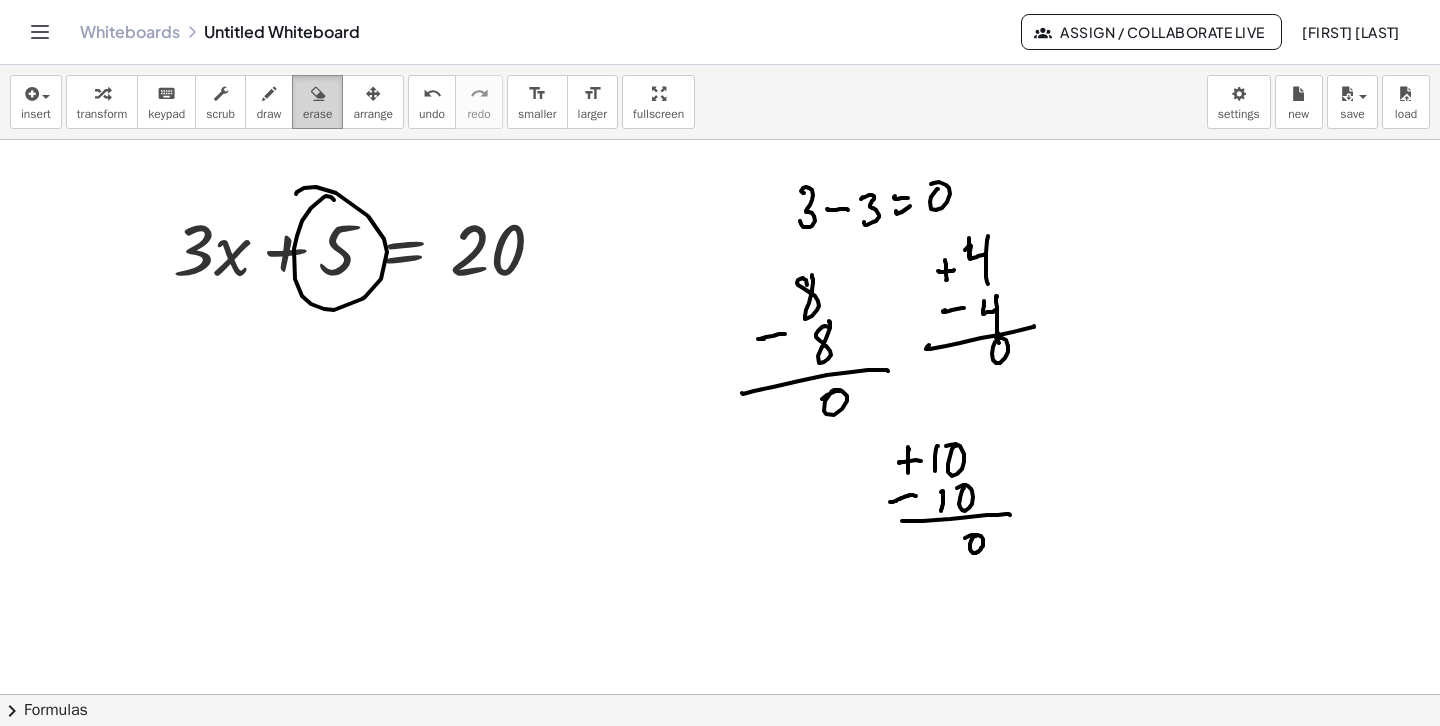 click on "erase" at bounding box center (317, 102) 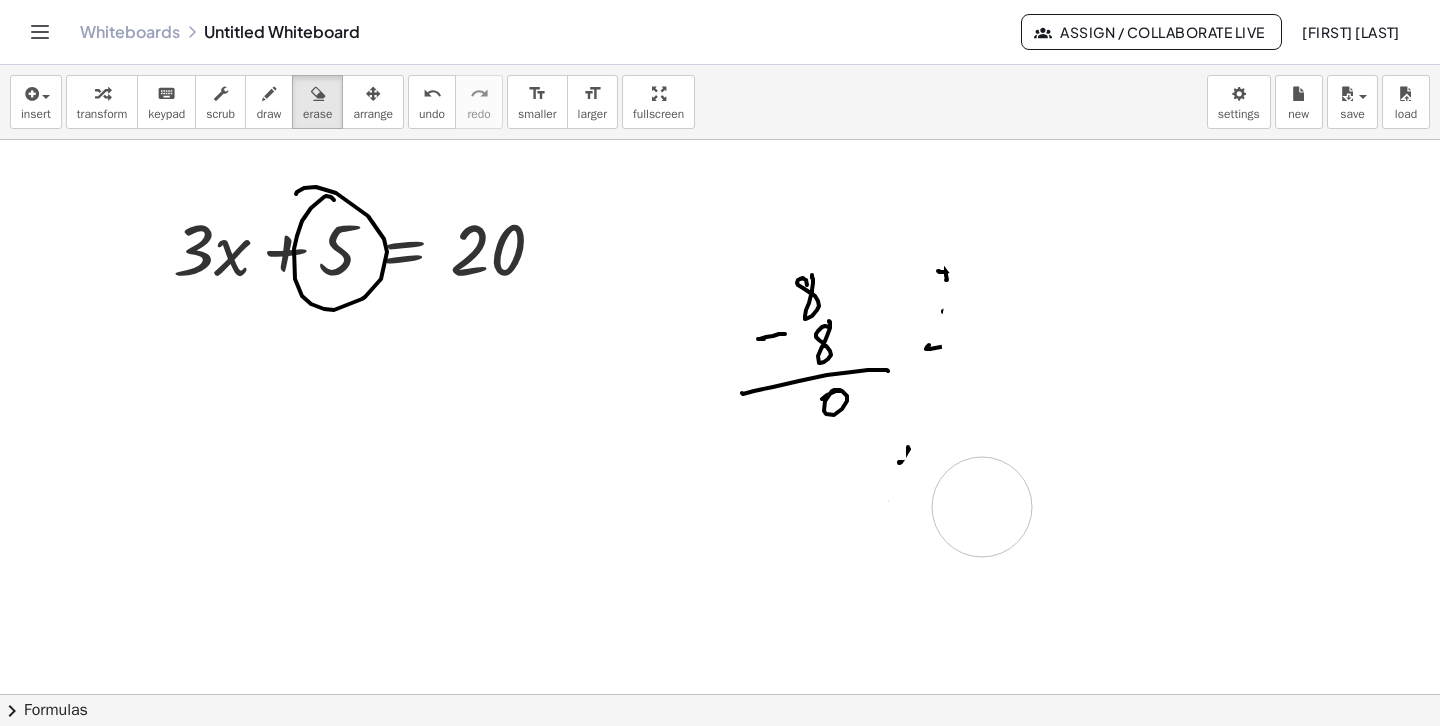 click at bounding box center [720, 811] 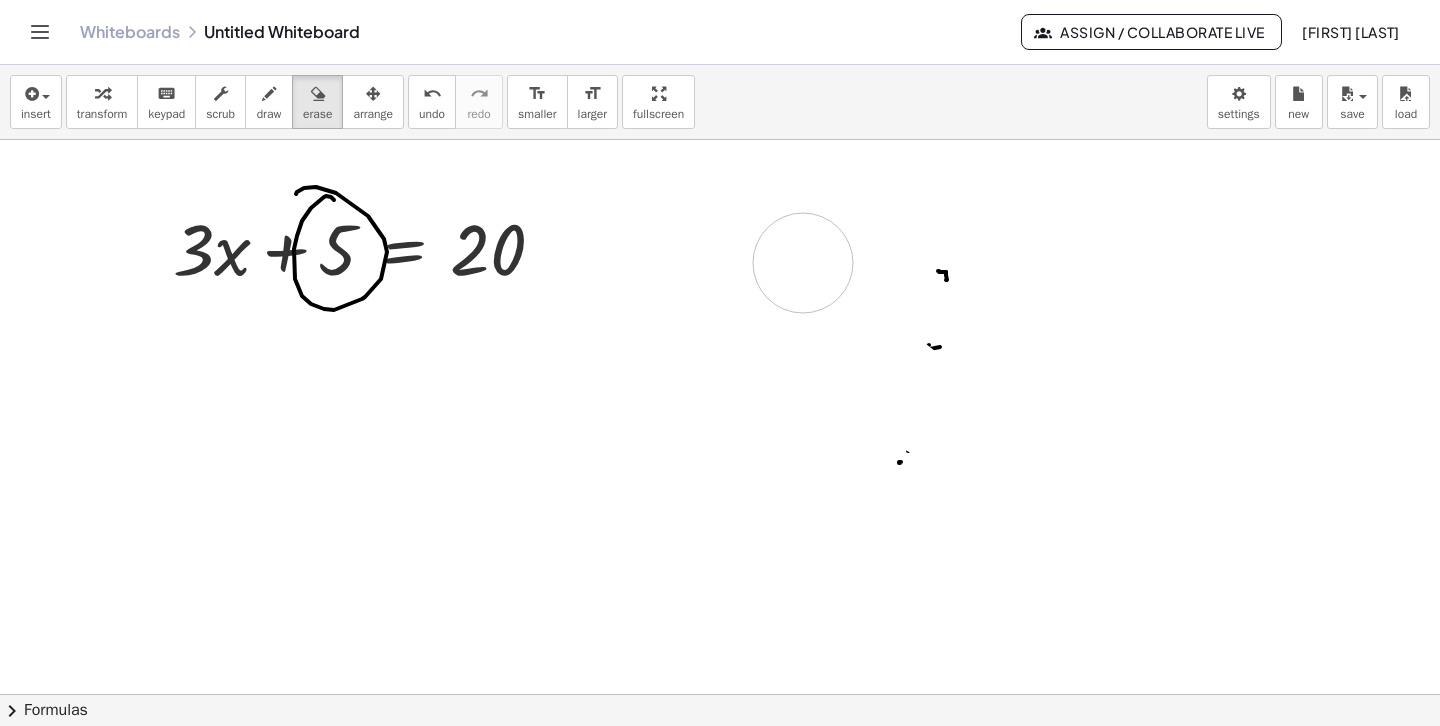click at bounding box center [720, 811] 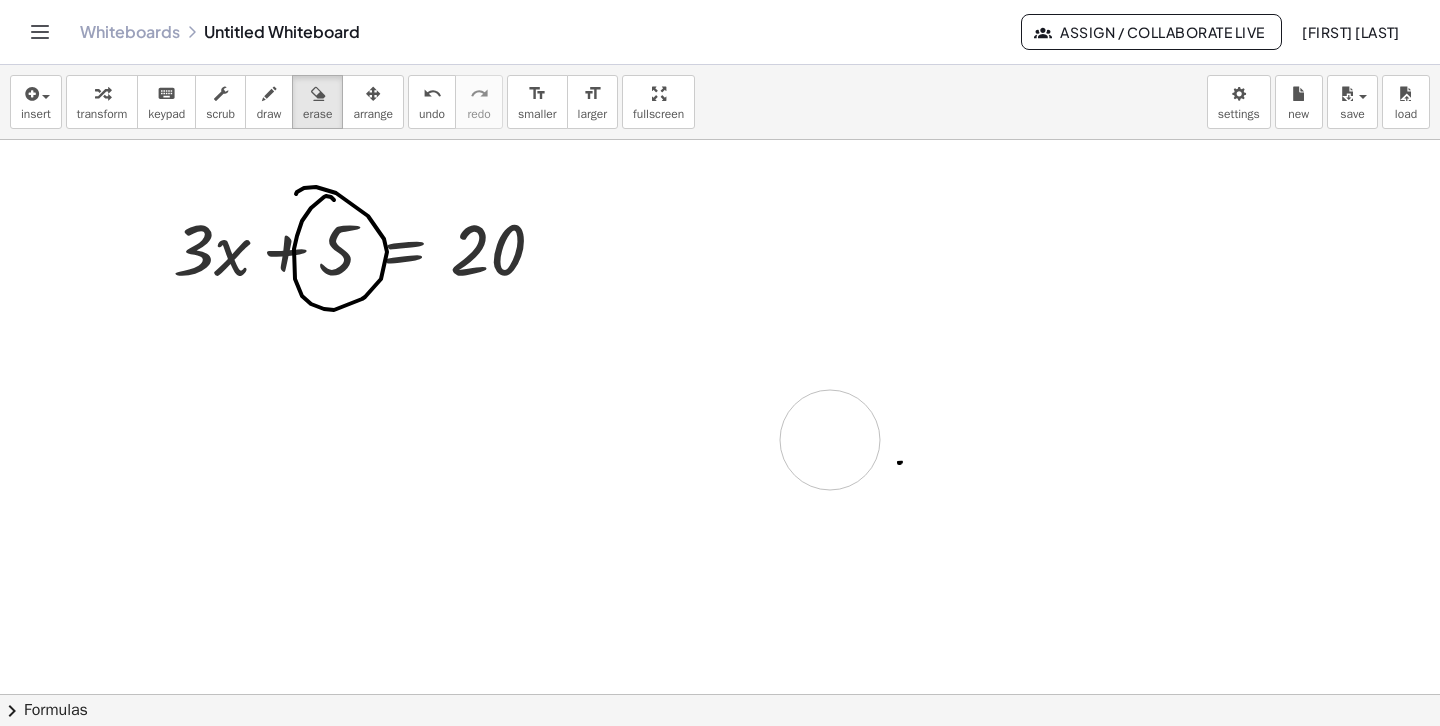 click at bounding box center (720, 811) 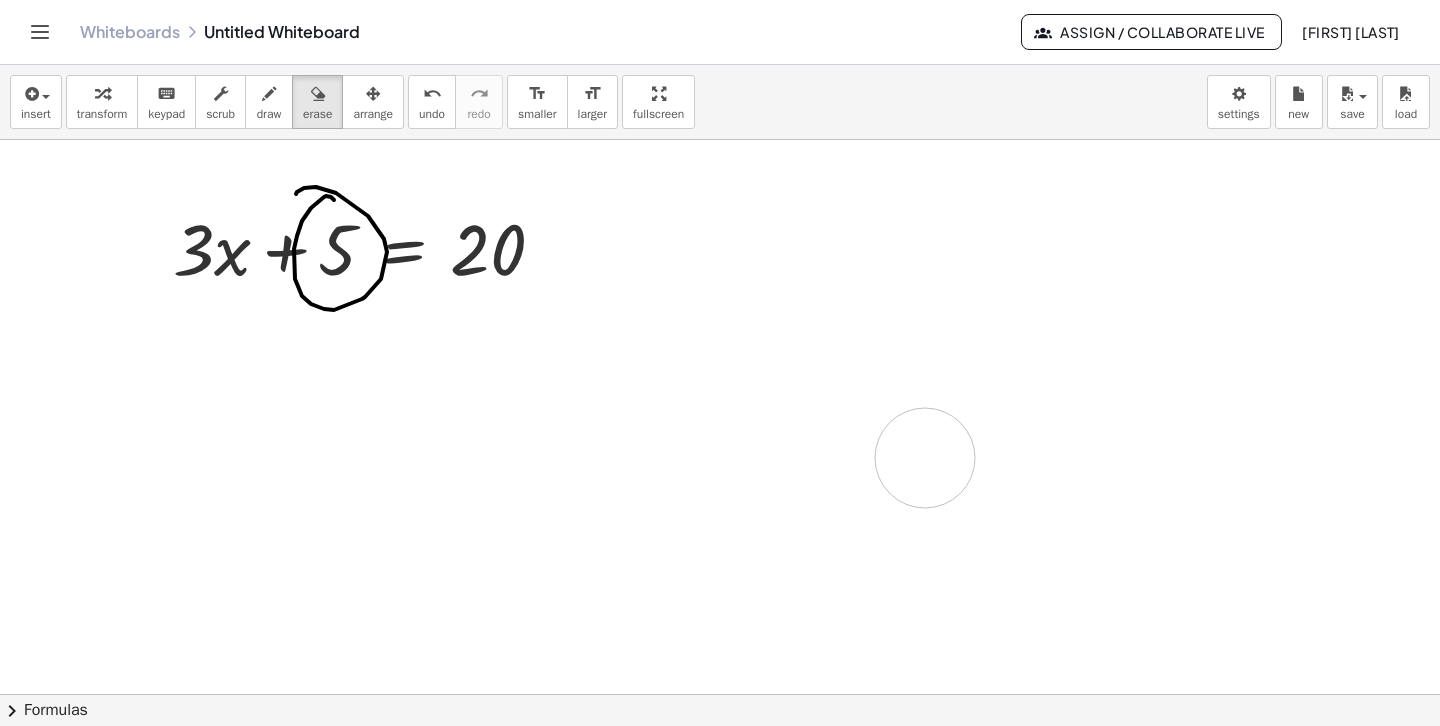click at bounding box center (720, 811) 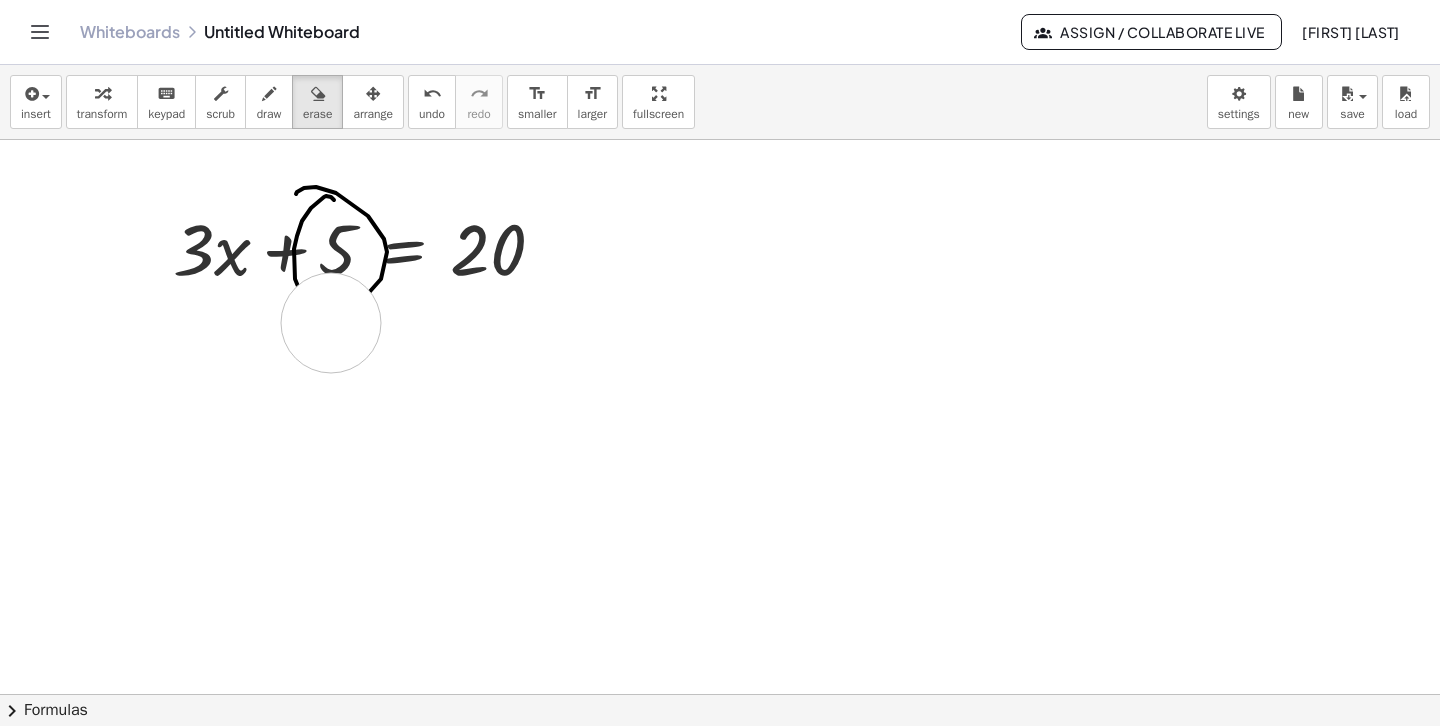 click at bounding box center (720, 811) 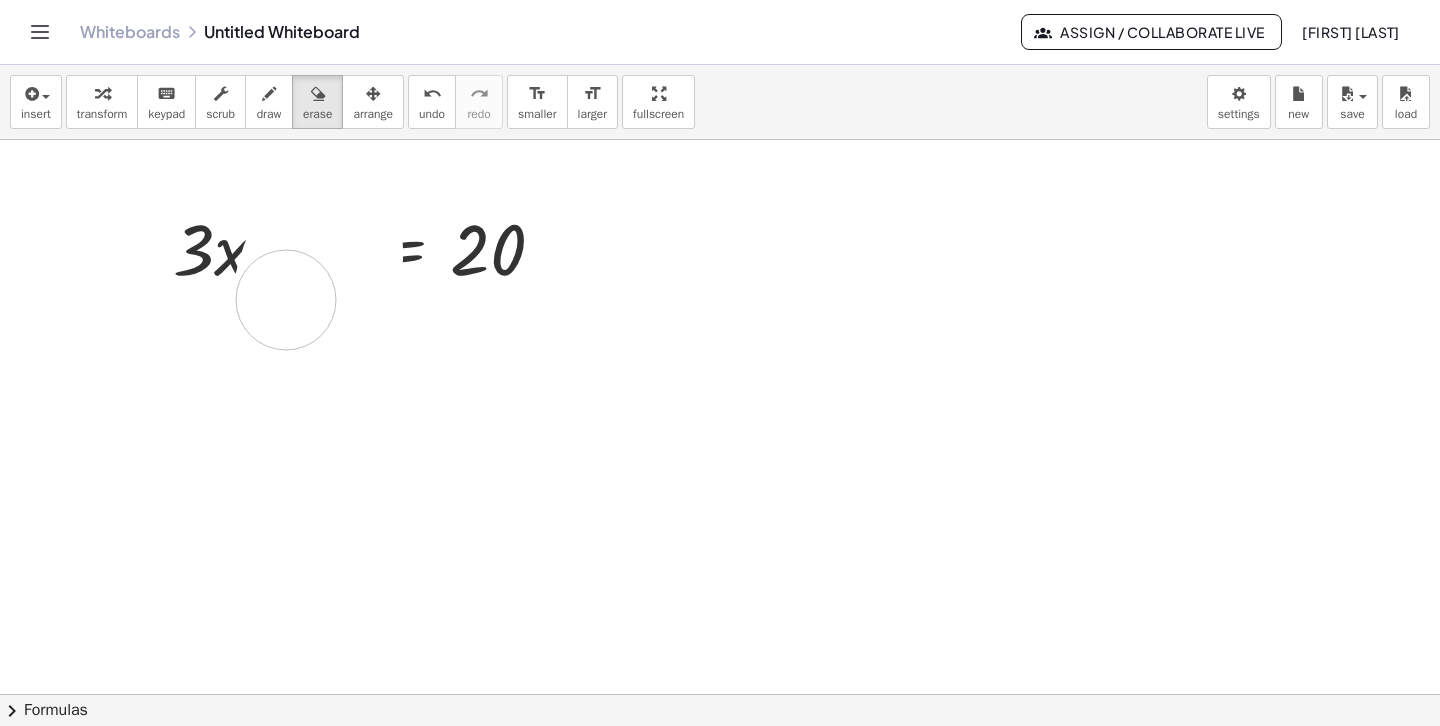 click at bounding box center (720, 811) 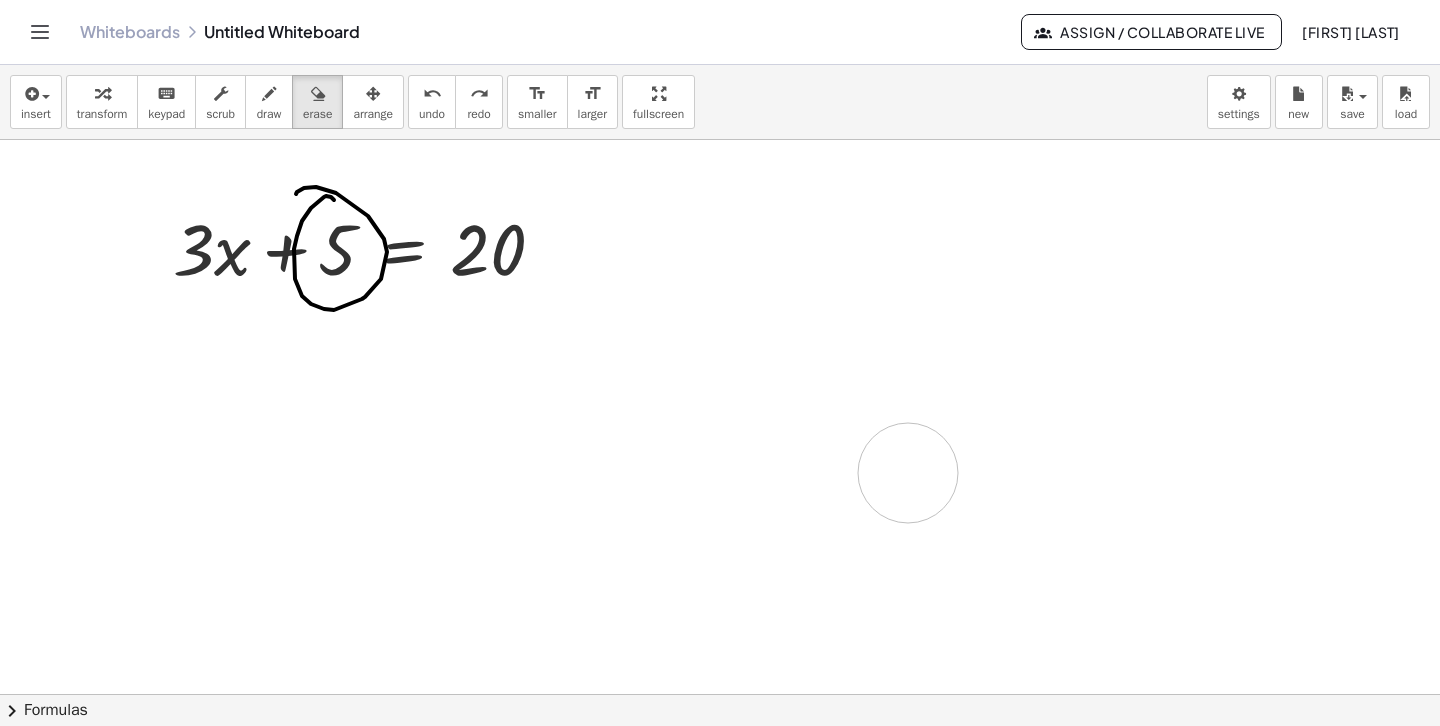click at bounding box center (720, 811) 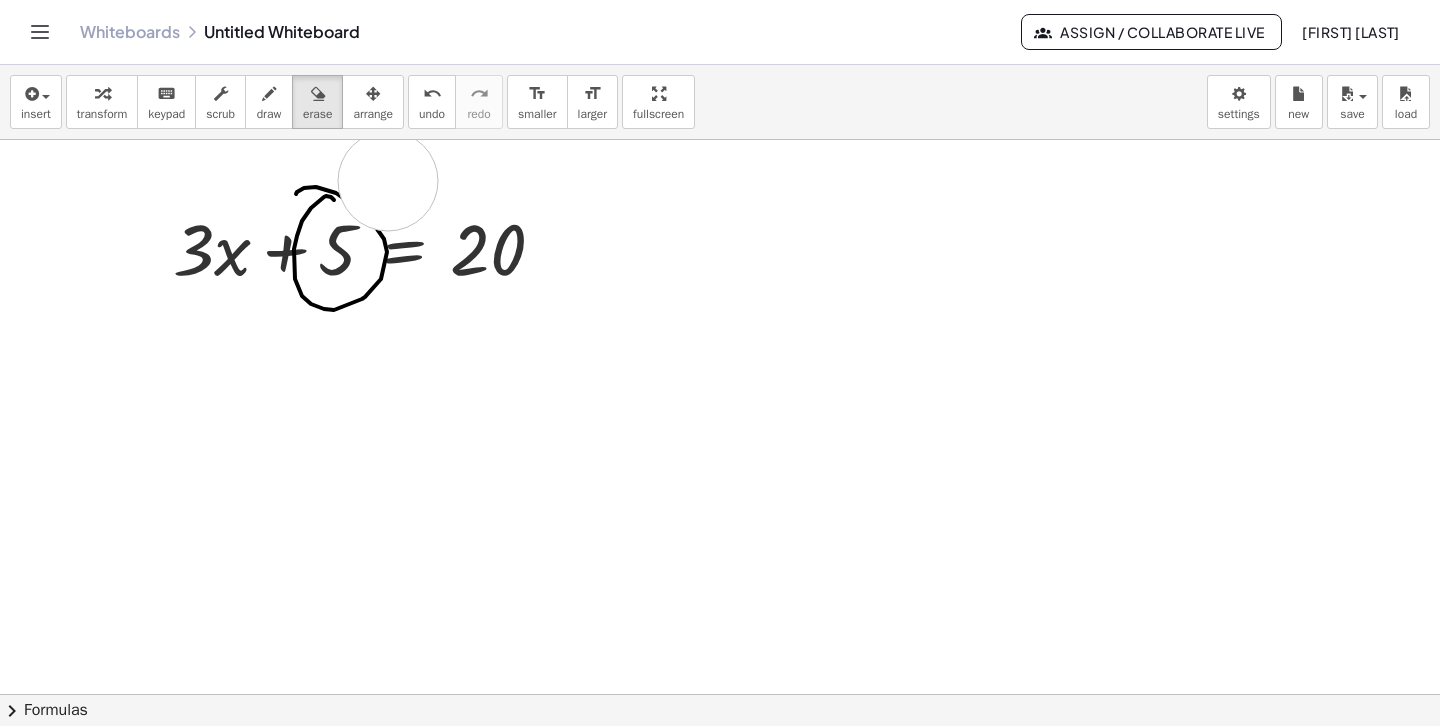 click at bounding box center [720, 811] 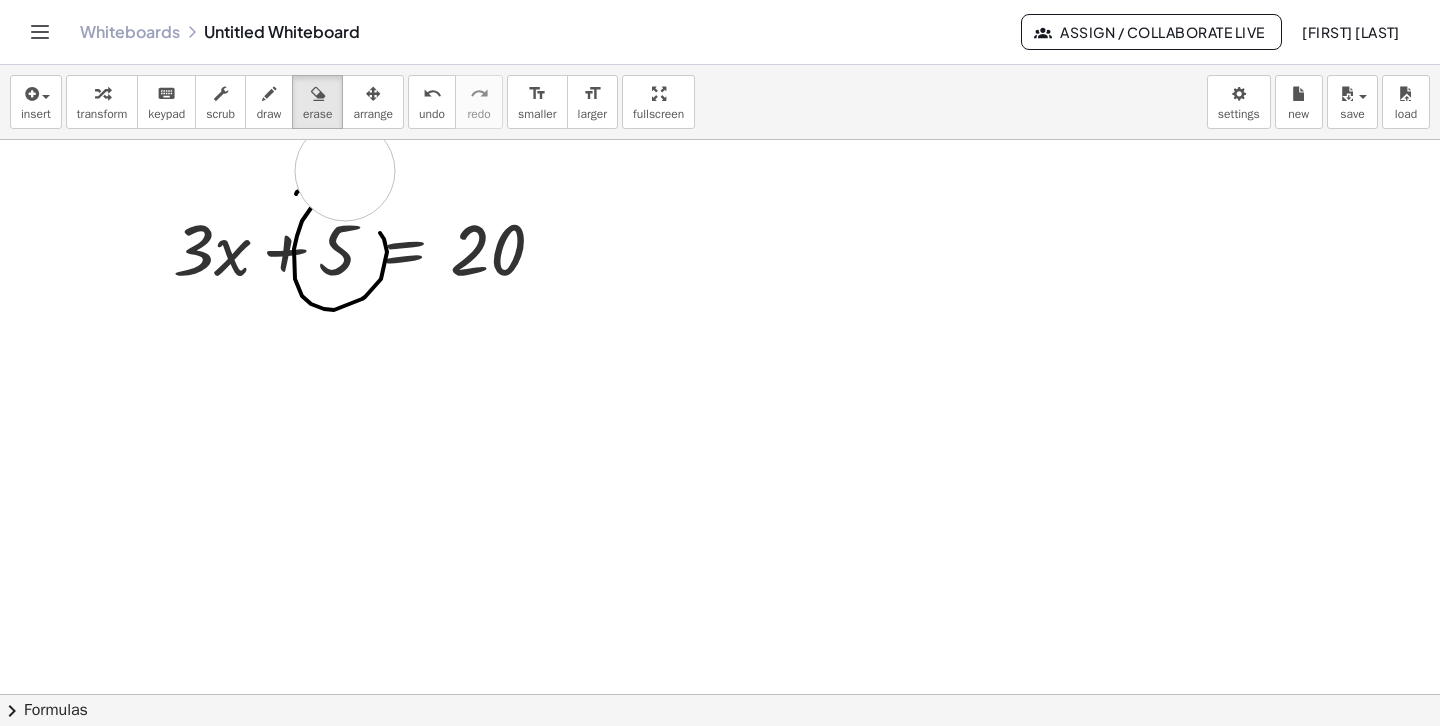 click at bounding box center (720, 811) 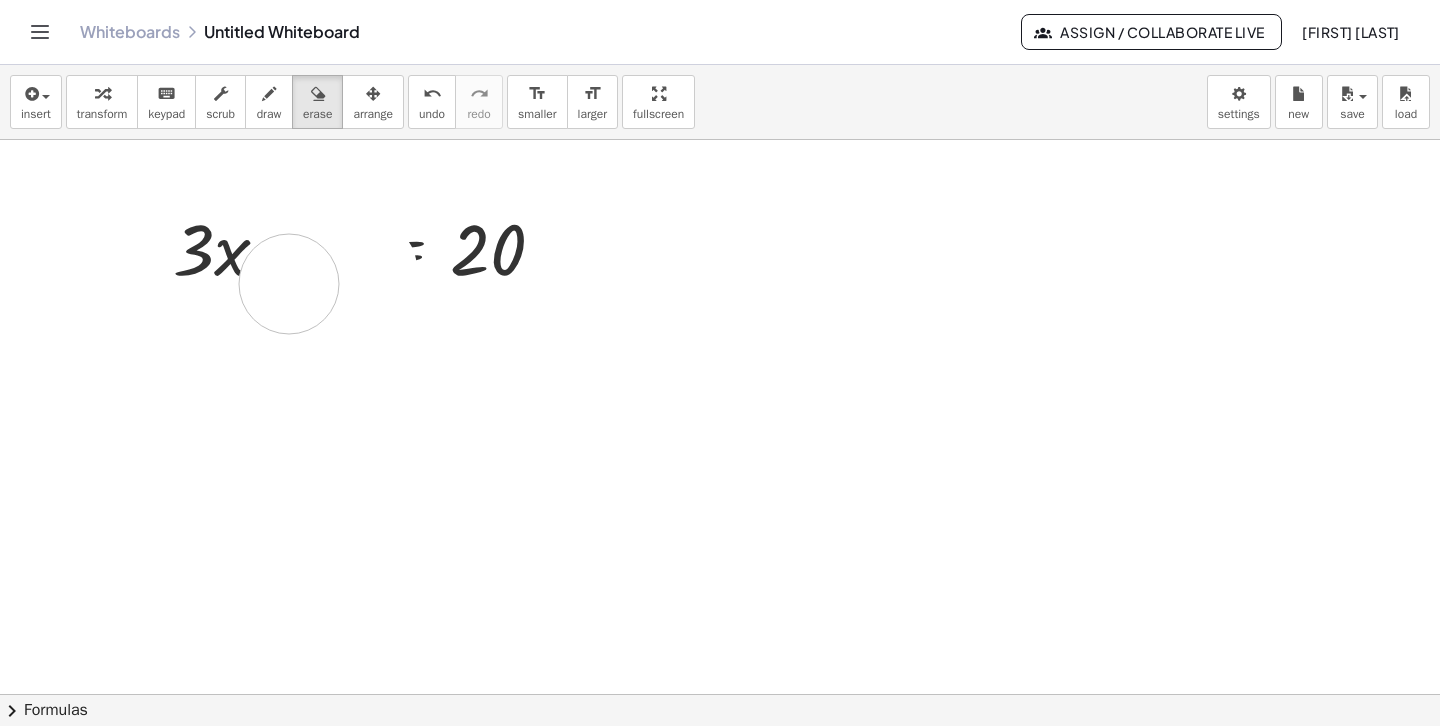 click at bounding box center [720, 811] 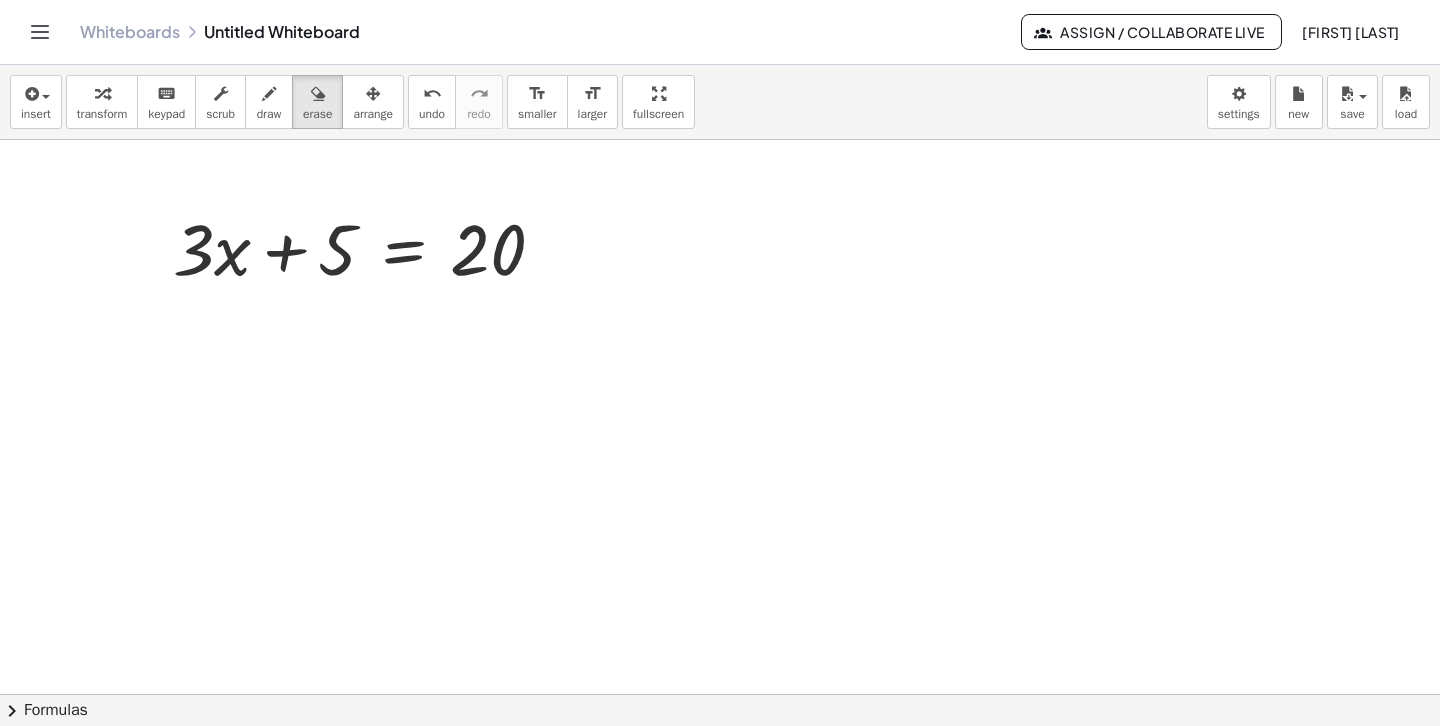 click on "erase" at bounding box center (317, 102) 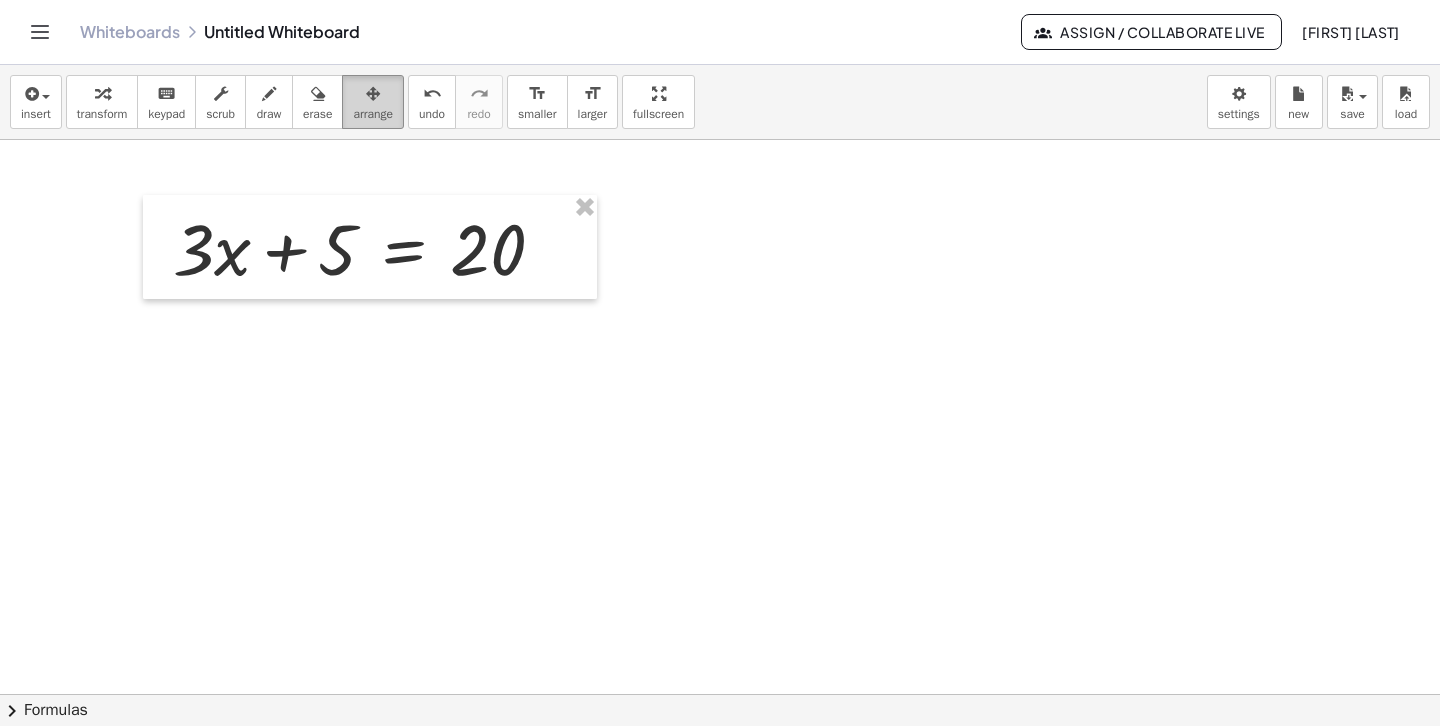 click on "arrange" at bounding box center [373, 114] 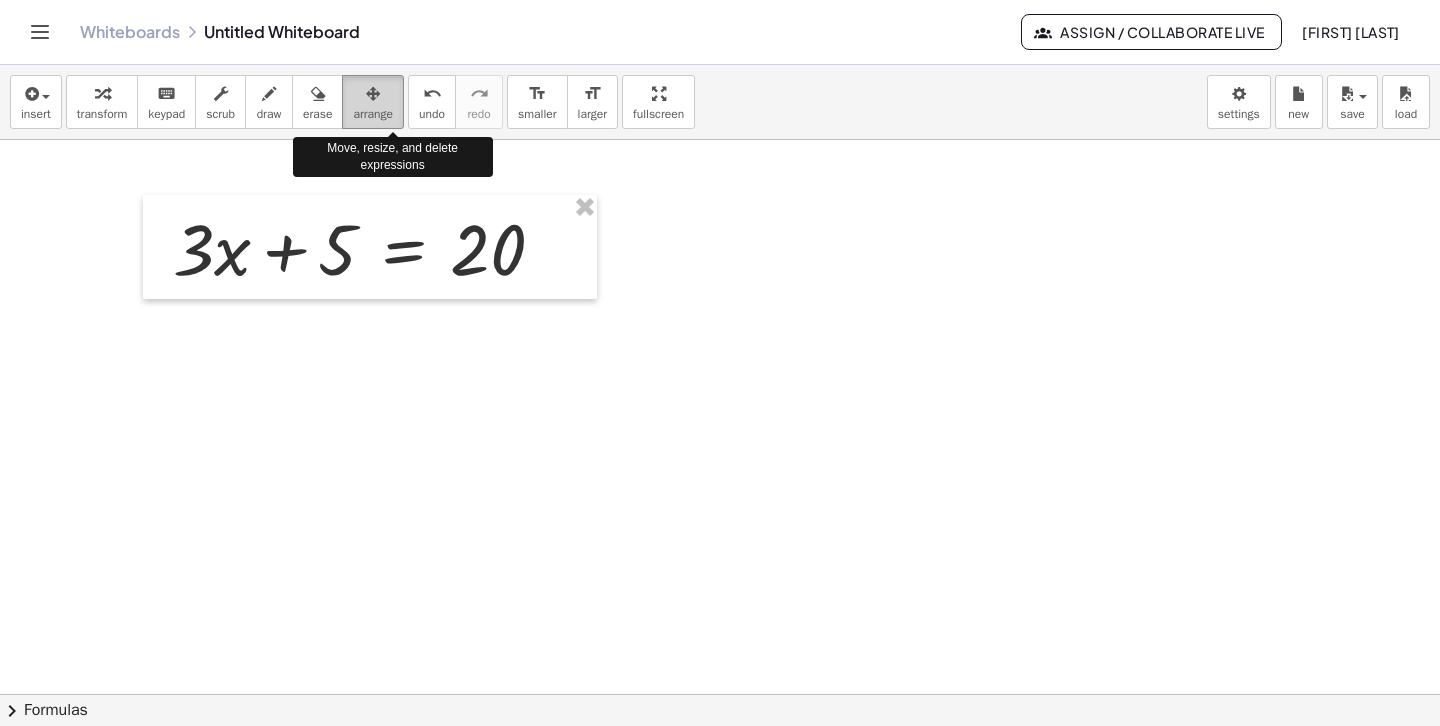 click at bounding box center [373, 93] 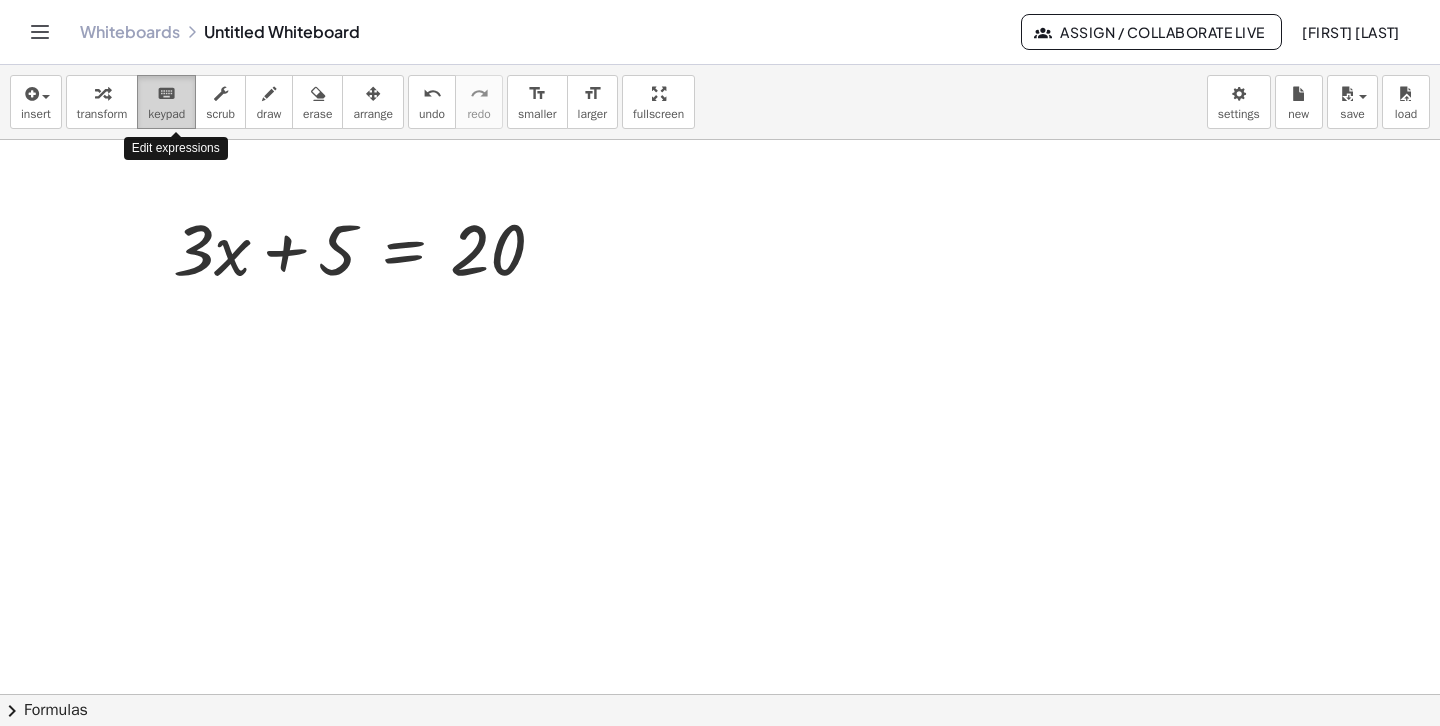 click on "keypad" at bounding box center [166, 114] 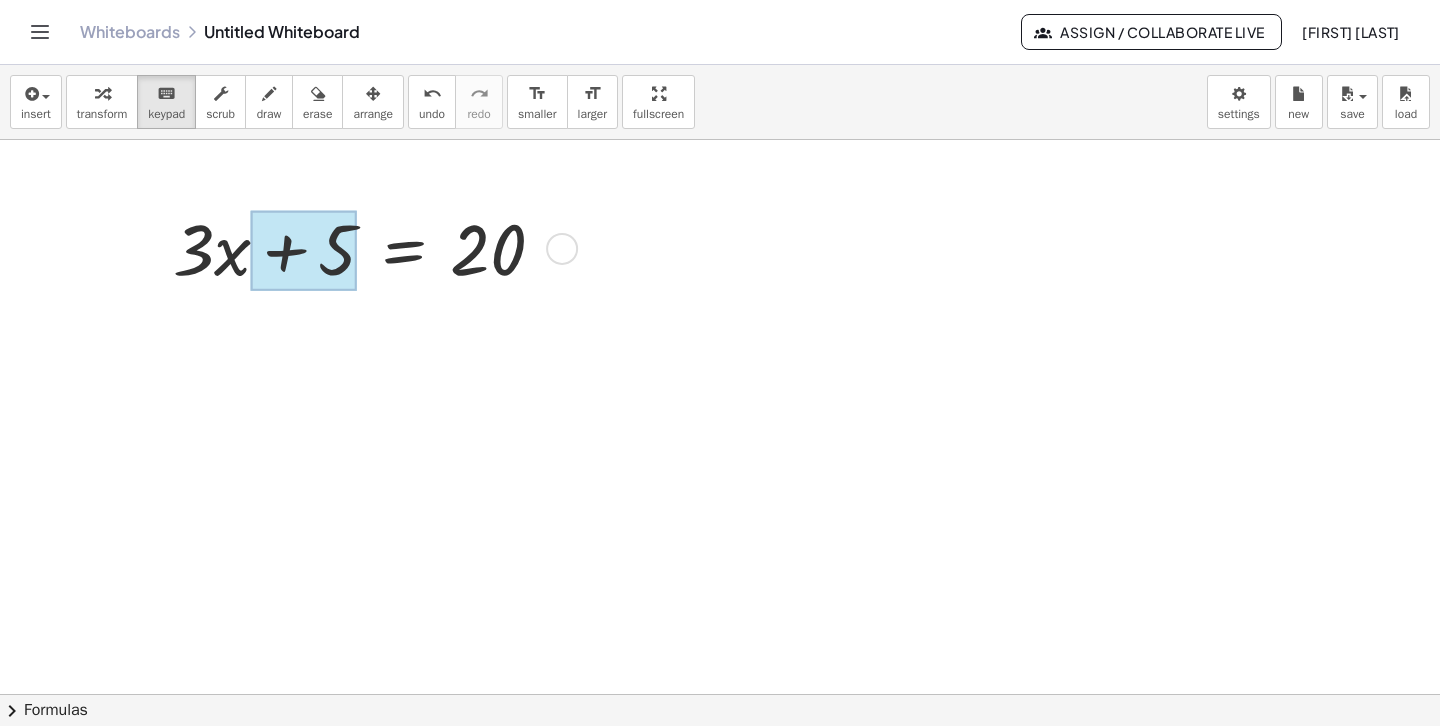 click at bounding box center (304, 251) 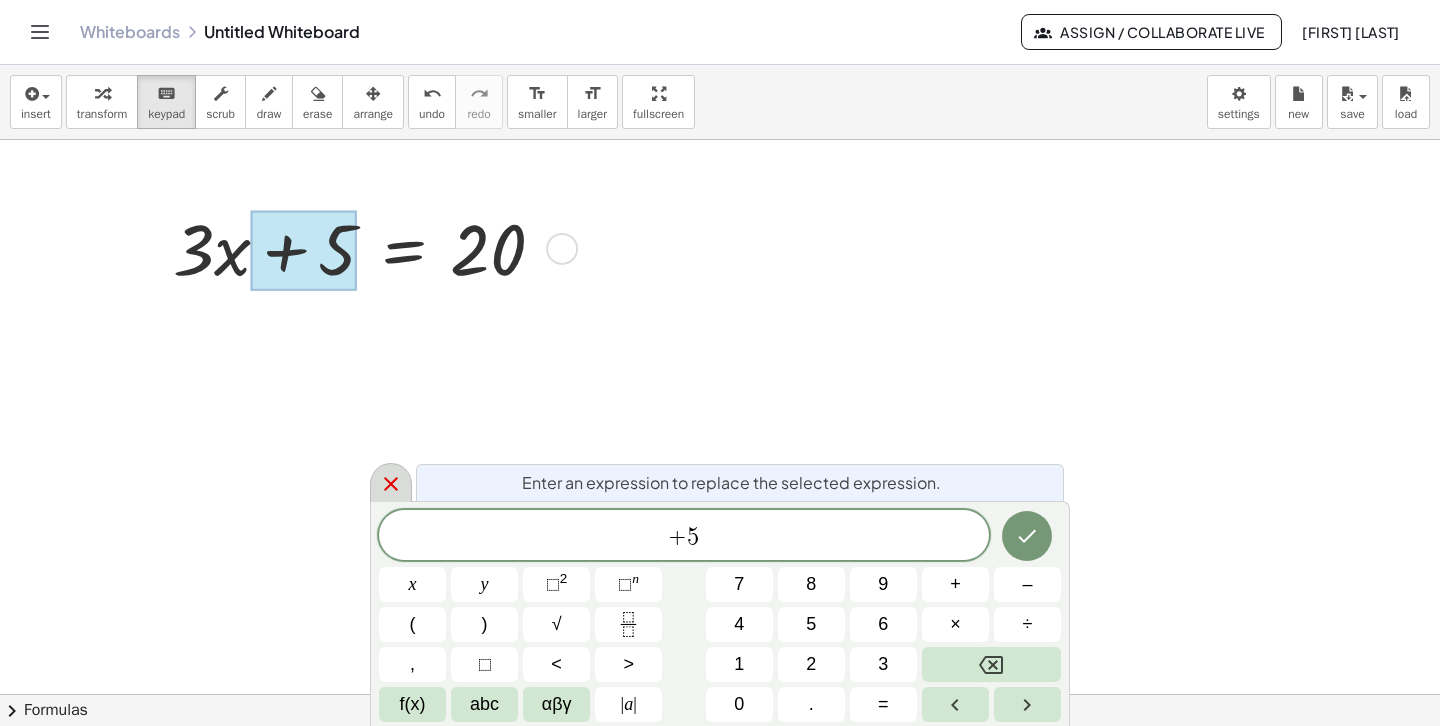 click 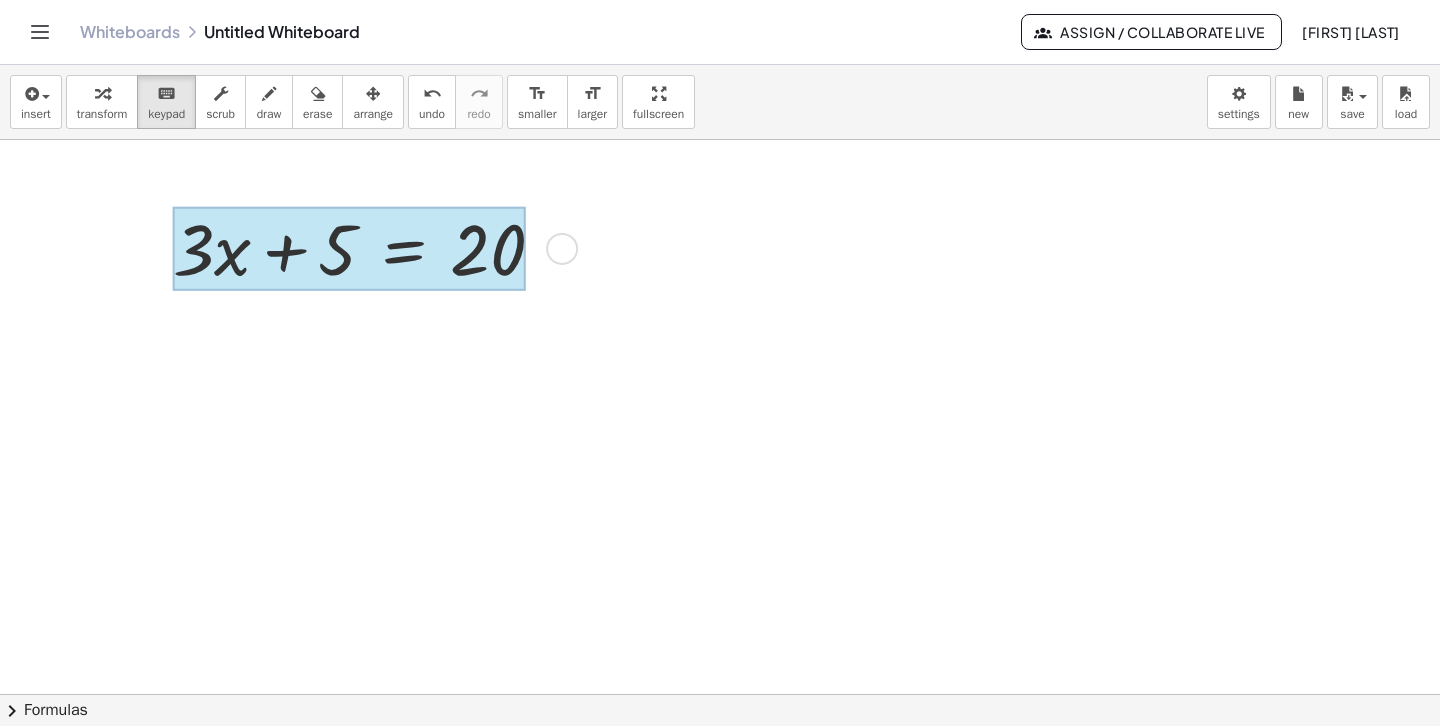 click at bounding box center (349, 249) 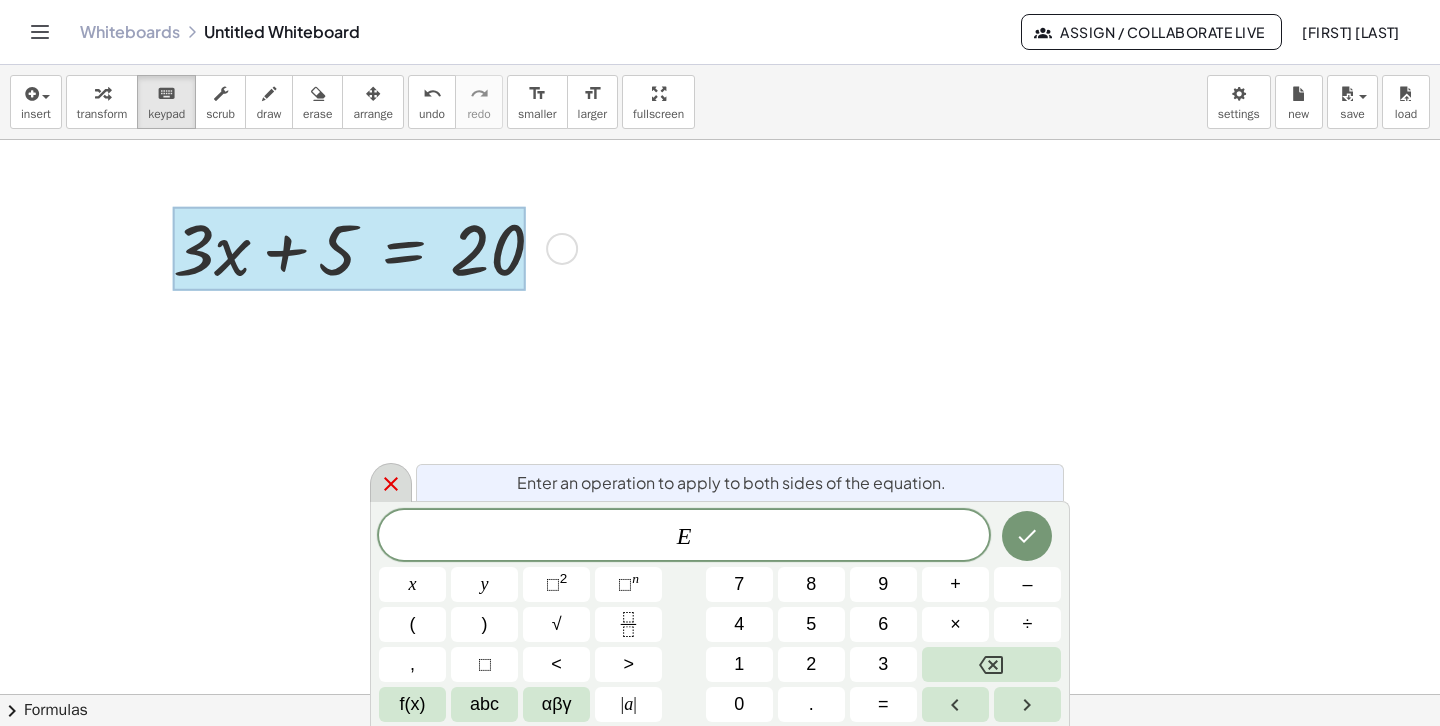 click 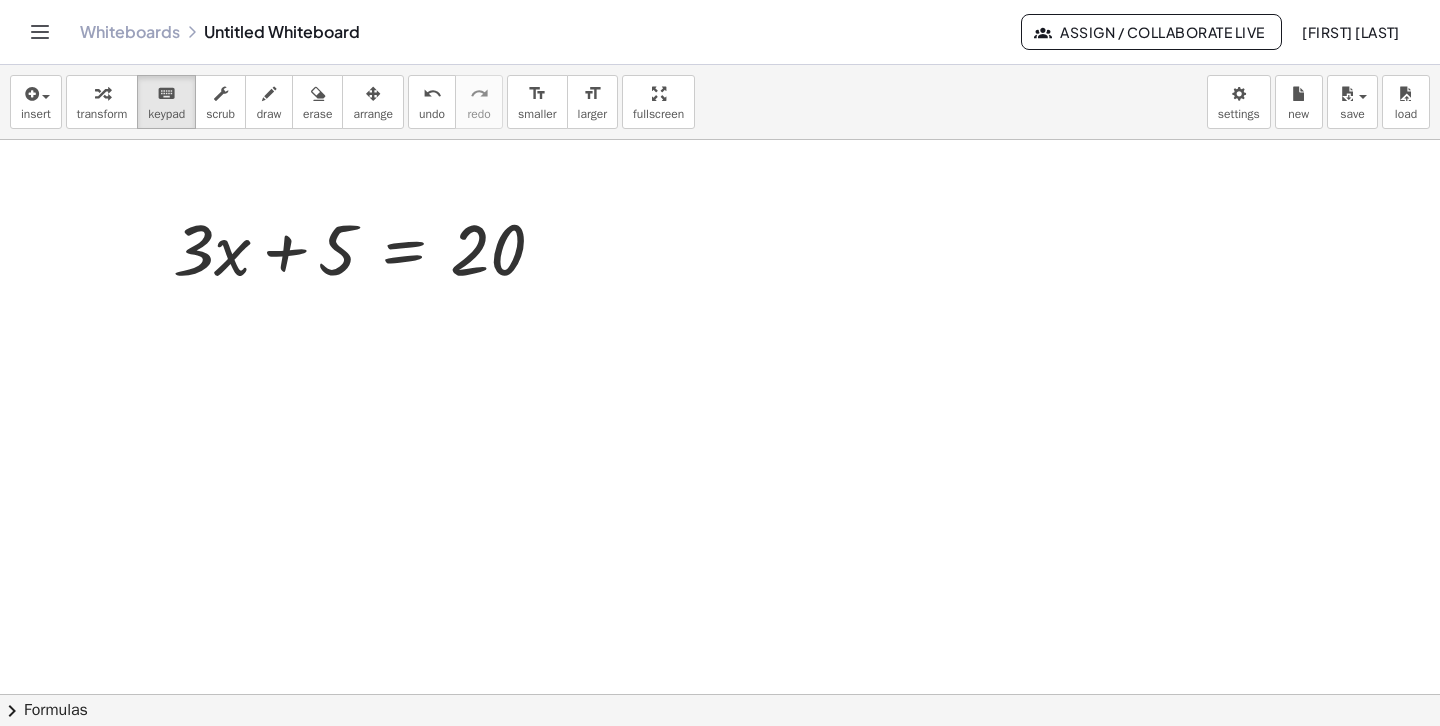 click at bounding box center [720, 811] 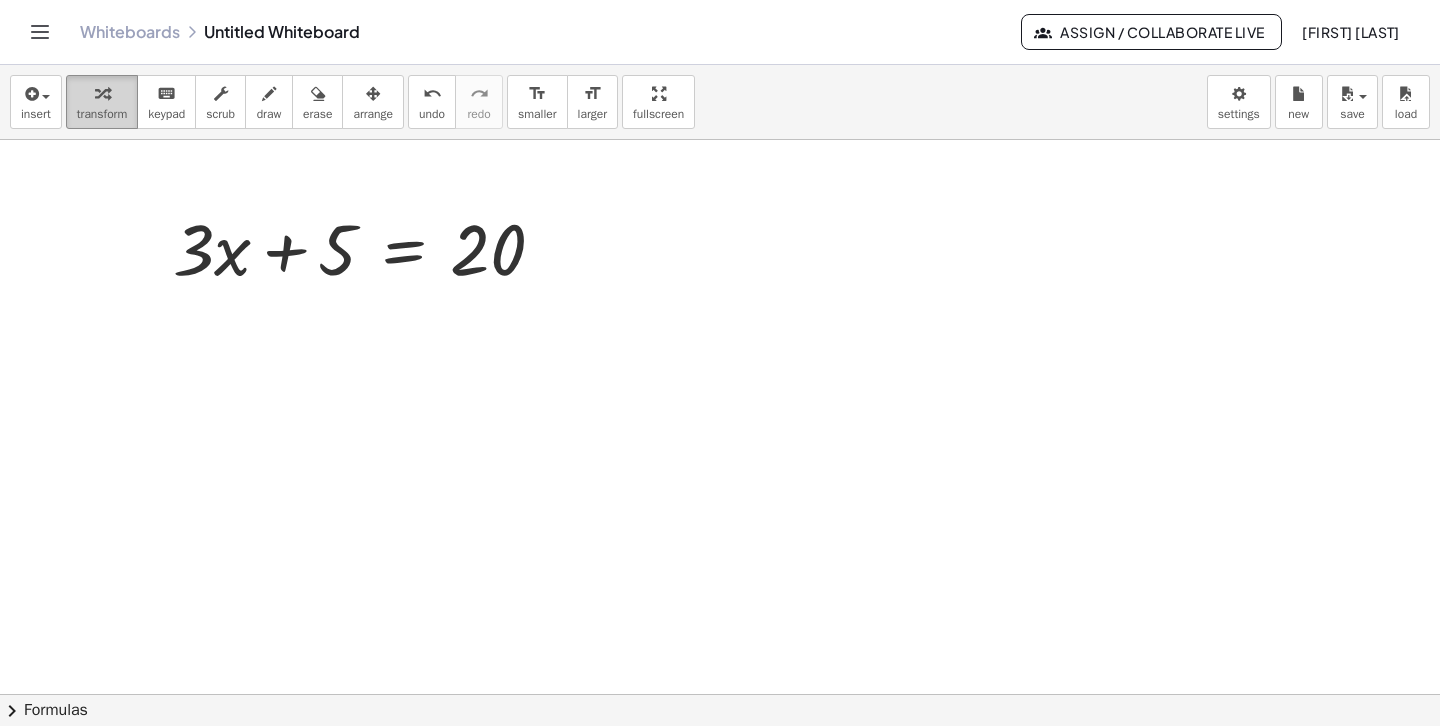 click at bounding box center (102, 94) 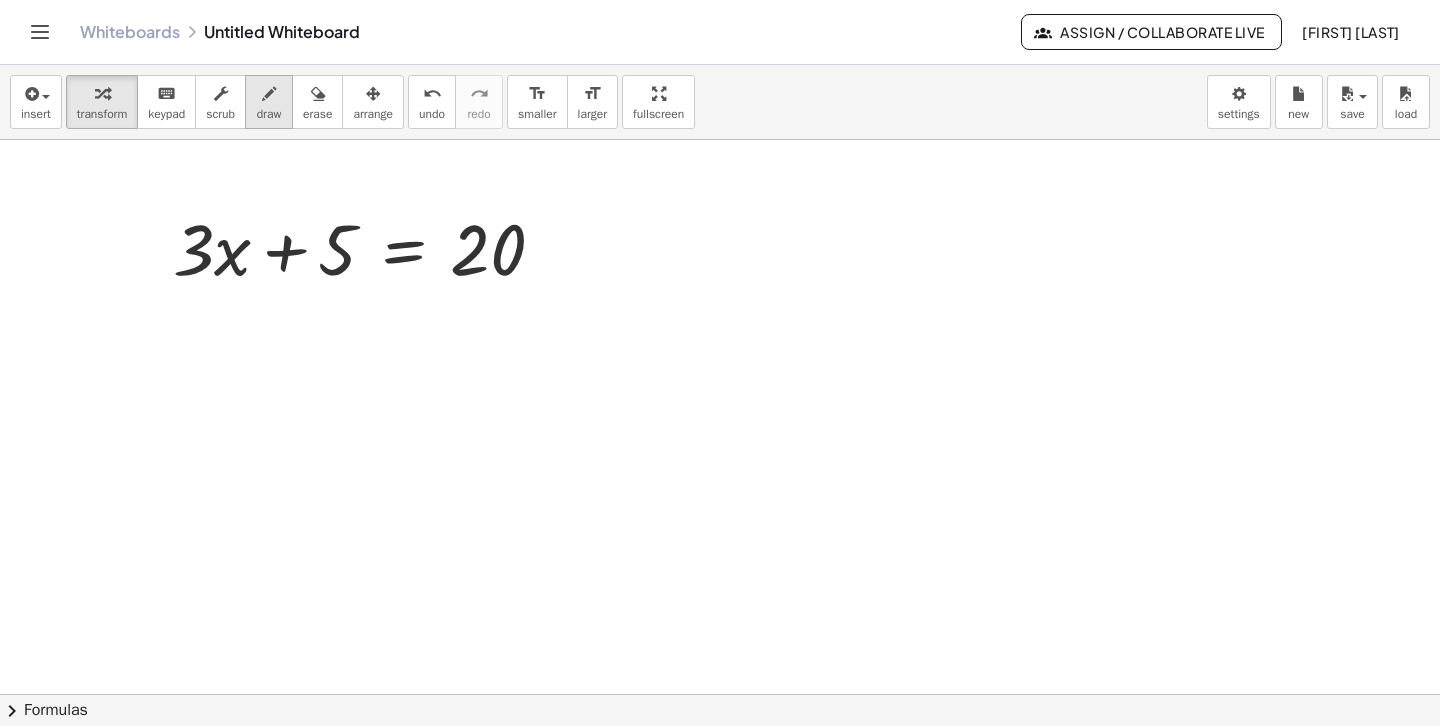 click at bounding box center (269, 94) 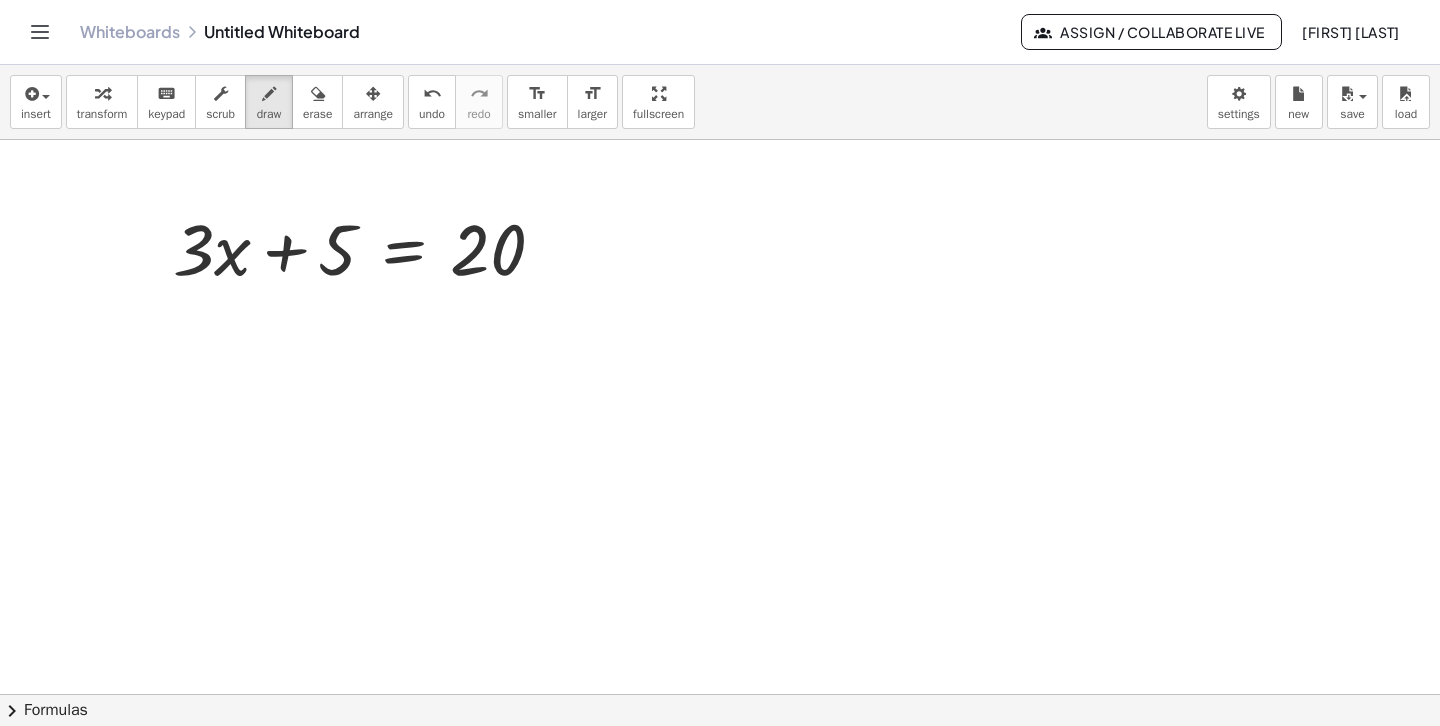 drag, startPoint x: 277, startPoint y: 300, endPoint x: 295, endPoint y: 294, distance: 18.973665 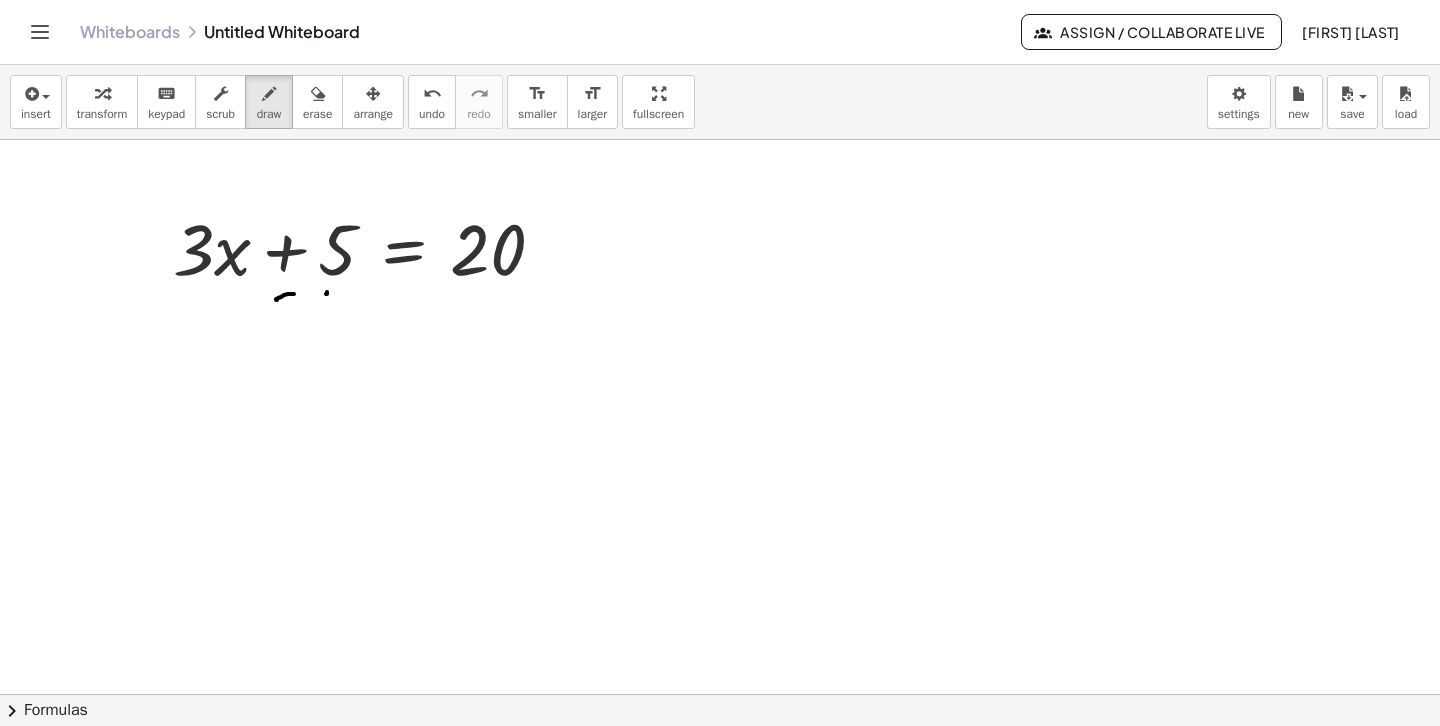 drag, startPoint x: 326, startPoint y: 294, endPoint x: 327, endPoint y: 313, distance: 19.026299 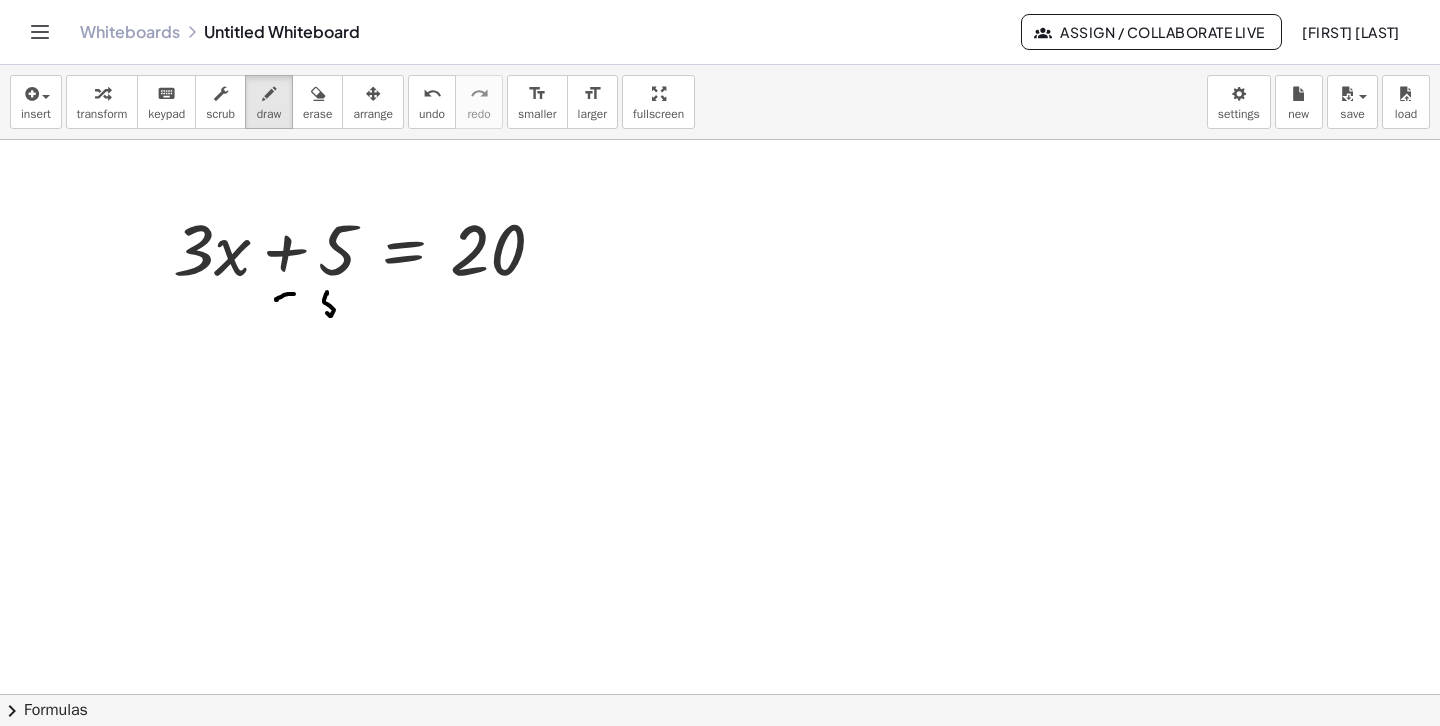 click at bounding box center [720, 811] 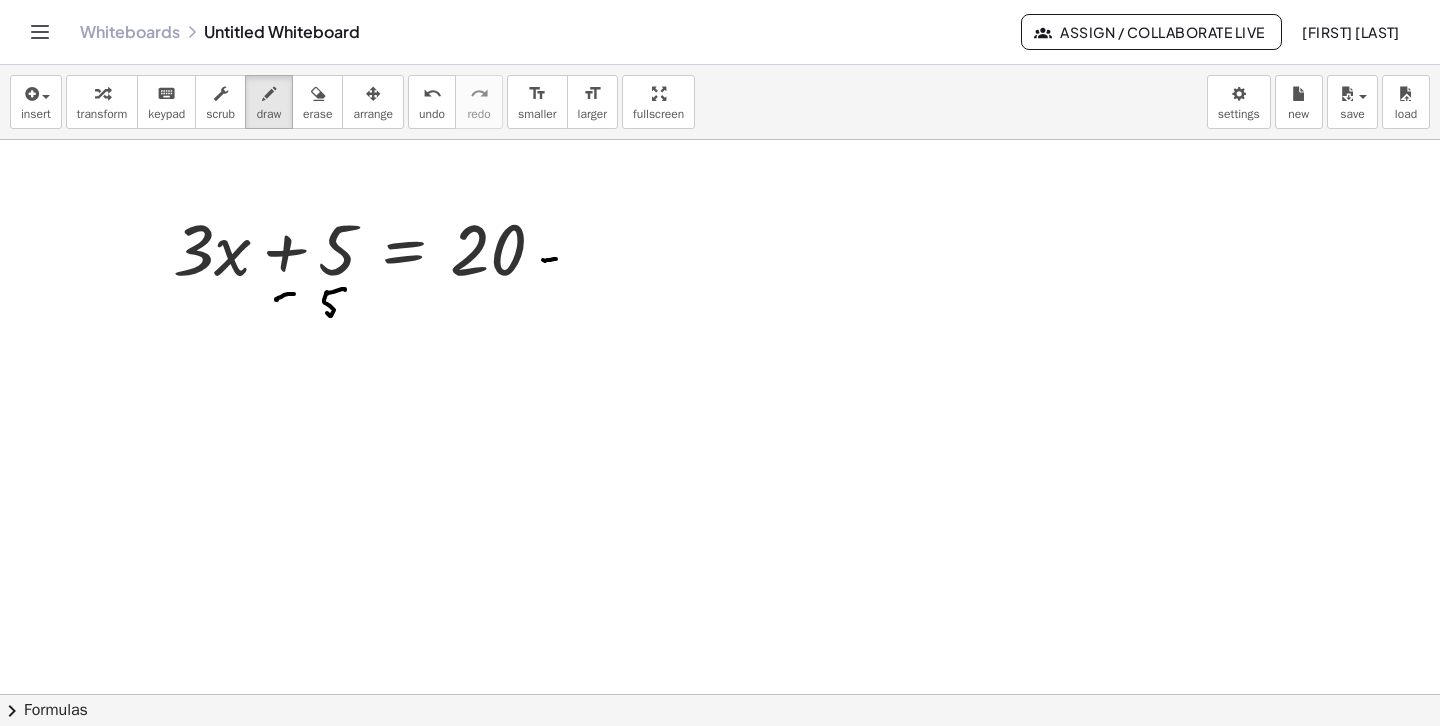 drag, startPoint x: 545, startPoint y: 261, endPoint x: 583, endPoint y: 243, distance: 42.047592 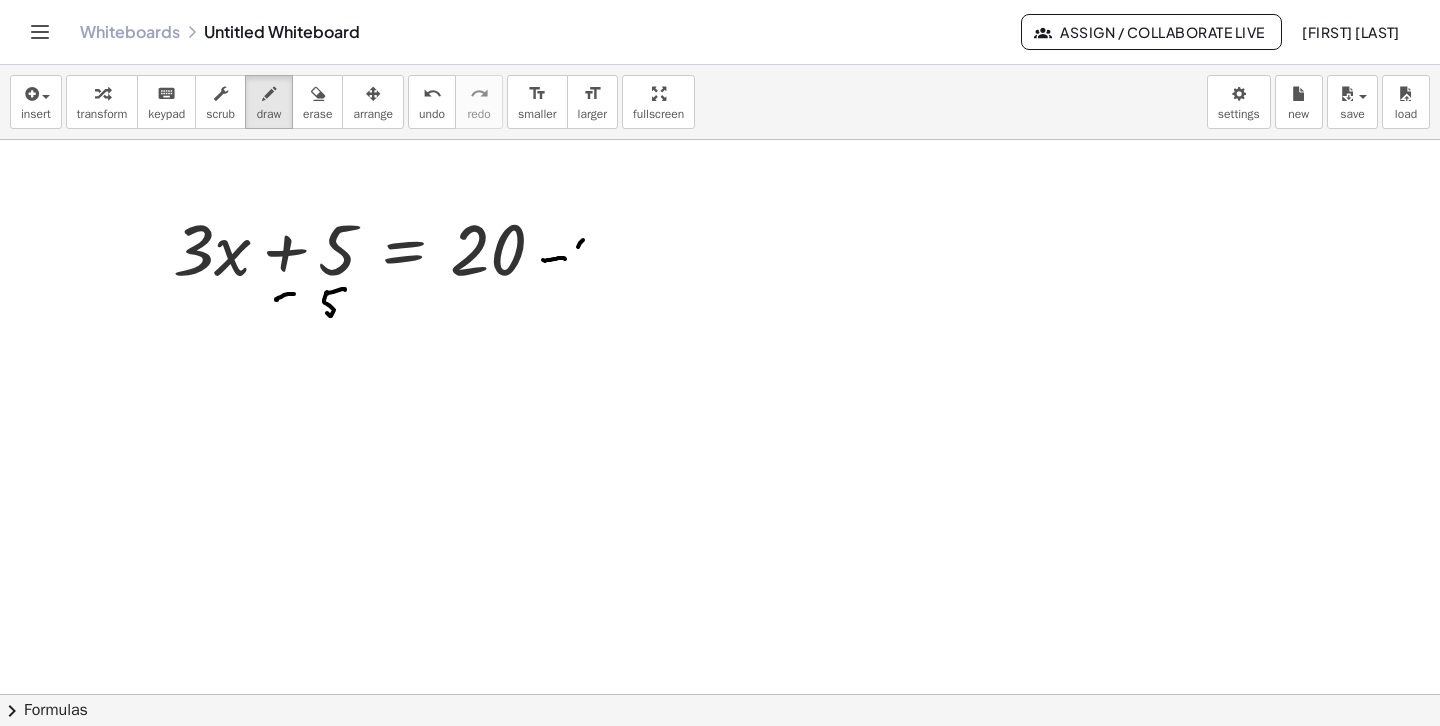 drag, startPoint x: 578, startPoint y: 247, endPoint x: 581, endPoint y: 270, distance: 23.194826 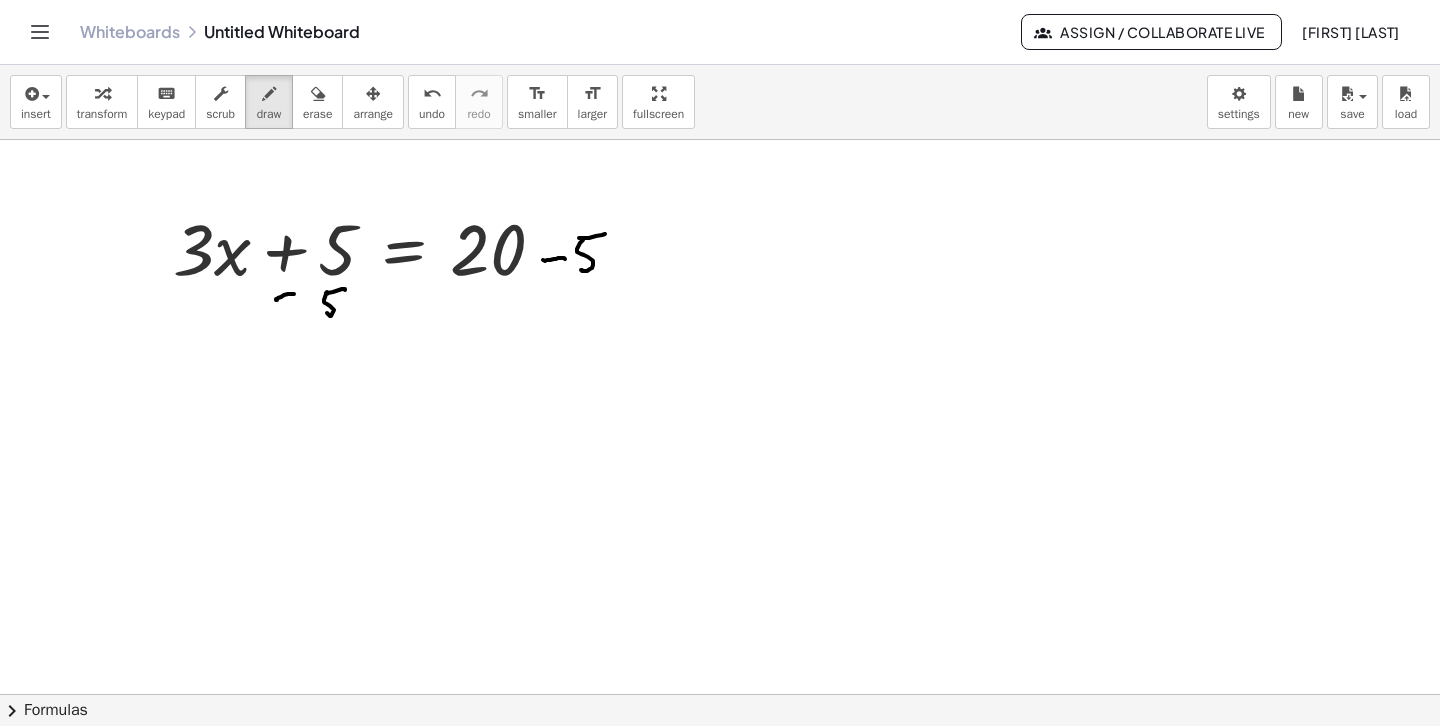 drag, startPoint x: 580, startPoint y: 238, endPoint x: 602, endPoint y: 234, distance: 22.36068 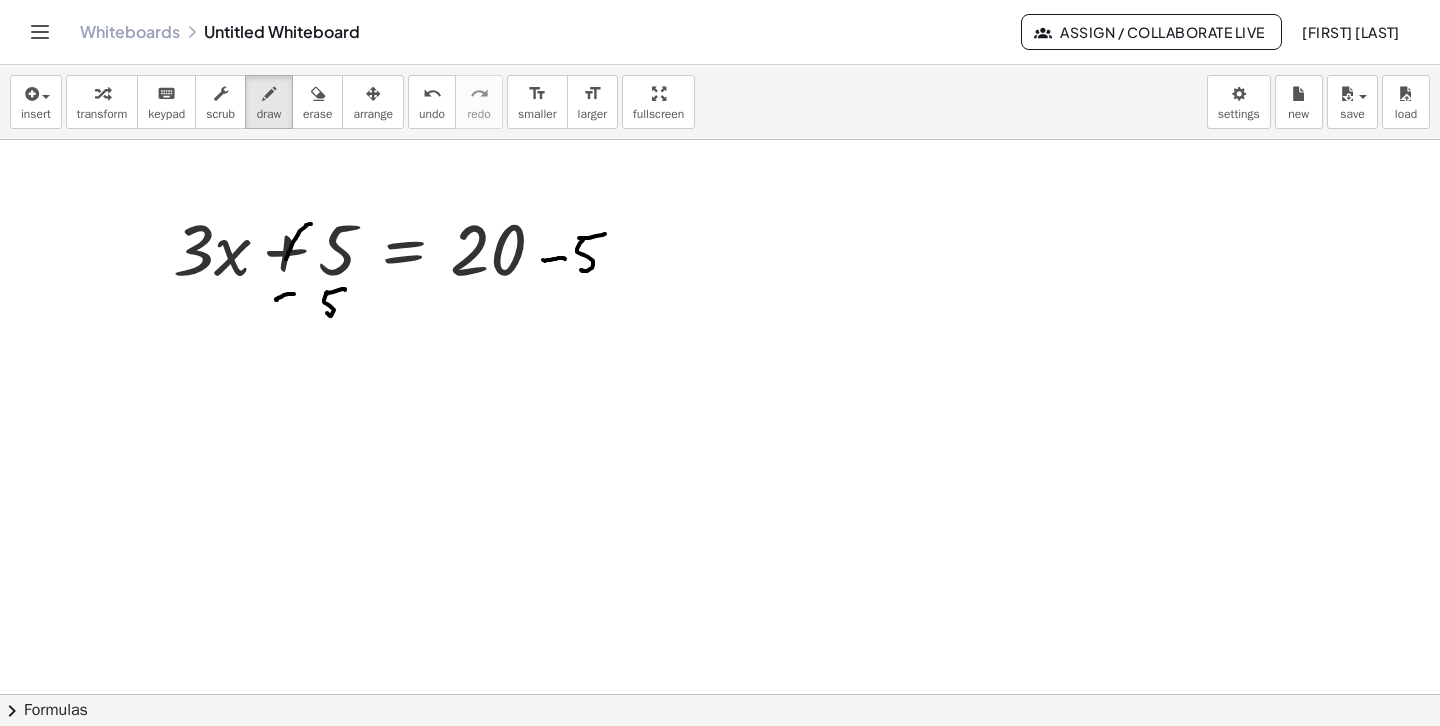 drag, startPoint x: 286, startPoint y: 259, endPoint x: 311, endPoint y: 224, distance: 43.011627 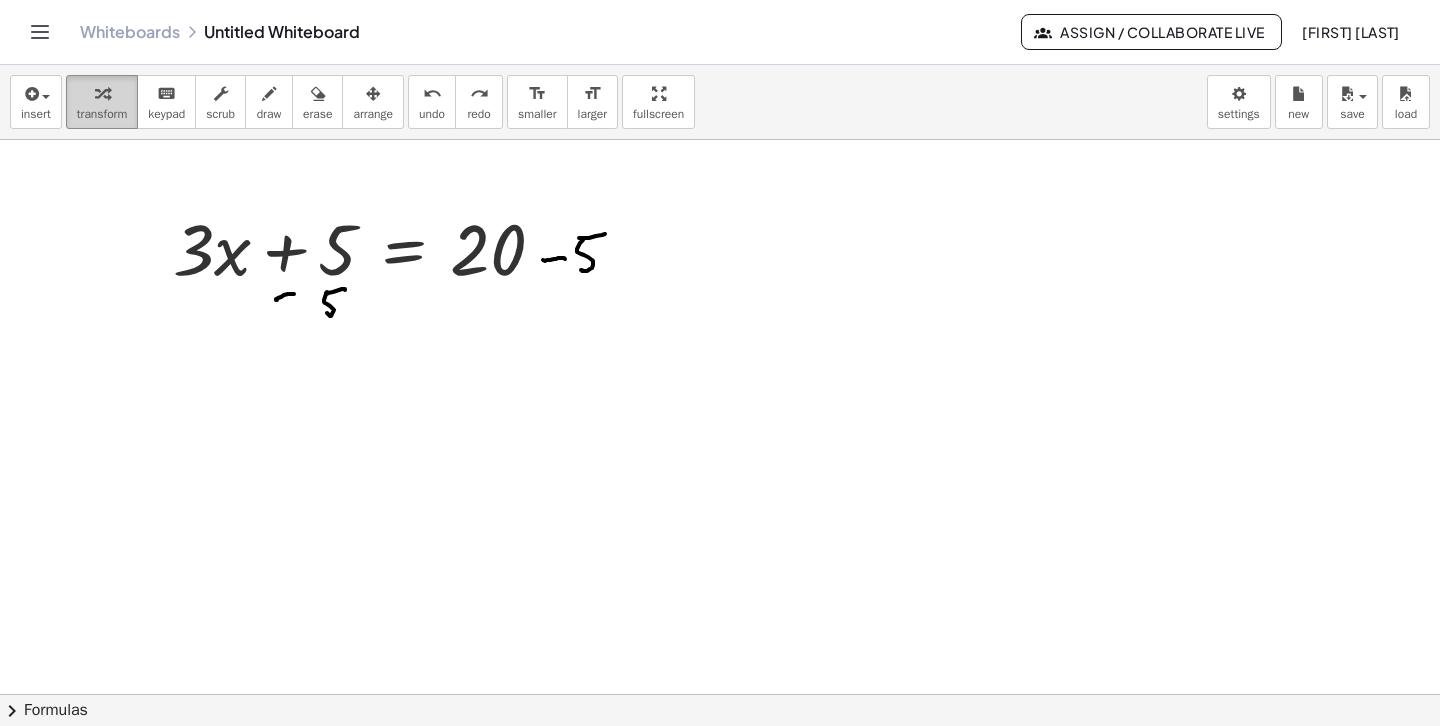 click on "transform" at bounding box center [102, 102] 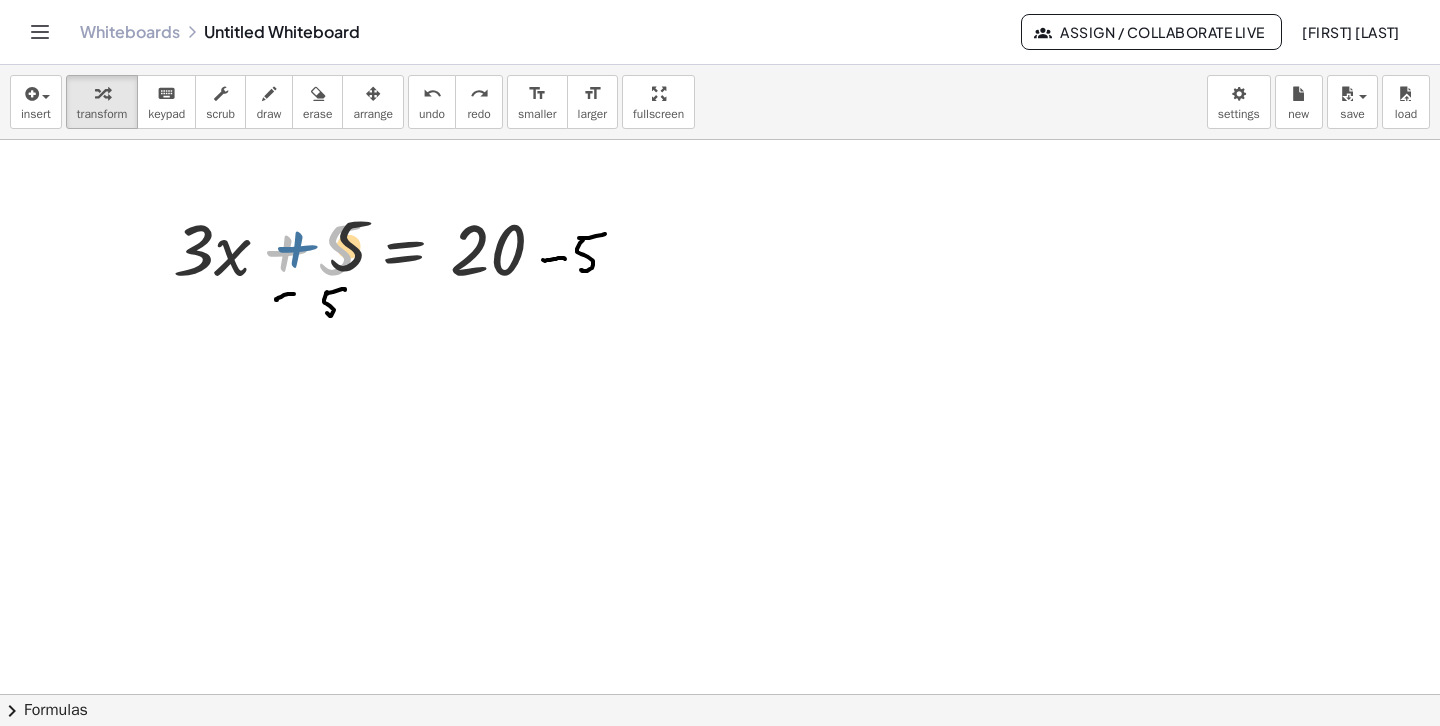 drag, startPoint x: 289, startPoint y: 250, endPoint x: 319, endPoint y: 242, distance: 31.04835 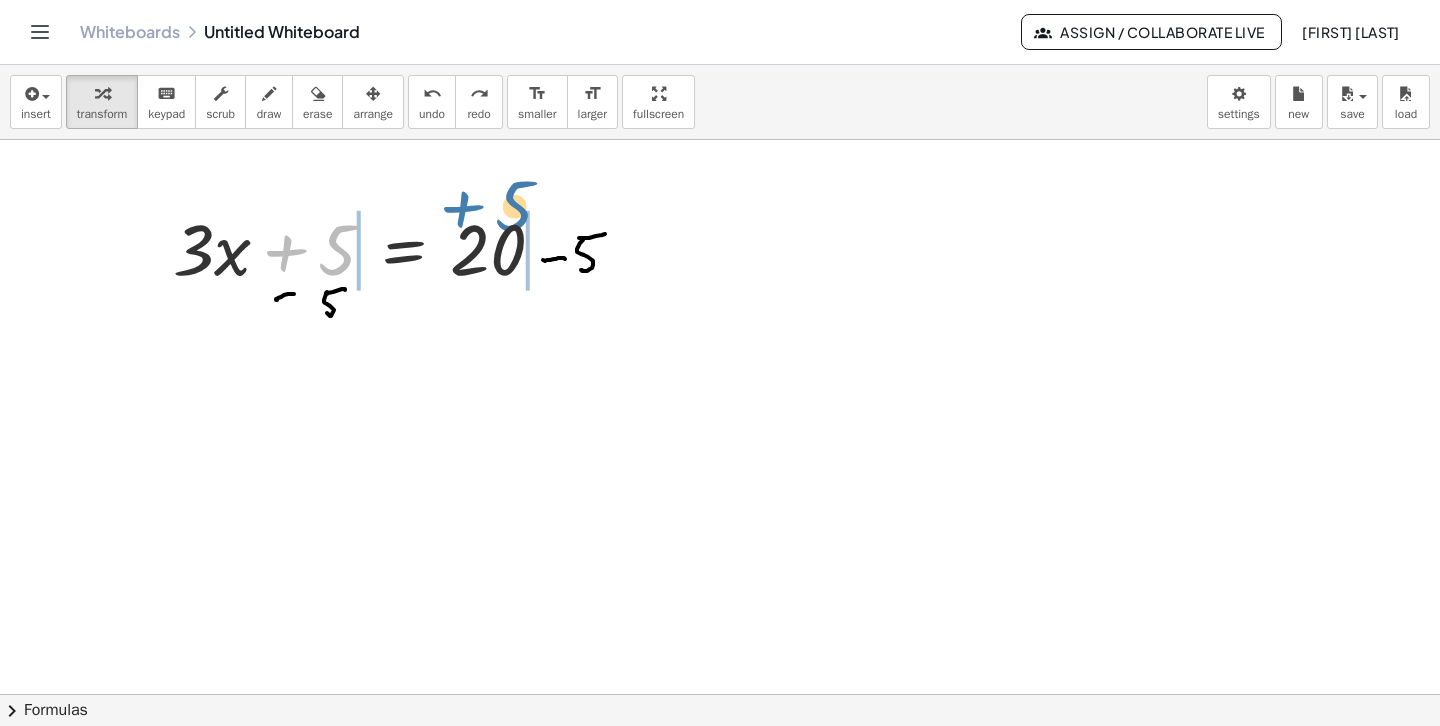drag, startPoint x: 290, startPoint y: 260, endPoint x: 540, endPoint y: 275, distance: 250.4496 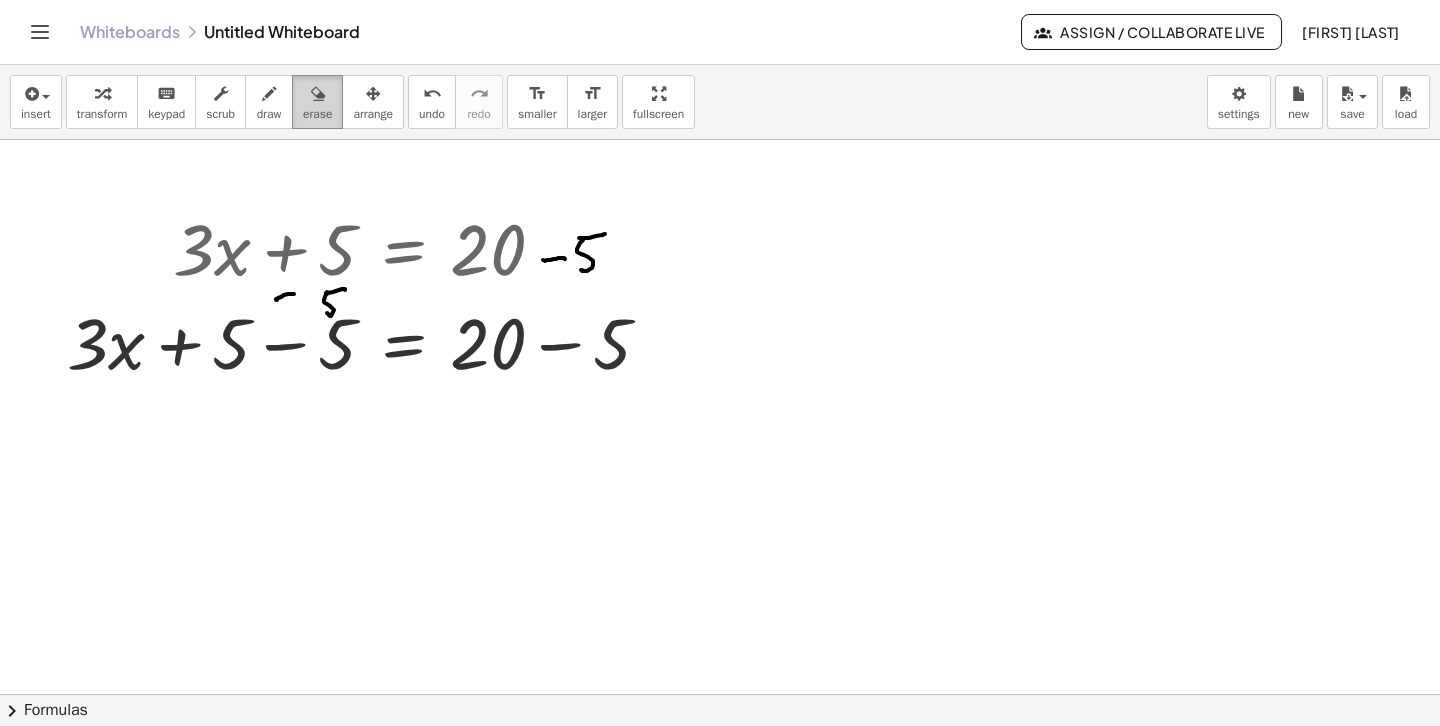 click on "erase" at bounding box center [317, 114] 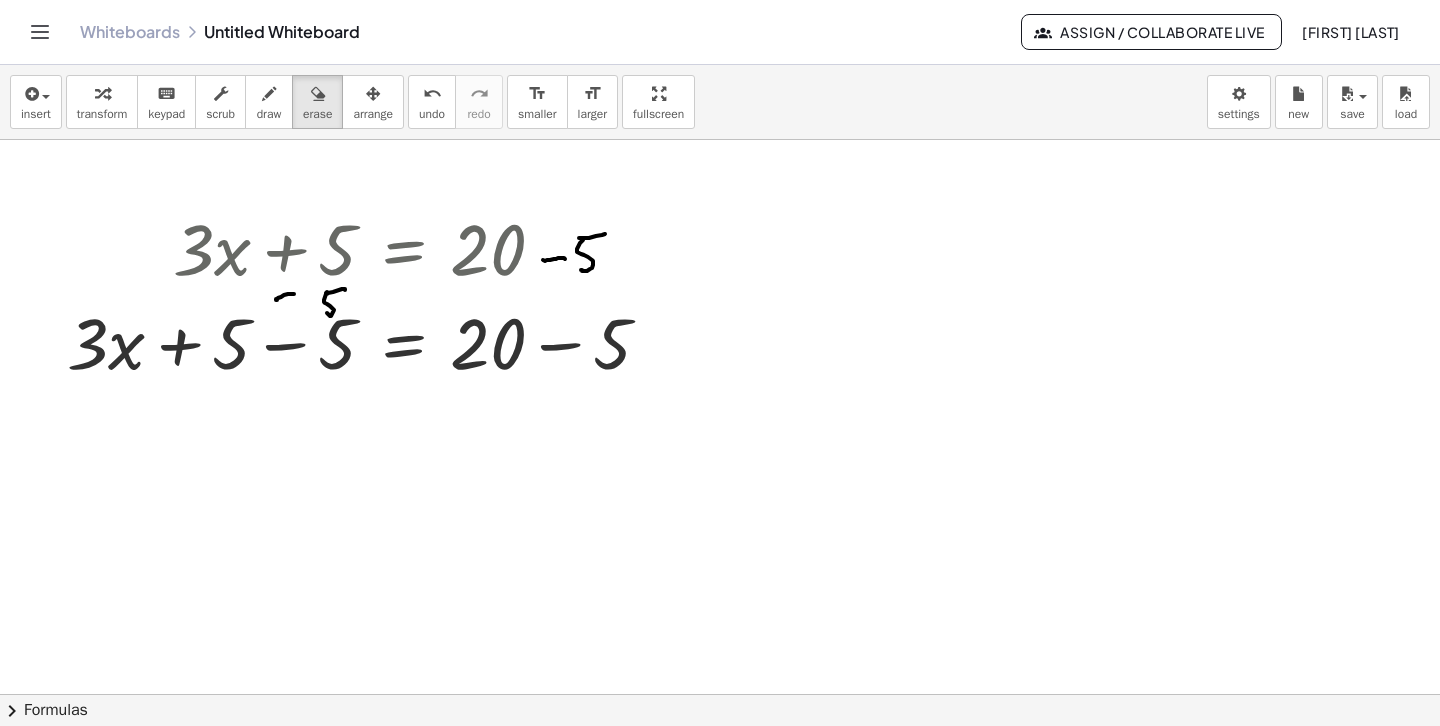 click at bounding box center [720, 811] 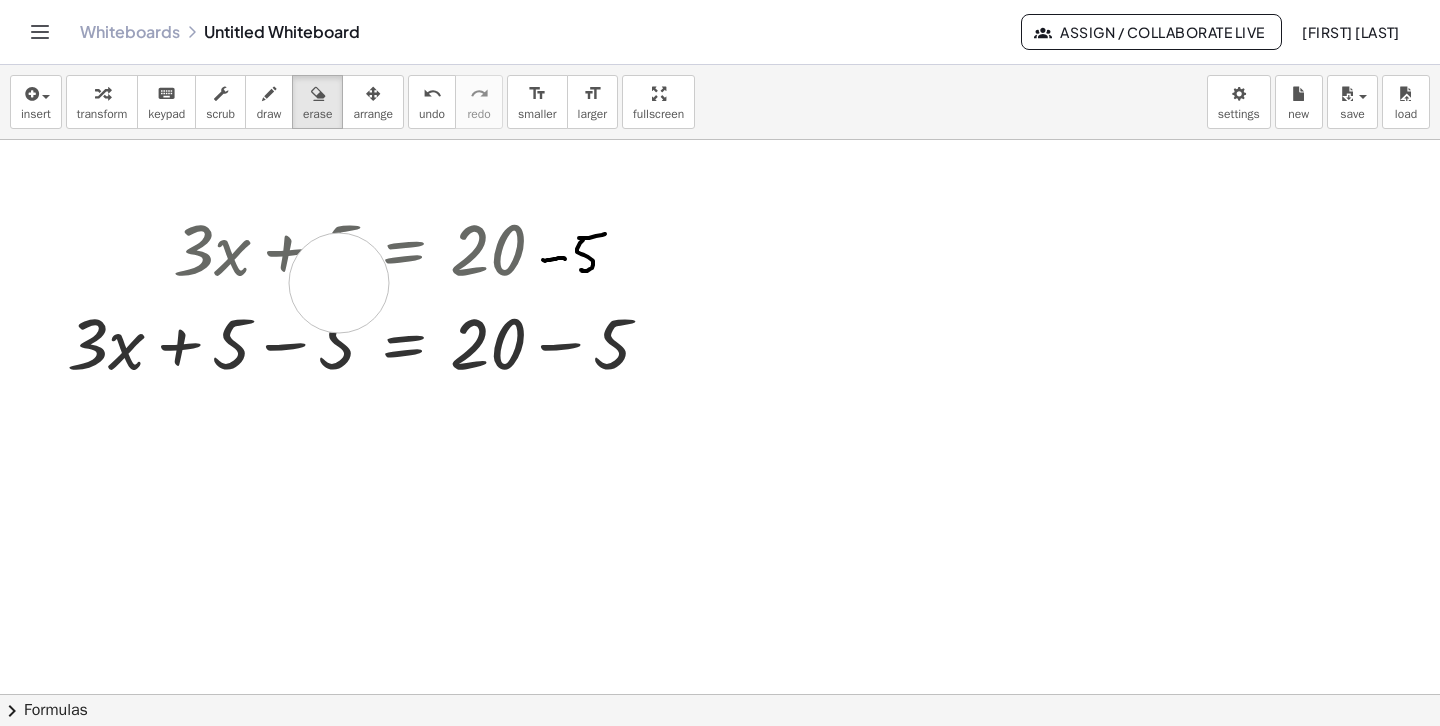 click at bounding box center [720, 811] 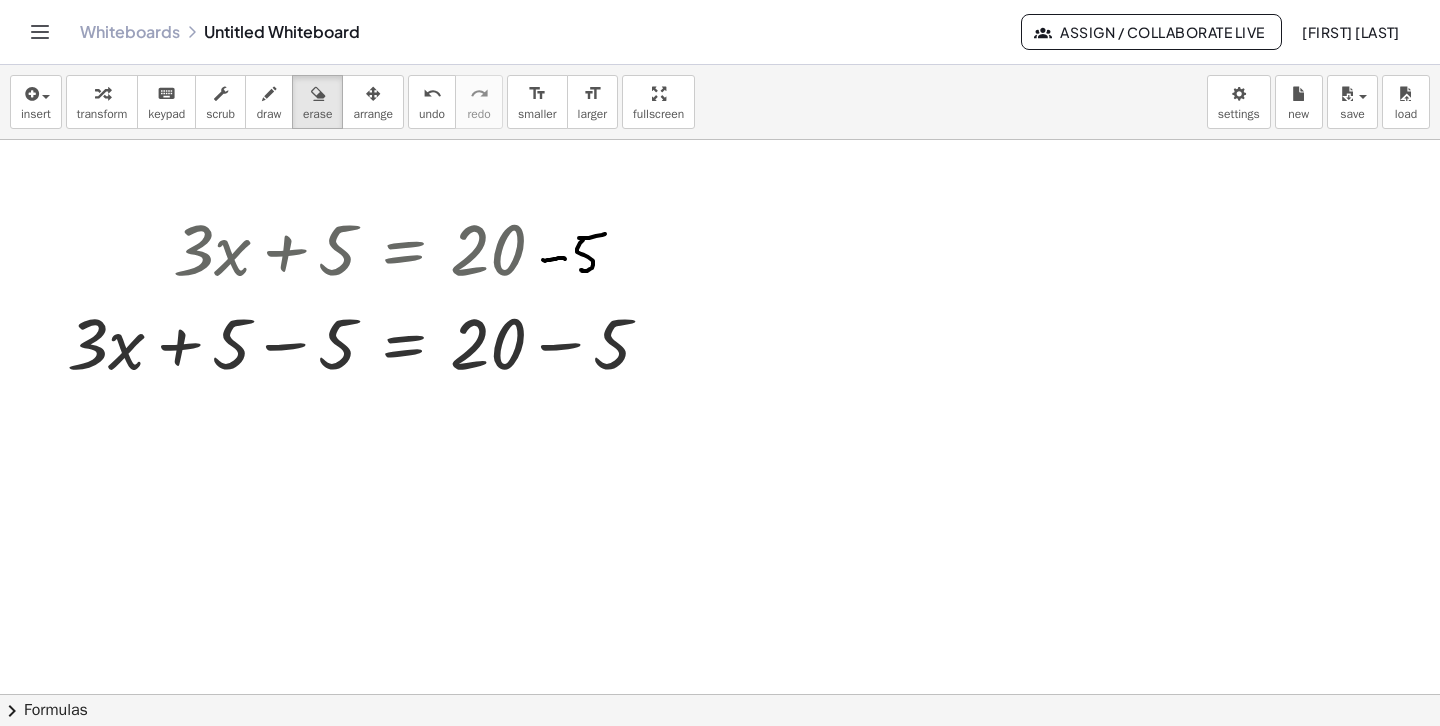 click at bounding box center (720, 811) 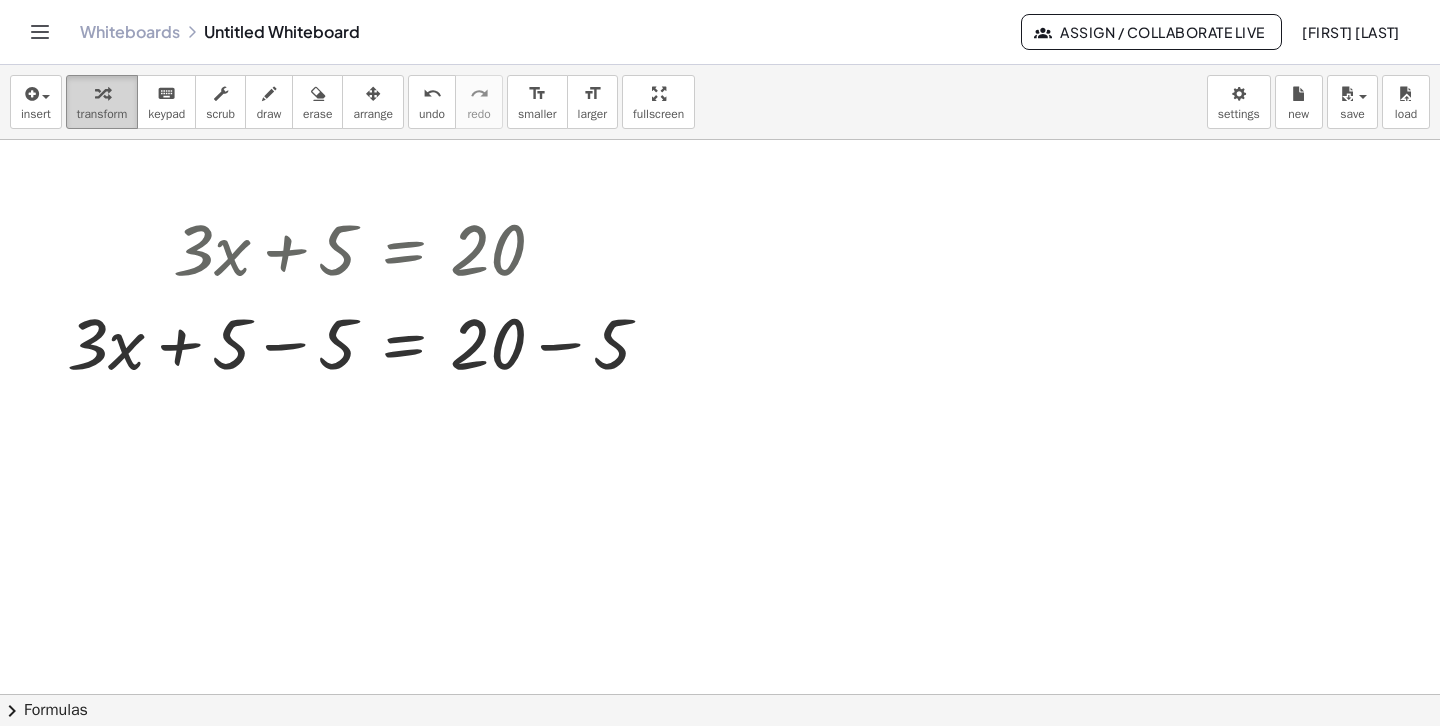 click at bounding box center [102, 94] 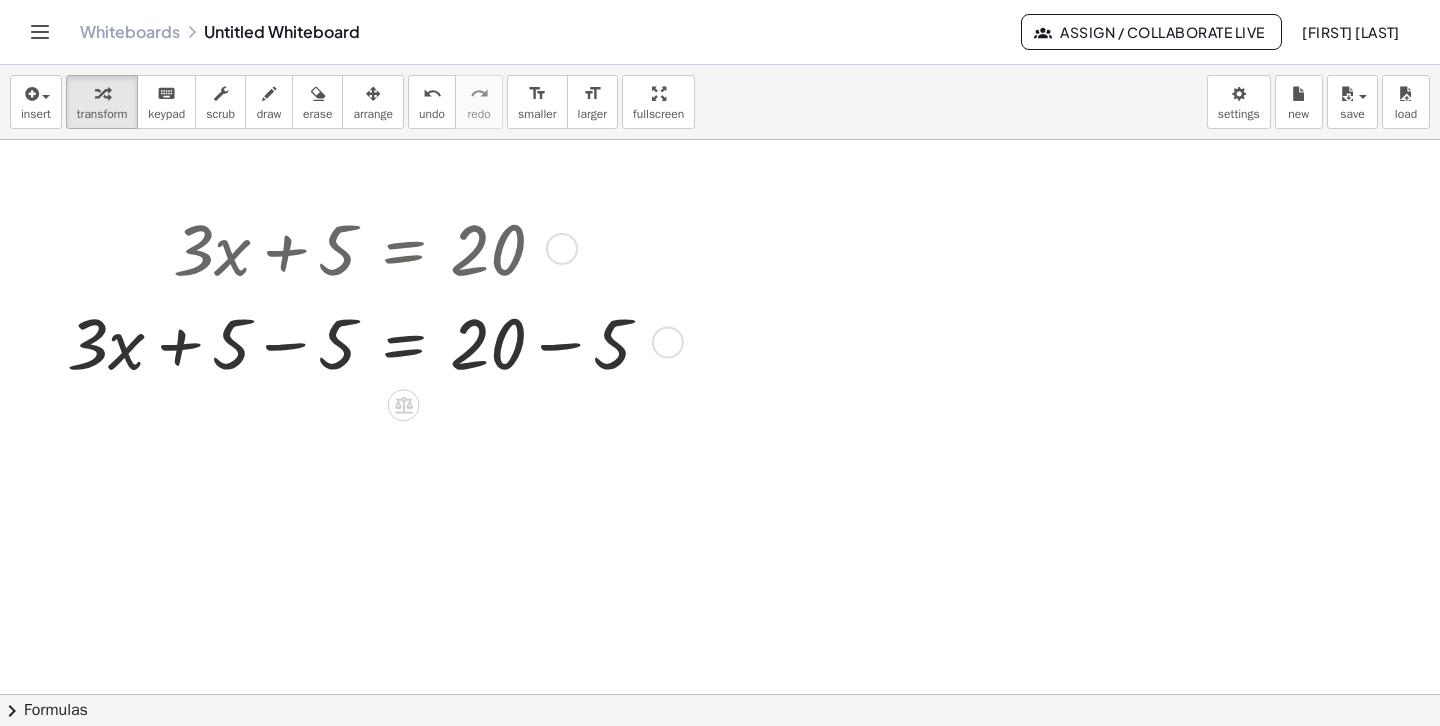 click at bounding box center (668, 342) 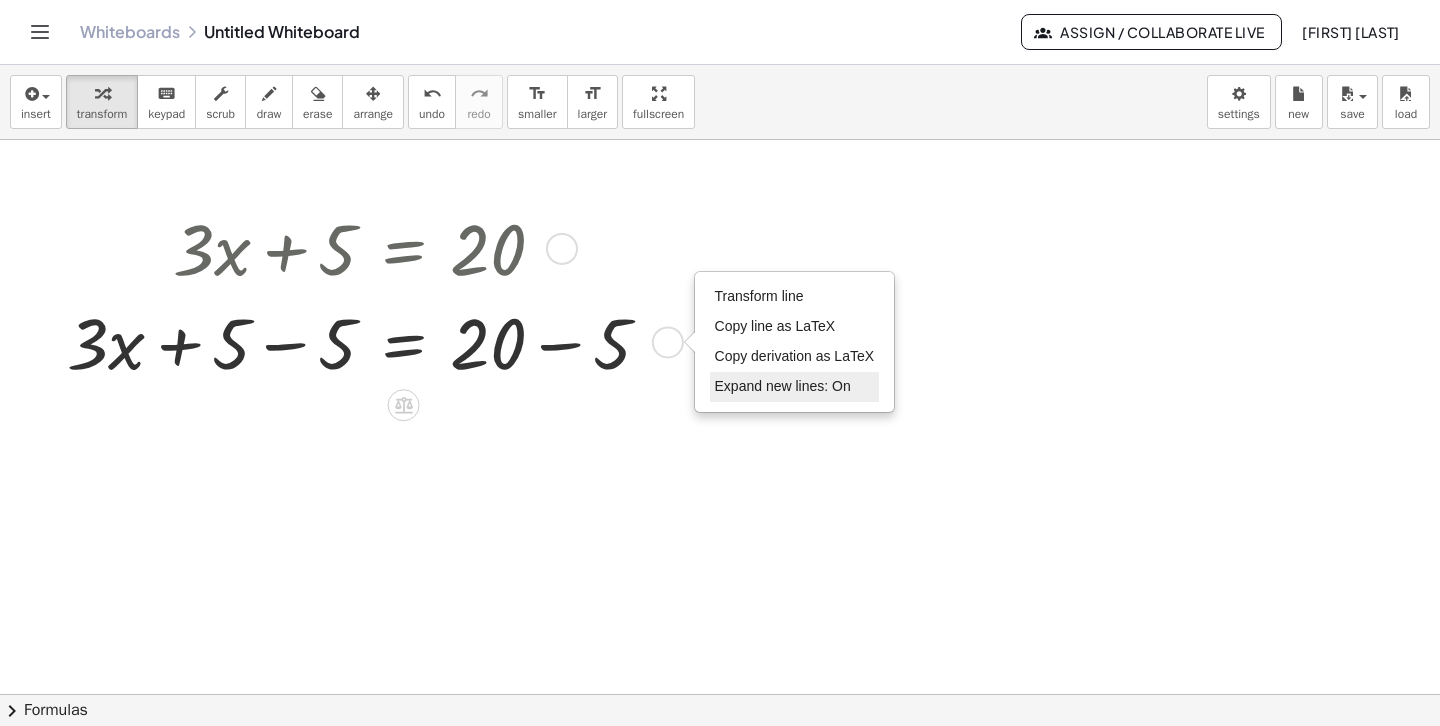 click on "Expand new lines: On" at bounding box center [795, 387] 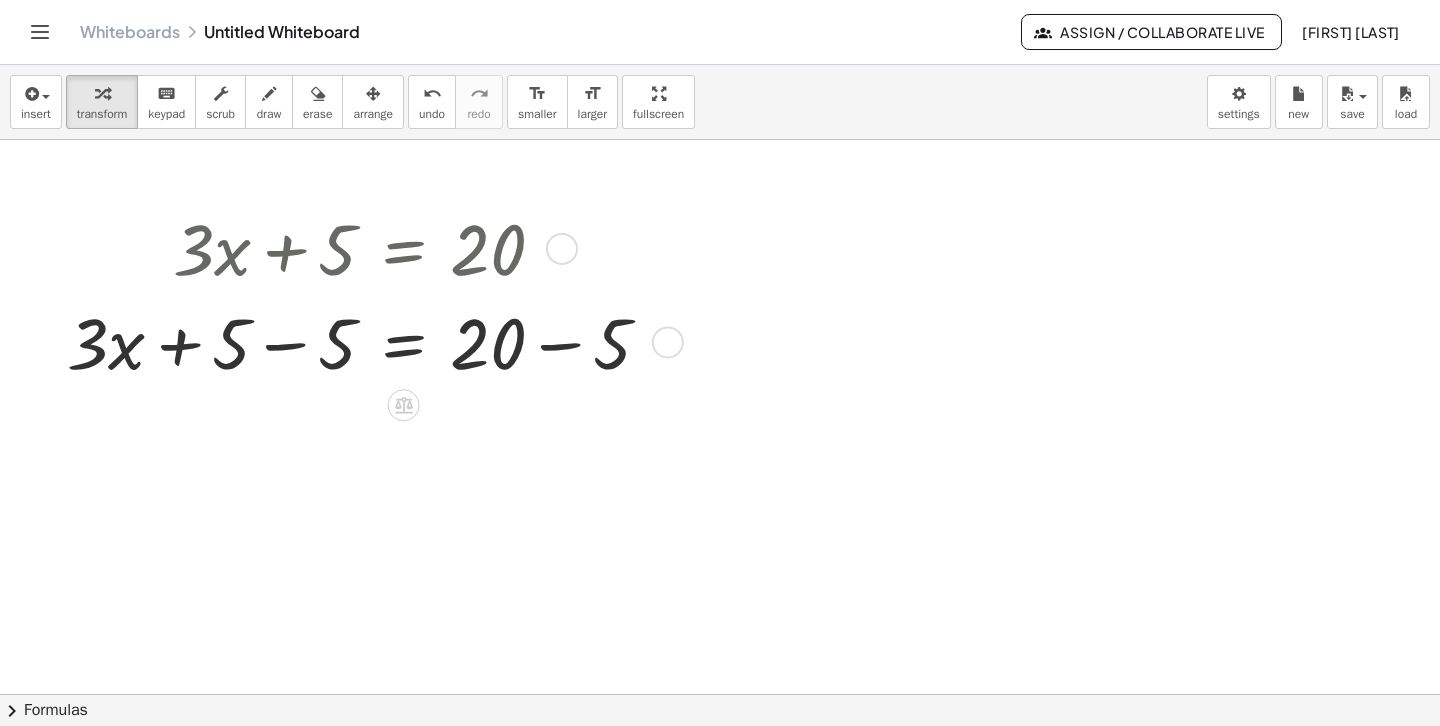 click on "Transform line Copy line as LaTeX Copy derivation as LaTeX Expand new lines: On" at bounding box center [668, 342] 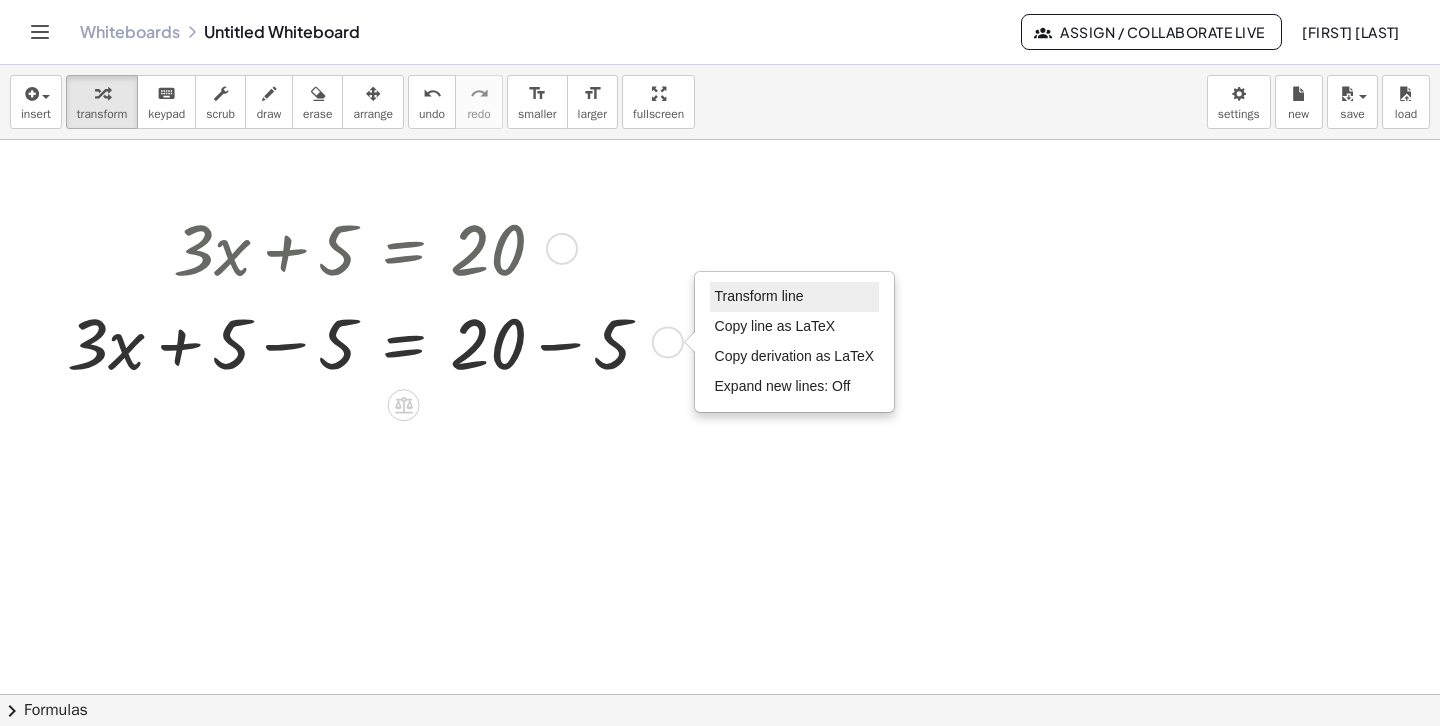 click on "Transform line" at bounding box center [795, 297] 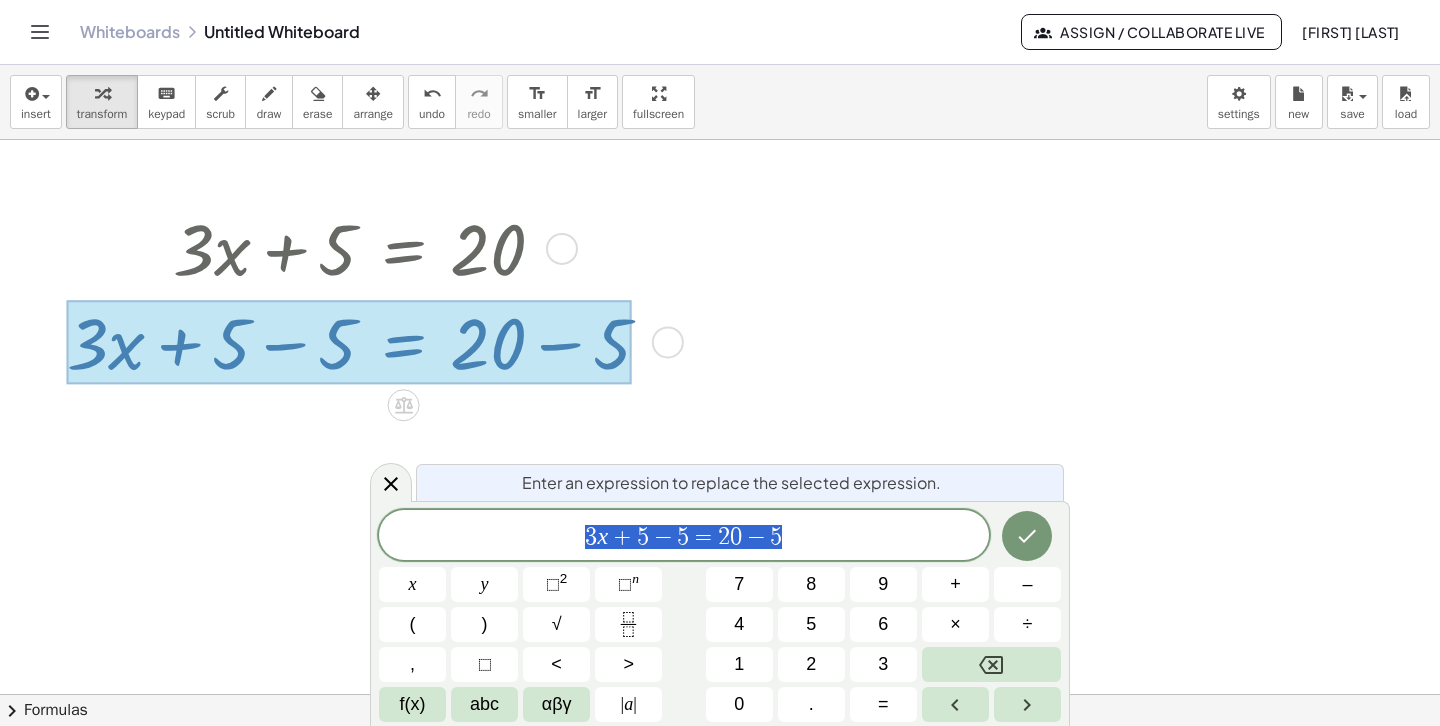 click at bounding box center (720, 811) 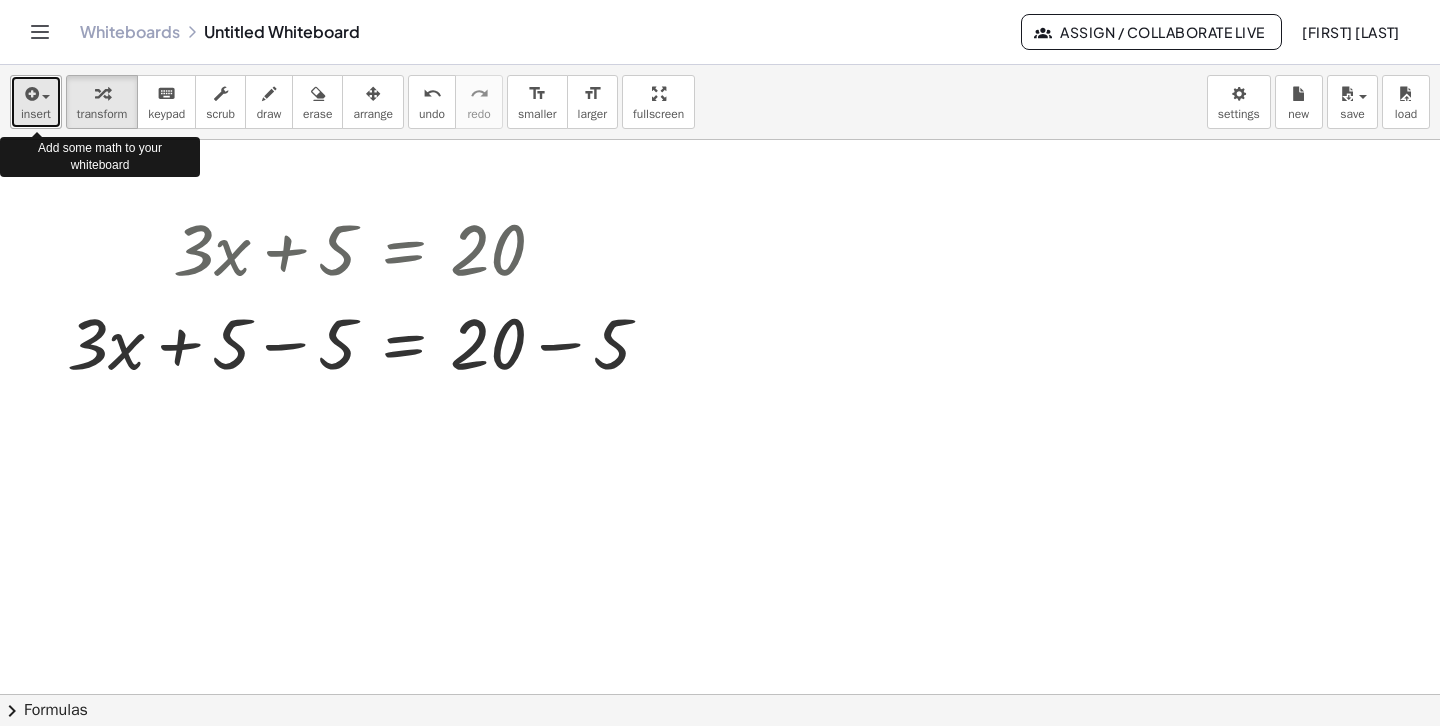 click at bounding box center [36, 93] 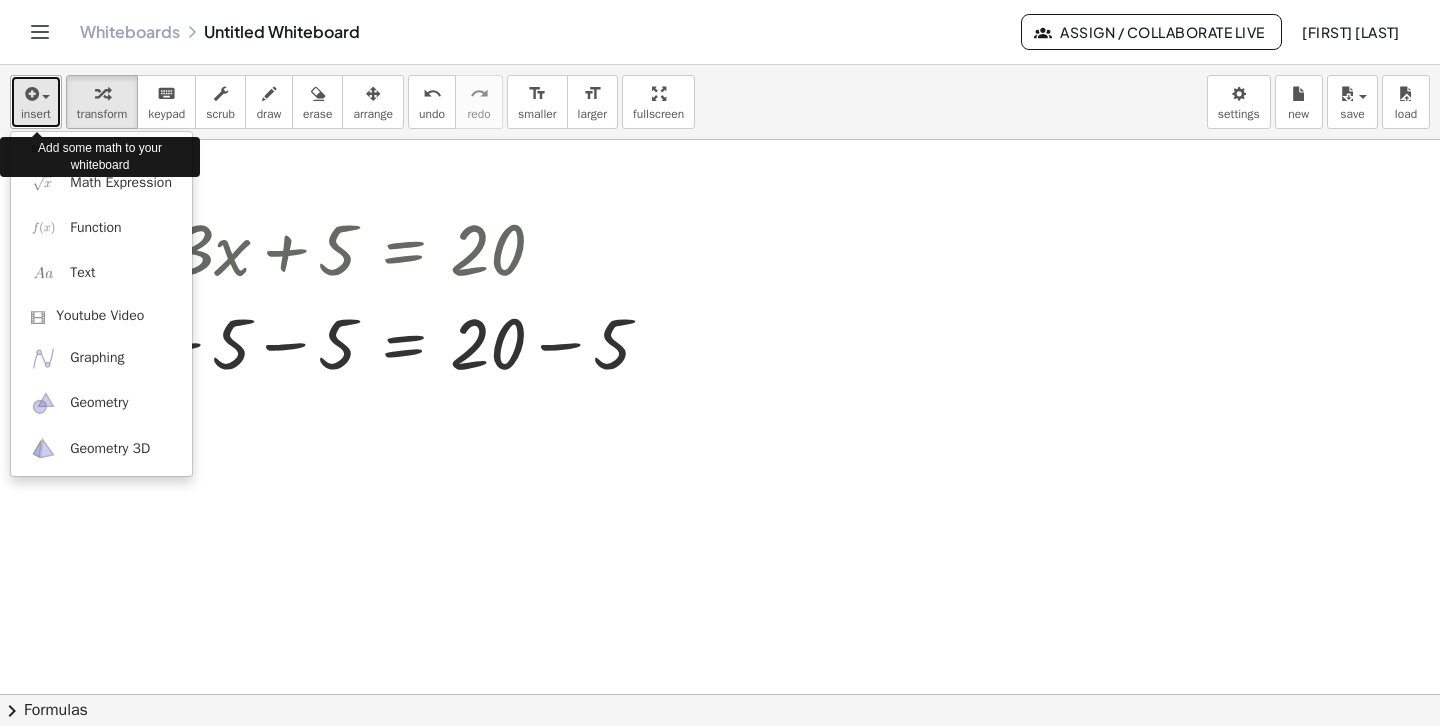 click at bounding box center (36, 93) 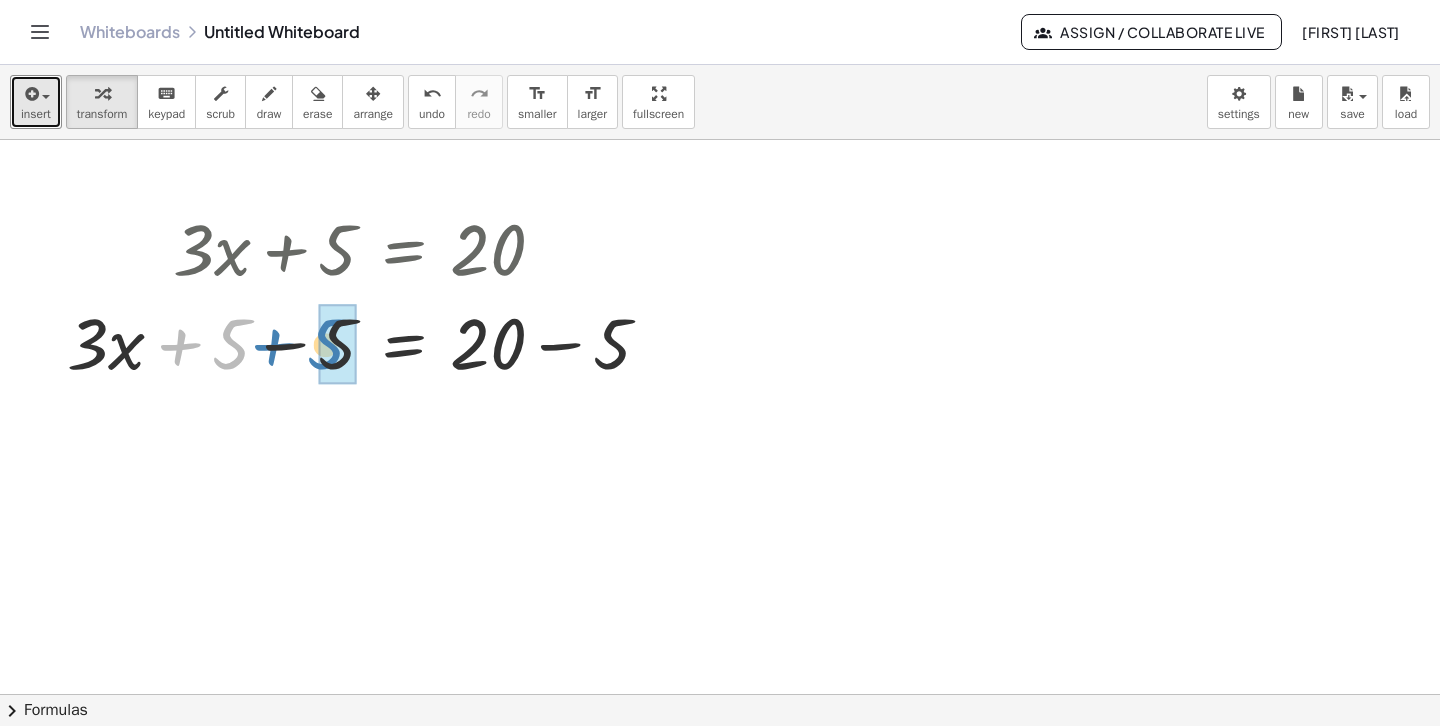drag, startPoint x: 218, startPoint y: 351, endPoint x: 316, endPoint y: 352, distance: 98.005104 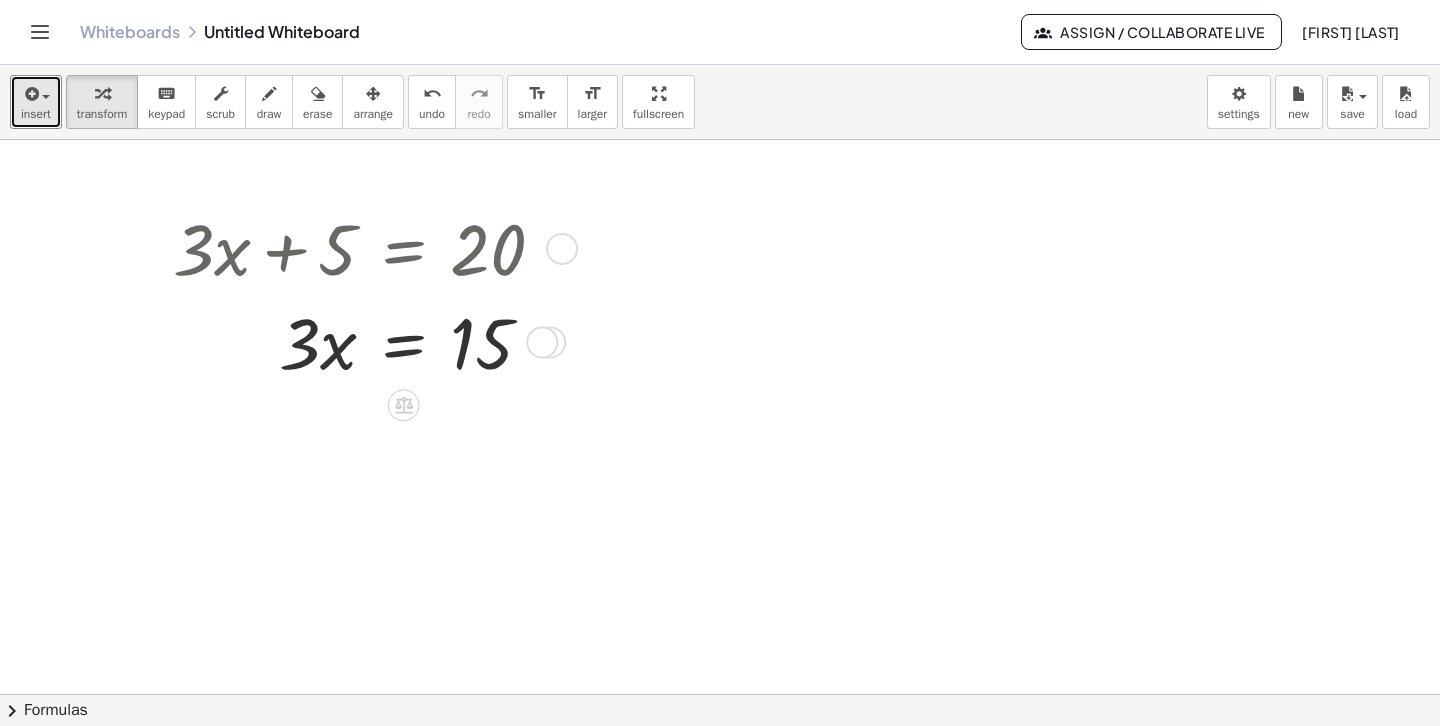 click at bounding box center [542, 342] 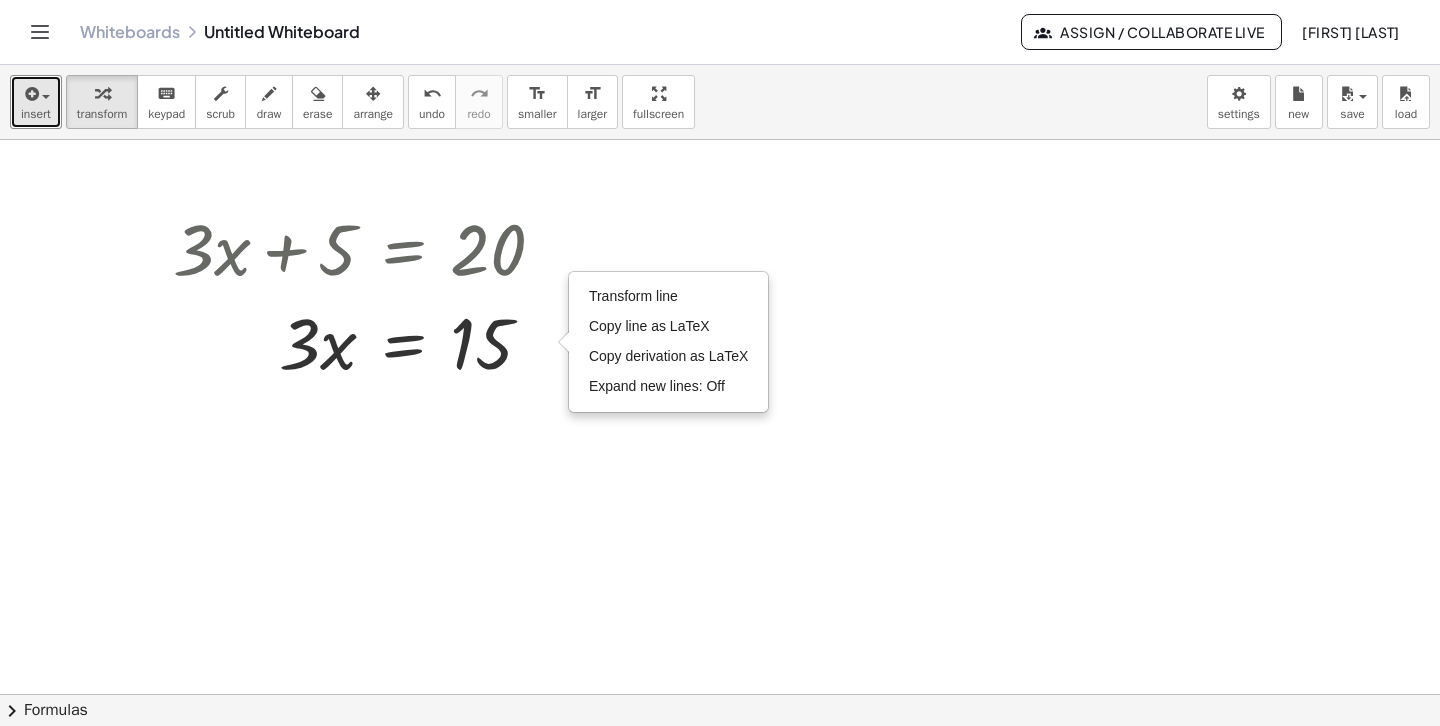 click at bounding box center (720, 811) 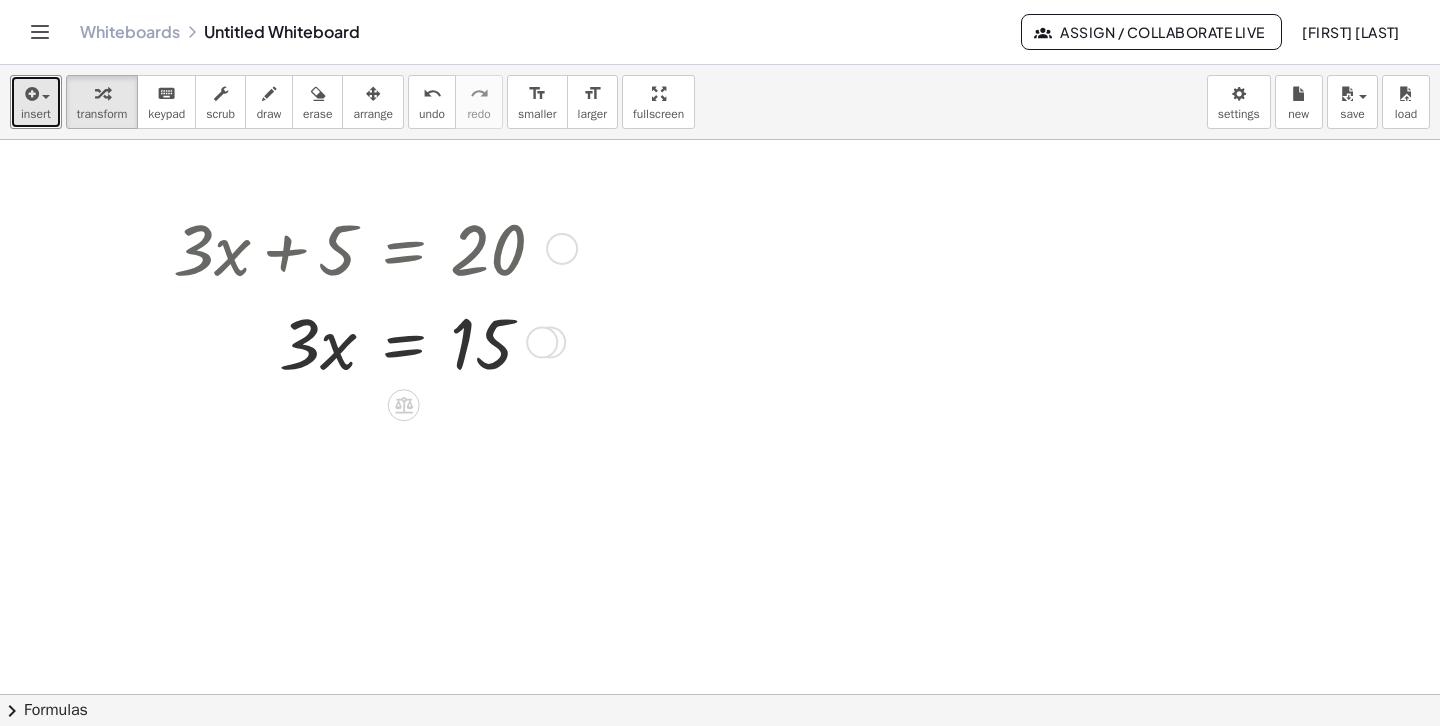 click at bounding box center [367, 341] 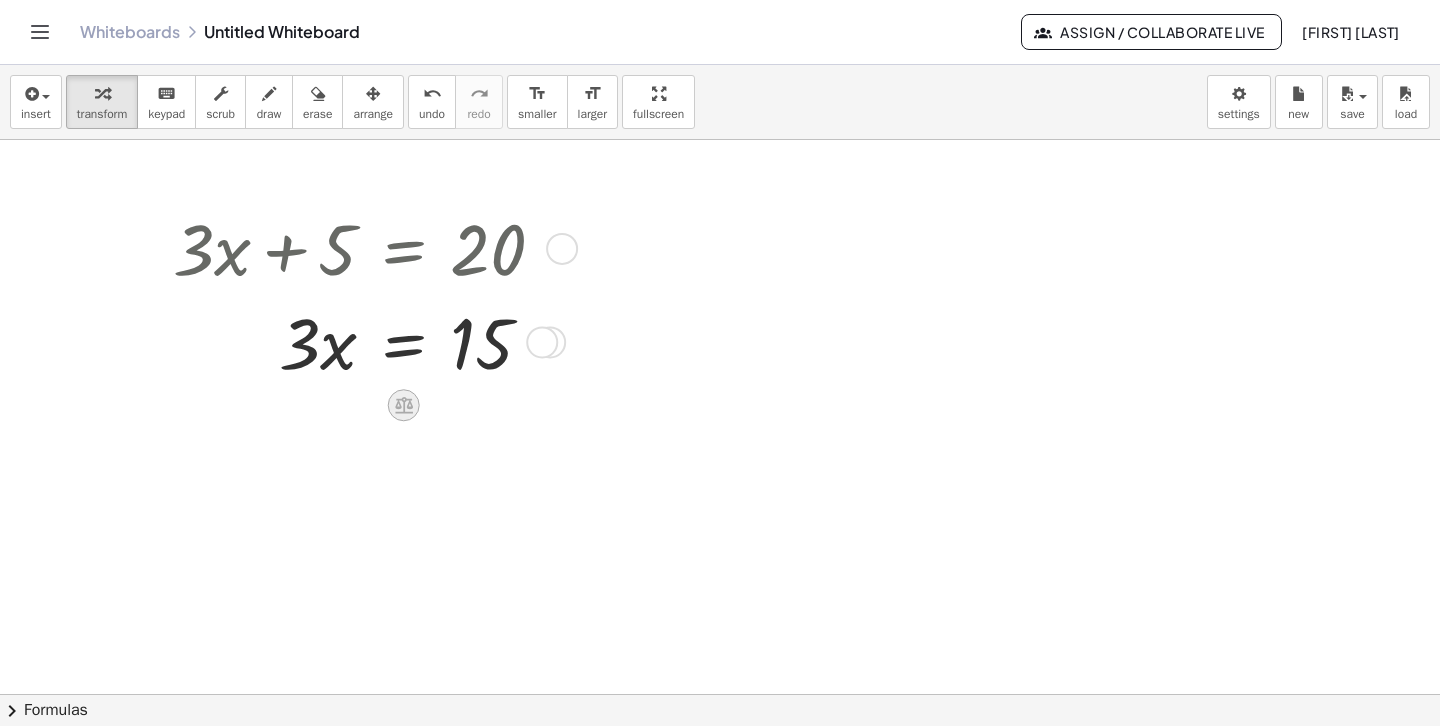 click 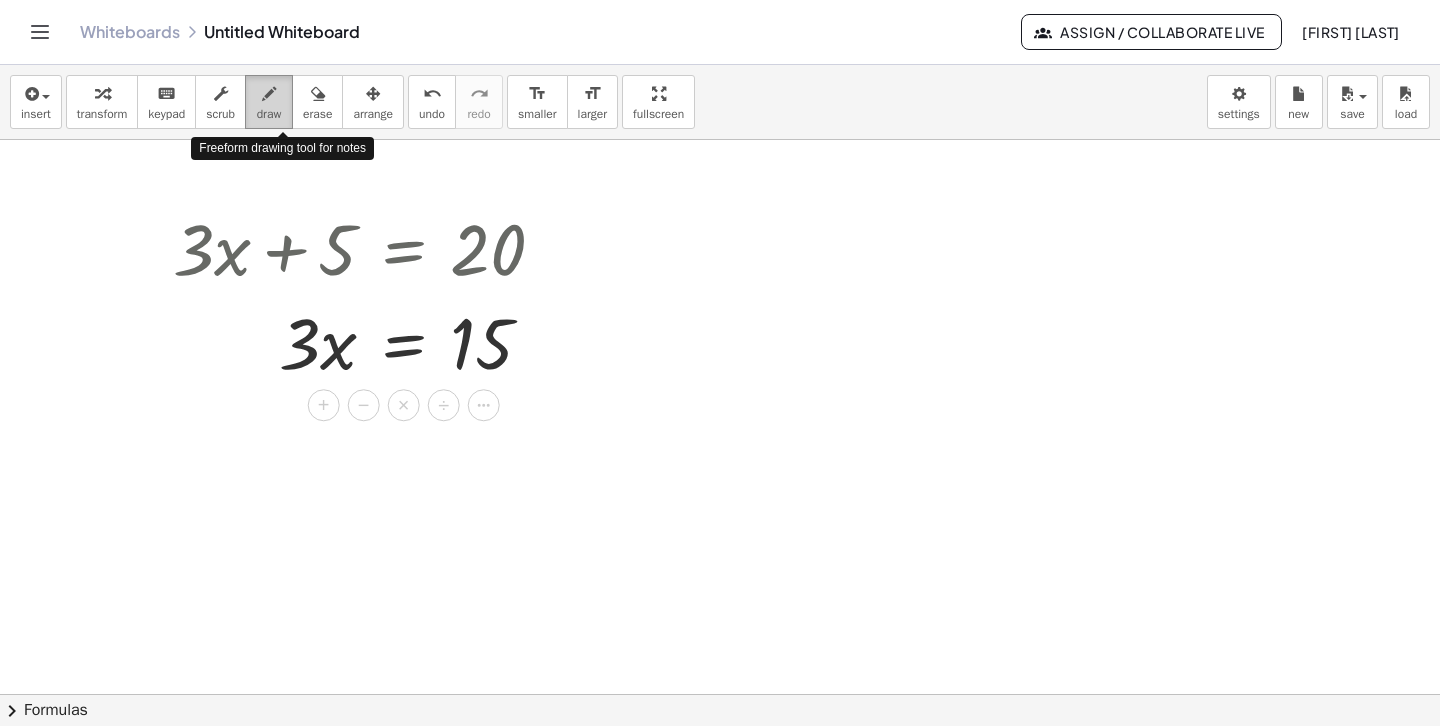 drag, startPoint x: 283, startPoint y: 100, endPoint x: 275, endPoint y: 109, distance: 12.0415945 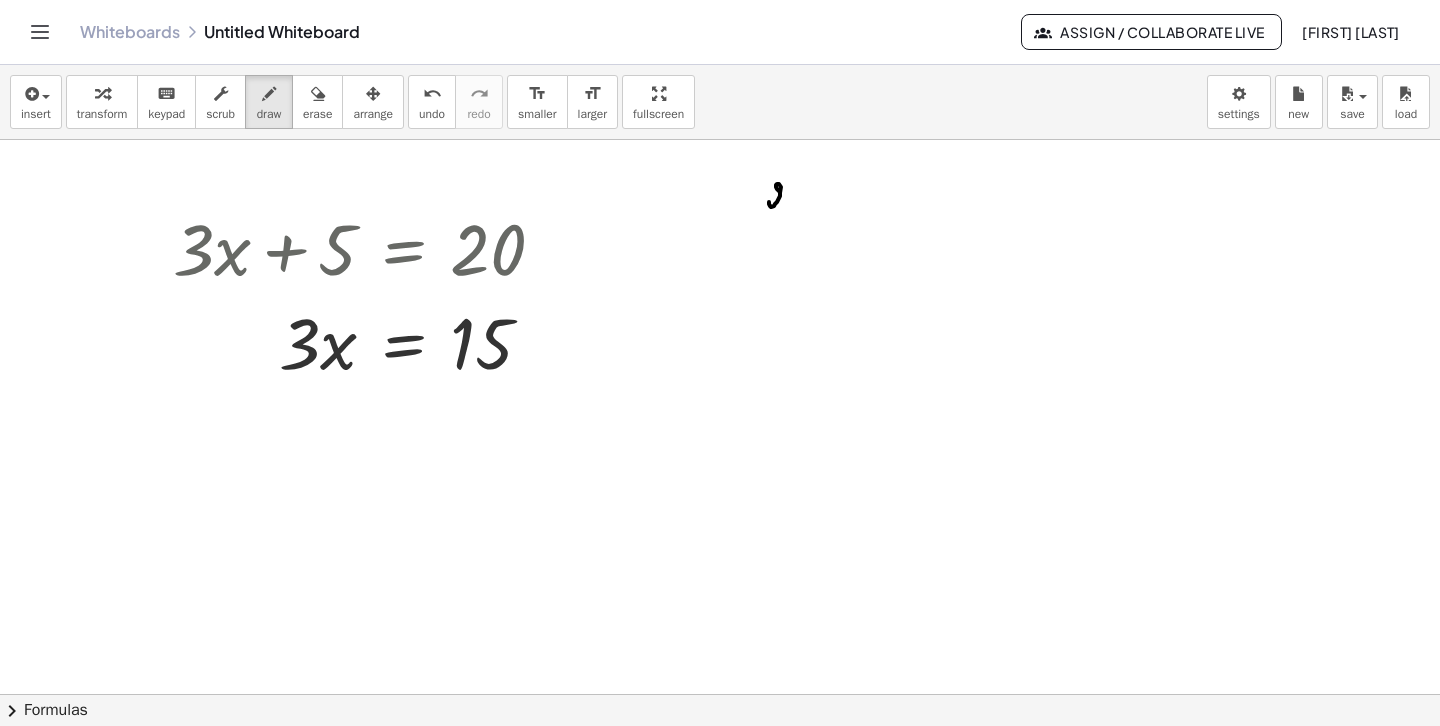 drag, startPoint x: 776, startPoint y: 185, endPoint x: 789, endPoint y: 203, distance: 22.203604 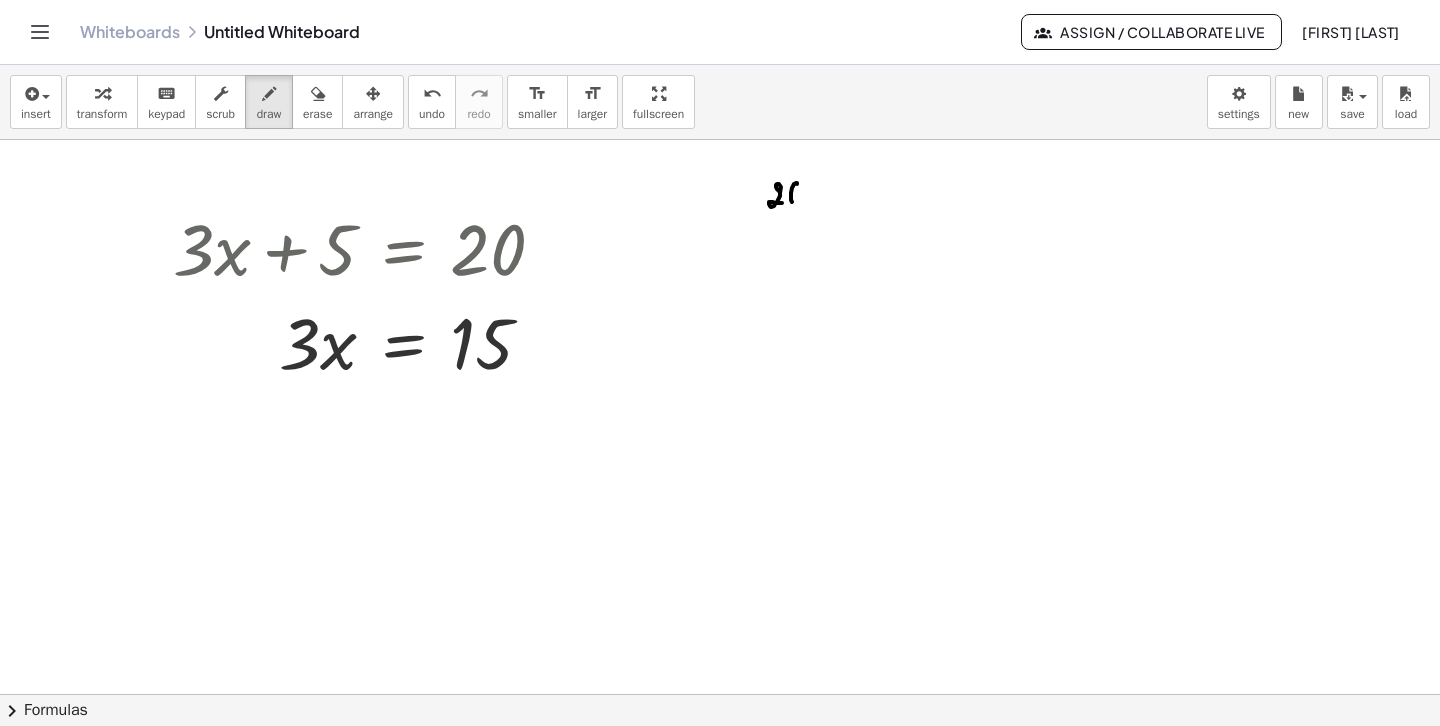 drag, startPoint x: 797, startPoint y: 183, endPoint x: 792, endPoint y: 200, distance: 17.720045 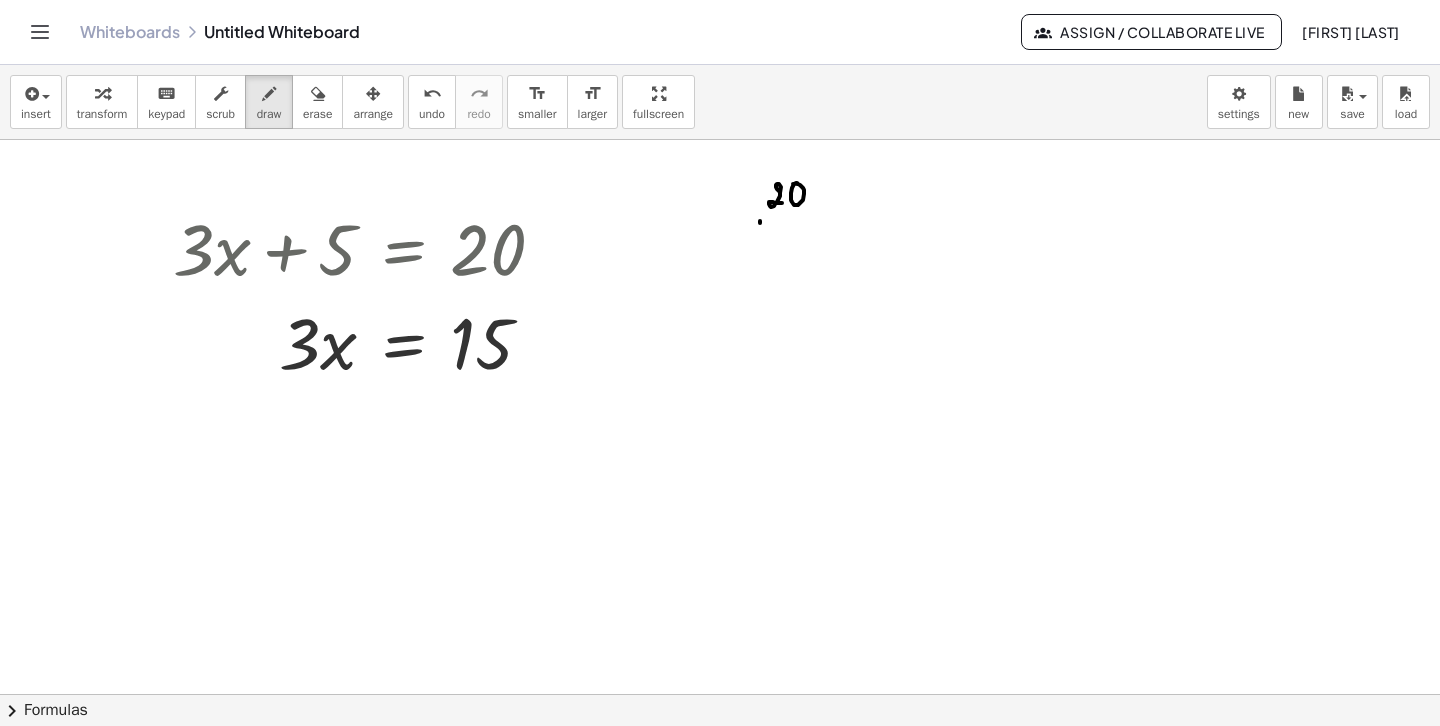drag, startPoint x: 760, startPoint y: 223, endPoint x: 819, endPoint y: 221, distance: 59.03389 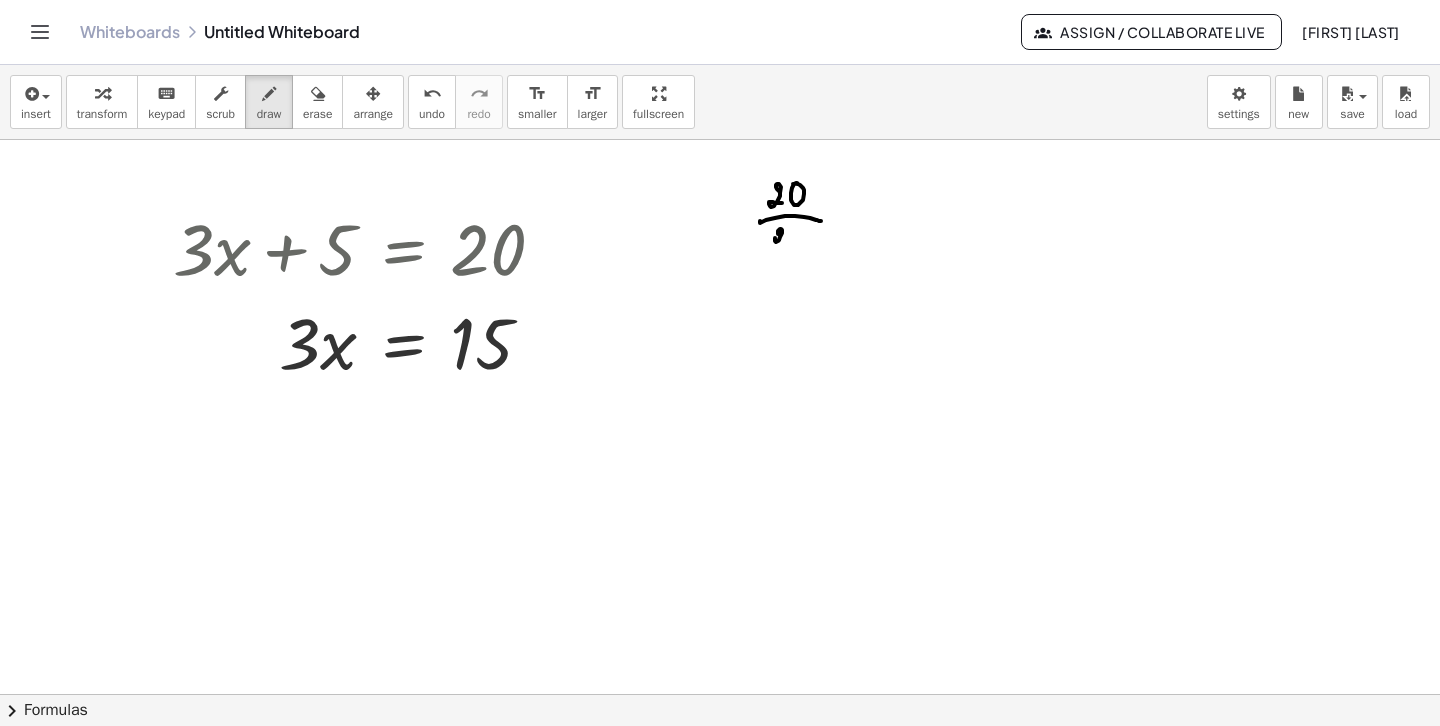 drag, startPoint x: 781, startPoint y: 229, endPoint x: 788, endPoint y: 244, distance: 16.552946 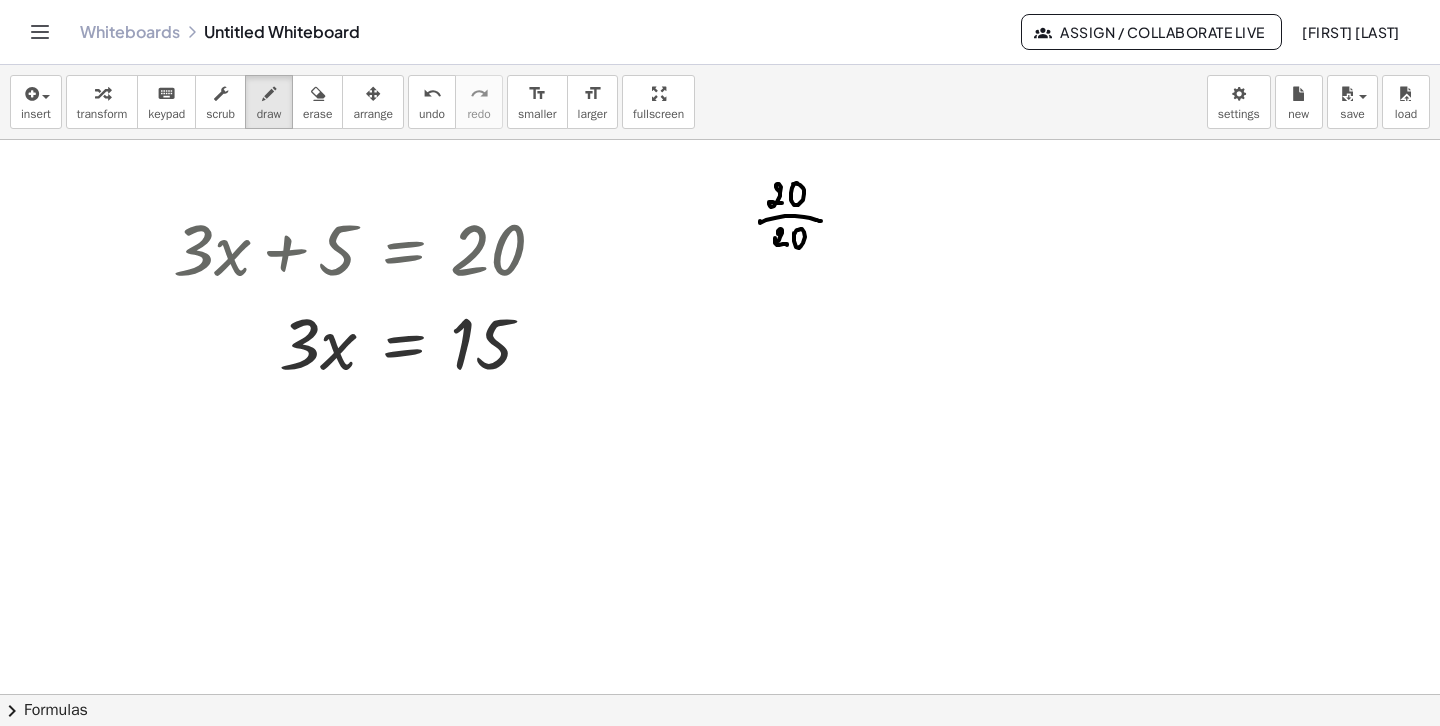 drag, startPoint x: 794, startPoint y: 233, endPoint x: 824, endPoint y: 231, distance: 30.066593 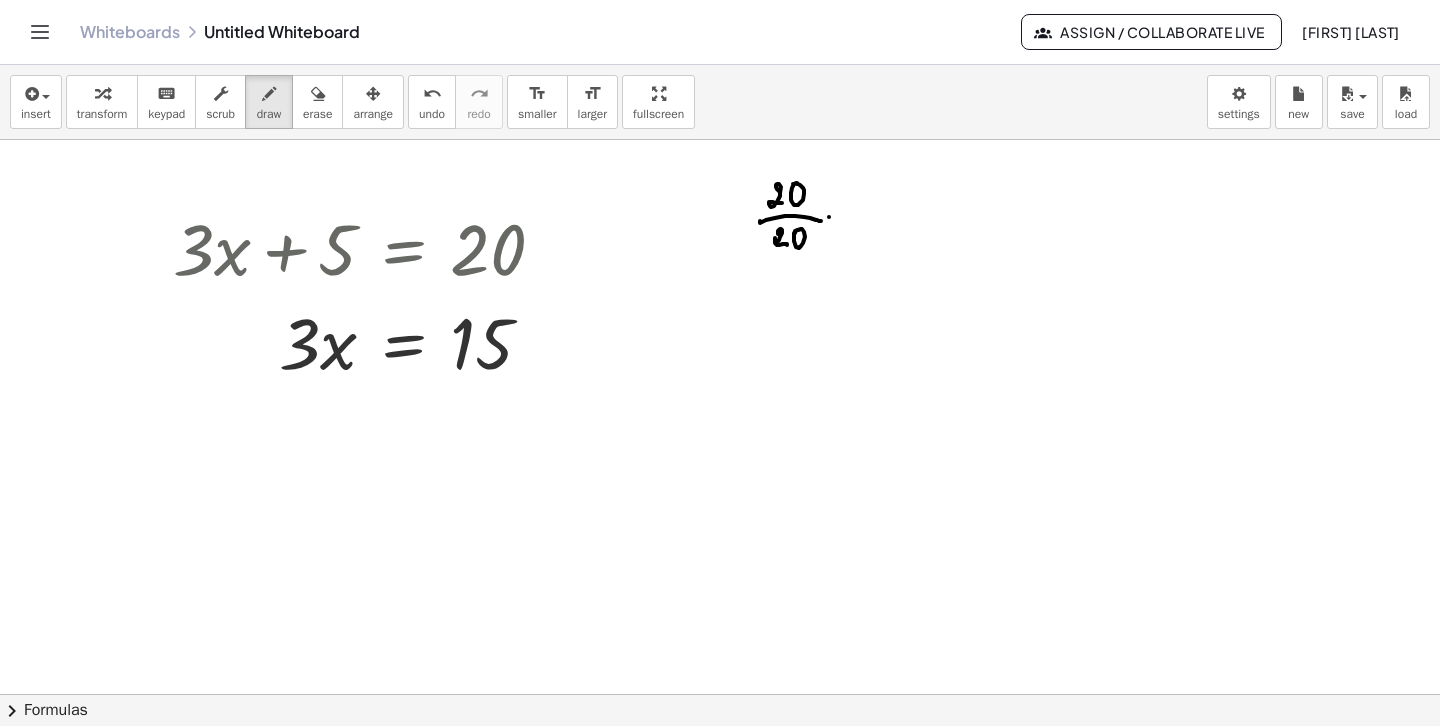drag, startPoint x: 829, startPoint y: 217, endPoint x: 839, endPoint y: 219, distance: 10.198039 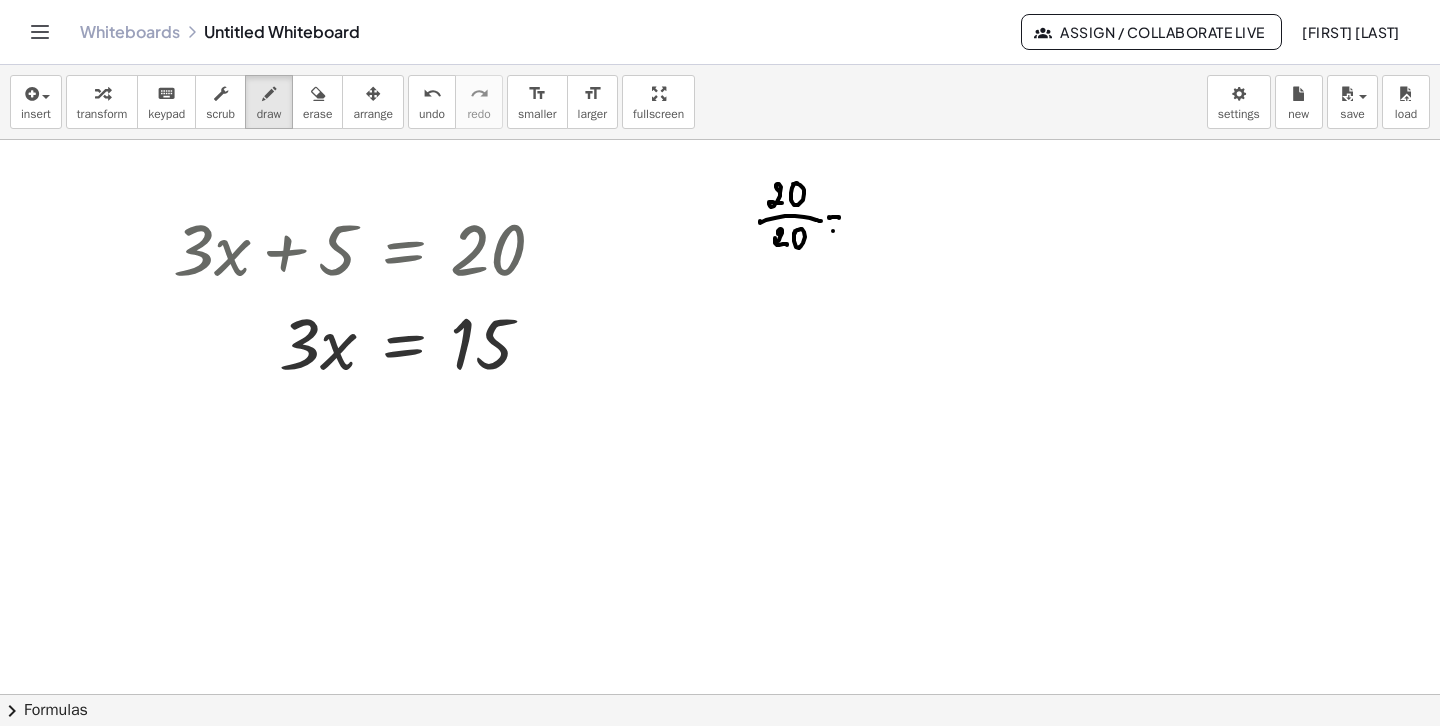 drag, startPoint x: 833, startPoint y: 231, endPoint x: 851, endPoint y: 228, distance: 18.248287 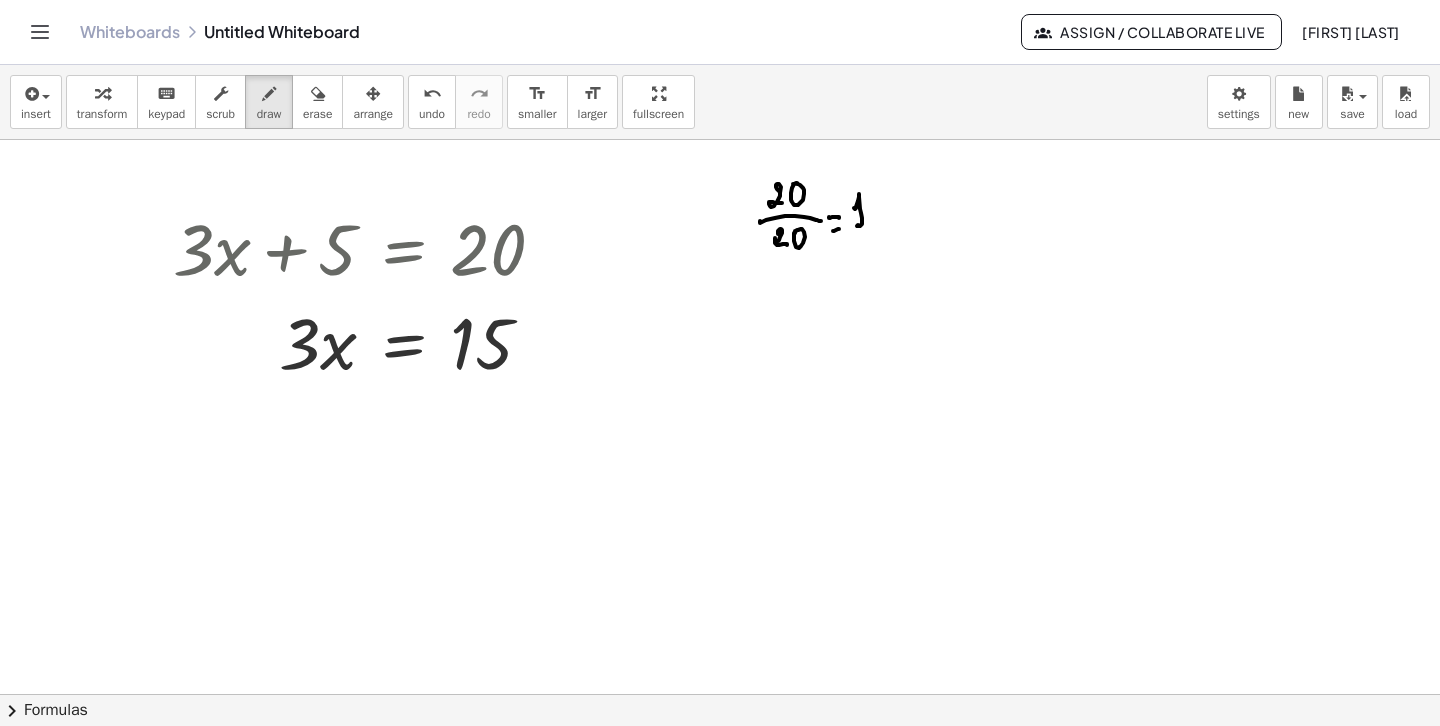 drag, startPoint x: 858, startPoint y: 201, endPoint x: 872, endPoint y: 225, distance: 27.784887 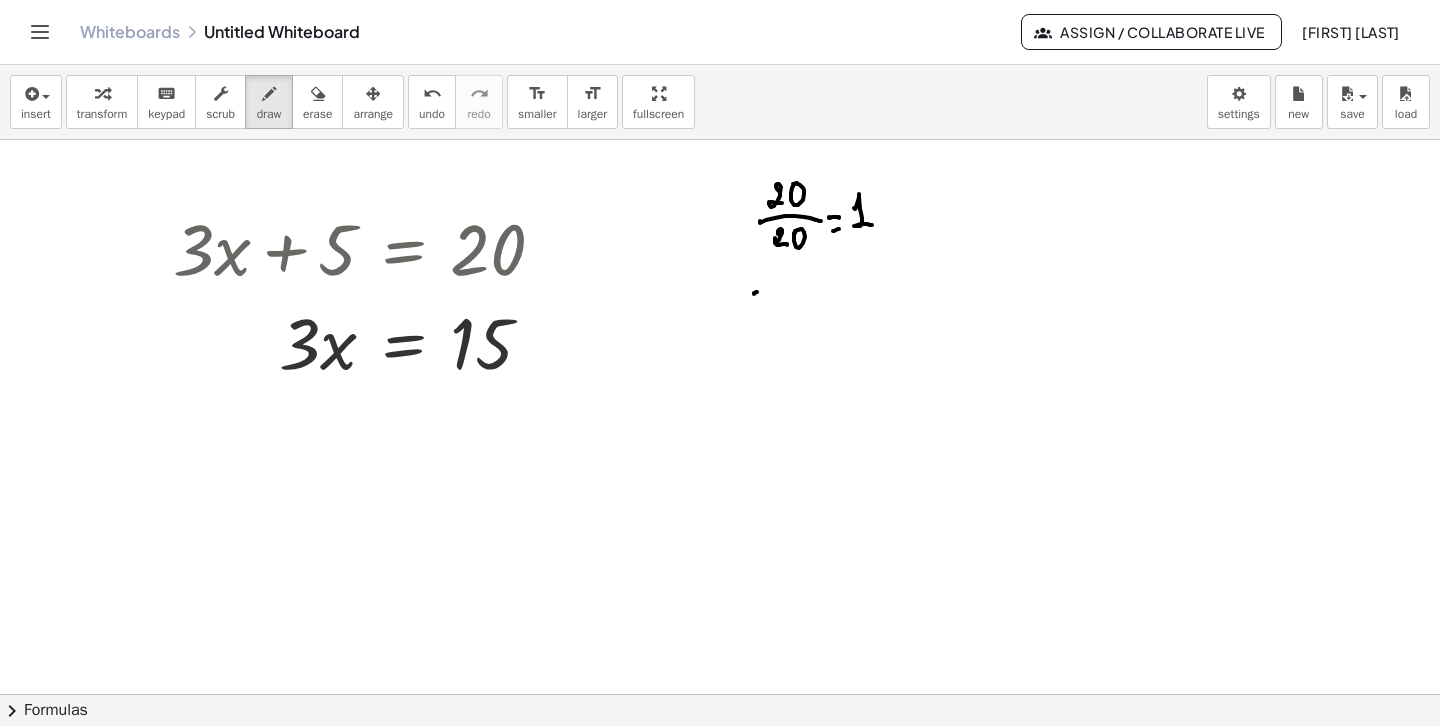 drag, startPoint x: 756, startPoint y: 292, endPoint x: 769, endPoint y: 293, distance: 13.038404 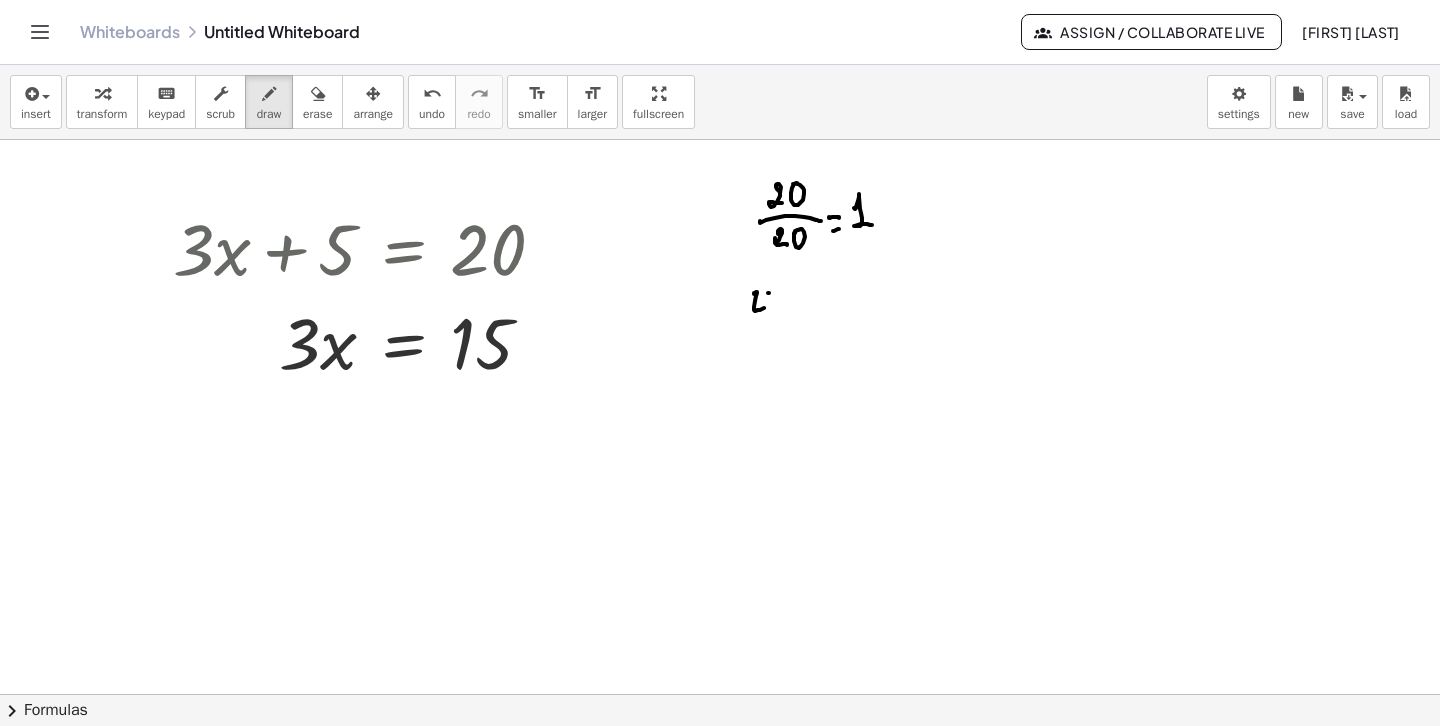 drag, startPoint x: 769, startPoint y: 293, endPoint x: 768, endPoint y: 320, distance: 27.018513 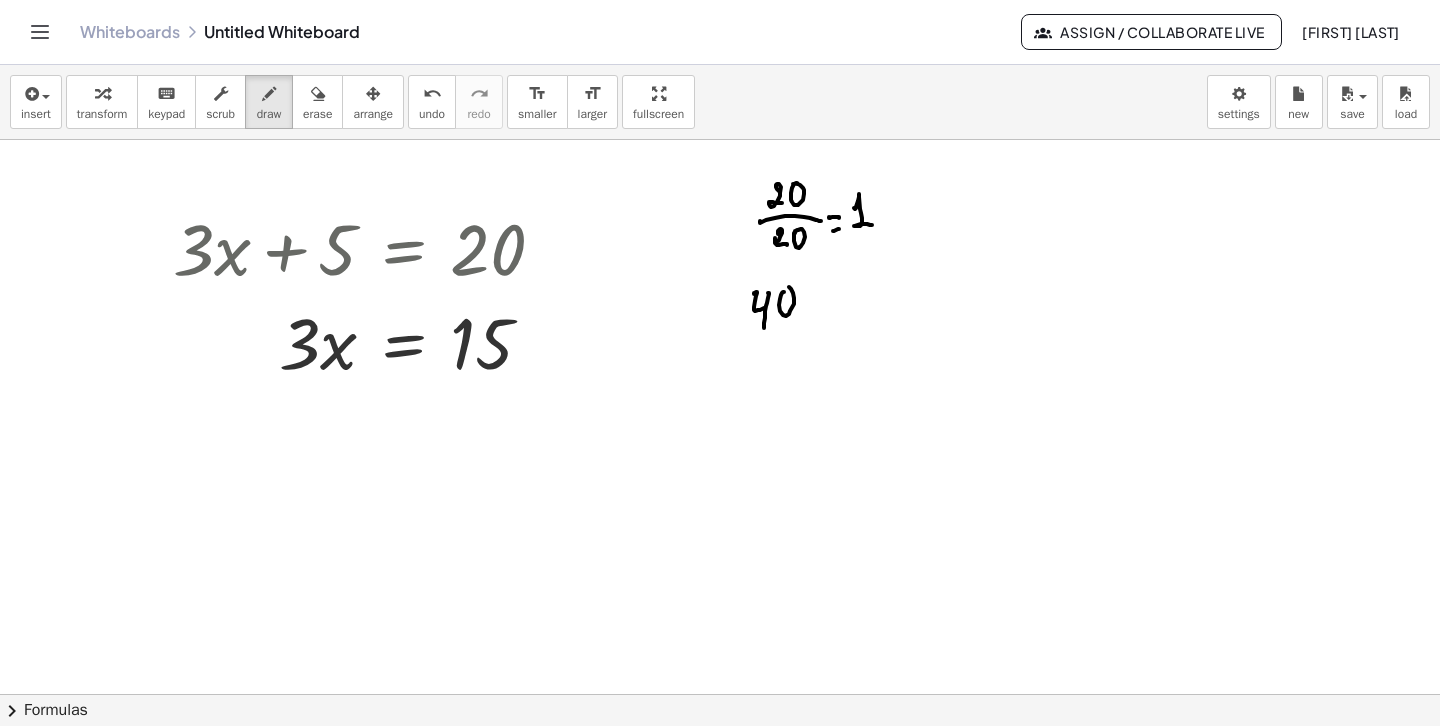 drag, startPoint x: 784, startPoint y: 292, endPoint x: 775, endPoint y: 318, distance: 27.513634 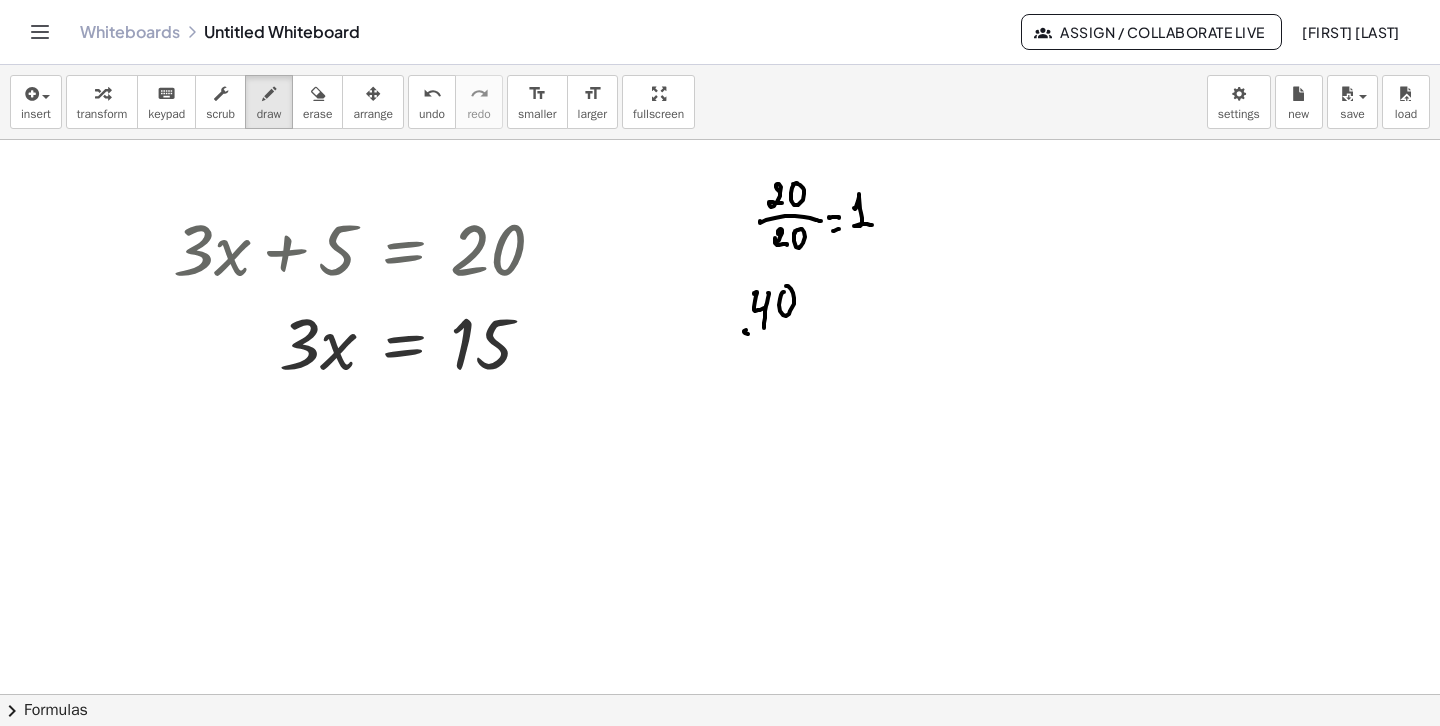drag, startPoint x: 744, startPoint y: 332, endPoint x: 782, endPoint y: 351, distance: 42.48529 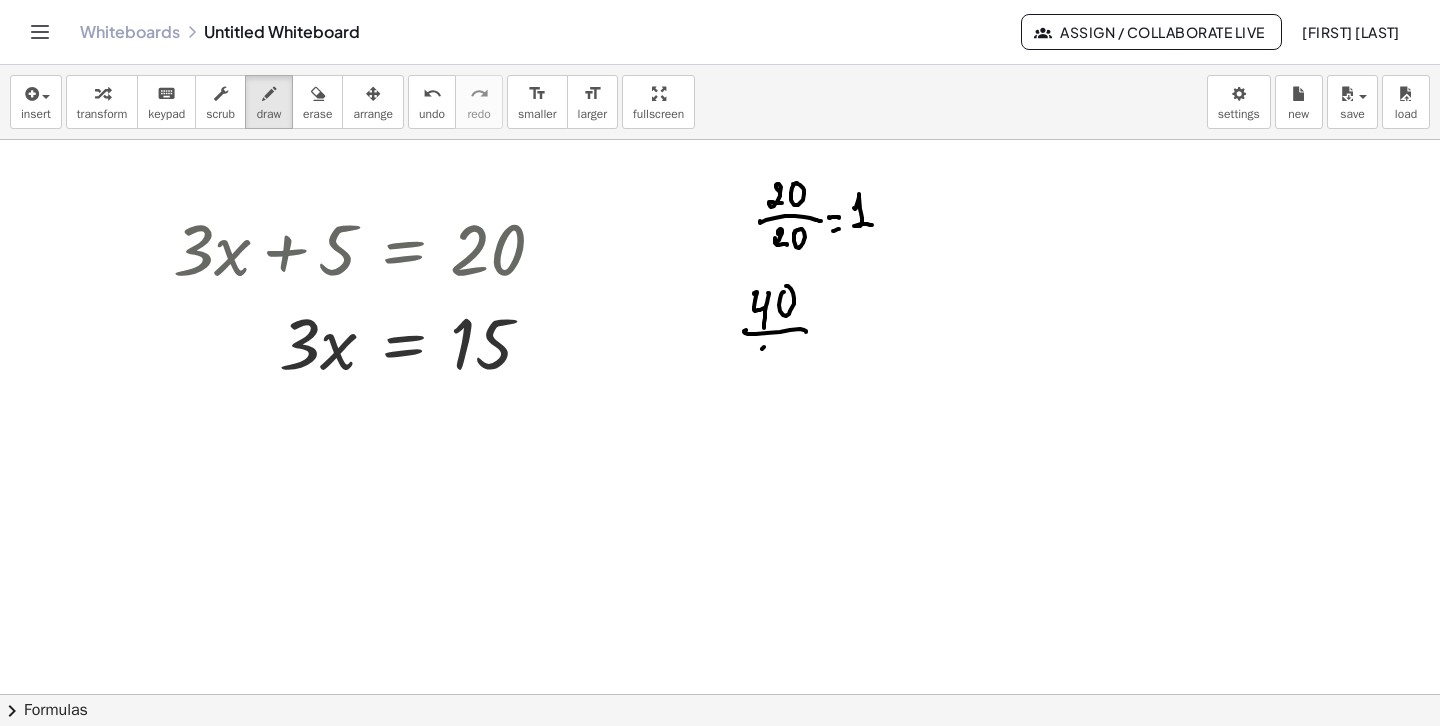 drag, startPoint x: 764, startPoint y: 347, endPoint x: 773, endPoint y: 356, distance: 12.727922 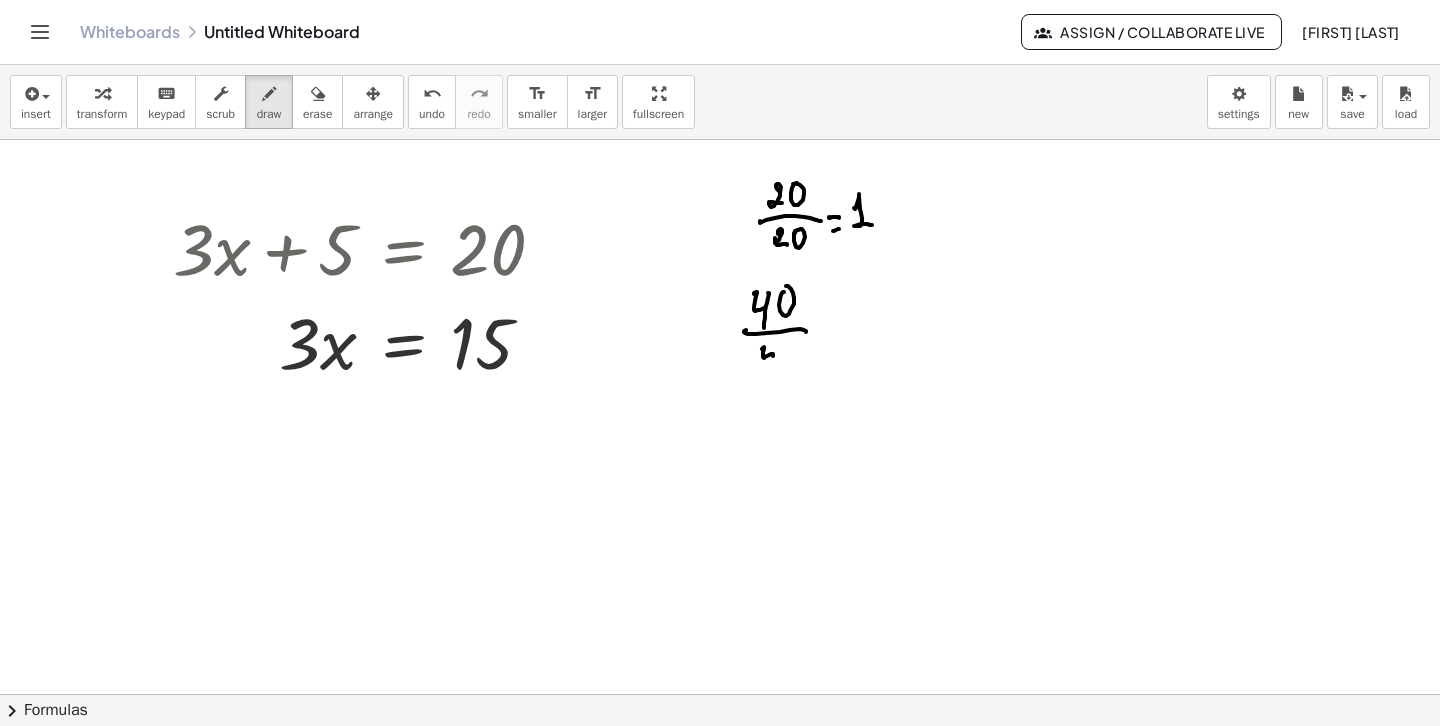 drag, startPoint x: 775, startPoint y: 343, endPoint x: 773, endPoint y: 380, distance: 37.054016 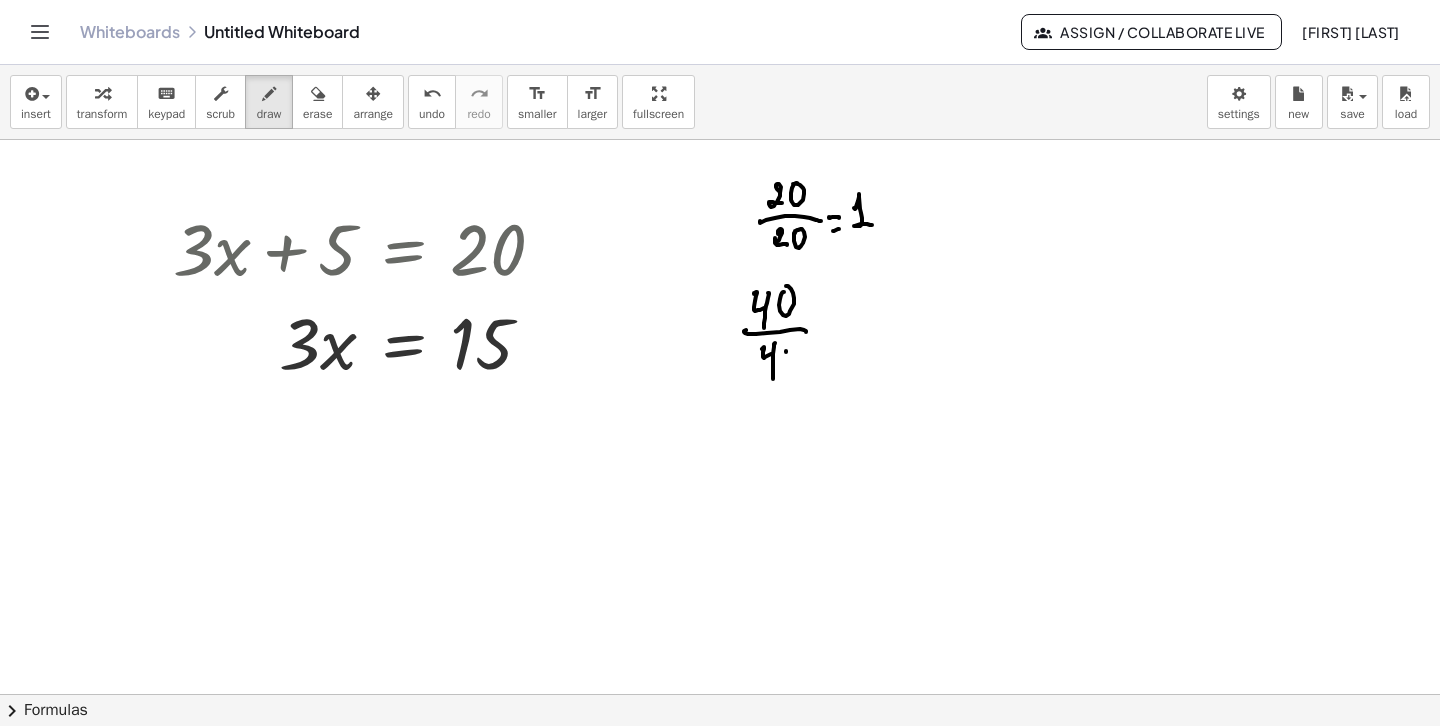click at bounding box center (720, 811) 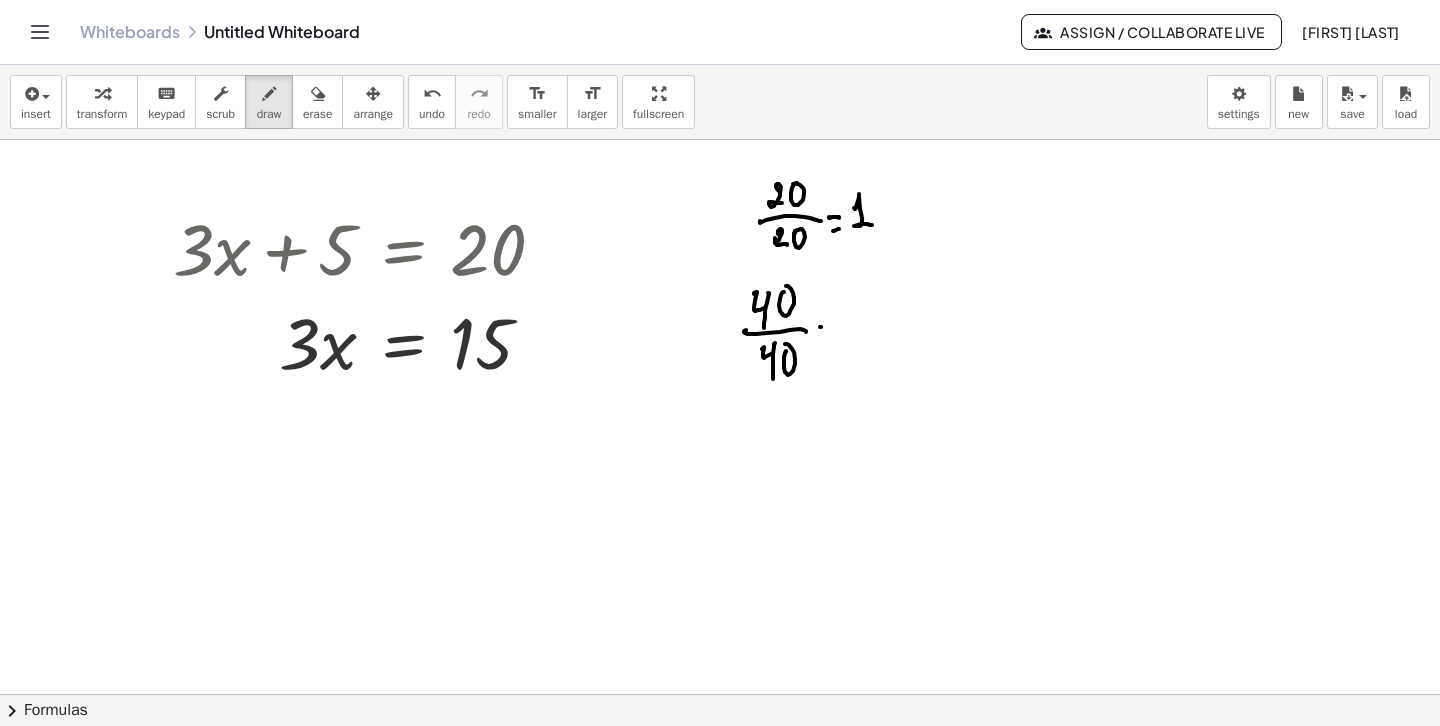 drag, startPoint x: 821, startPoint y: 327, endPoint x: 838, endPoint y: 326, distance: 17.029387 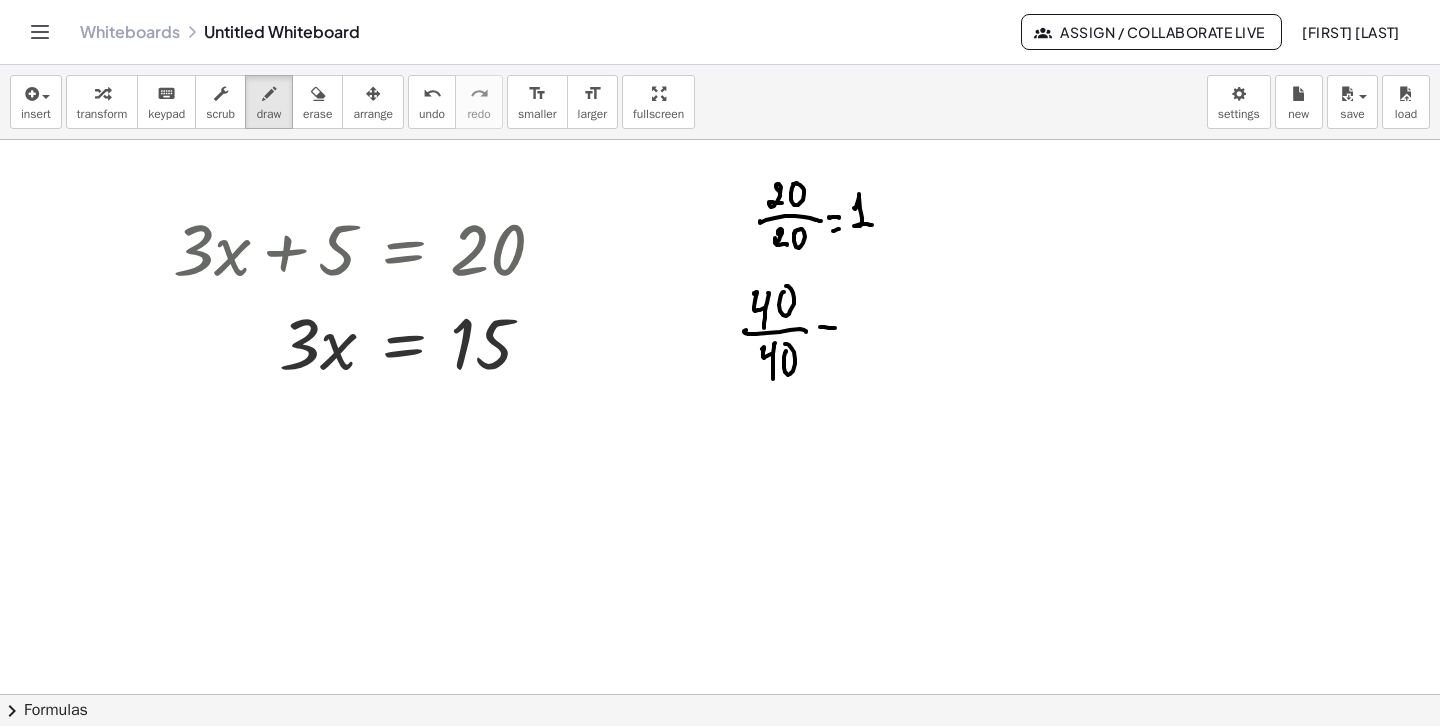 drag, startPoint x: 821, startPoint y: 338, endPoint x: 837, endPoint y: 336, distance: 16.124516 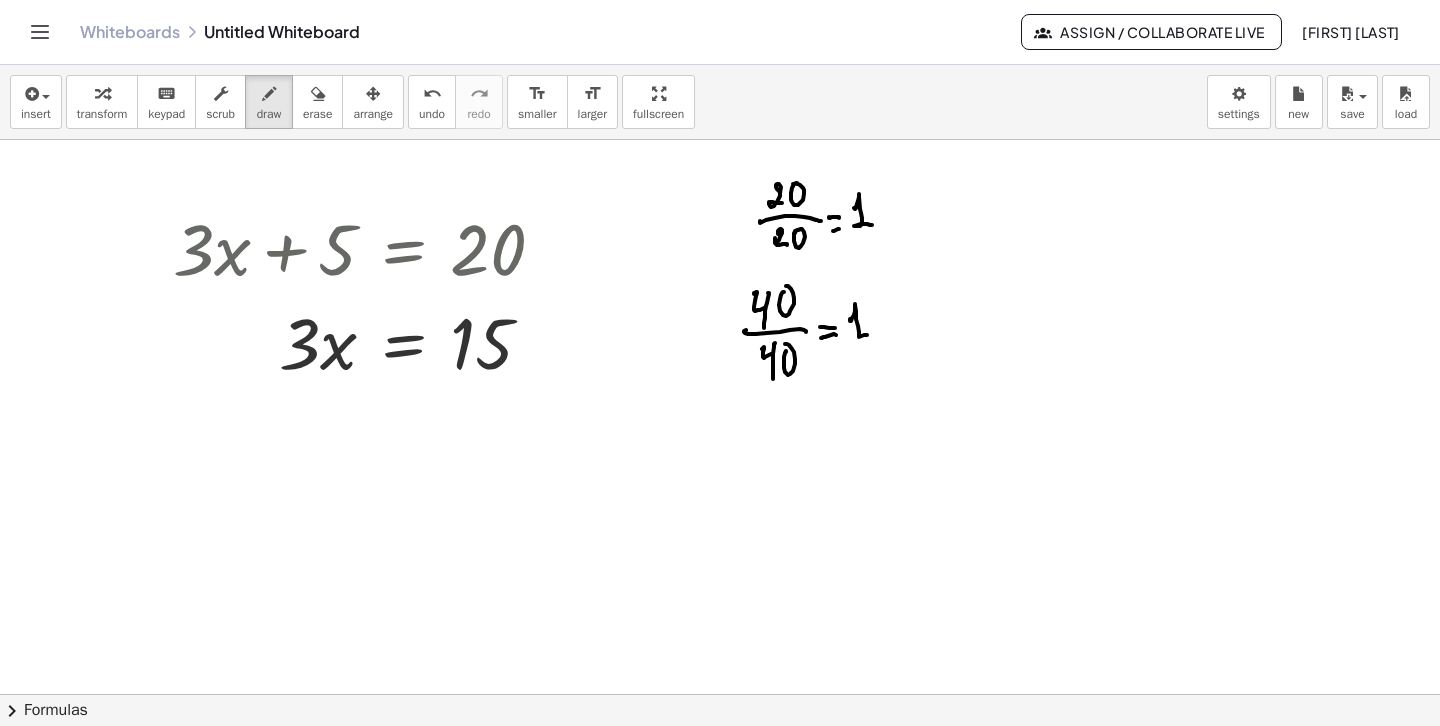 drag, startPoint x: 850, startPoint y: 319, endPoint x: 858, endPoint y: 362, distance: 43.737854 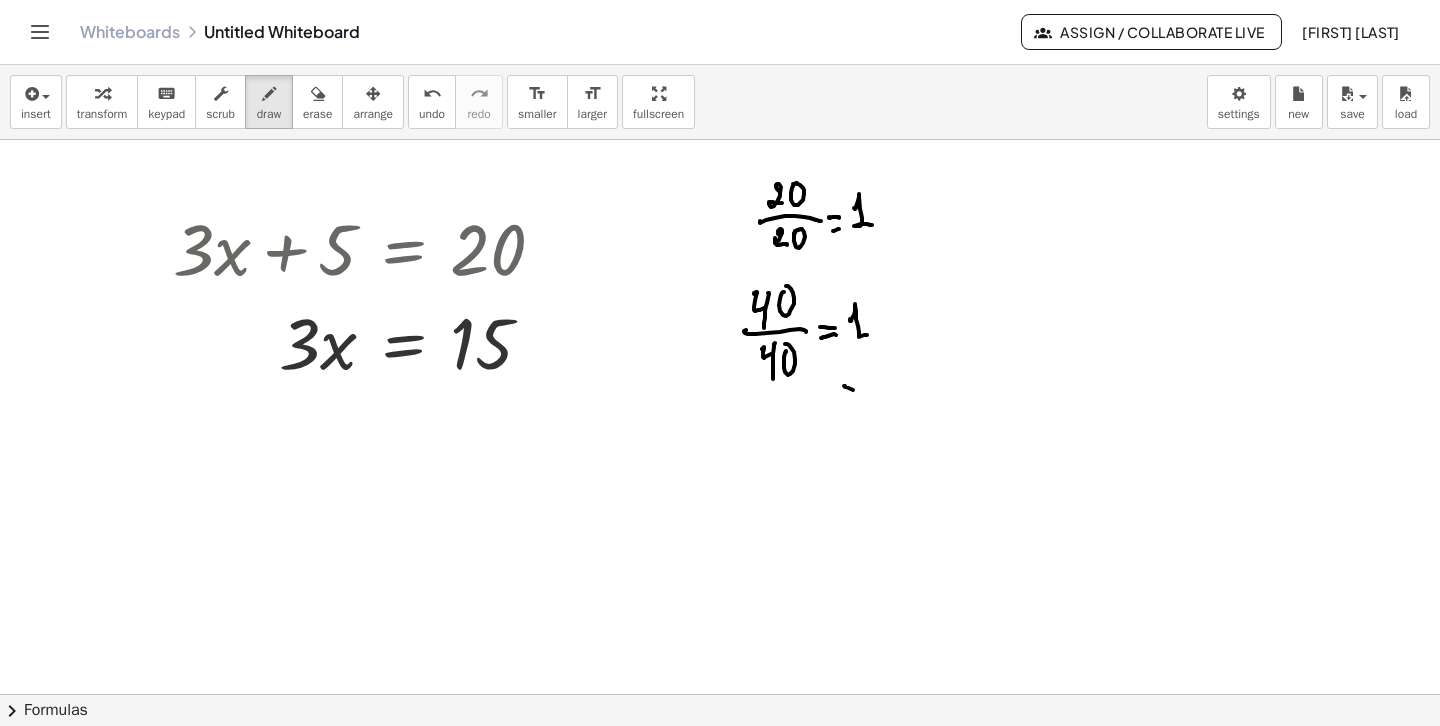 drag, startPoint x: 853, startPoint y: 390, endPoint x: 843, endPoint y: 387, distance: 10.440307 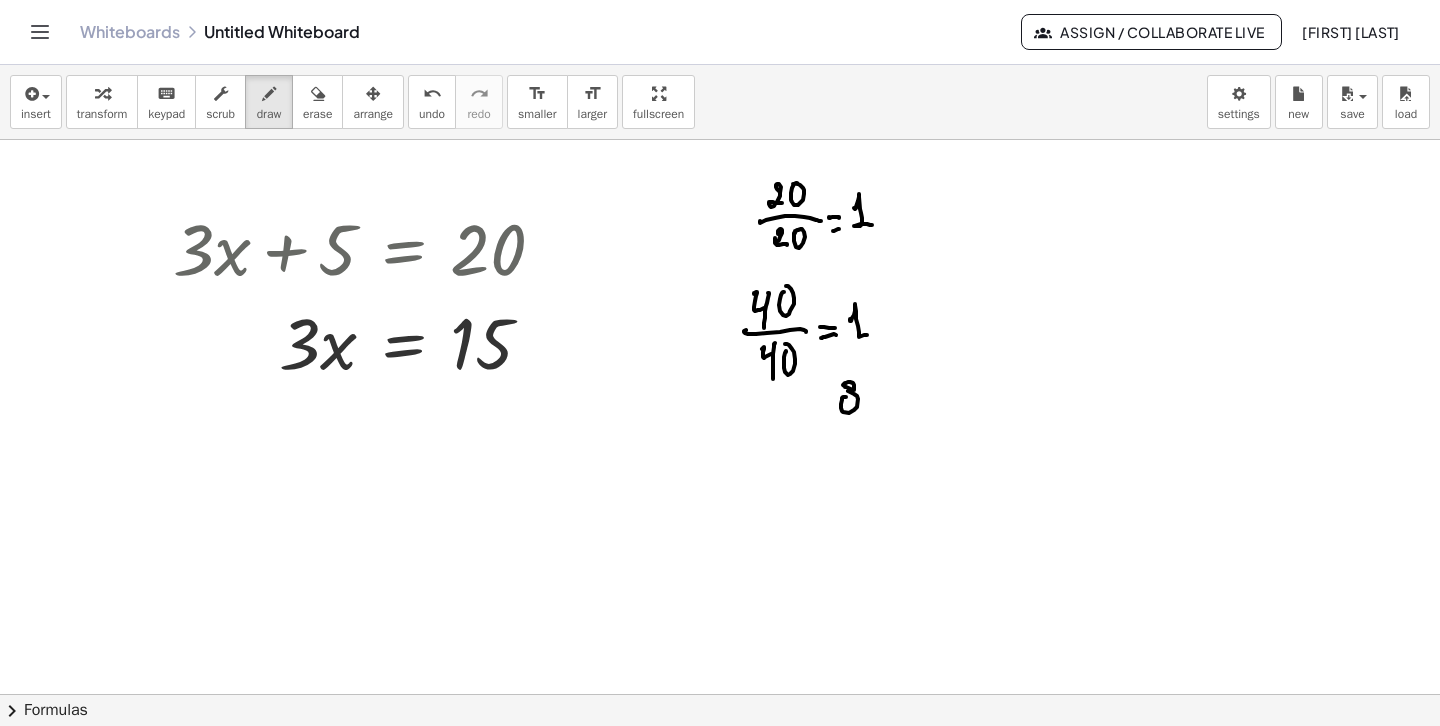 click at bounding box center [720, 811] 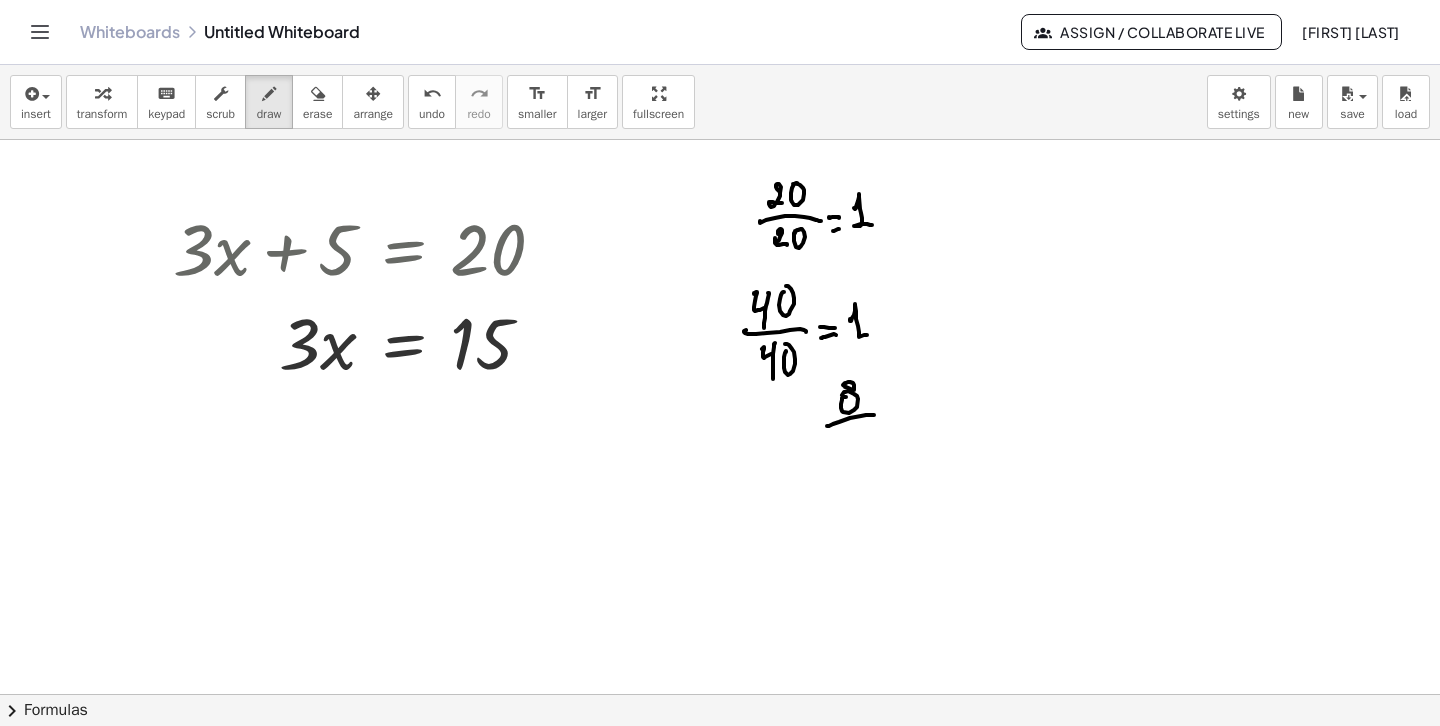drag, startPoint x: 827, startPoint y: 426, endPoint x: 861, endPoint y: 433, distance: 34.713108 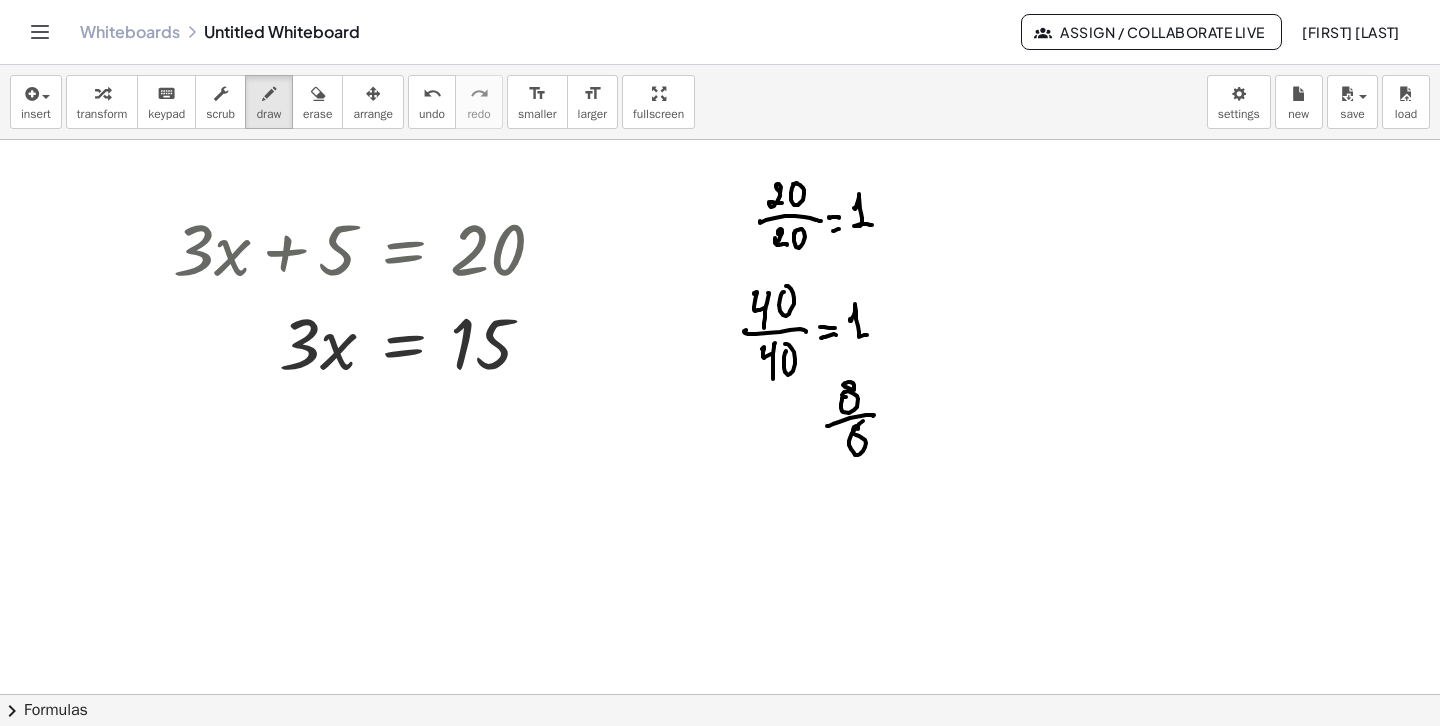 drag, startPoint x: 859, startPoint y: 436, endPoint x: 864, endPoint y: 423, distance: 13.928389 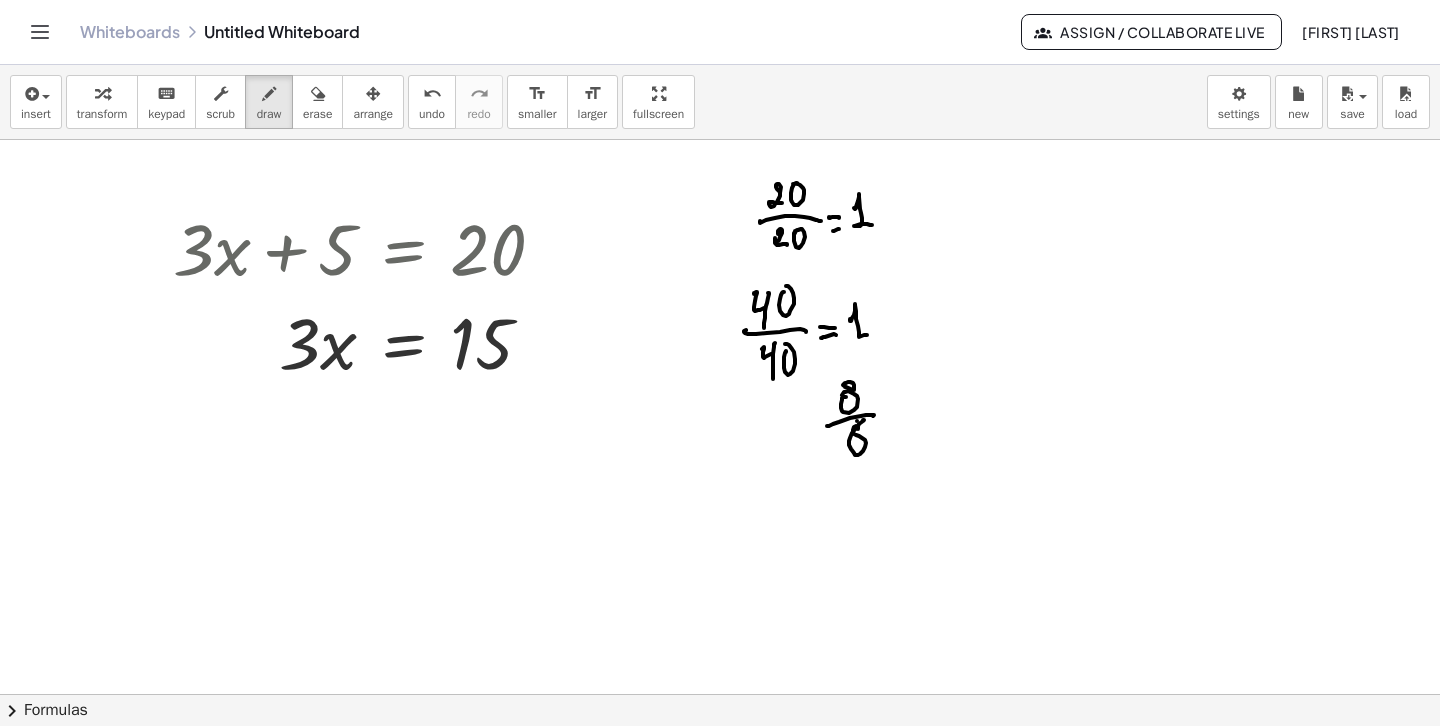 click at bounding box center [720, 811] 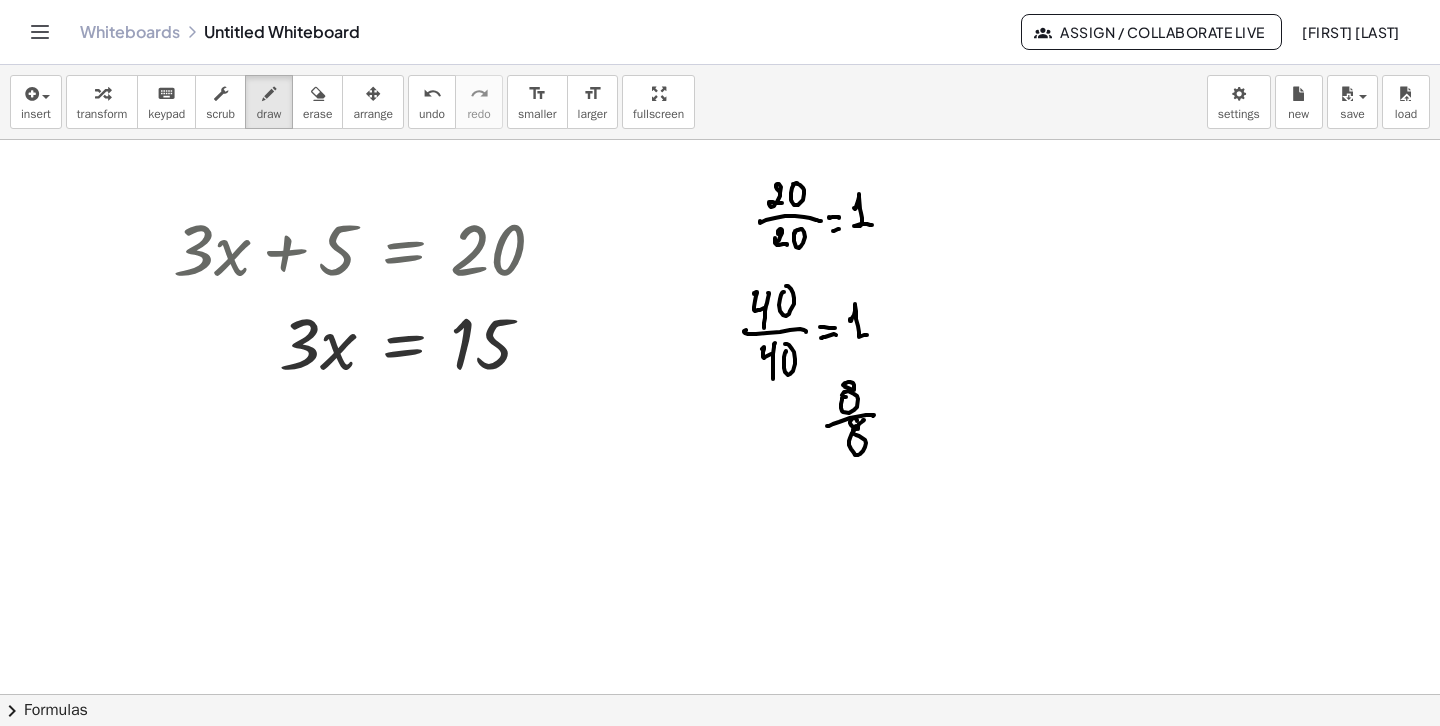 drag, startPoint x: 882, startPoint y: 408, endPoint x: 897, endPoint y: 409, distance: 15.033297 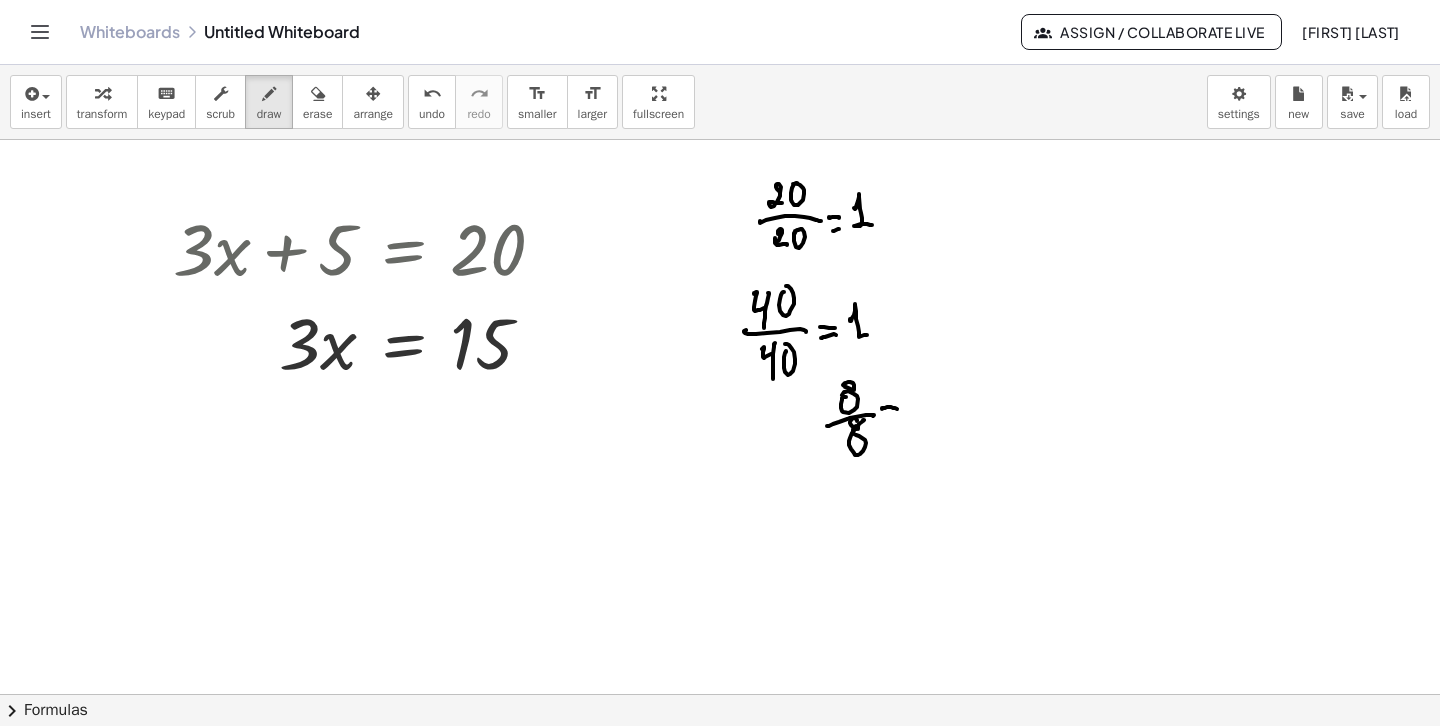 drag, startPoint x: 889, startPoint y: 421, endPoint x: 910, endPoint y: 425, distance: 21.377558 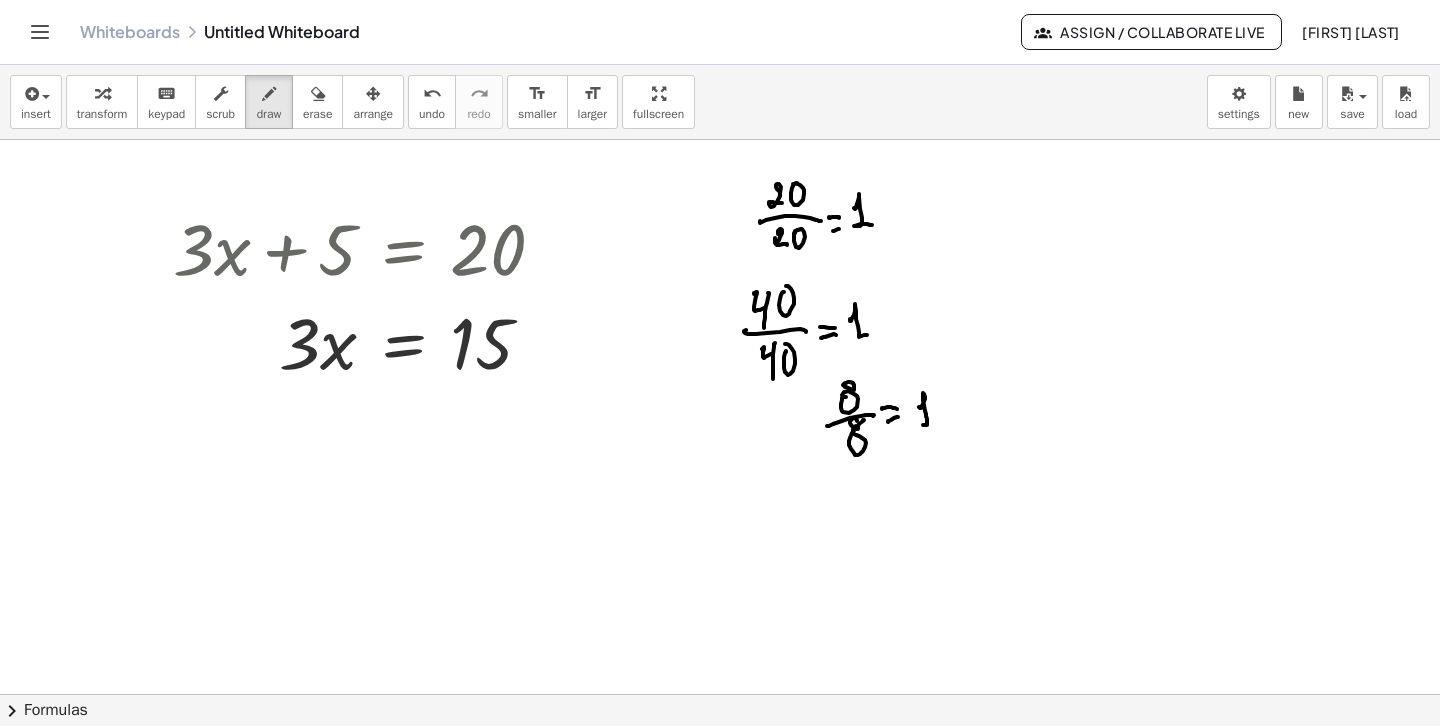 drag, startPoint x: 920, startPoint y: 408, endPoint x: 934, endPoint y: 426, distance: 22.803509 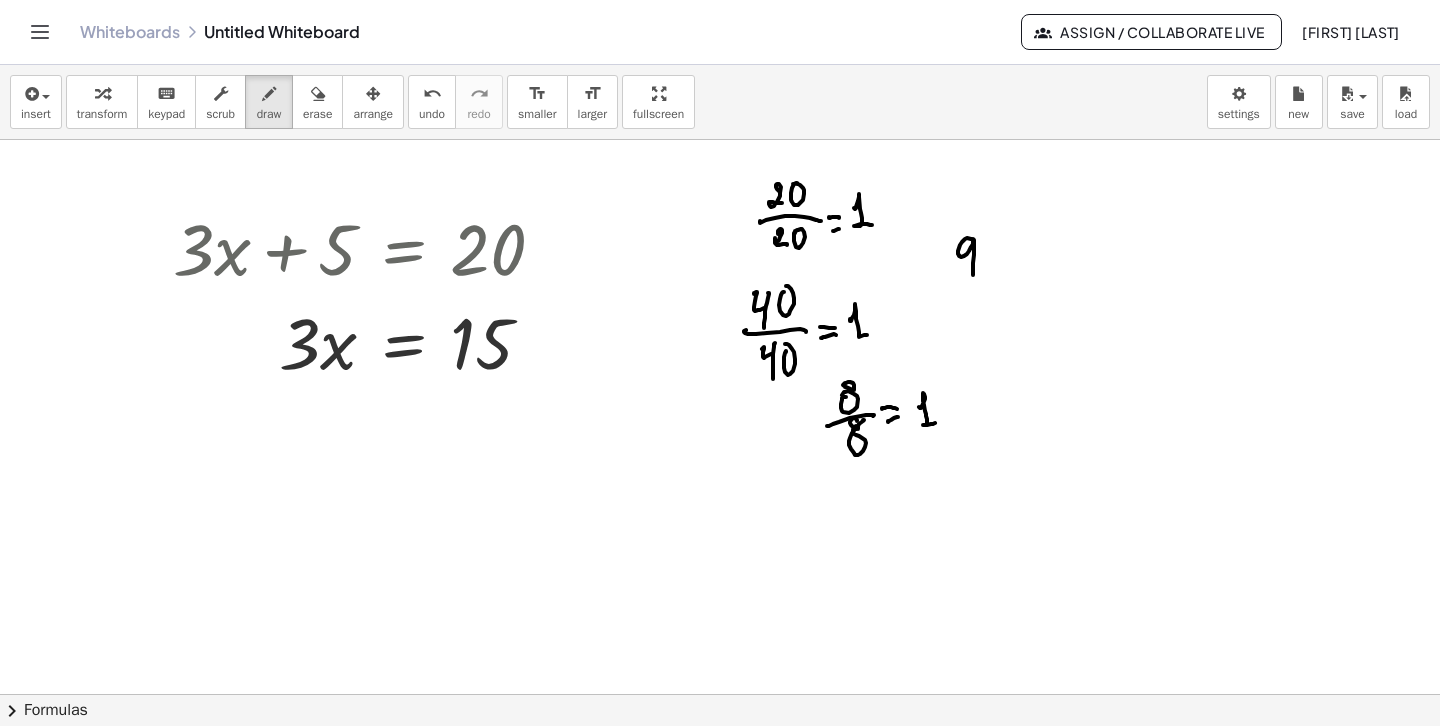drag, startPoint x: 971, startPoint y: 239, endPoint x: 964, endPoint y: 281, distance: 42.579338 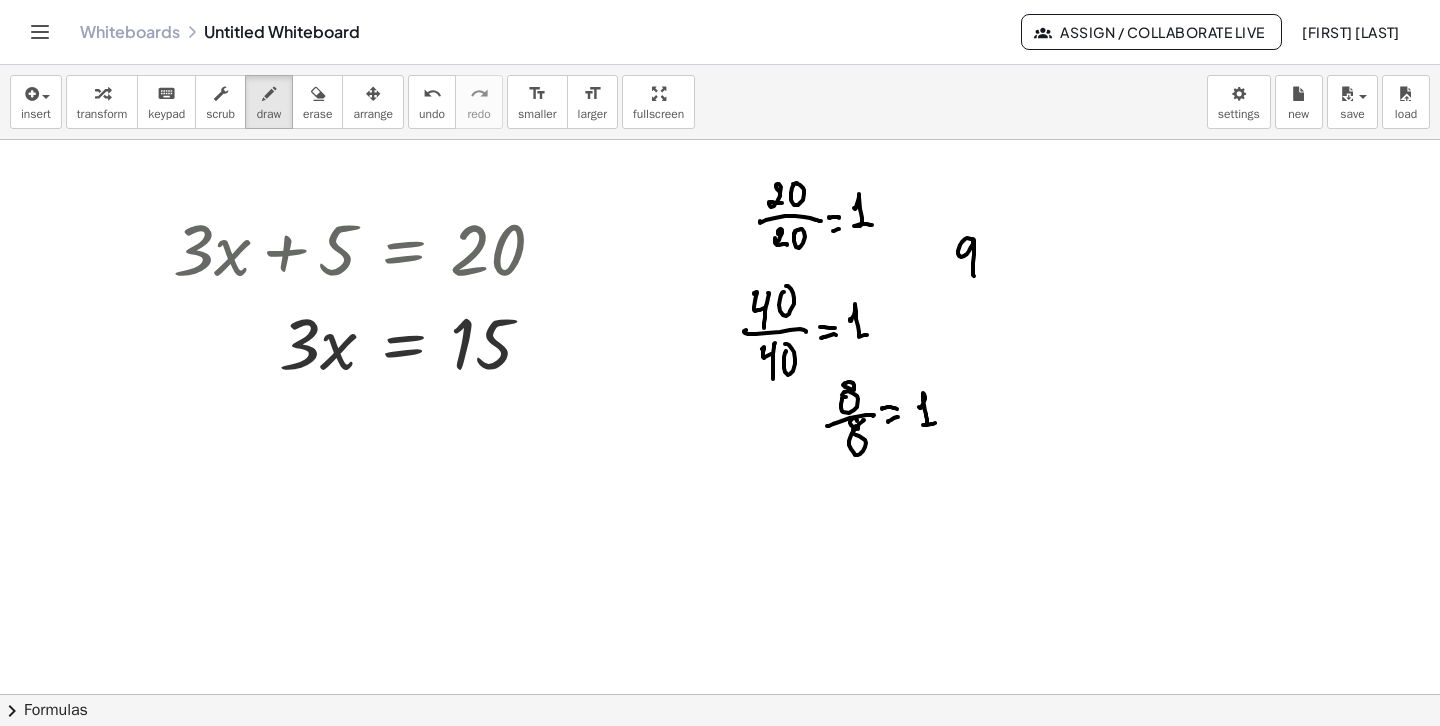 drag, startPoint x: 971, startPoint y: 285, endPoint x: 993, endPoint y: 282, distance: 22.203604 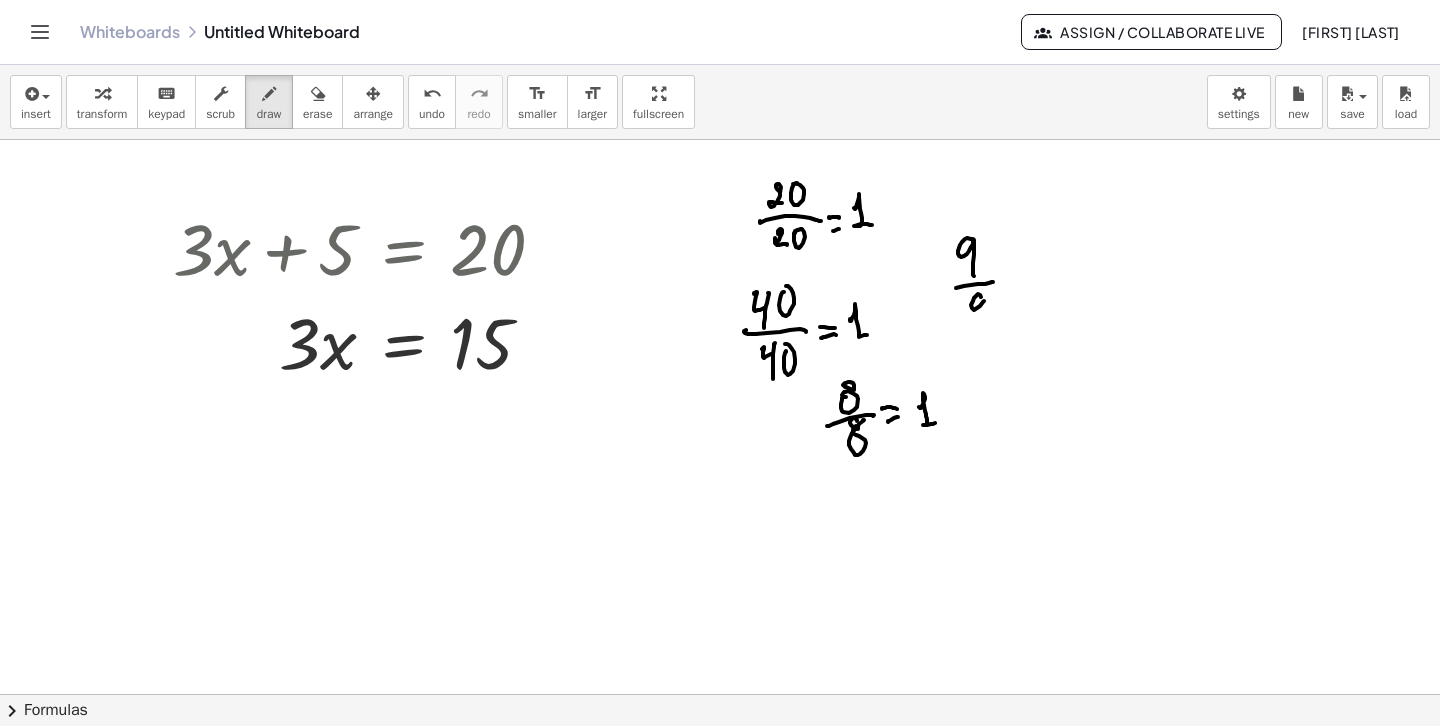 drag, startPoint x: 977, startPoint y: 295, endPoint x: 985, endPoint y: 327, distance: 32.984844 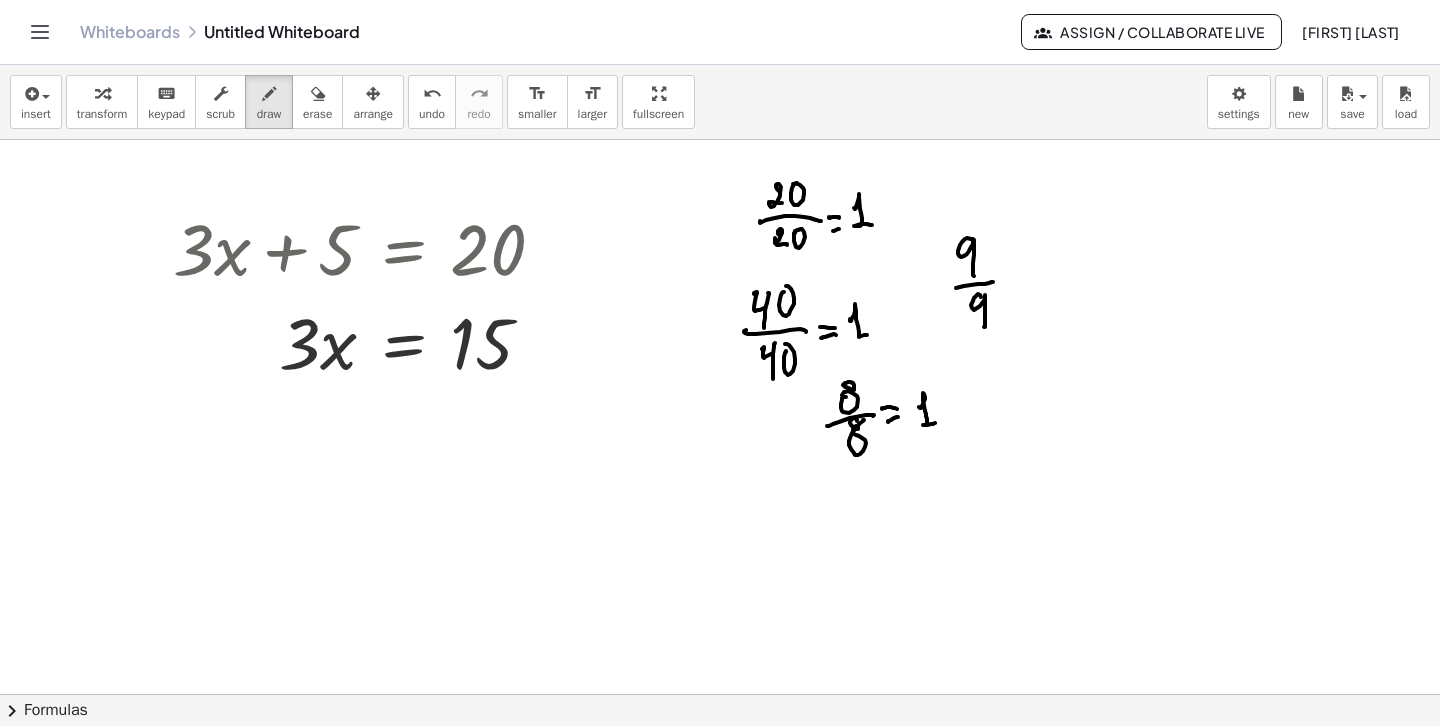 click at bounding box center (720, 811) 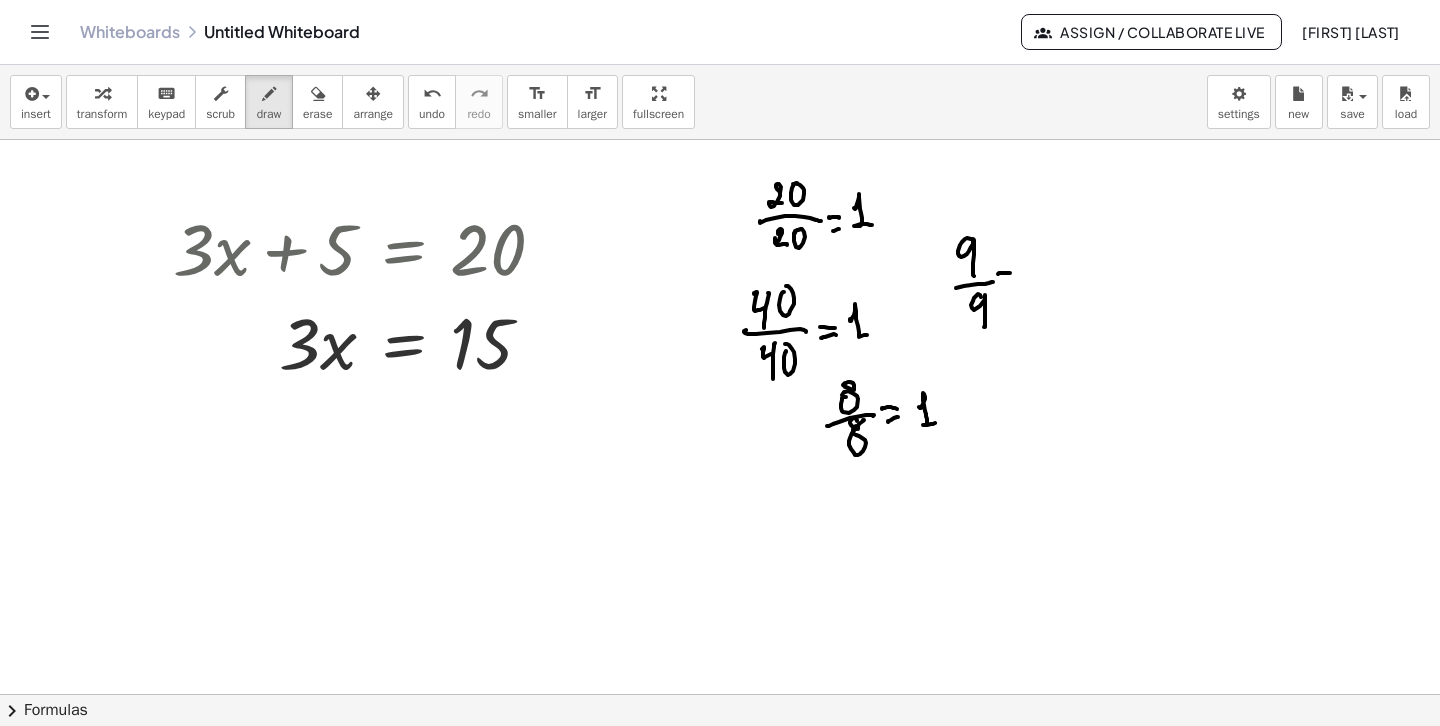 drag, startPoint x: 1002, startPoint y: 290, endPoint x: 1022, endPoint y: 282, distance: 21.540659 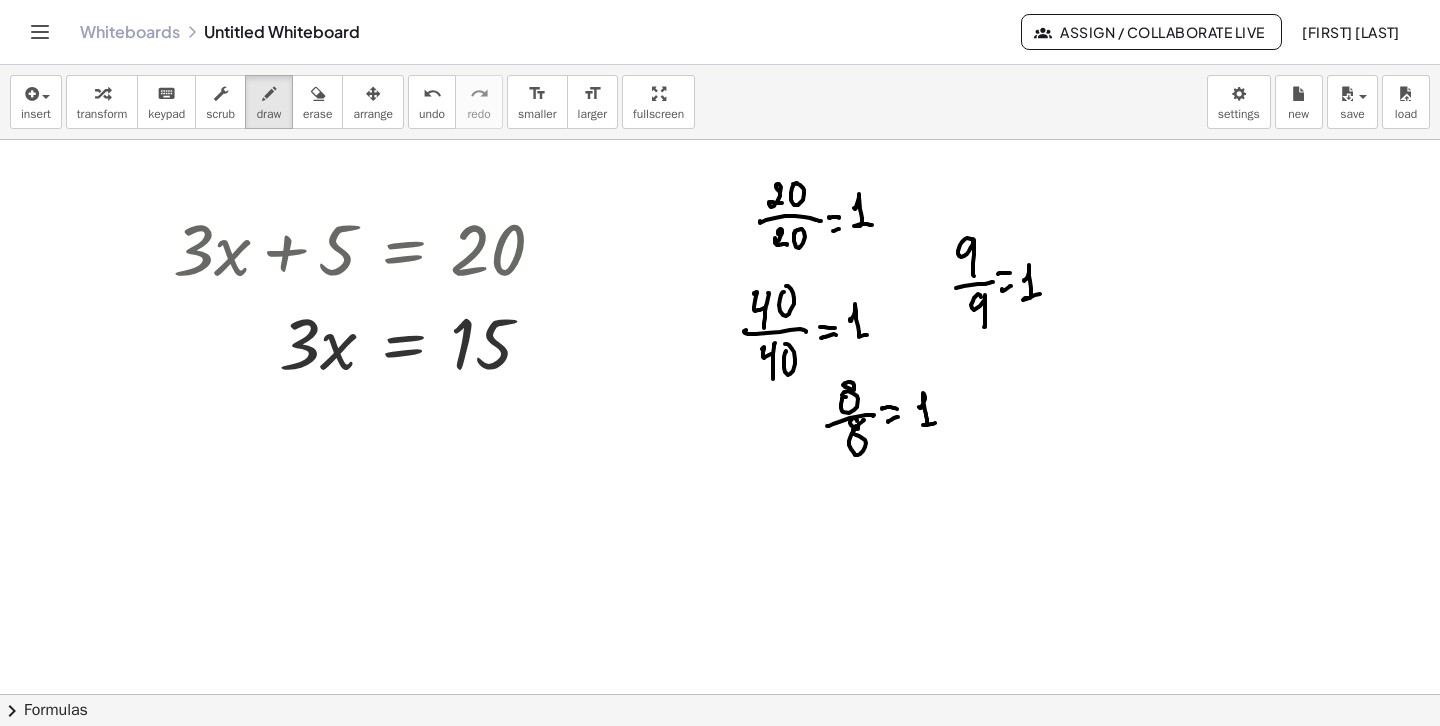 drag, startPoint x: 1024, startPoint y: 281, endPoint x: 1018, endPoint y: 297, distance: 17.088007 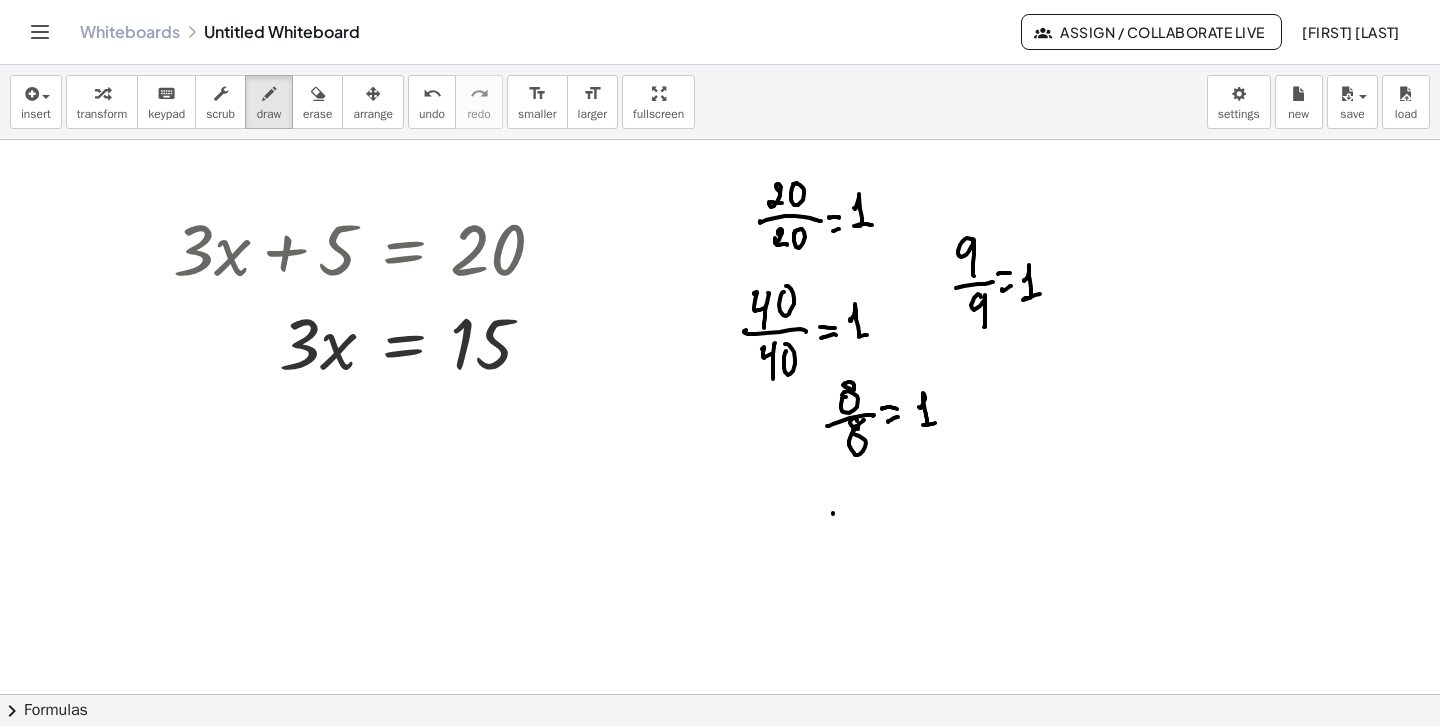 drag, startPoint x: 833, startPoint y: 513, endPoint x: 843, endPoint y: 523, distance: 14.142136 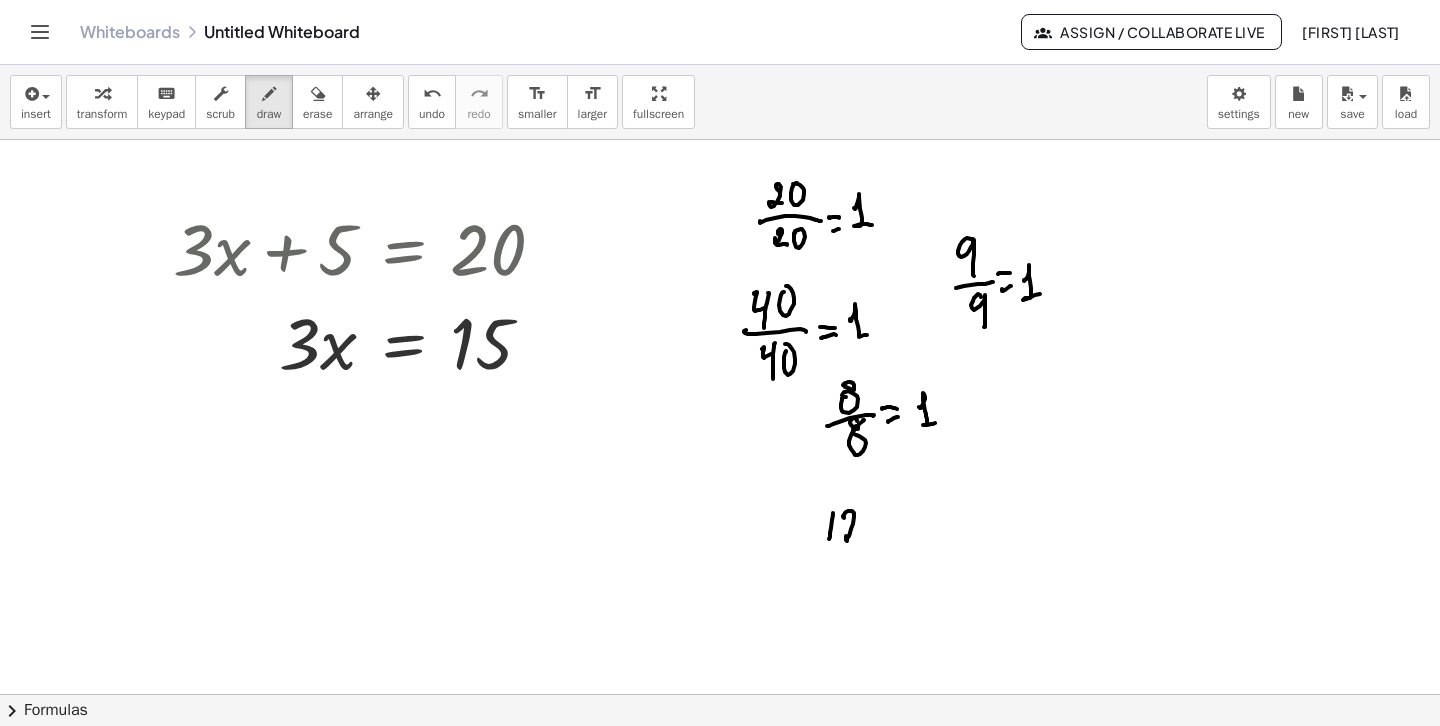 click at bounding box center [720, 811] 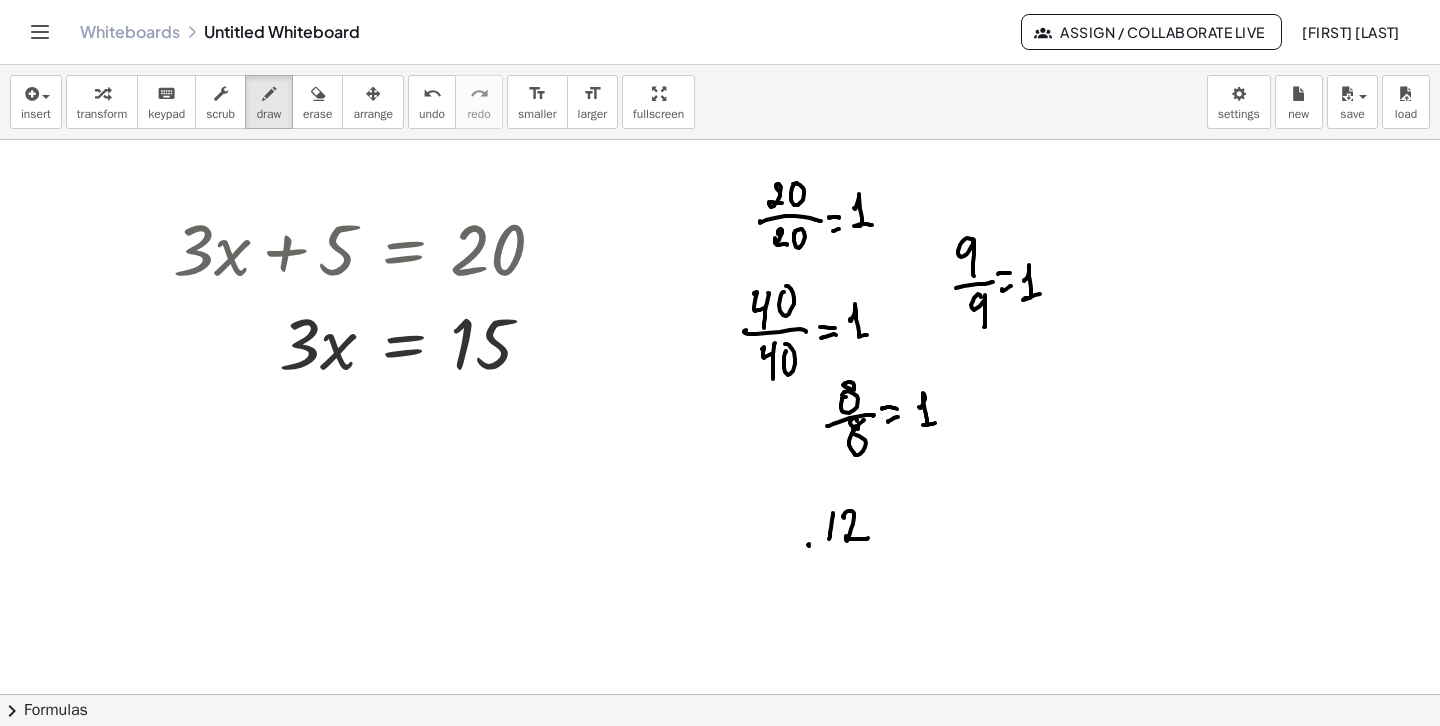 click at bounding box center (720, 811) 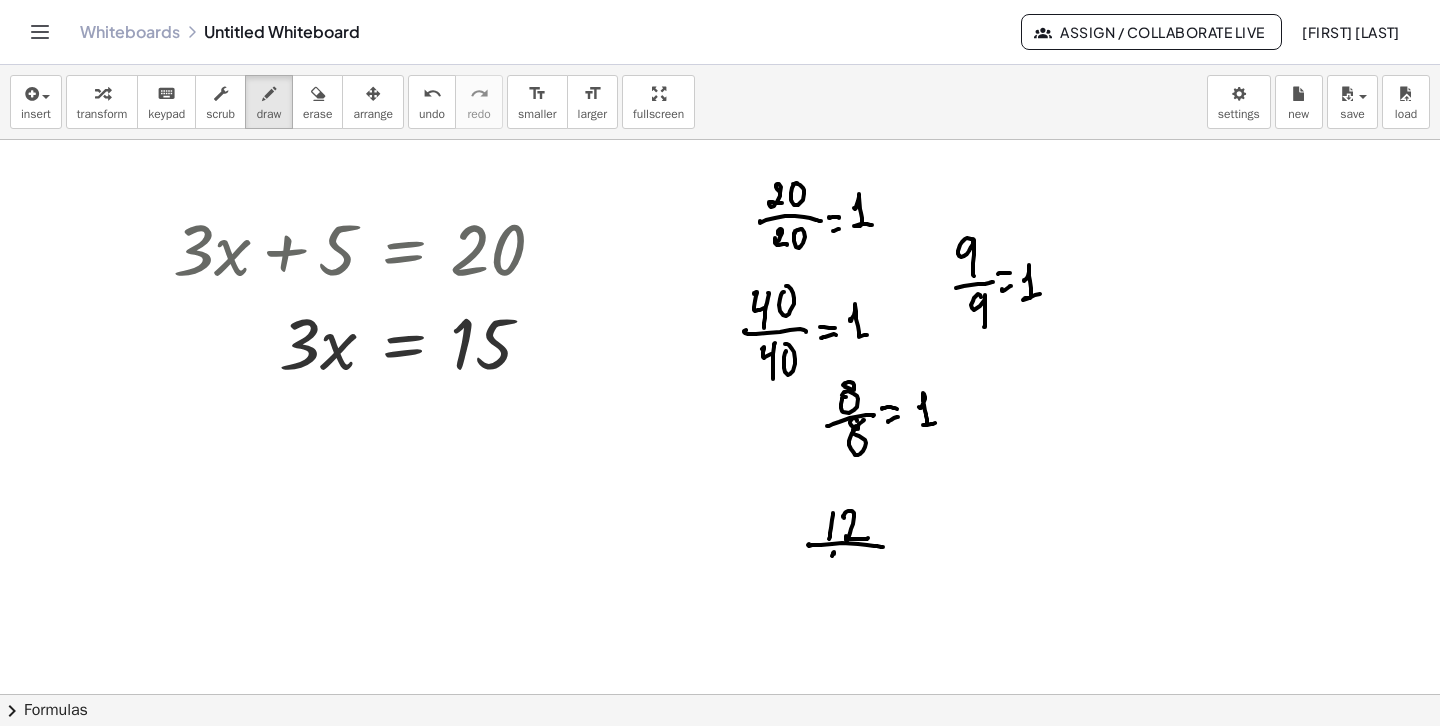 click at bounding box center (720, 811) 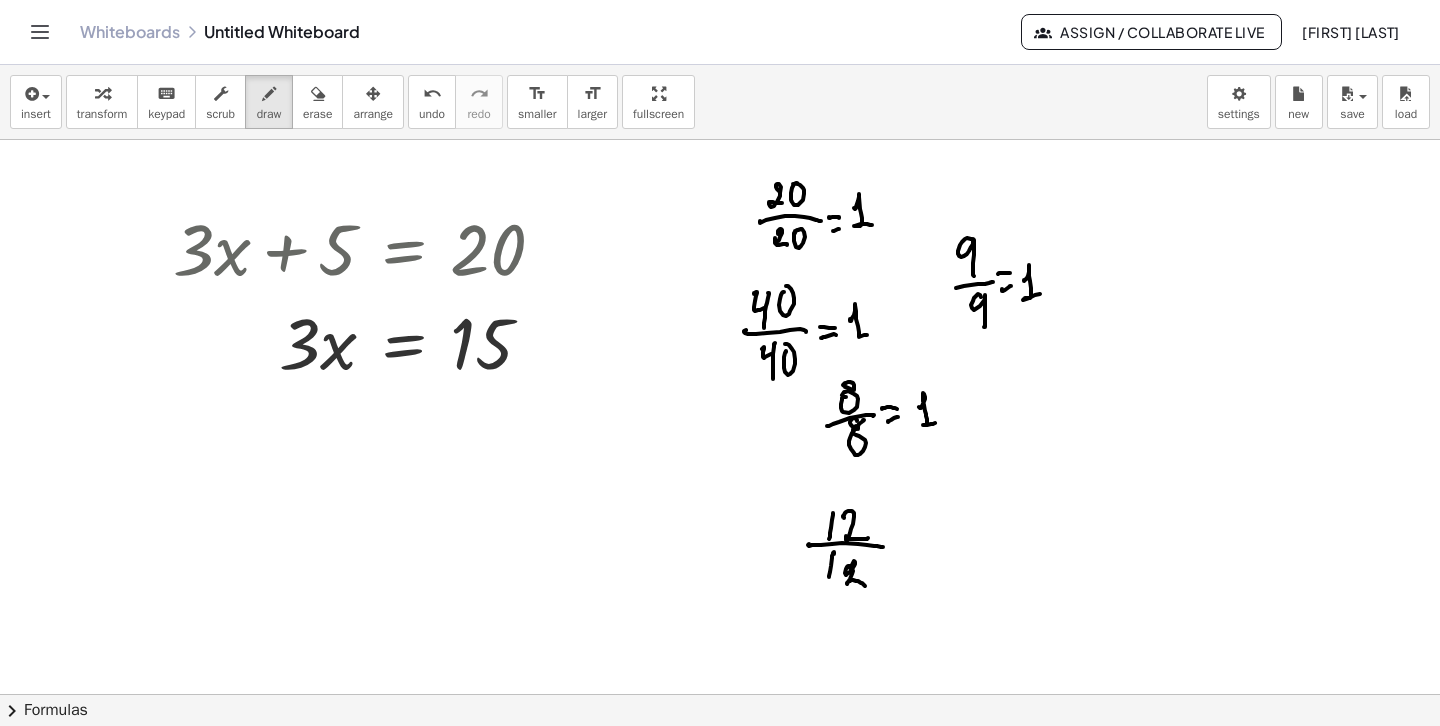 click at bounding box center [720, 811] 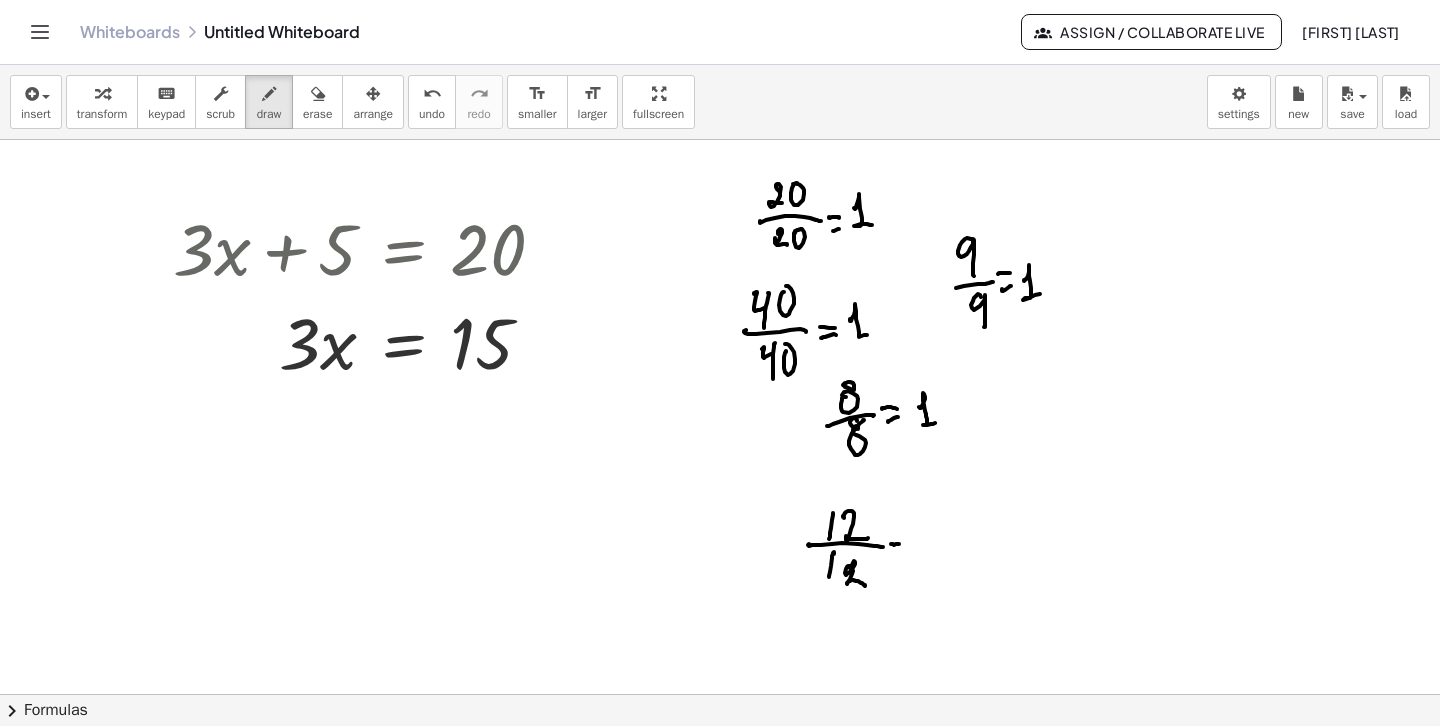 click at bounding box center [720, 811] 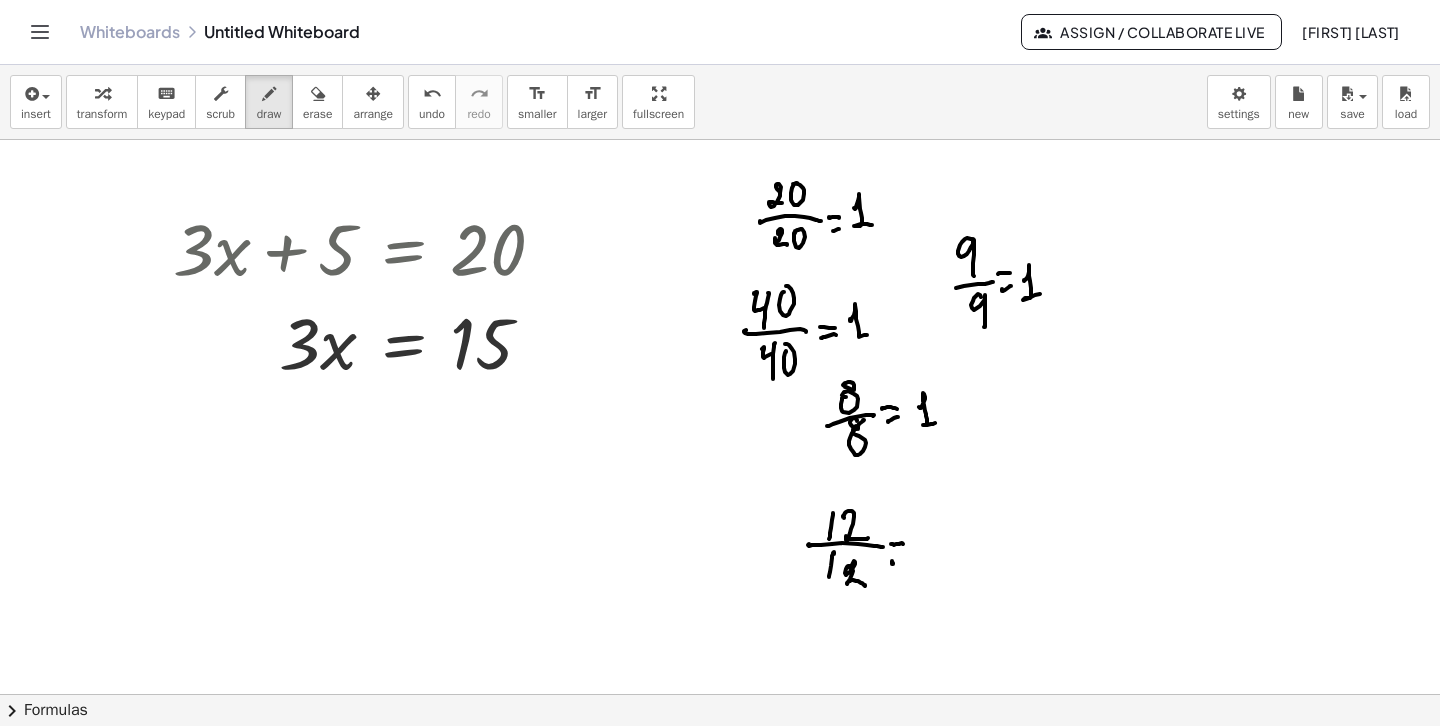 click at bounding box center (720, 811) 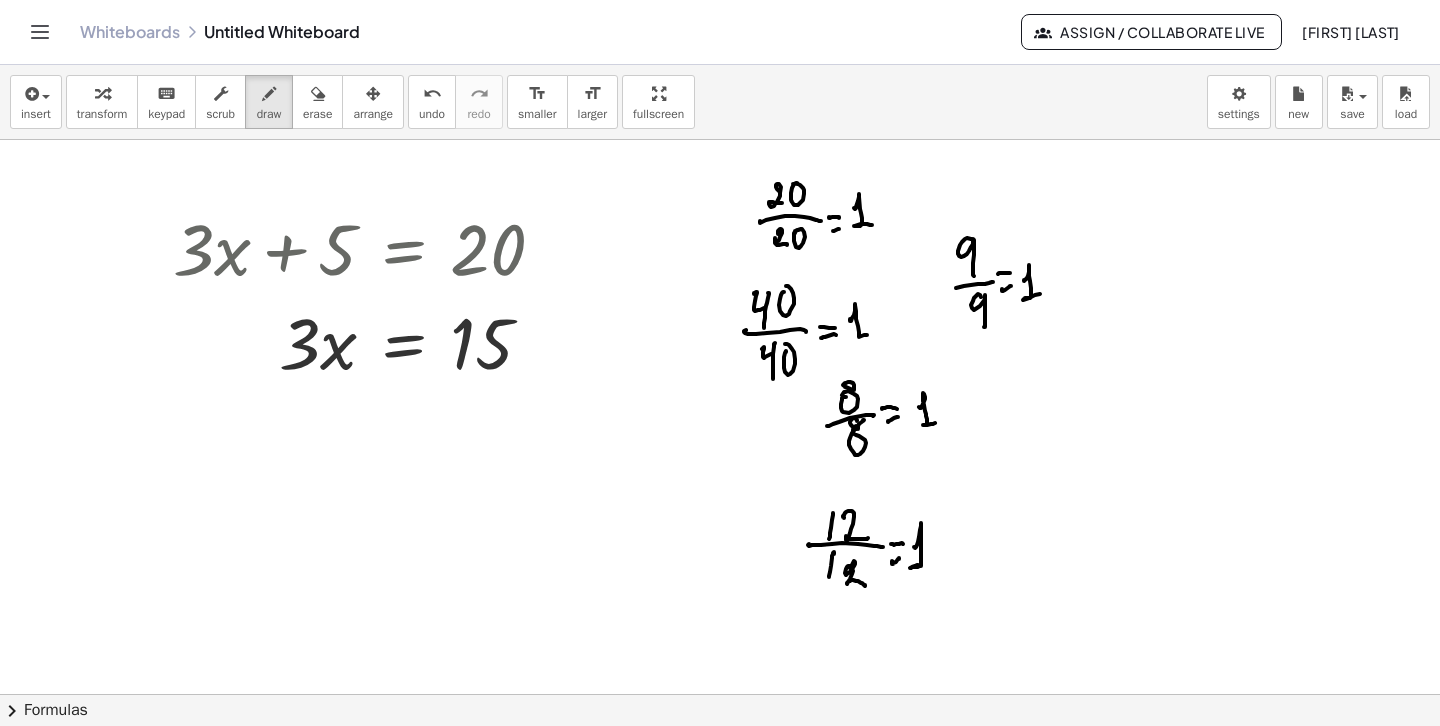 click at bounding box center [720, 811] 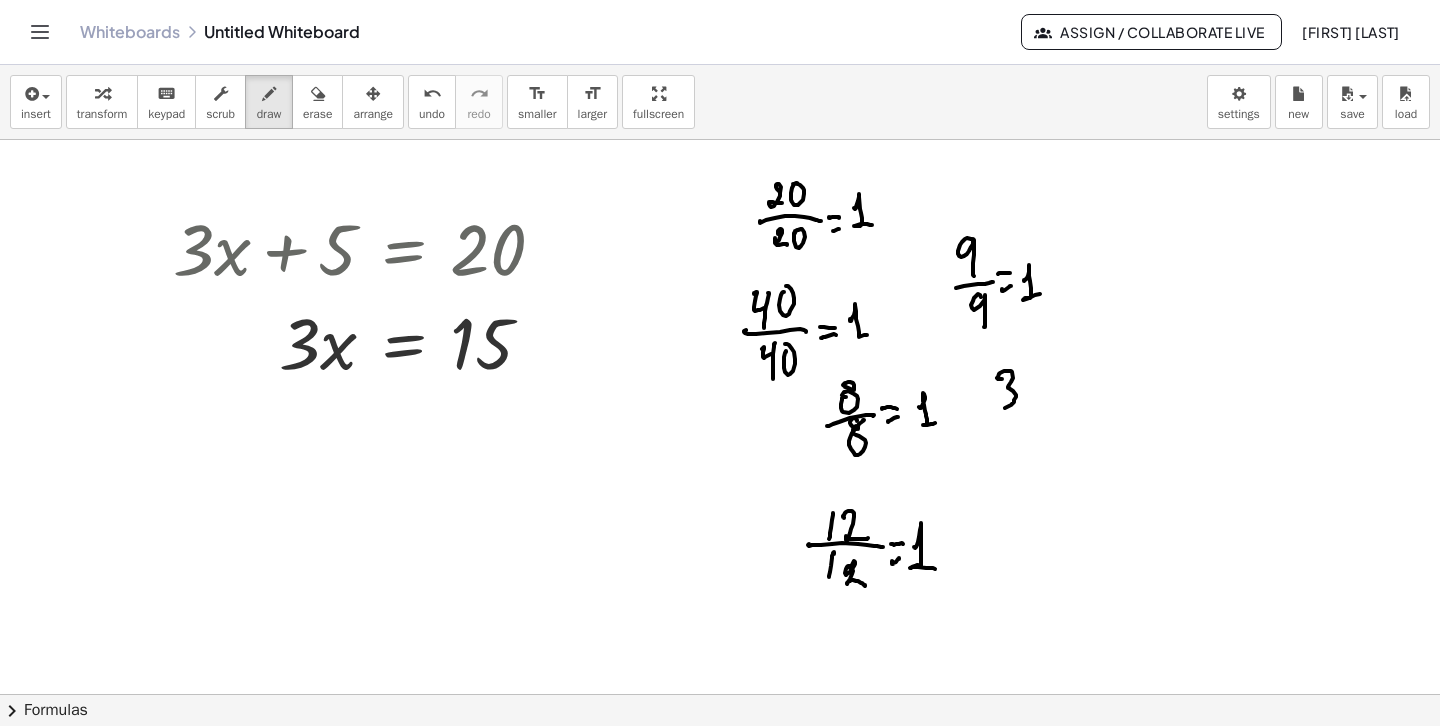 click at bounding box center (720, 811) 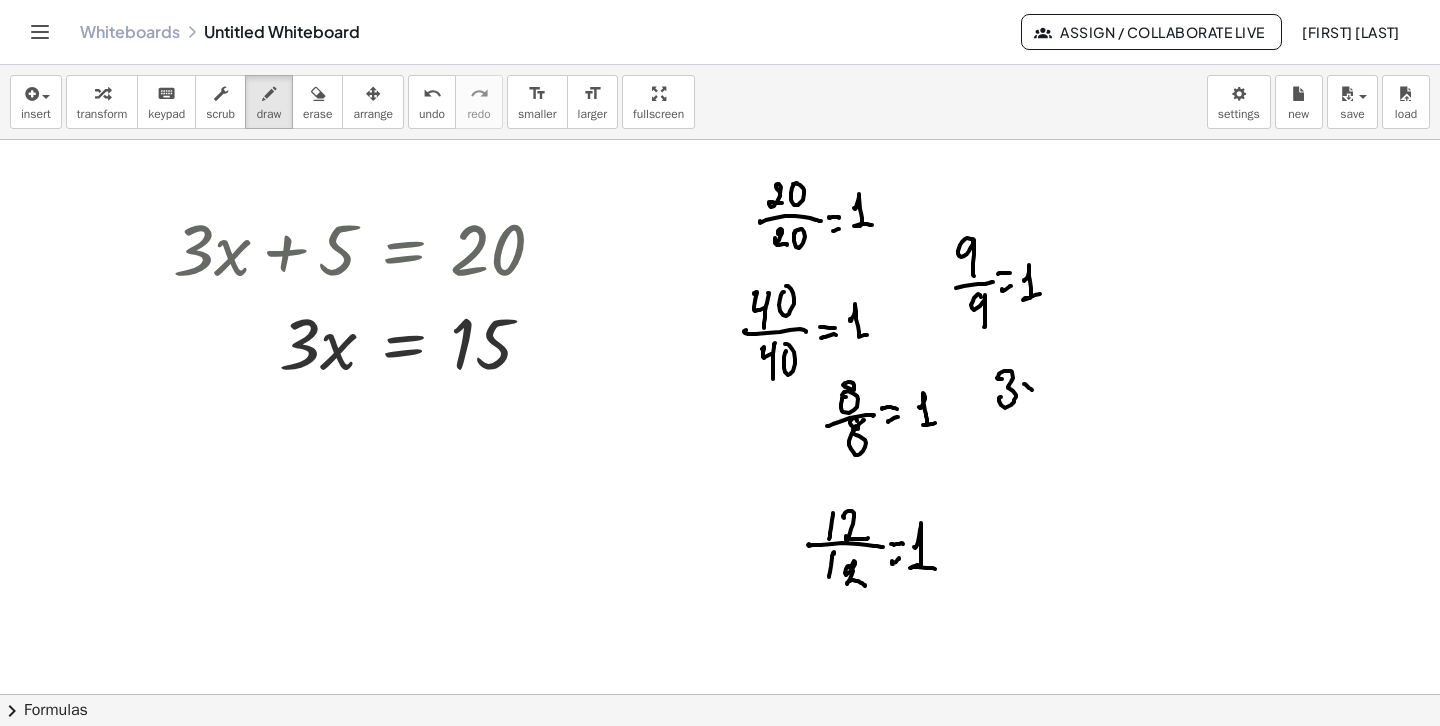 click at bounding box center (720, 811) 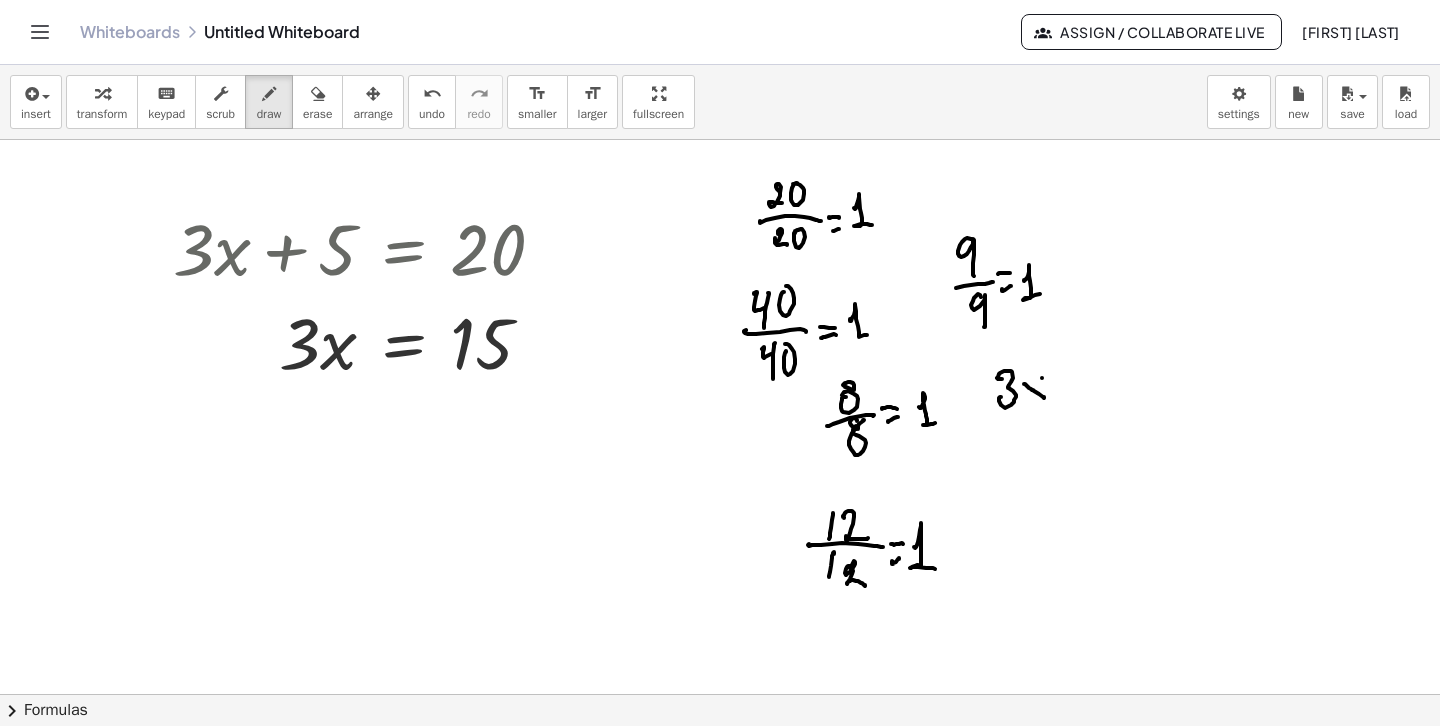 click at bounding box center [720, 811] 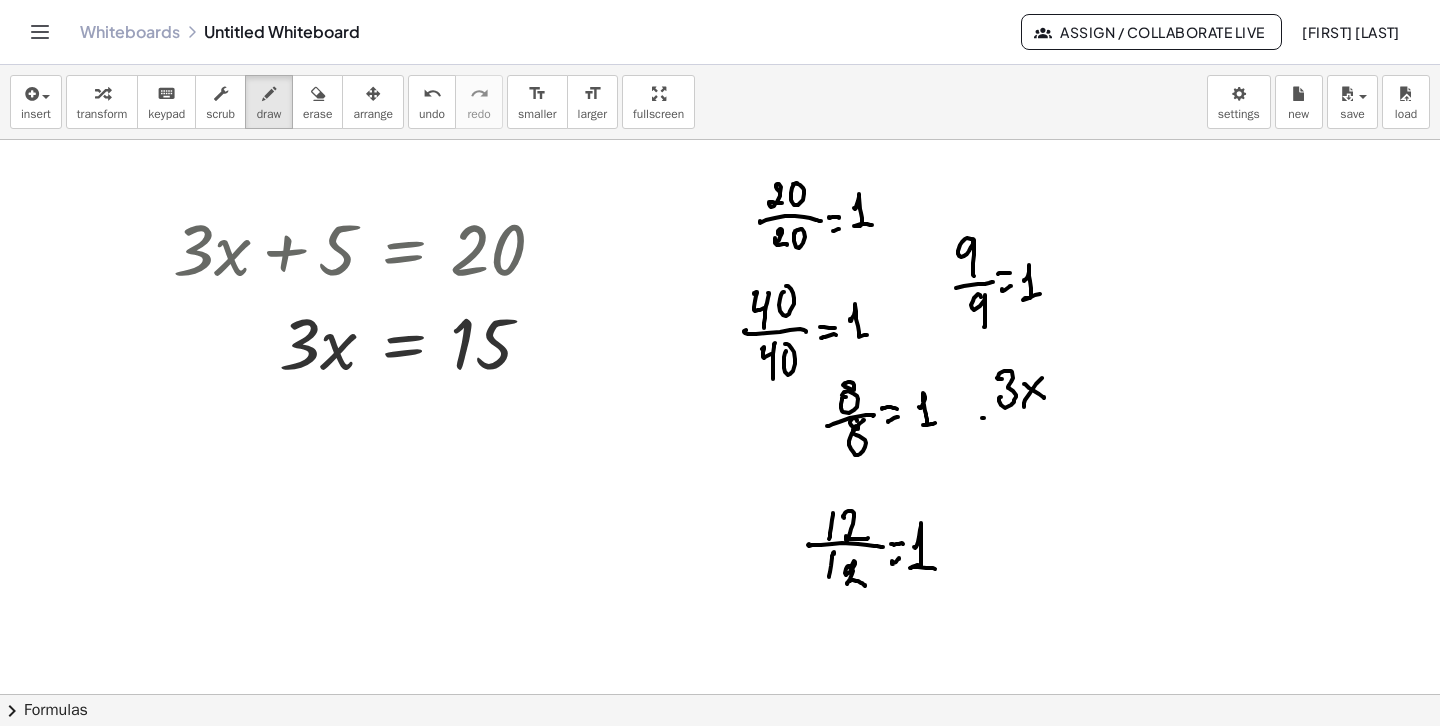 click at bounding box center (720, 811) 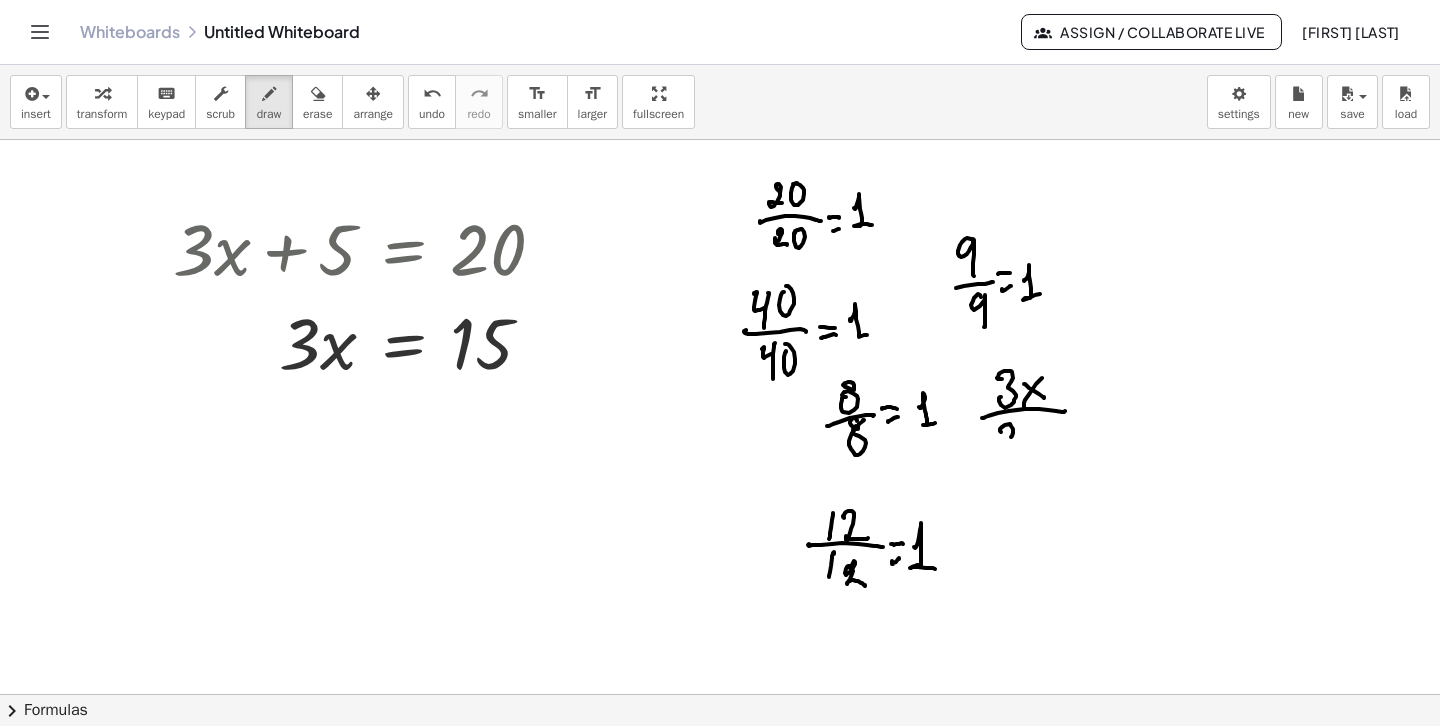 click at bounding box center [720, 811] 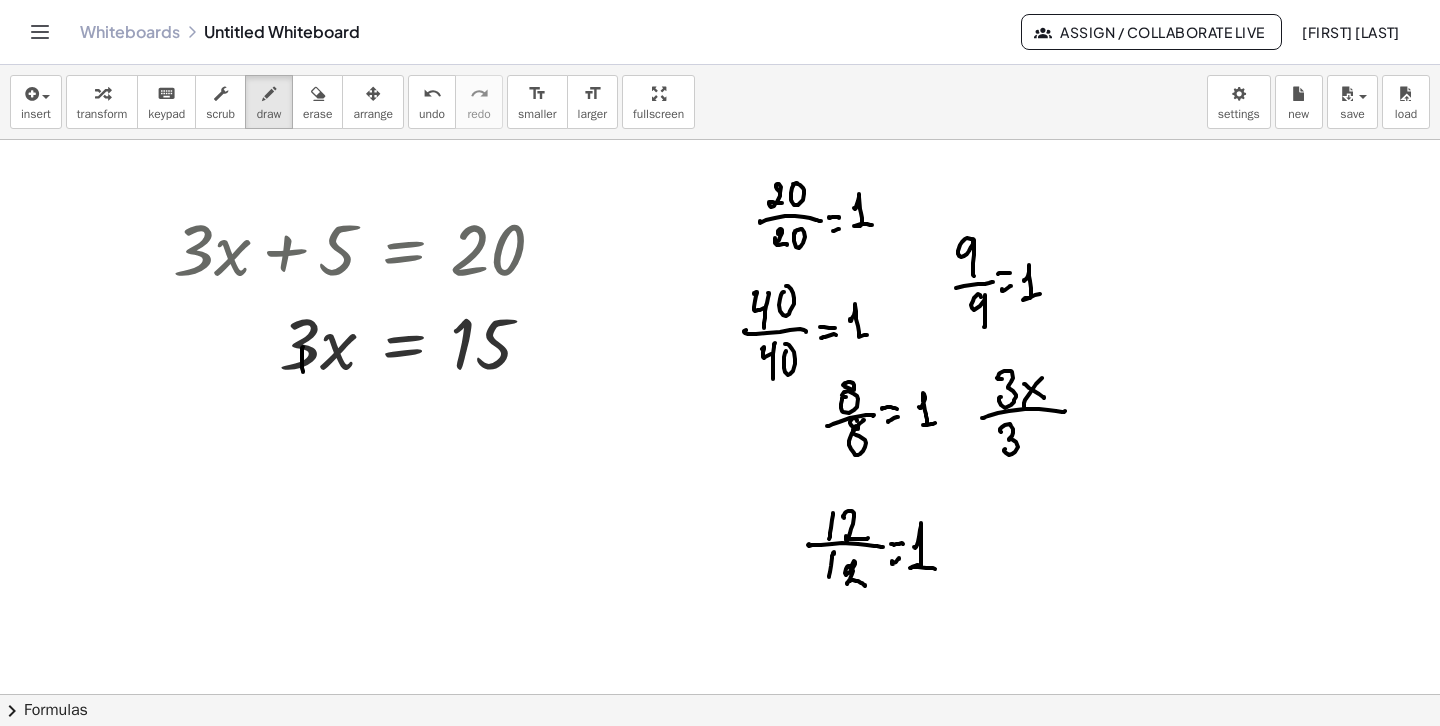 click at bounding box center [720, 811] 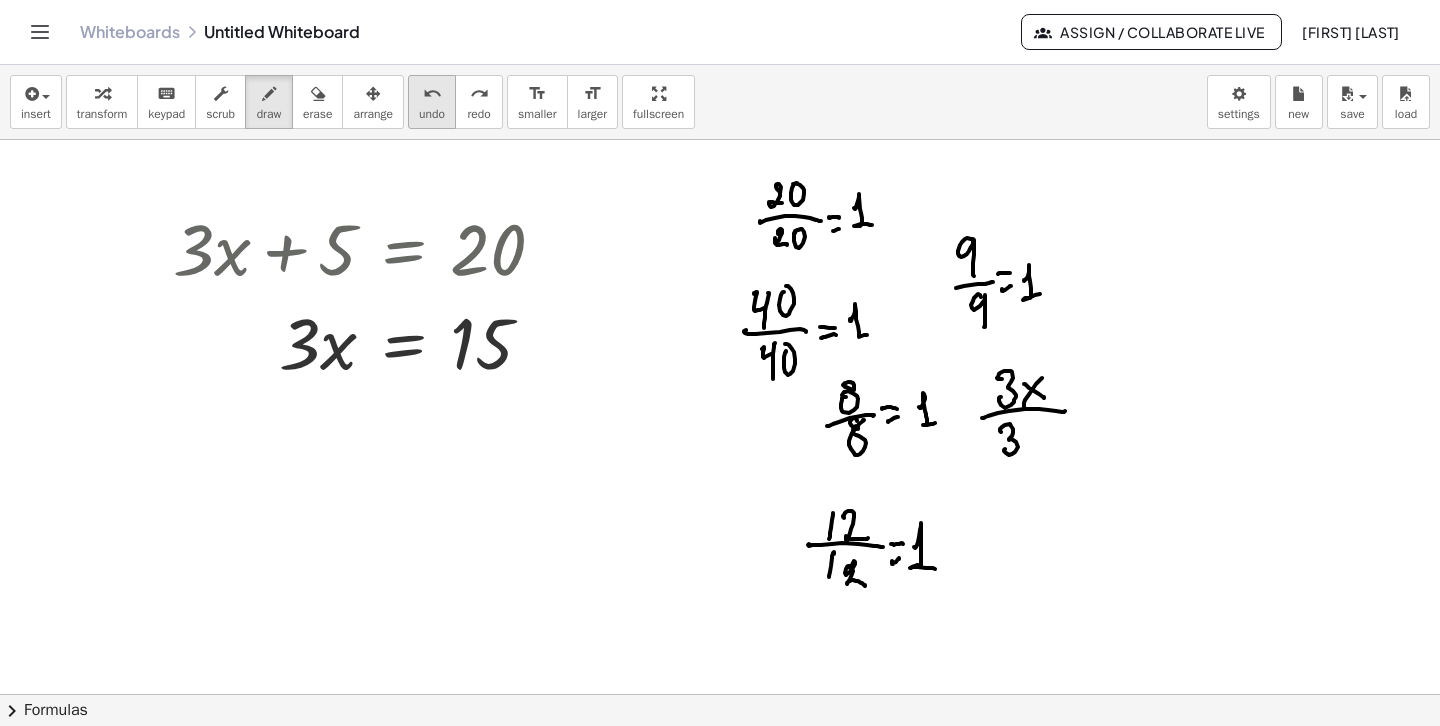 click on "undo" at bounding box center (432, 114) 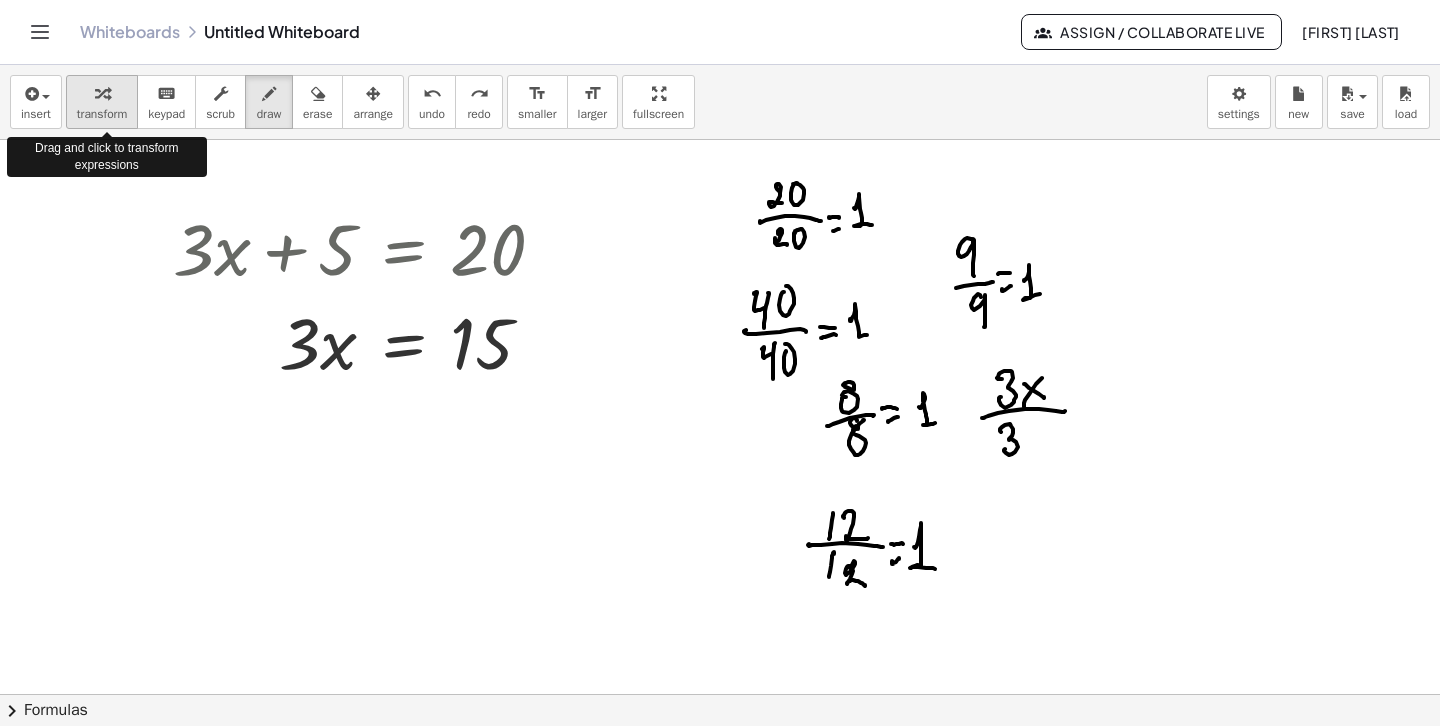 click on "transform" at bounding box center (102, 102) 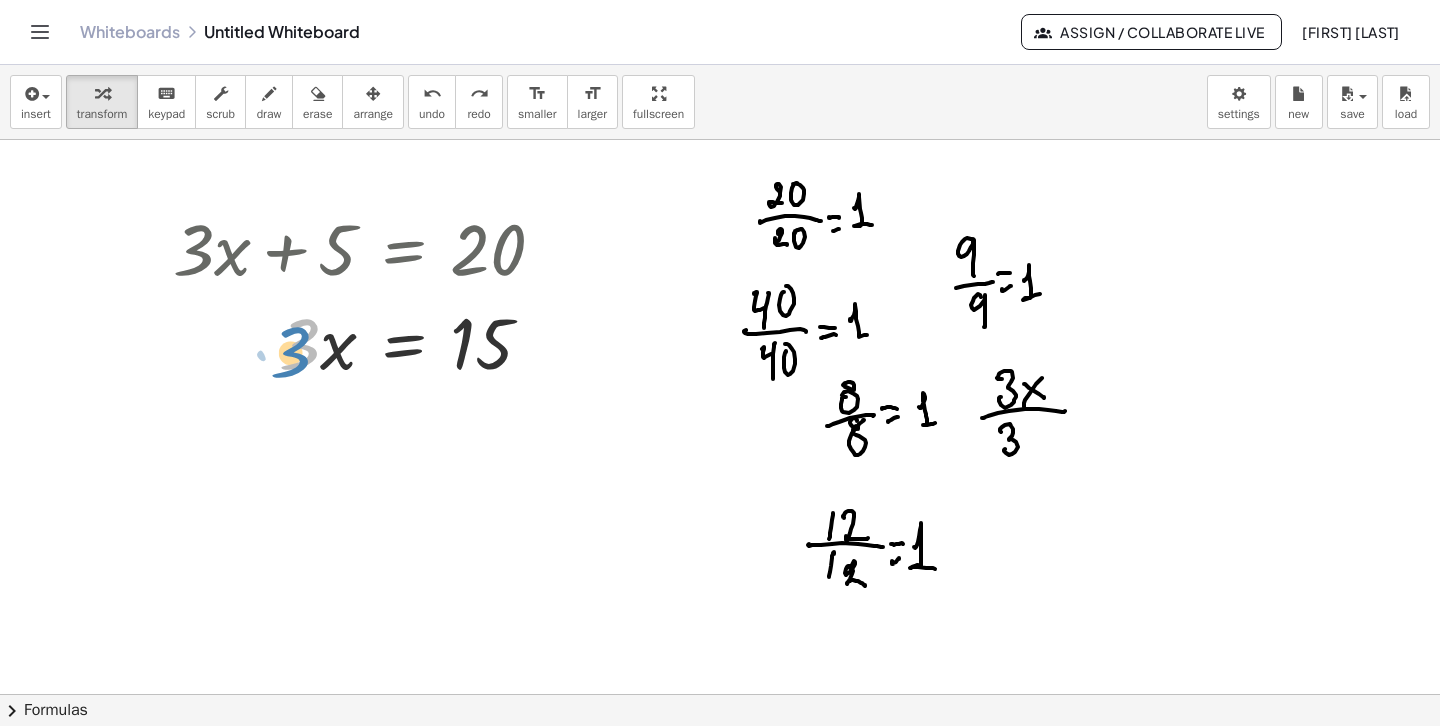 click at bounding box center (367, 341) 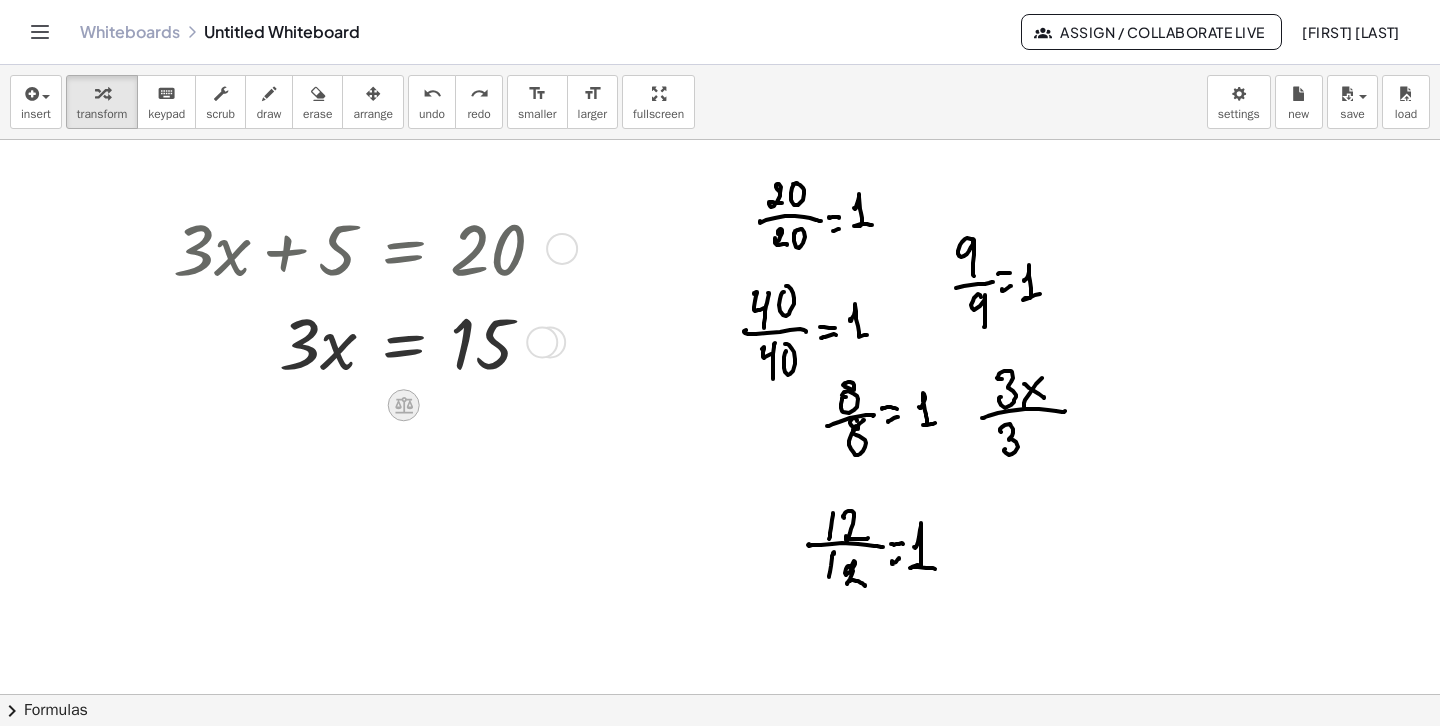 click 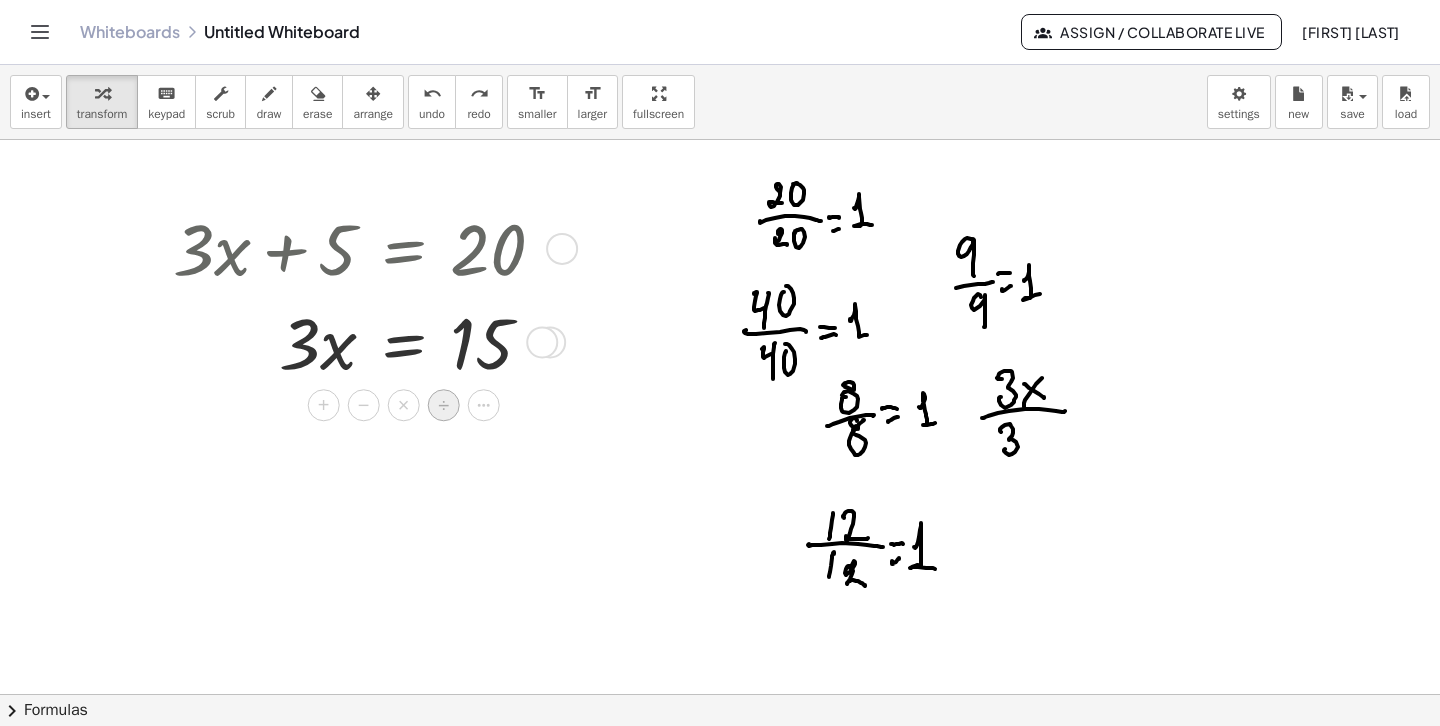 click on "÷" at bounding box center (444, 405) 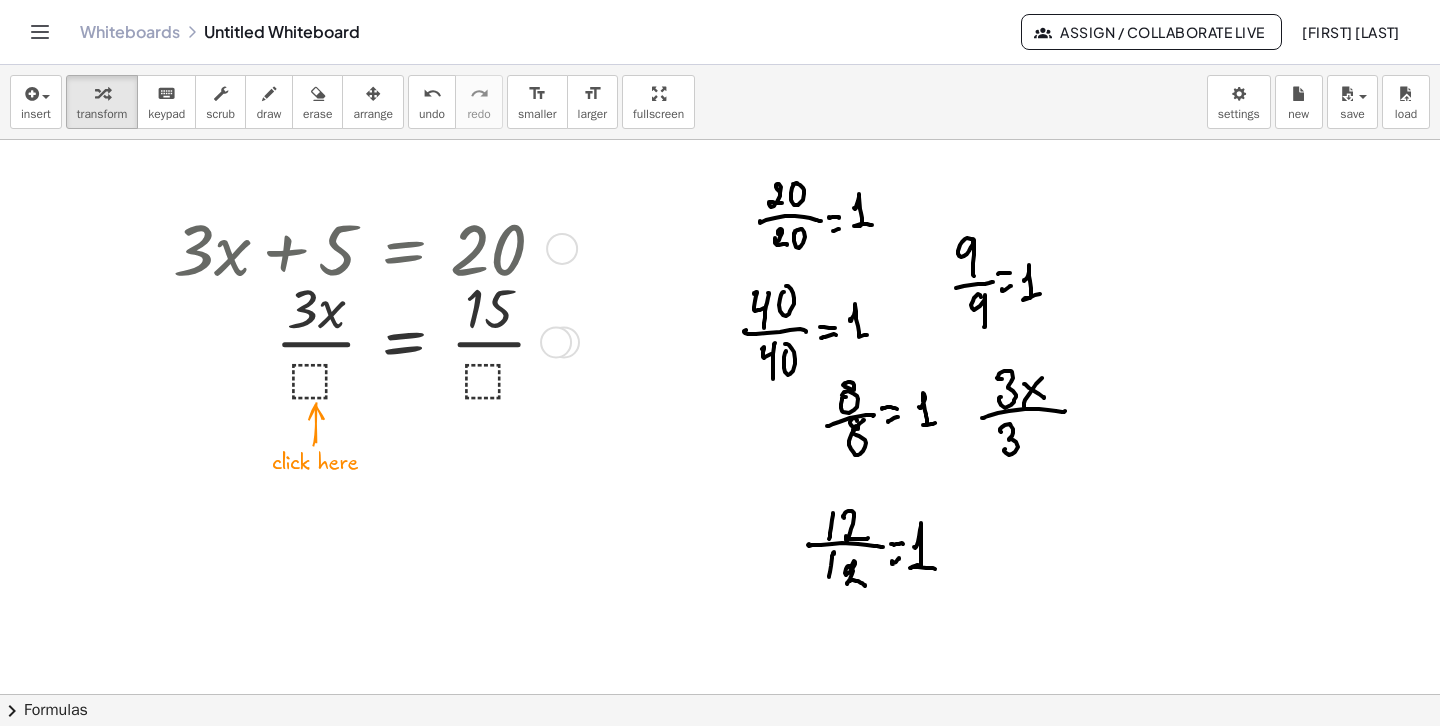 click at bounding box center [368, 340] 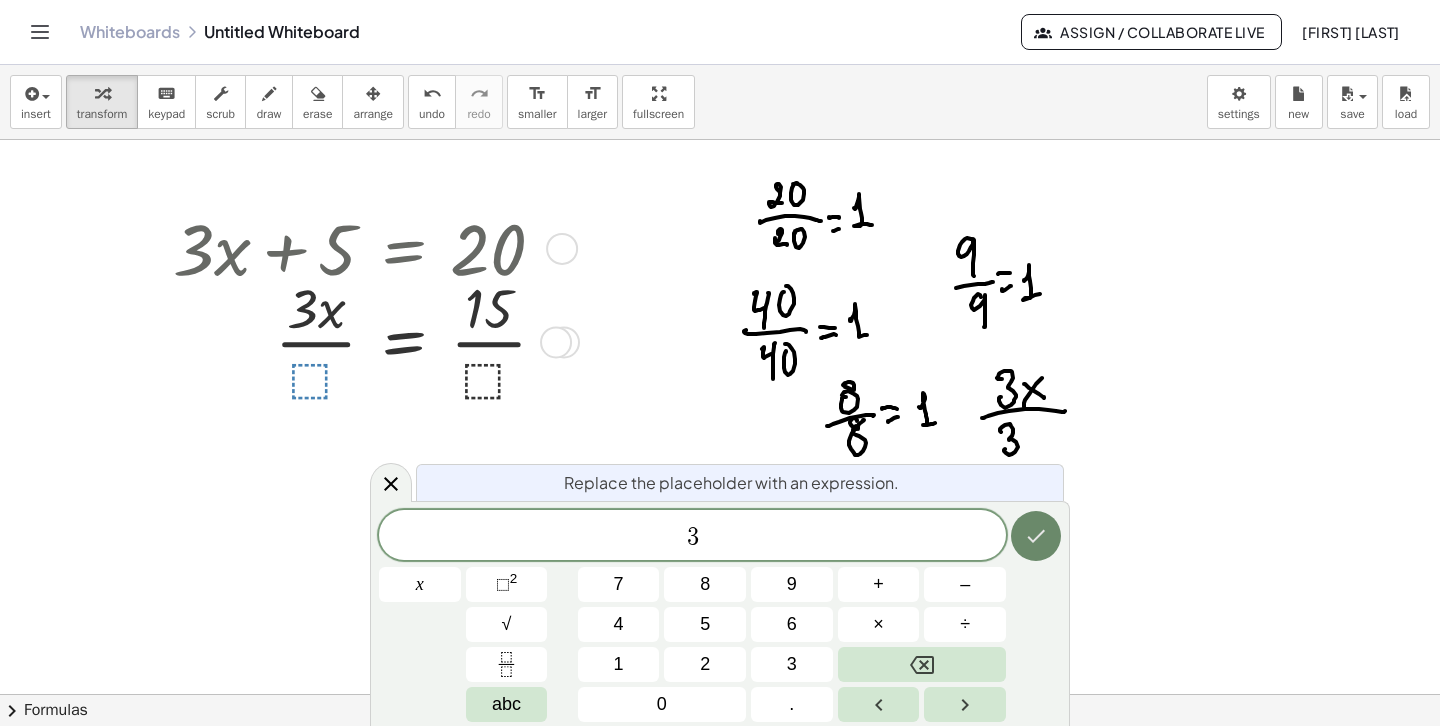 click 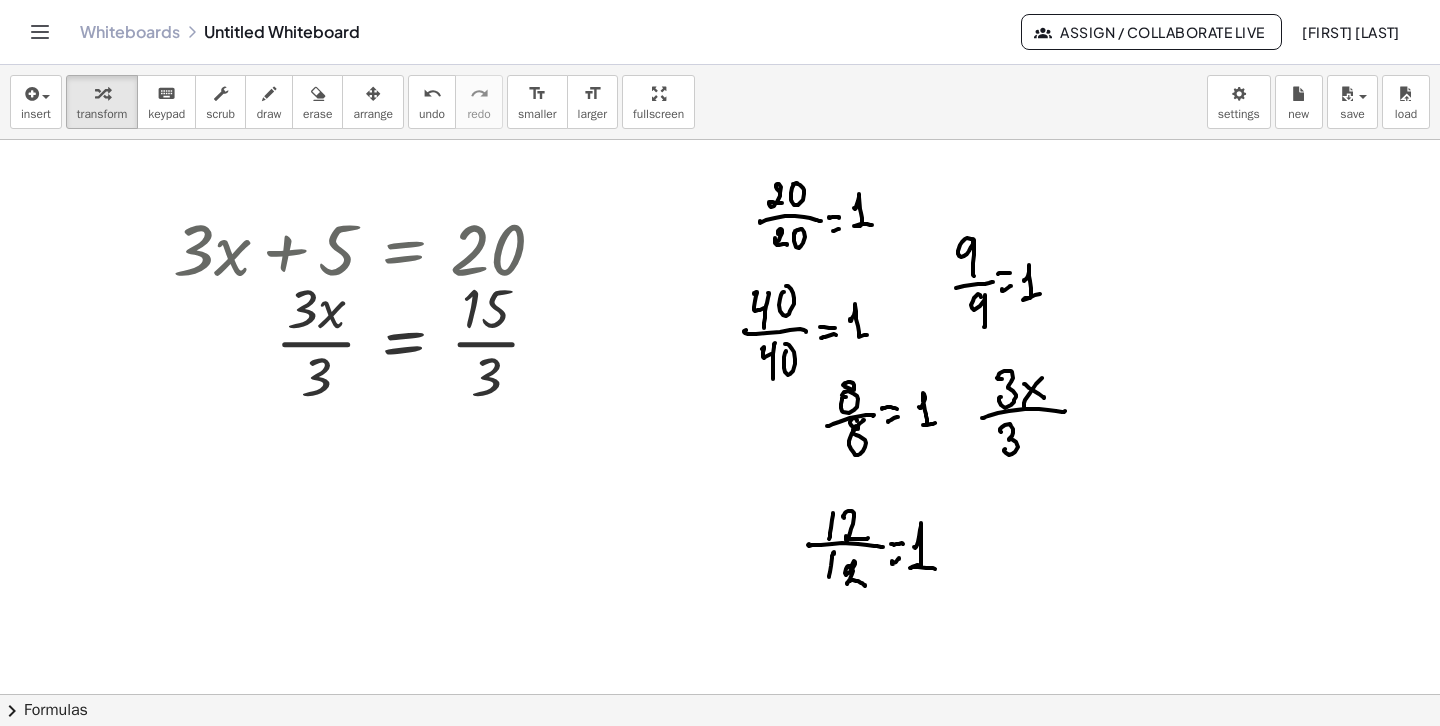 click at bounding box center [720, 811] 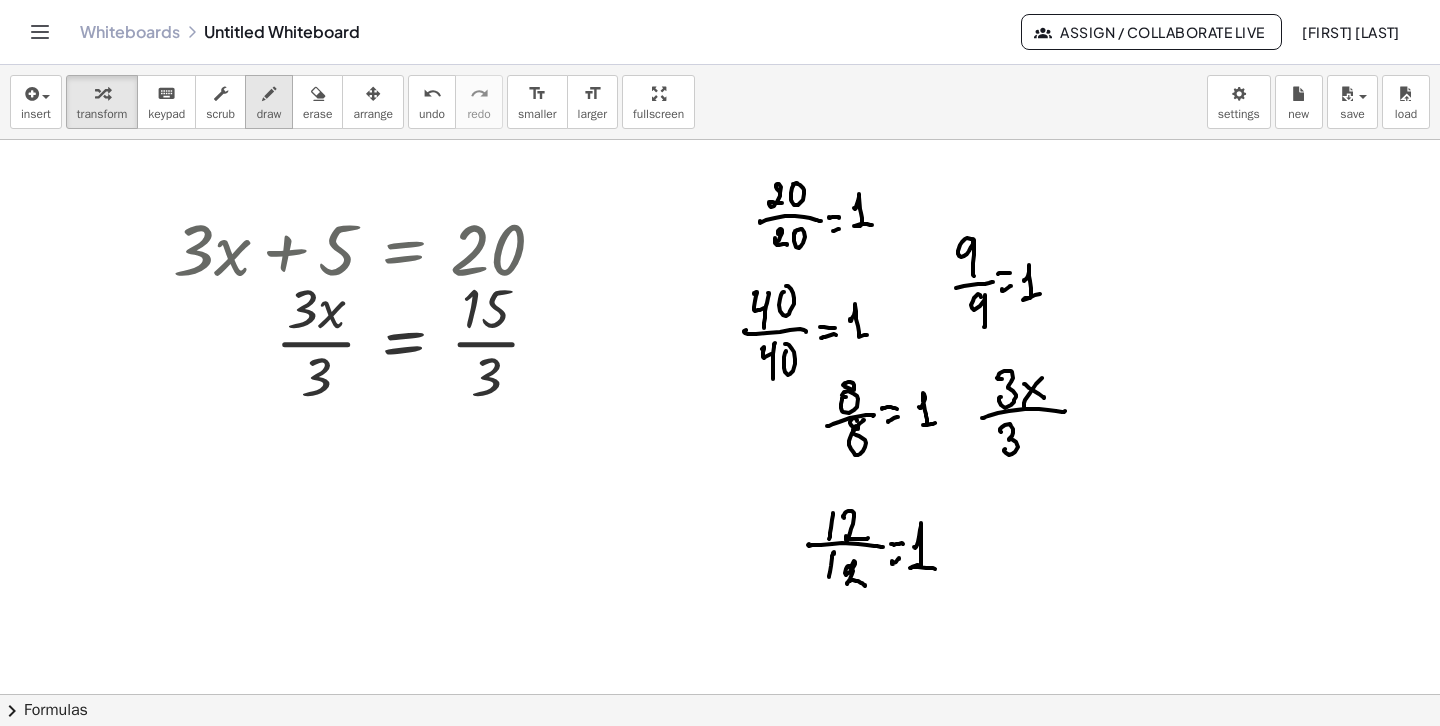 click on "draw" at bounding box center [269, 102] 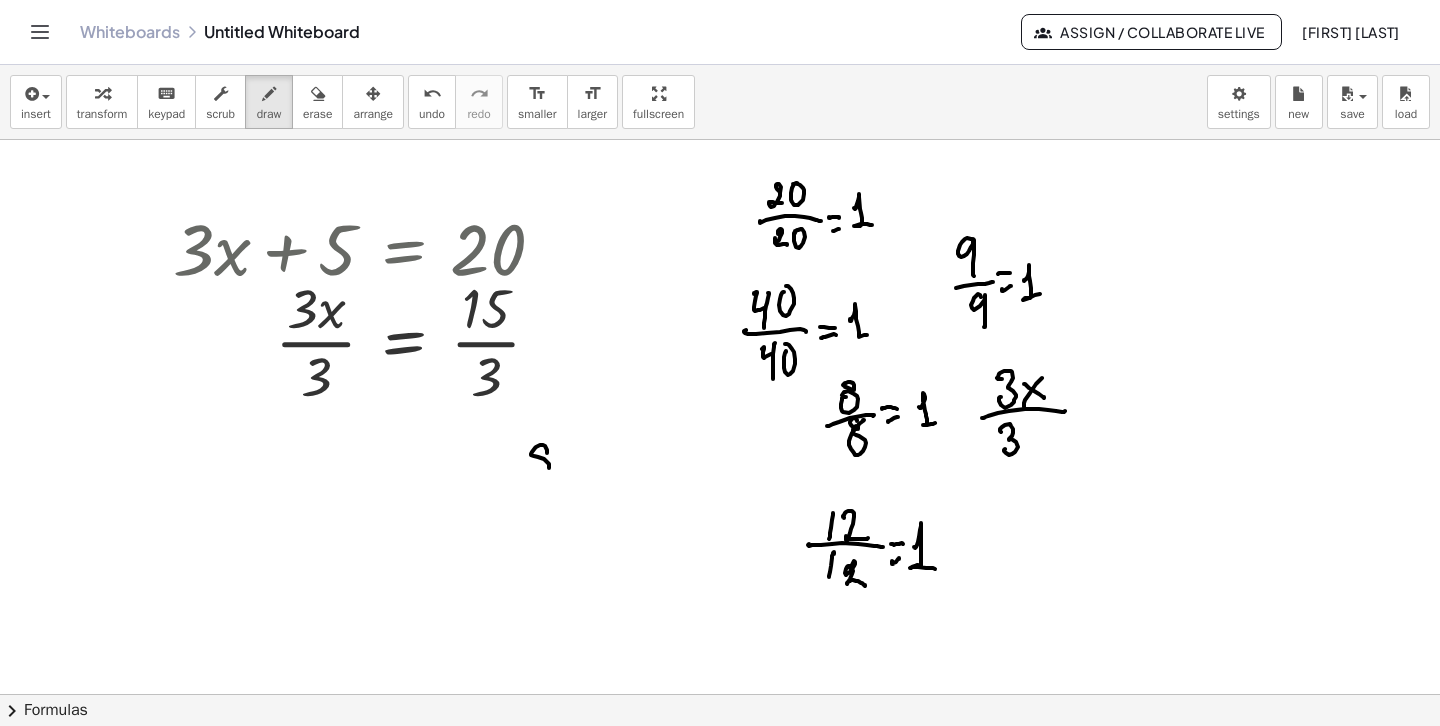 click at bounding box center (720, 811) 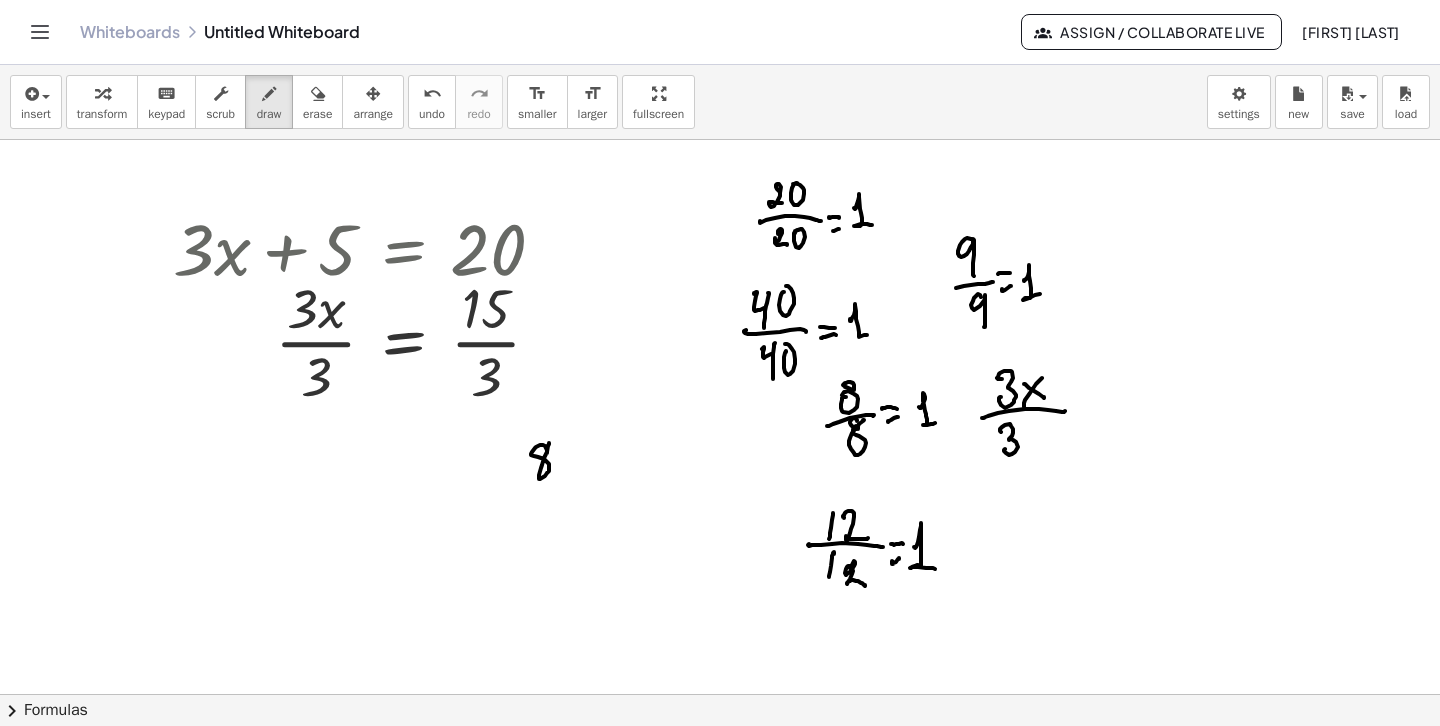 drag, startPoint x: 556, startPoint y: 460, endPoint x: 566, endPoint y: 471, distance: 14.866069 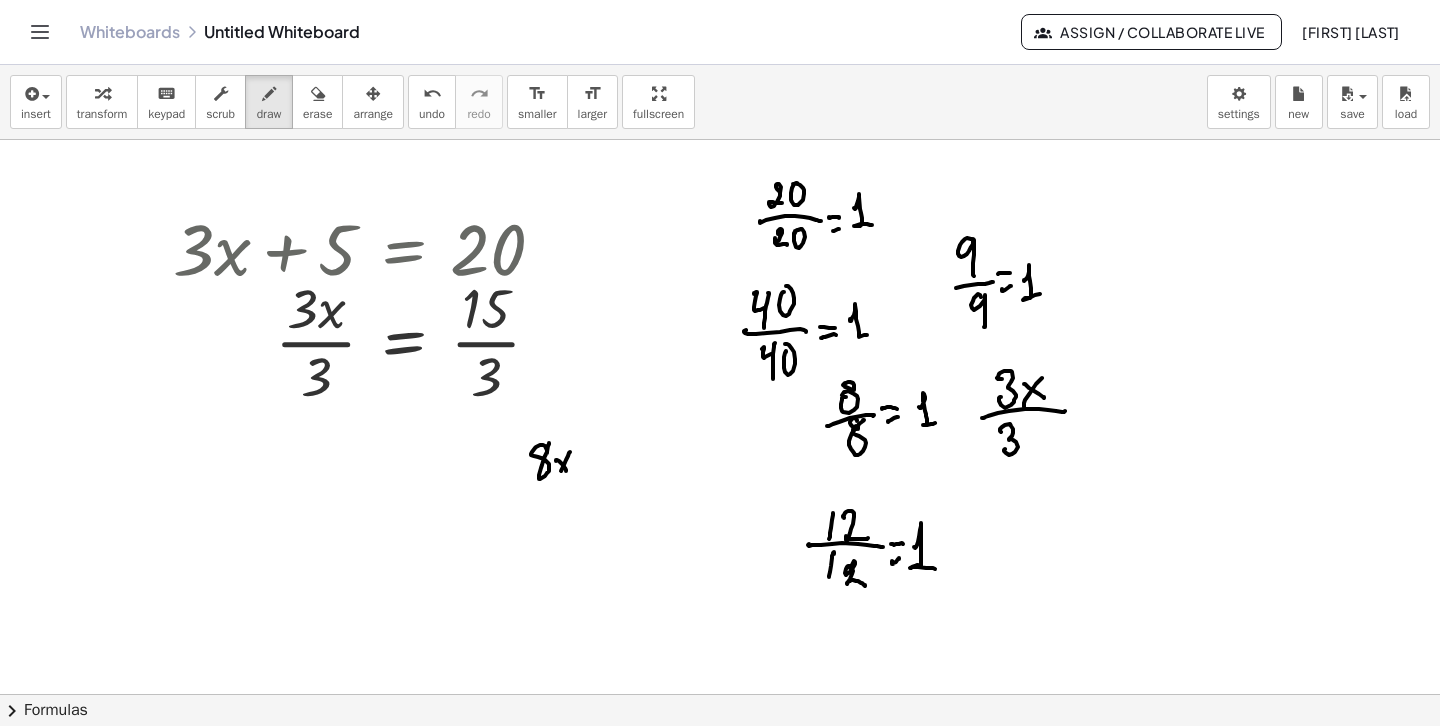 drag, startPoint x: 570, startPoint y: 452, endPoint x: 558, endPoint y: 478, distance: 28.635643 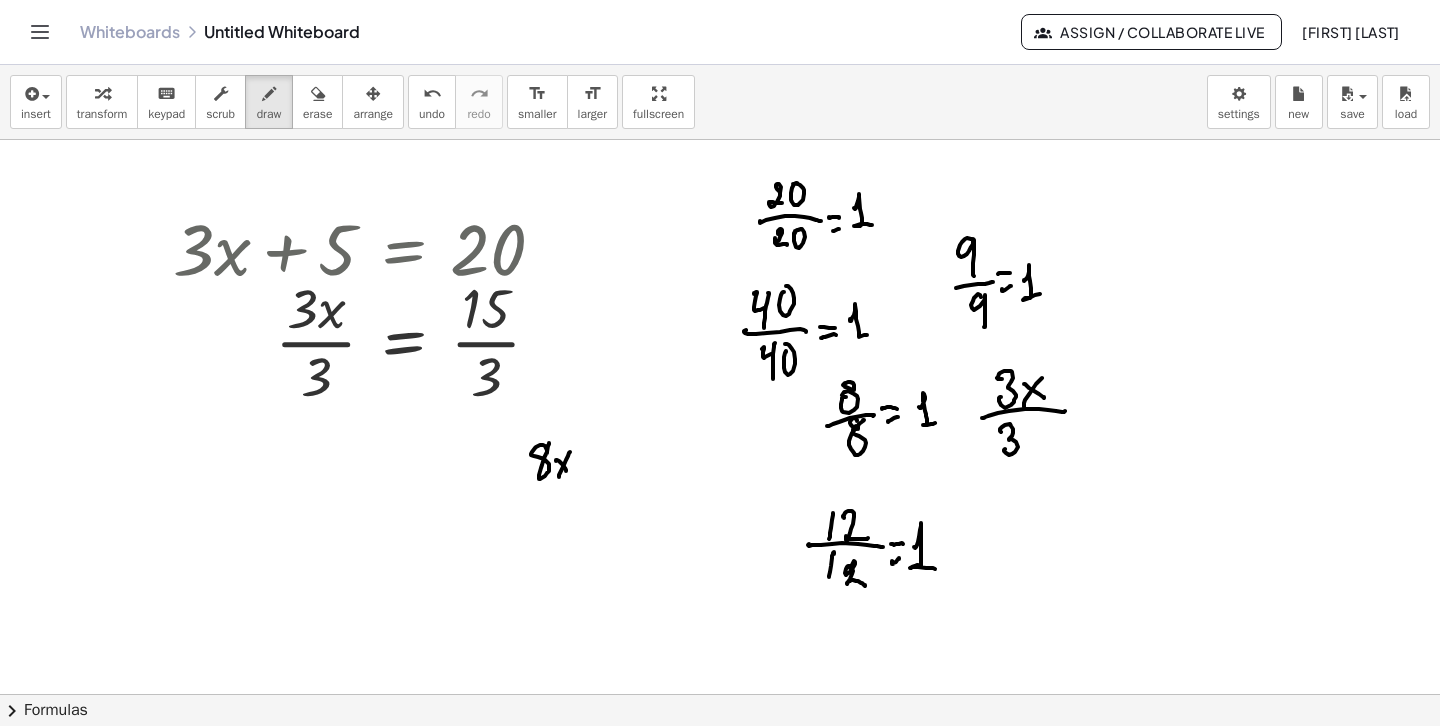 click at bounding box center (720, 811) 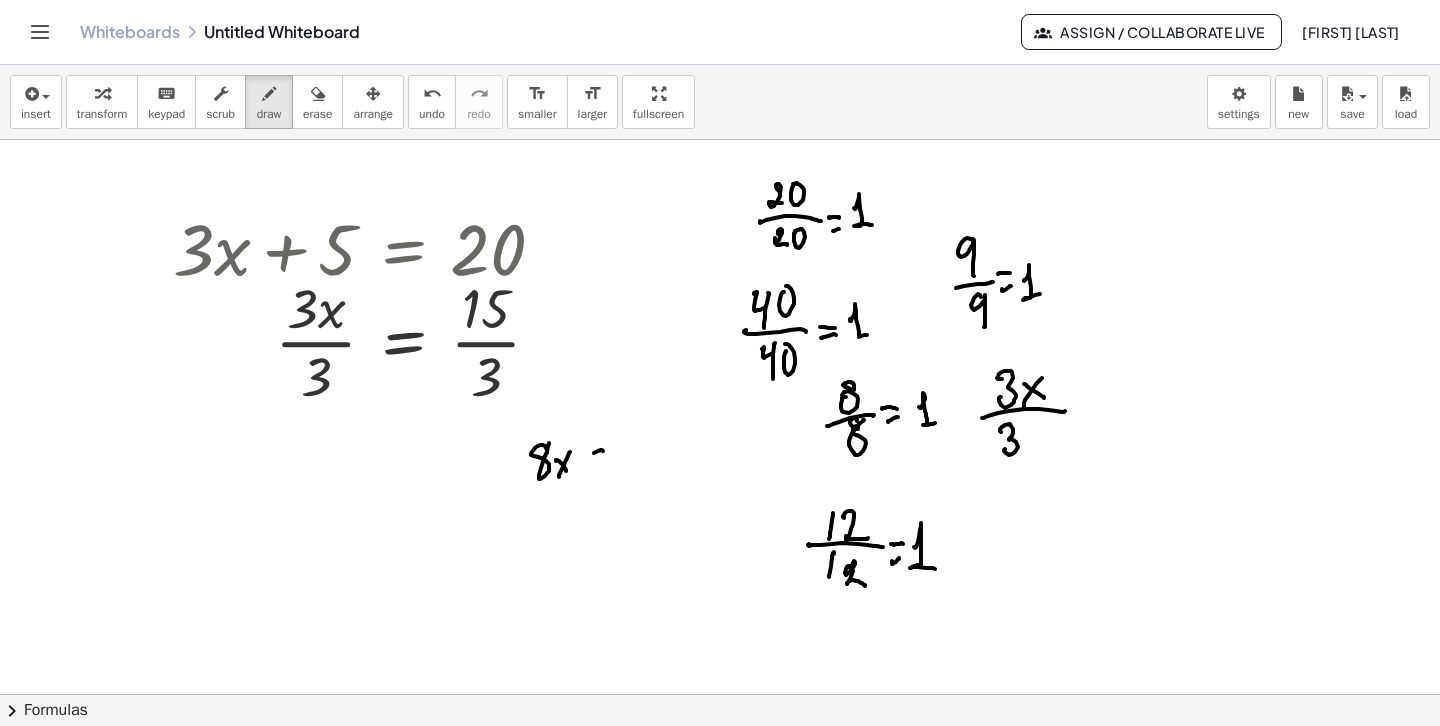 click at bounding box center (720, 811) 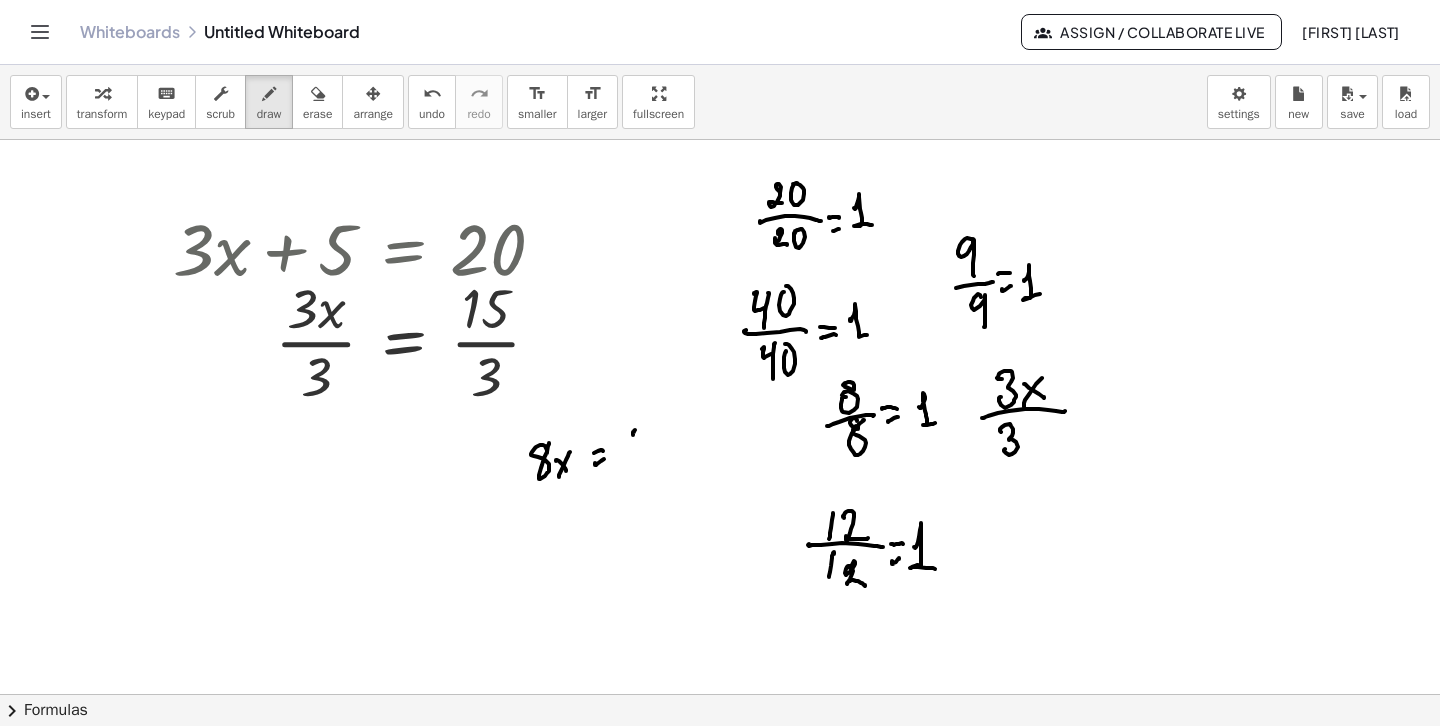click at bounding box center (720, 811) 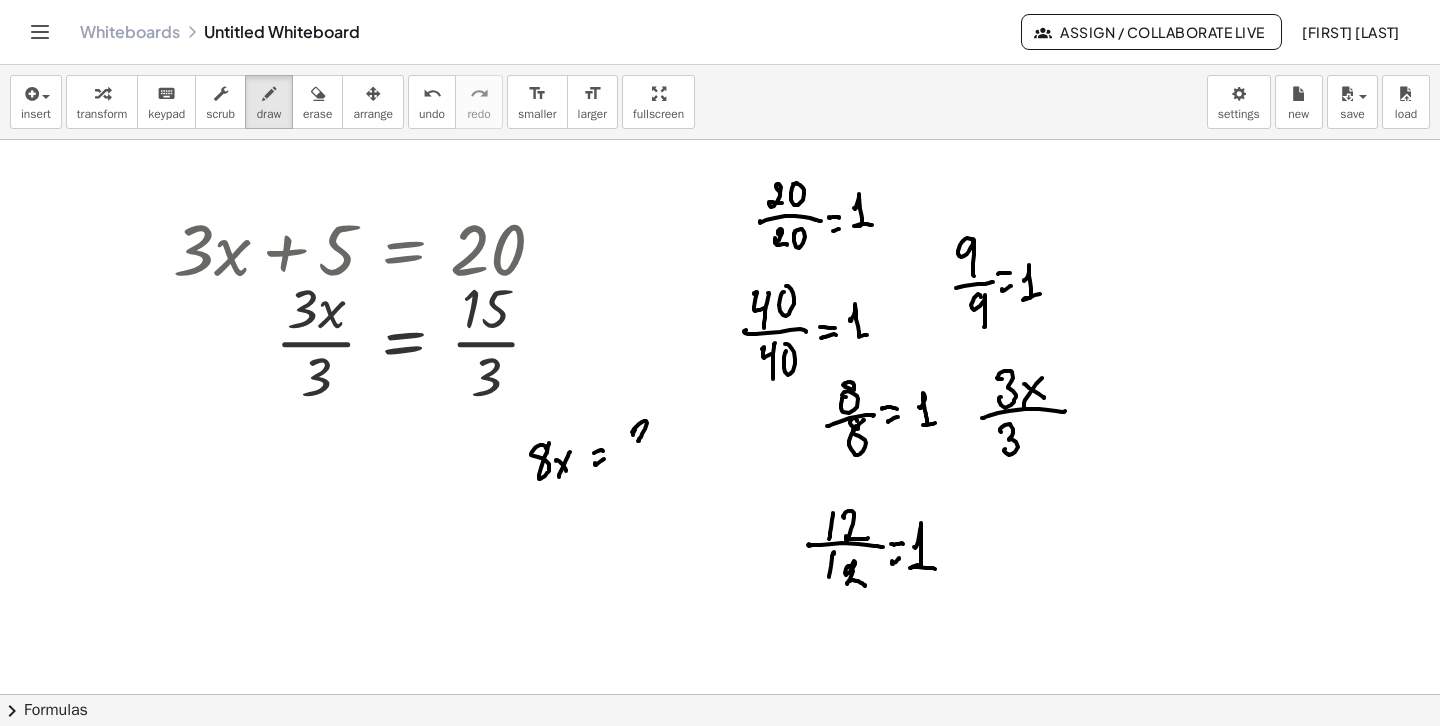 drag, startPoint x: 633, startPoint y: 432, endPoint x: 652, endPoint y: 439, distance: 20.248457 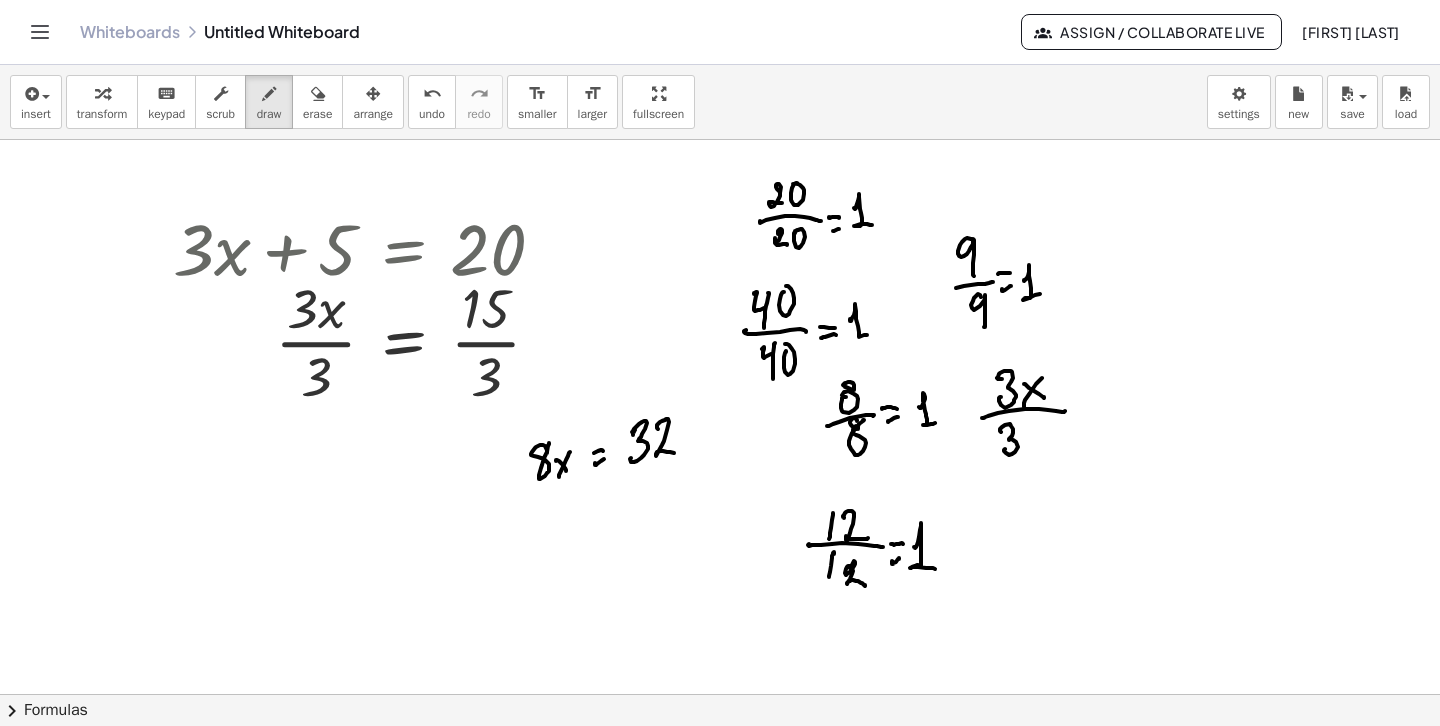 drag, startPoint x: 657, startPoint y: 428, endPoint x: 676, endPoint y: 449, distance: 28.319605 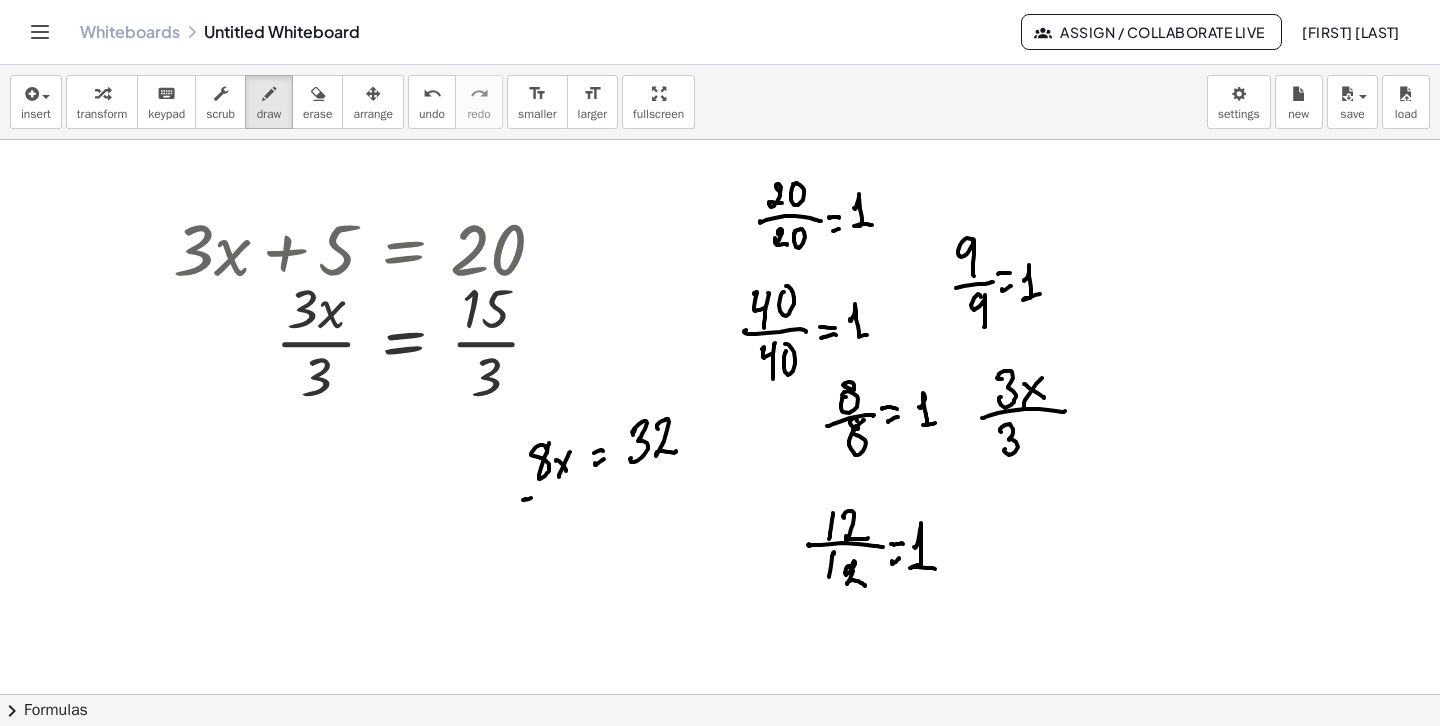 drag, startPoint x: 523, startPoint y: 500, endPoint x: 575, endPoint y: 484, distance: 54.405884 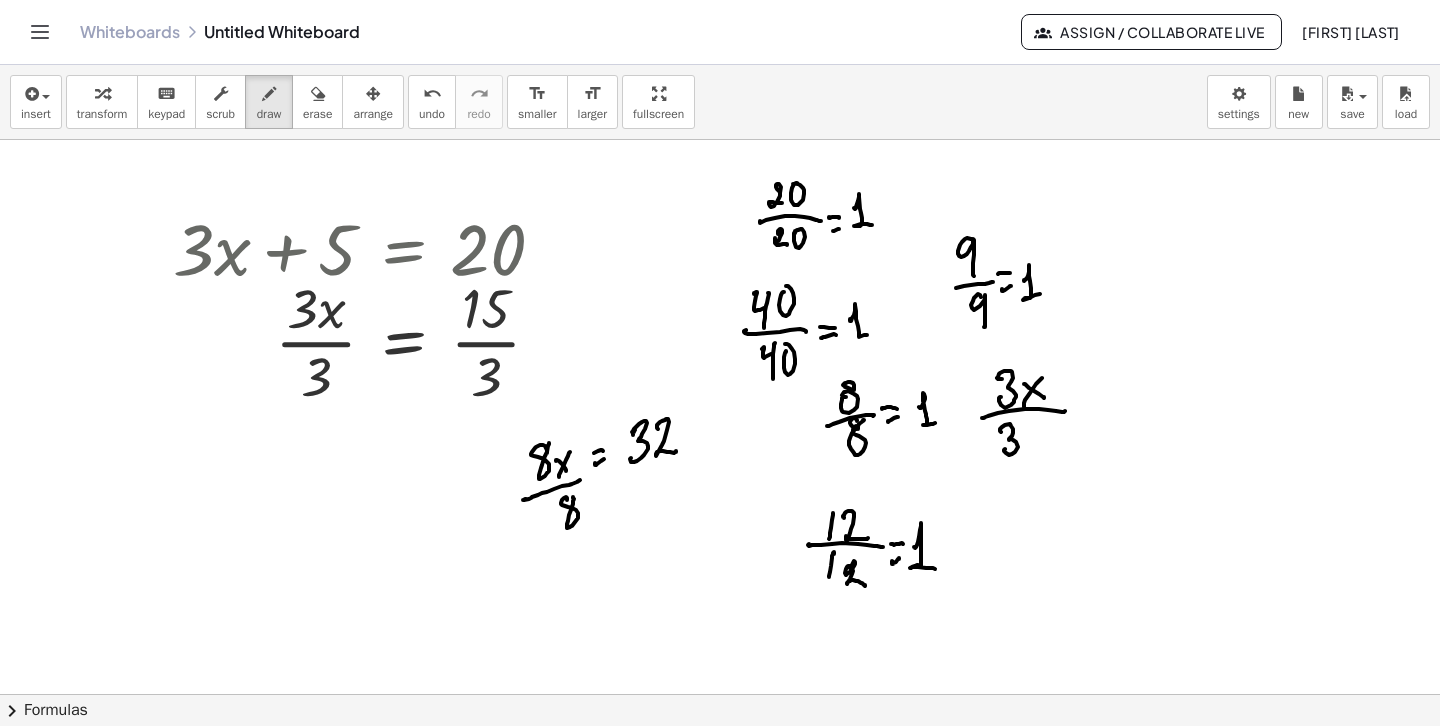drag, startPoint x: 564, startPoint y: 498, endPoint x: 615, endPoint y: 491, distance: 51.47815 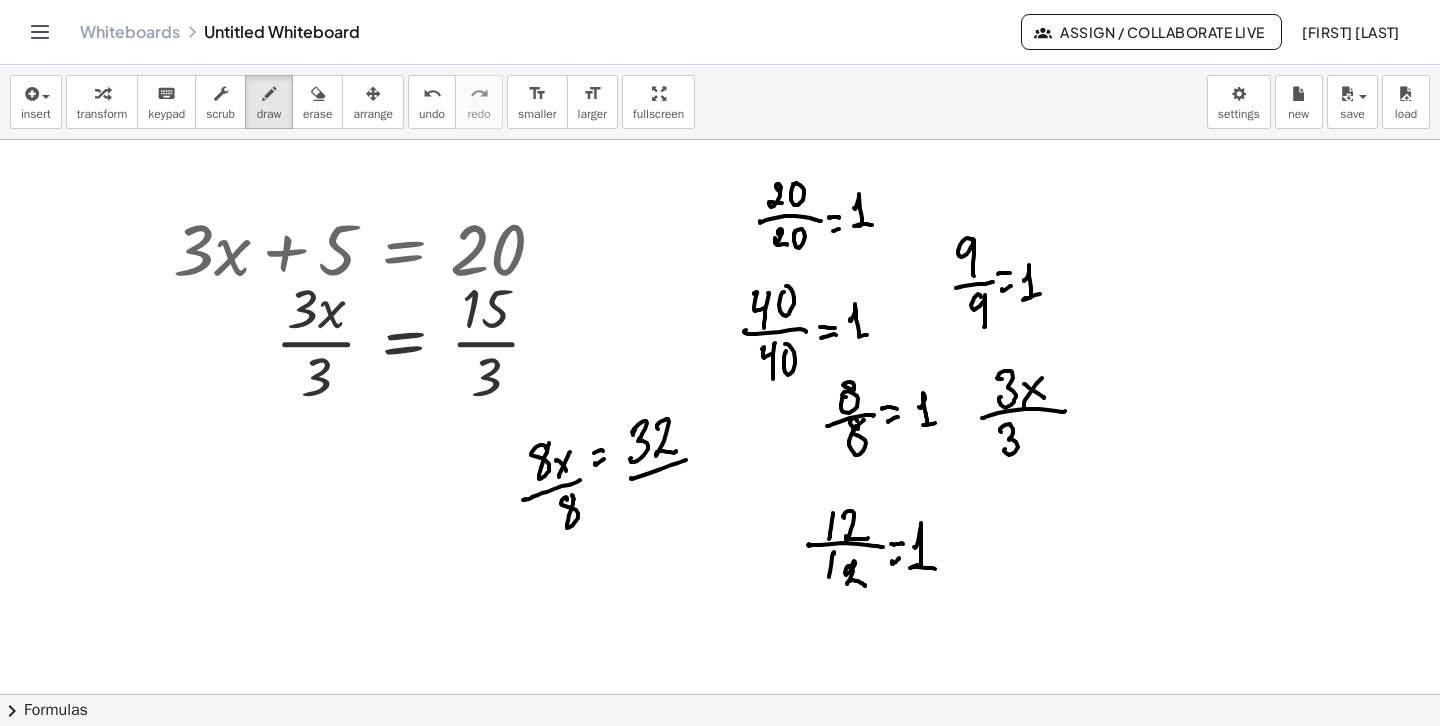 drag, startPoint x: 631, startPoint y: 479, endPoint x: 676, endPoint y: 471, distance: 45.705578 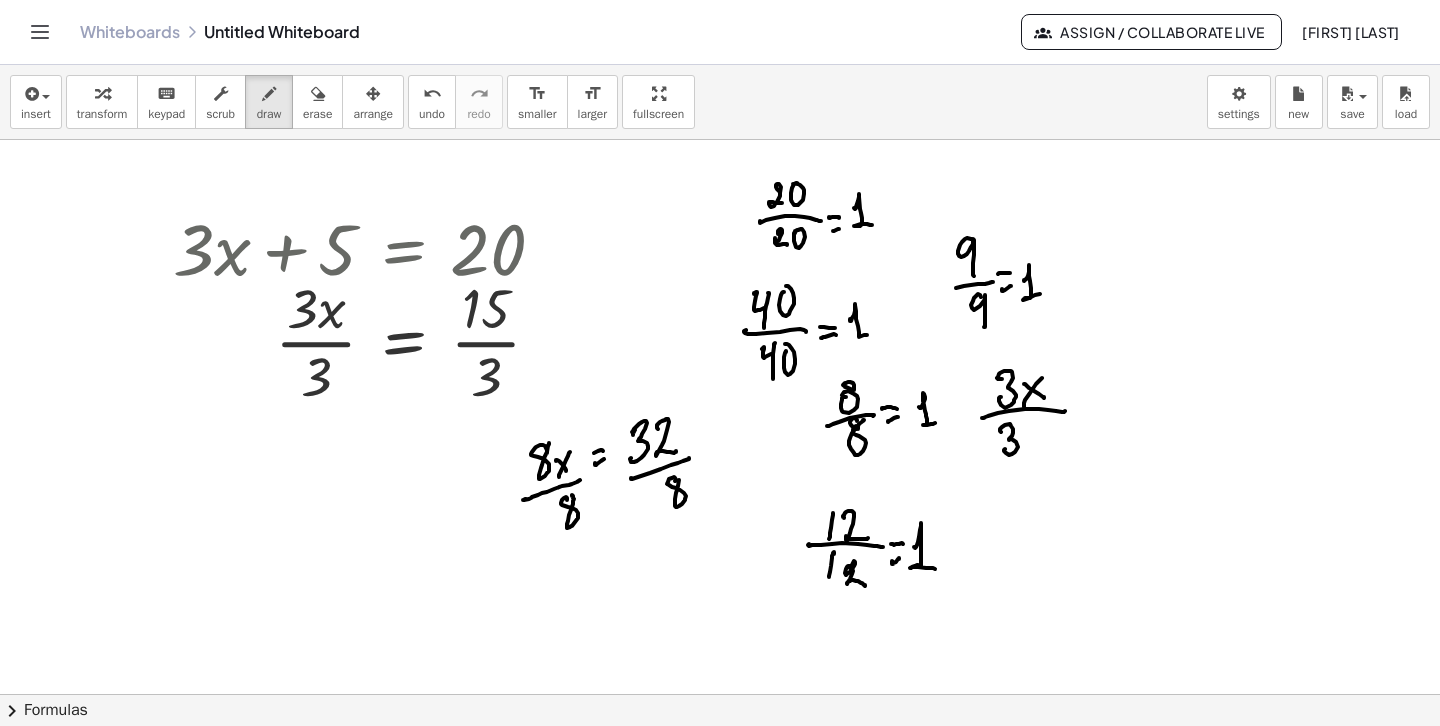 drag, startPoint x: 672, startPoint y: 487, endPoint x: 679, endPoint y: 479, distance: 10.630146 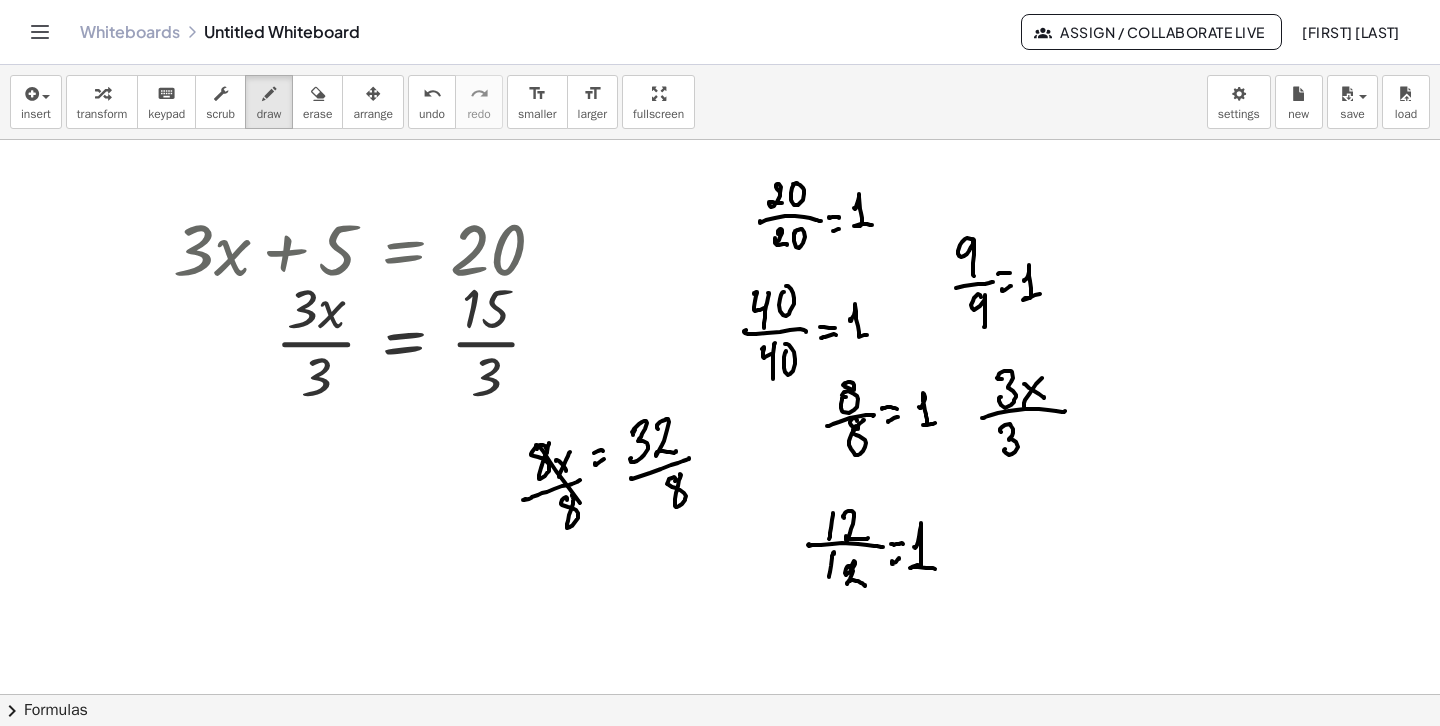 drag, startPoint x: 537, startPoint y: 445, endPoint x: 604, endPoint y: 529, distance: 107.44766 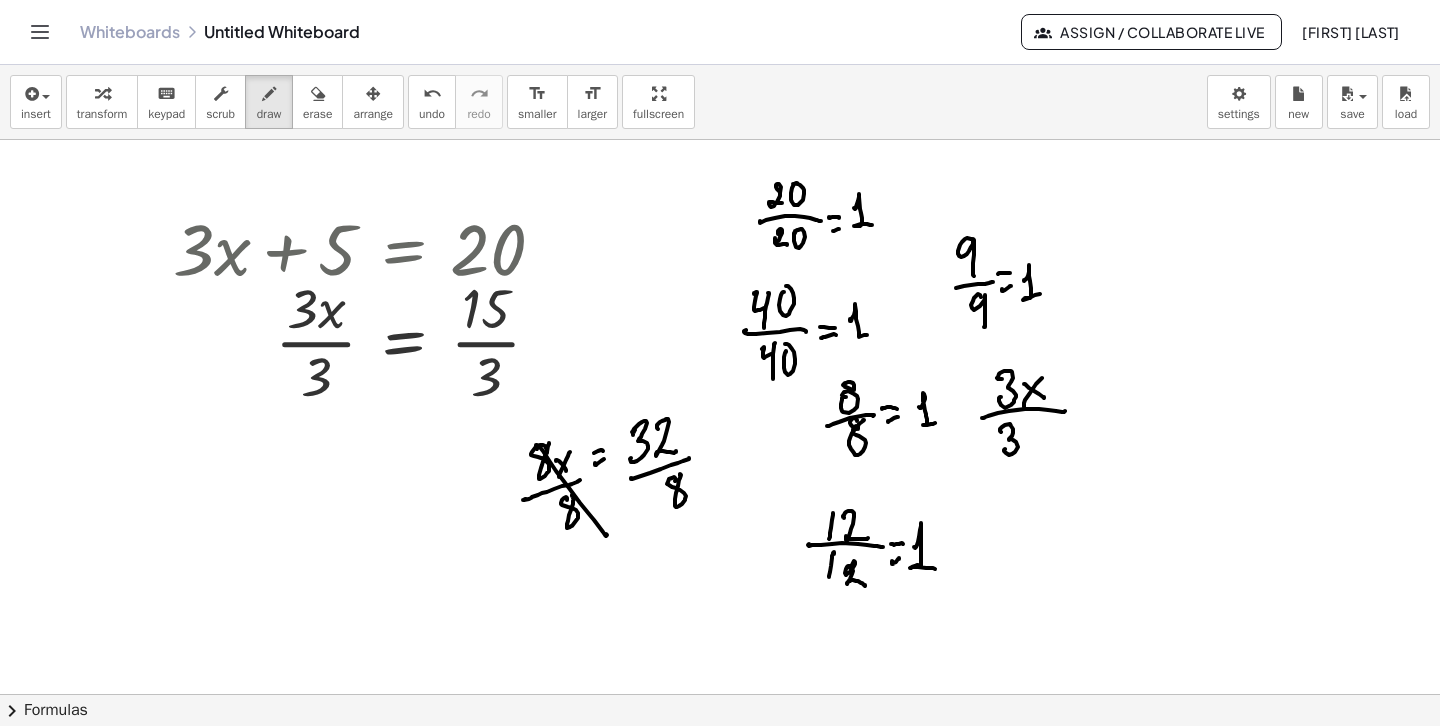 drag, startPoint x: 558, startPoint y: 474, endPoint x: 584, endPoint y: 520, distance: 52.83938 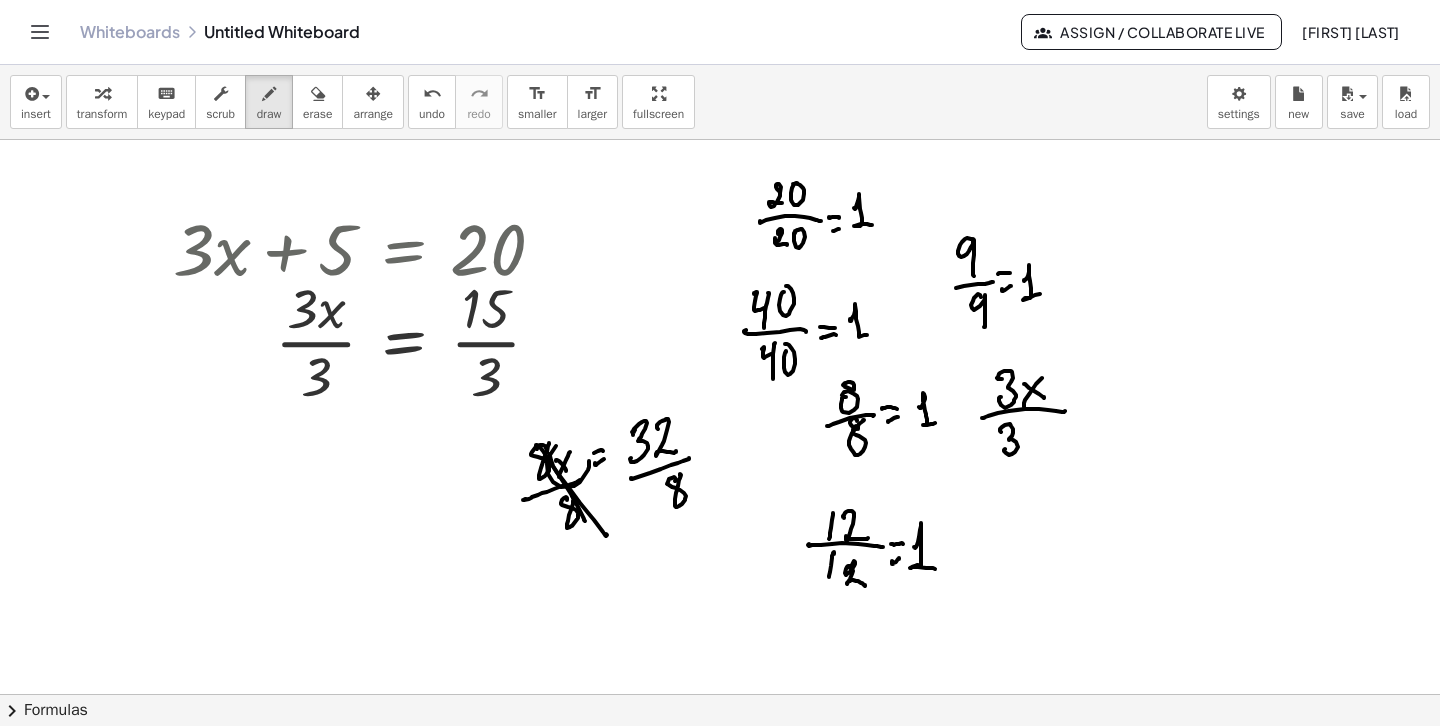 drag, startPoint x: 554, startPoint y: 449, endPoint x: 543, endPoint y: 505, distance: 57.070133 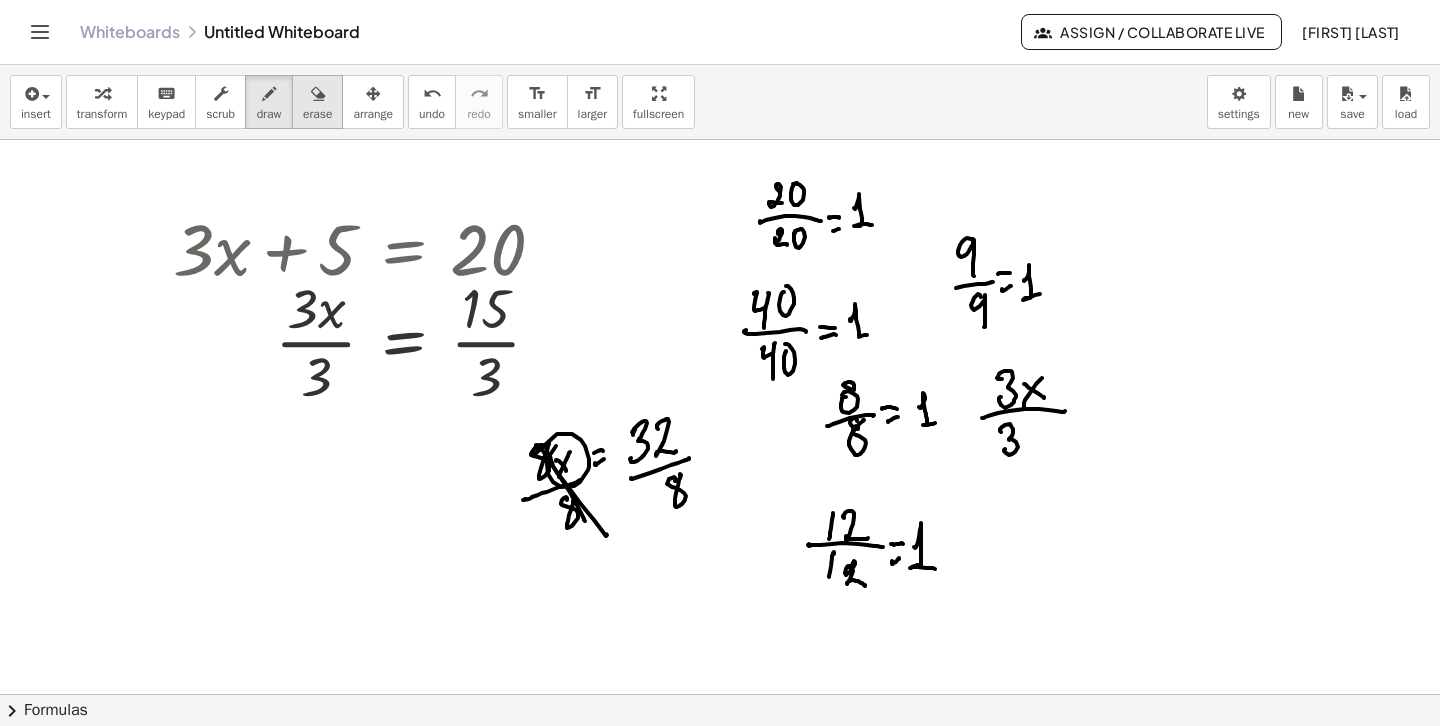 click on "erase" at bounding box center [317, 102] 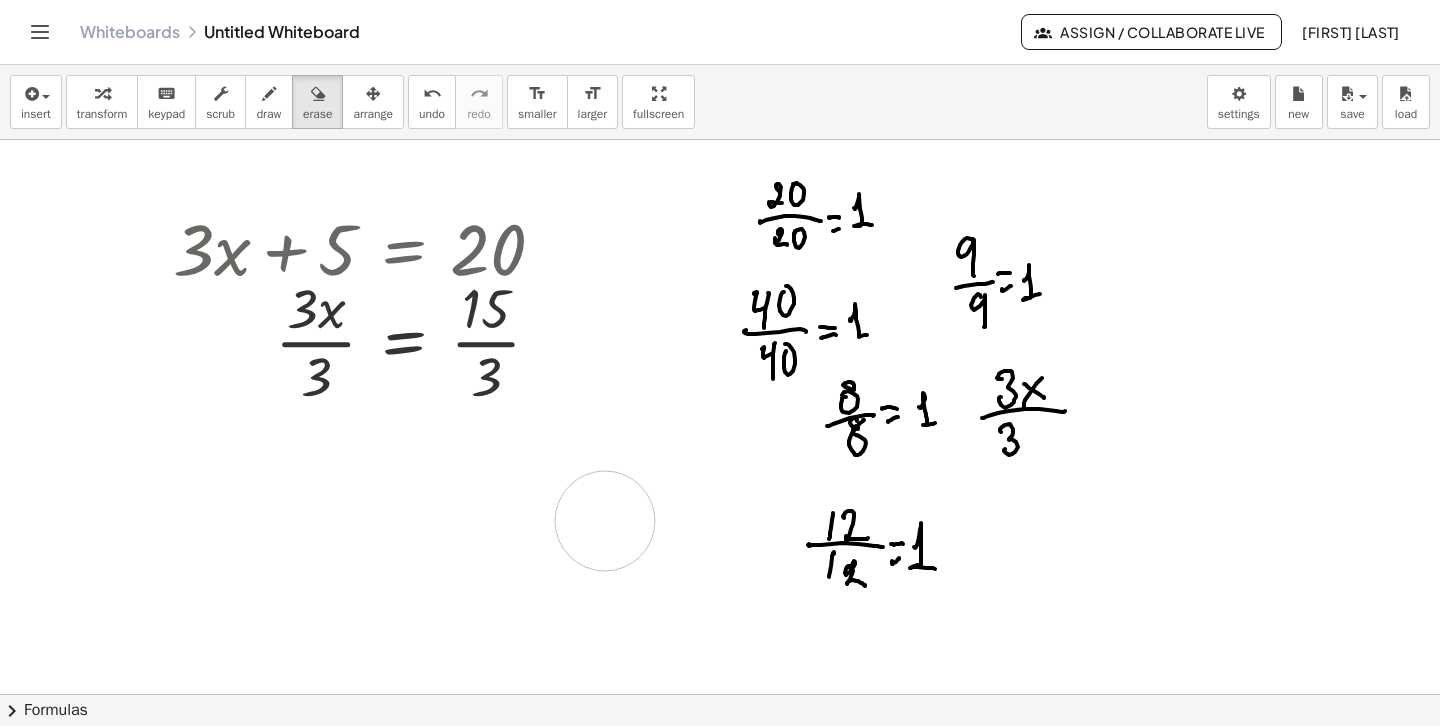 drag, startPoint x: 566, startPoint y: 448, endPoint x: 625, endPoint y: 510, distance: 85.58621 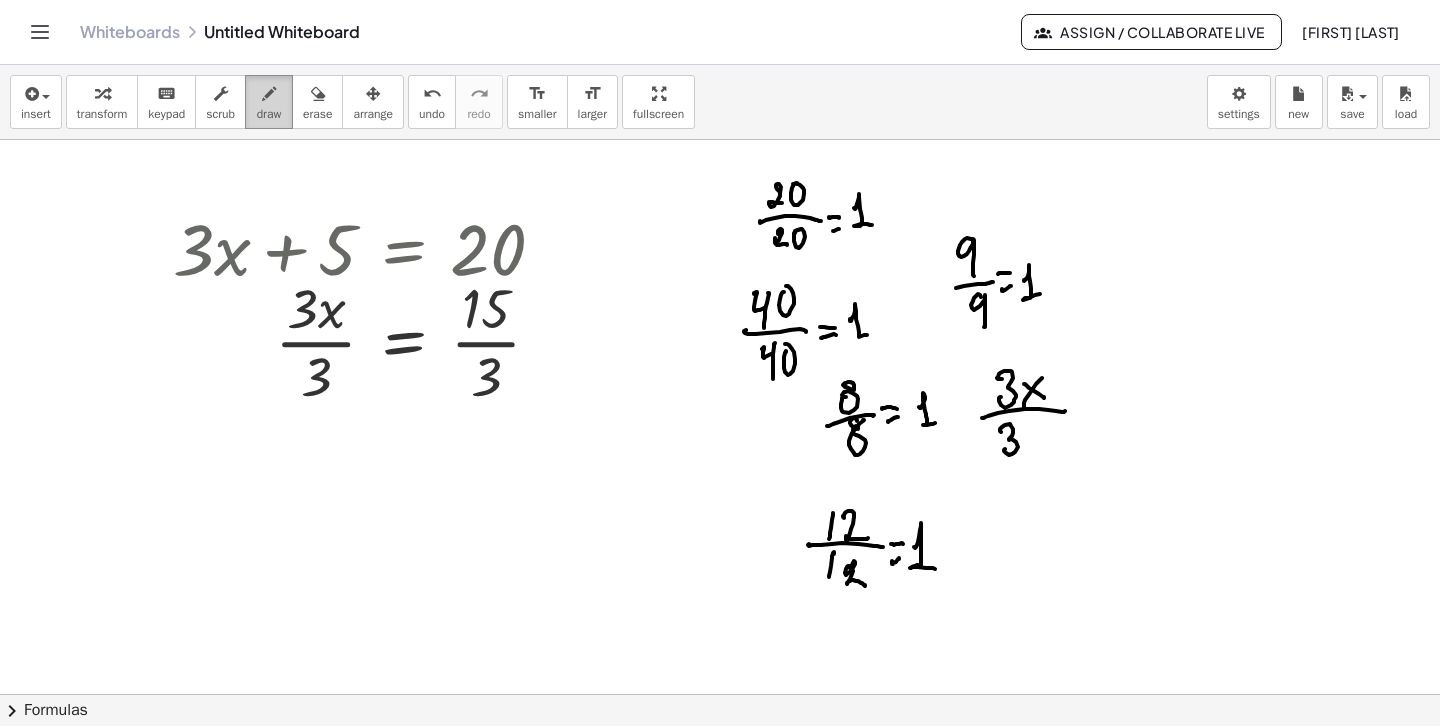 drag, startPoint x: 296, startPoint y: 105, endPoint x: 288, endPoint y: 127, distance: 23.409399 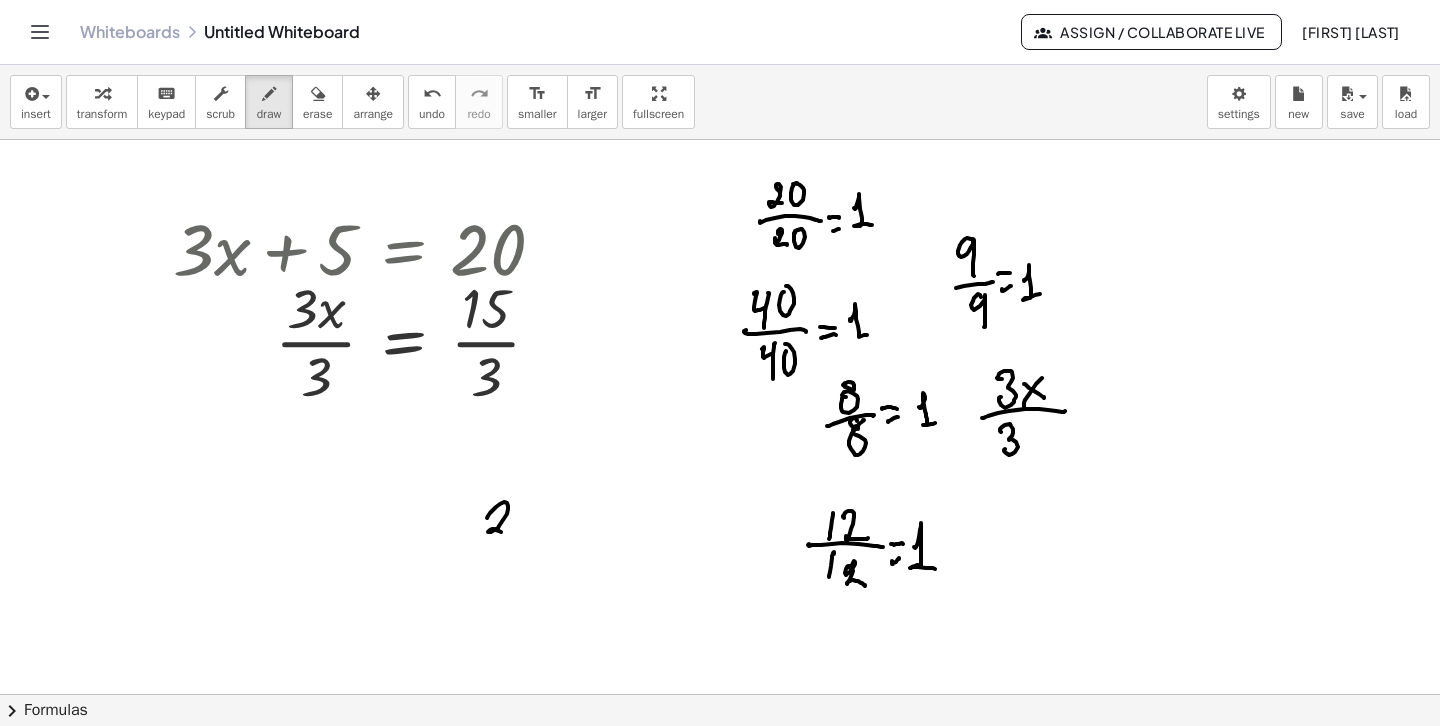 drag, startPoint x: 508, startPoint y: 506, endPoint x: 515, endPoint y: 531, distance: 25.96151 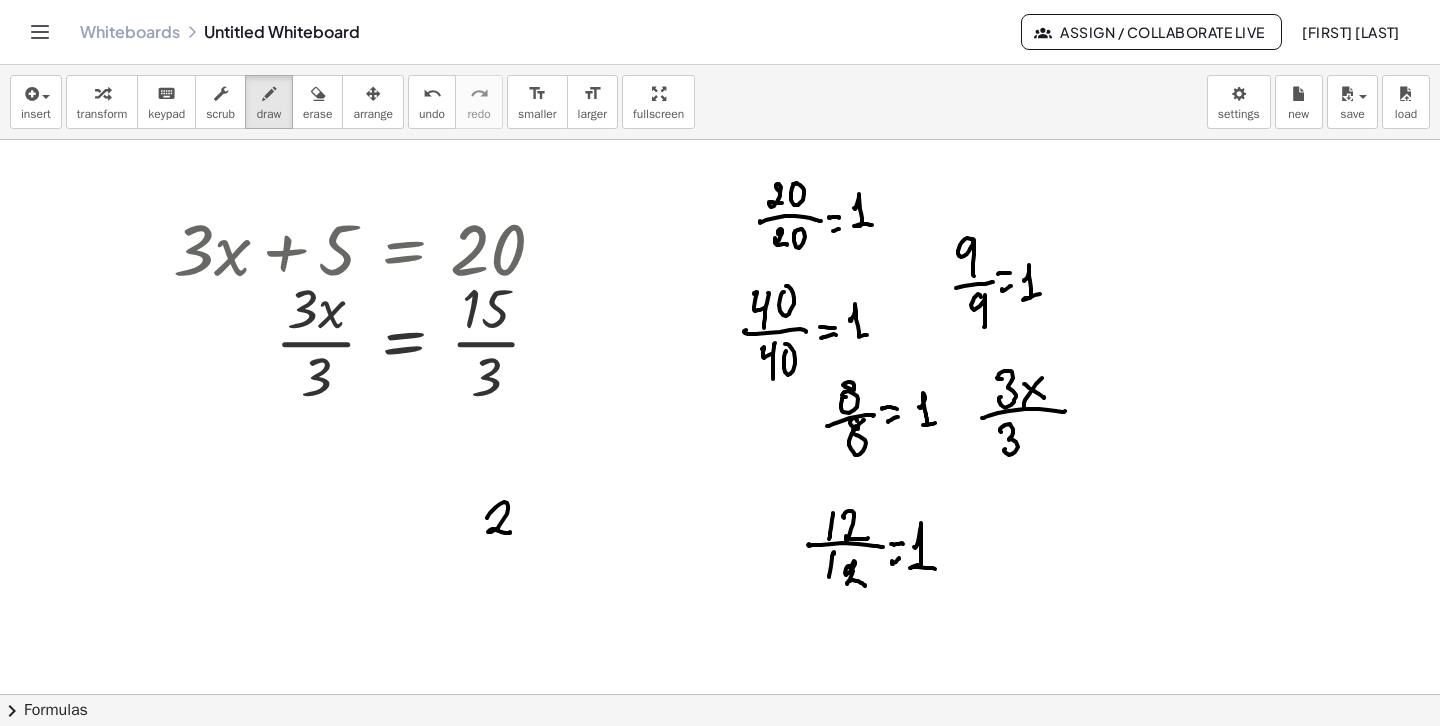 drag, startPoint x: 518, startPoint y: 523, endPoint x: 530, endPoint y: 530, distance: 13.892444 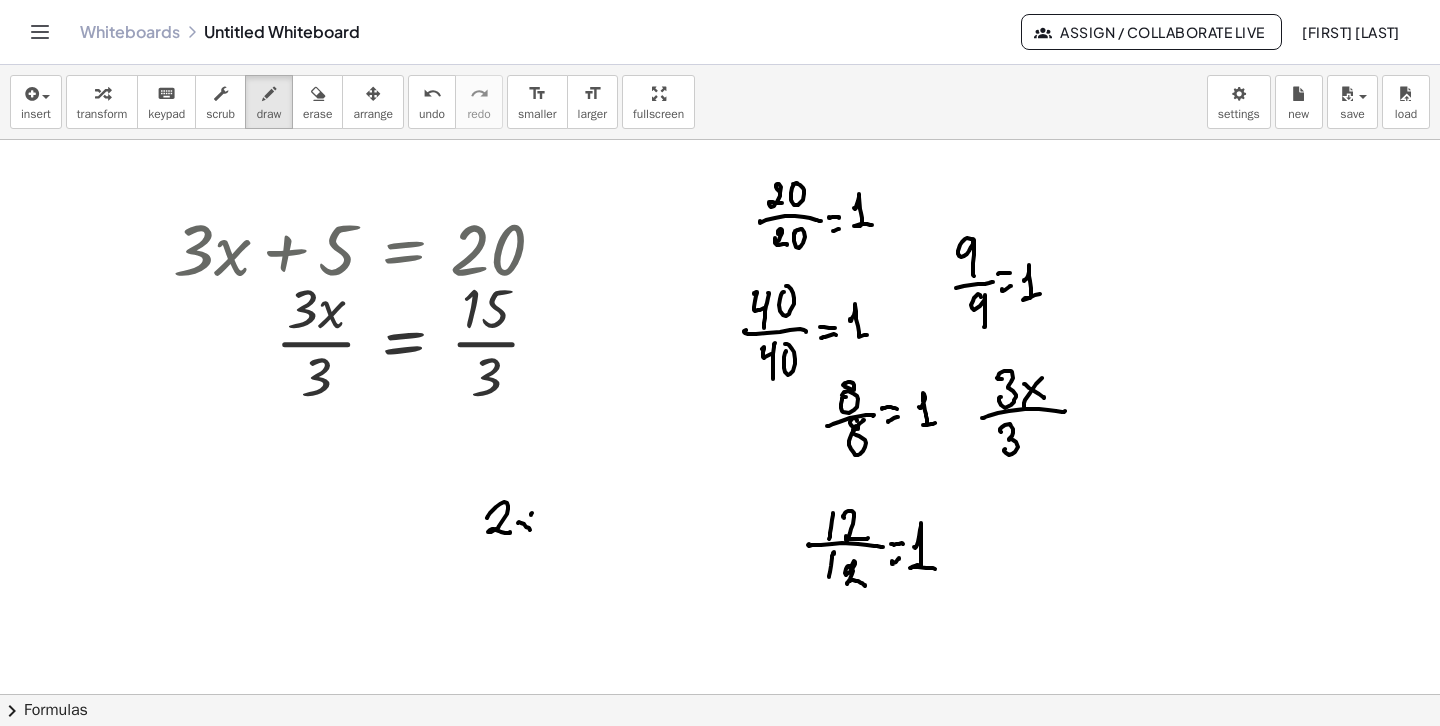 drag, startPoint x: 531, startPoint y: 515, endPoint x: 520, endPoint y: 538, distance: 25.495098 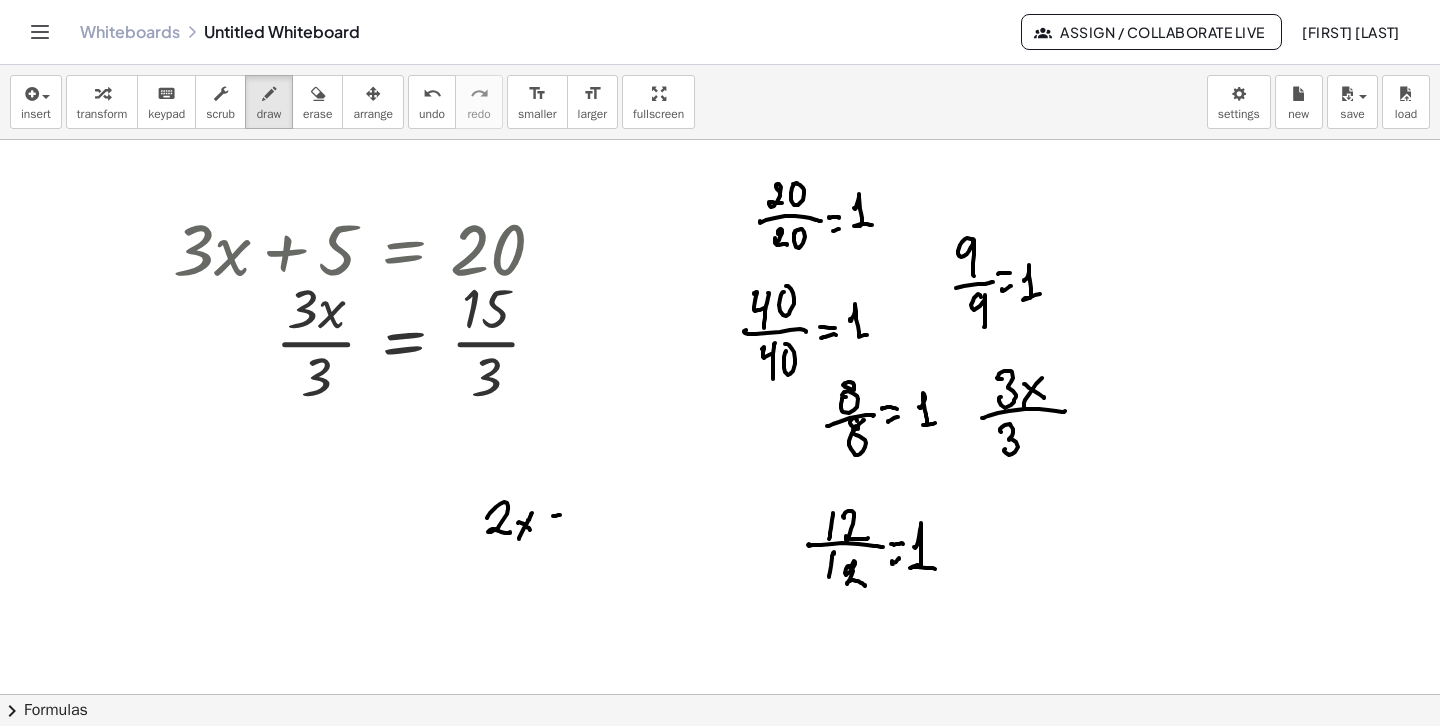 drag, startPoint x: 558, startPoint y: 515, endPoint x: 558, endPoint y: 527, distance: 12 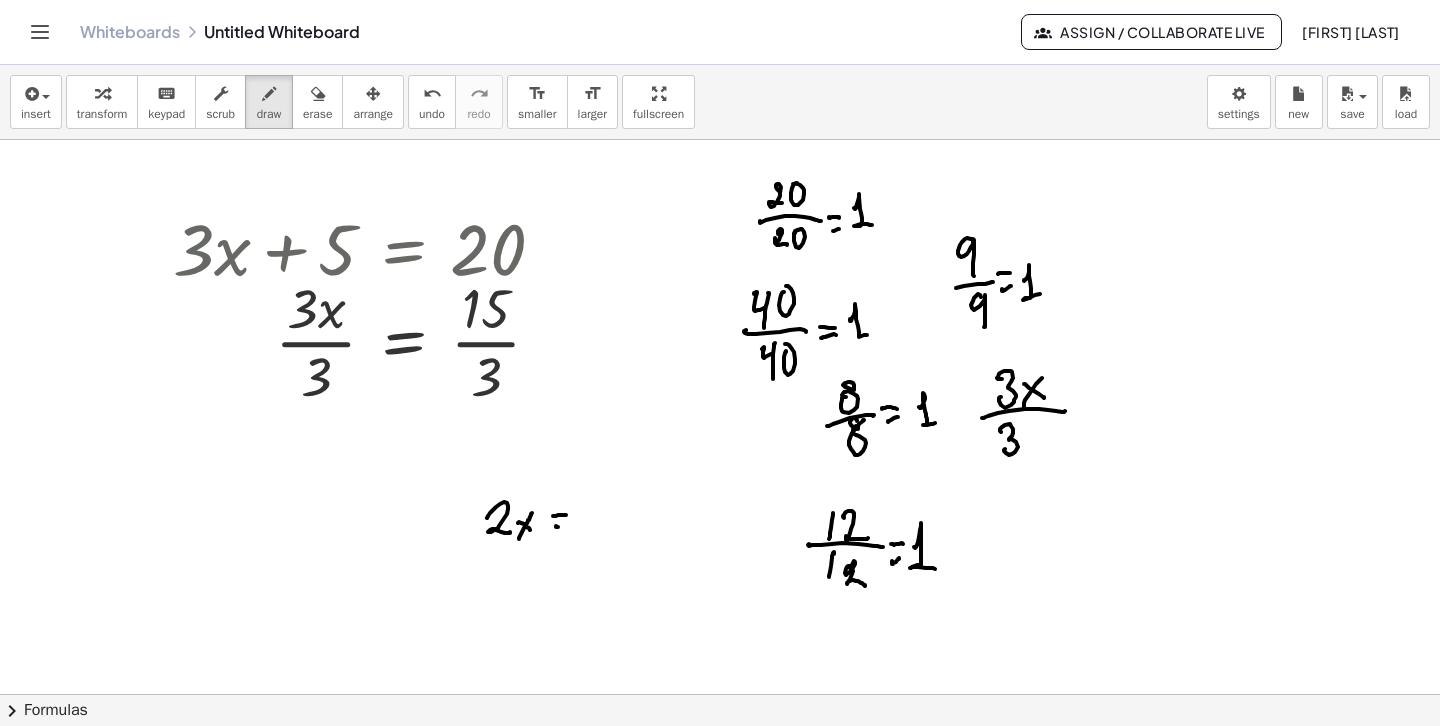 drag, startPoint x: 558, startPoint y: 527, endPoint x: 593, endPoint y: 523, distance: 35.22783 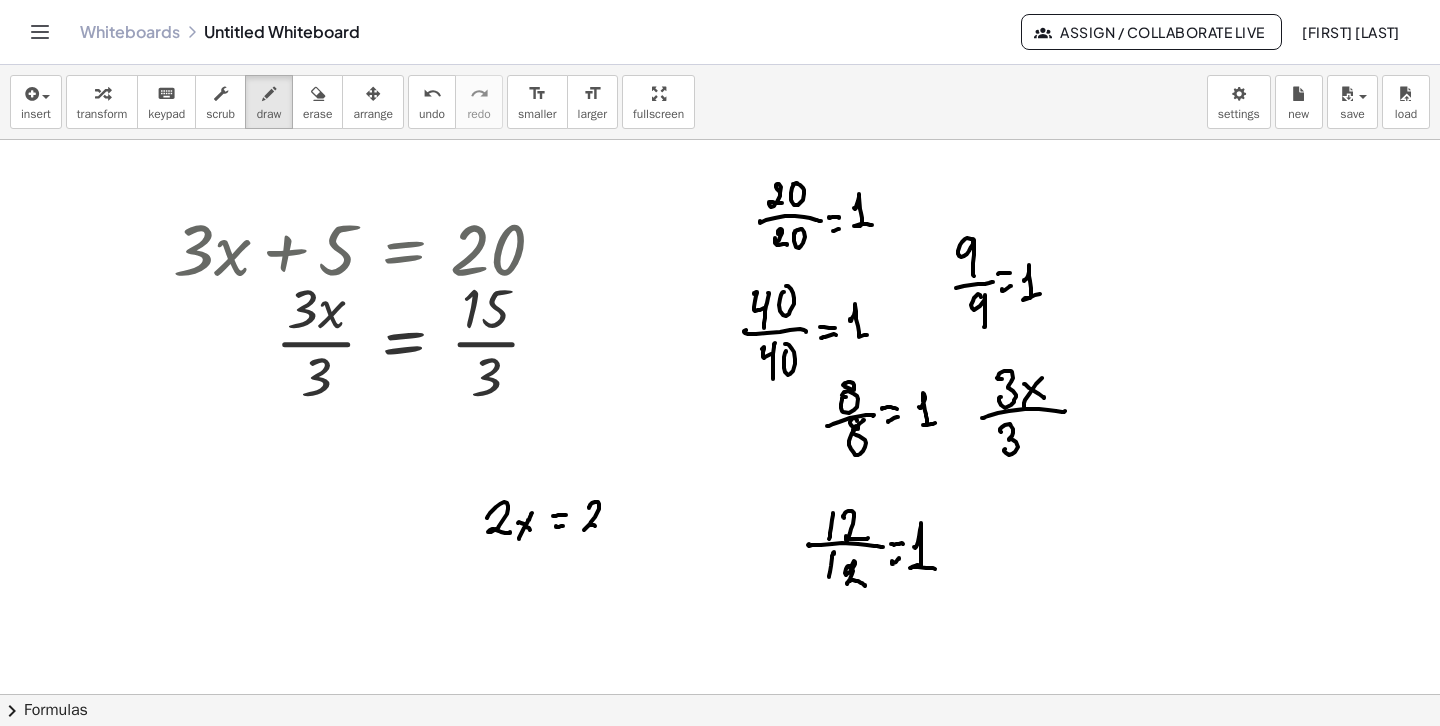 drag, startPoint x: 589, startPoint y: 508, endPoint x: 616, endPoint y: 505, distance: 27.166155 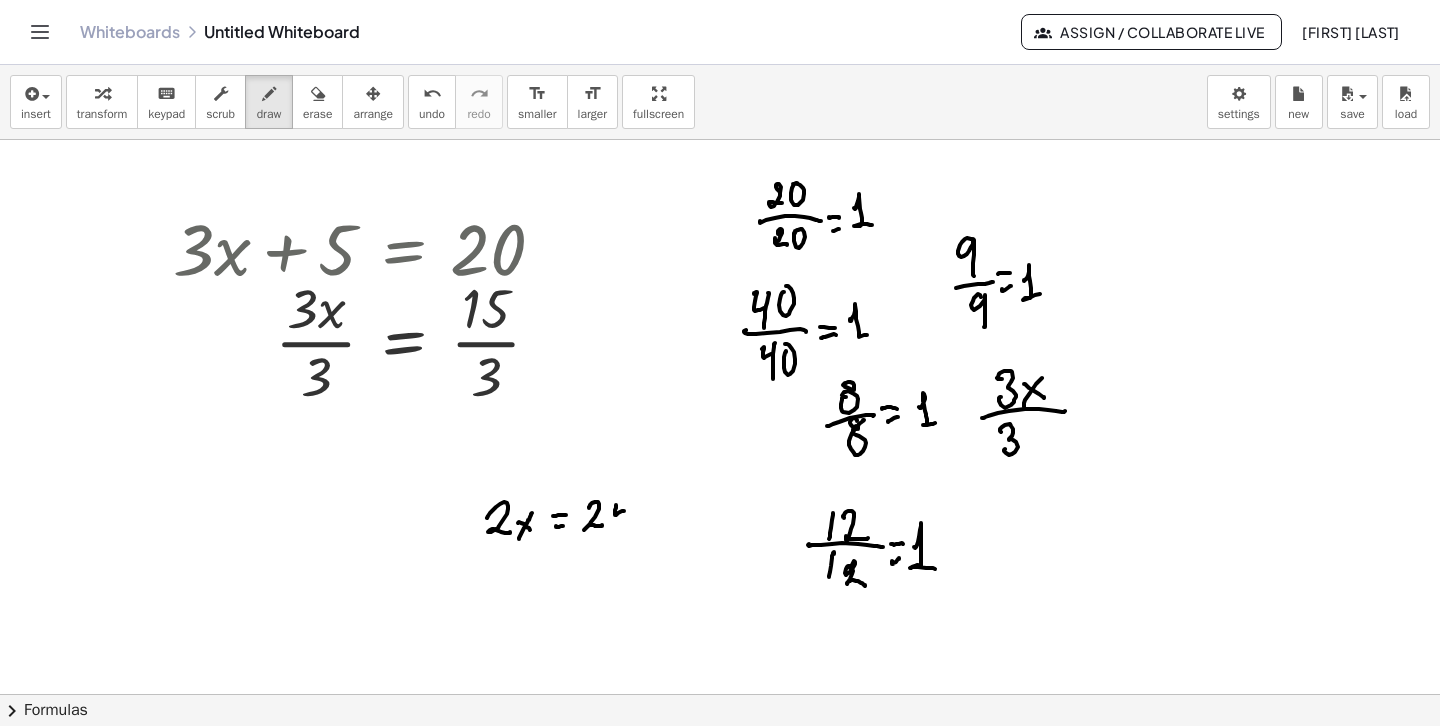 drag, startPoint x: 616, startPoint y: 505, endPoint x: 632, endPoint y: 510, distance: 16.763054 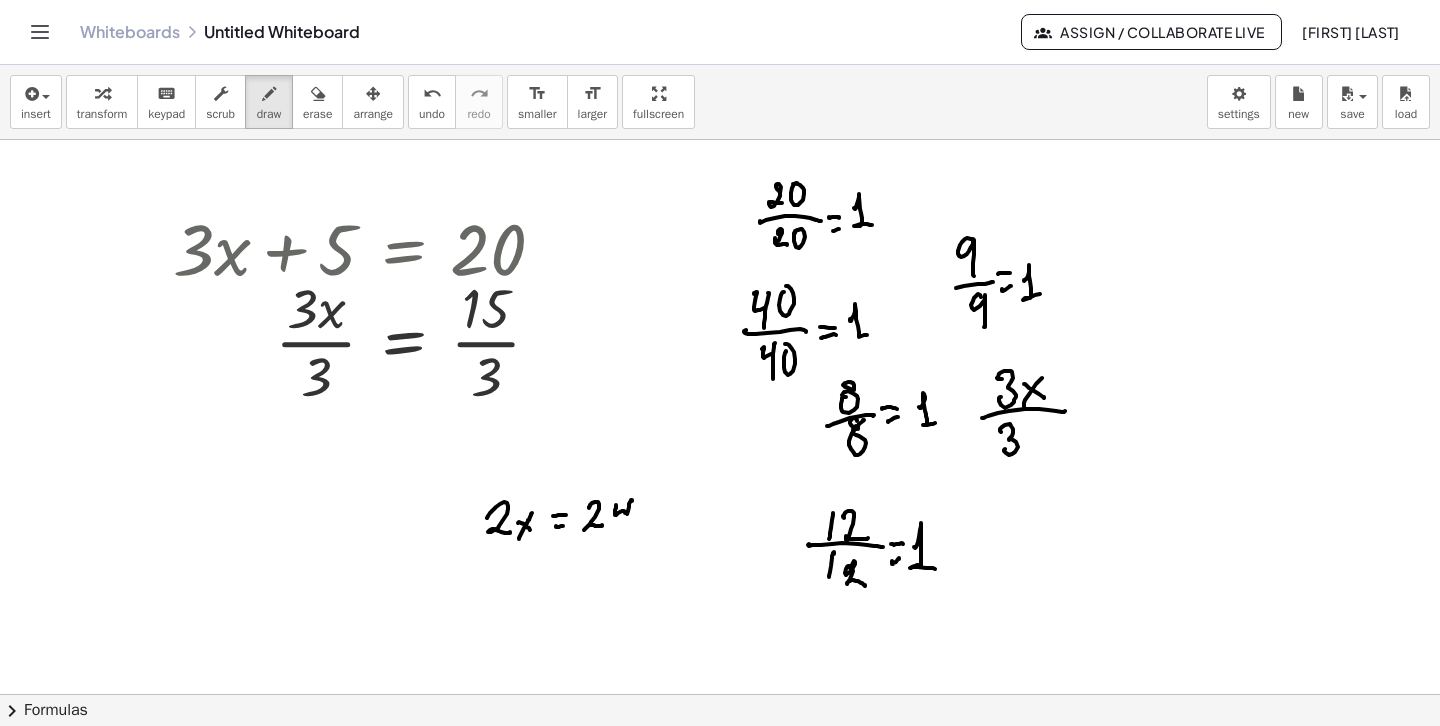 drag, startPoint x: 627, startPoint y: 514, endPoint x: 625, endPoint y: 536, distance: 22.090721 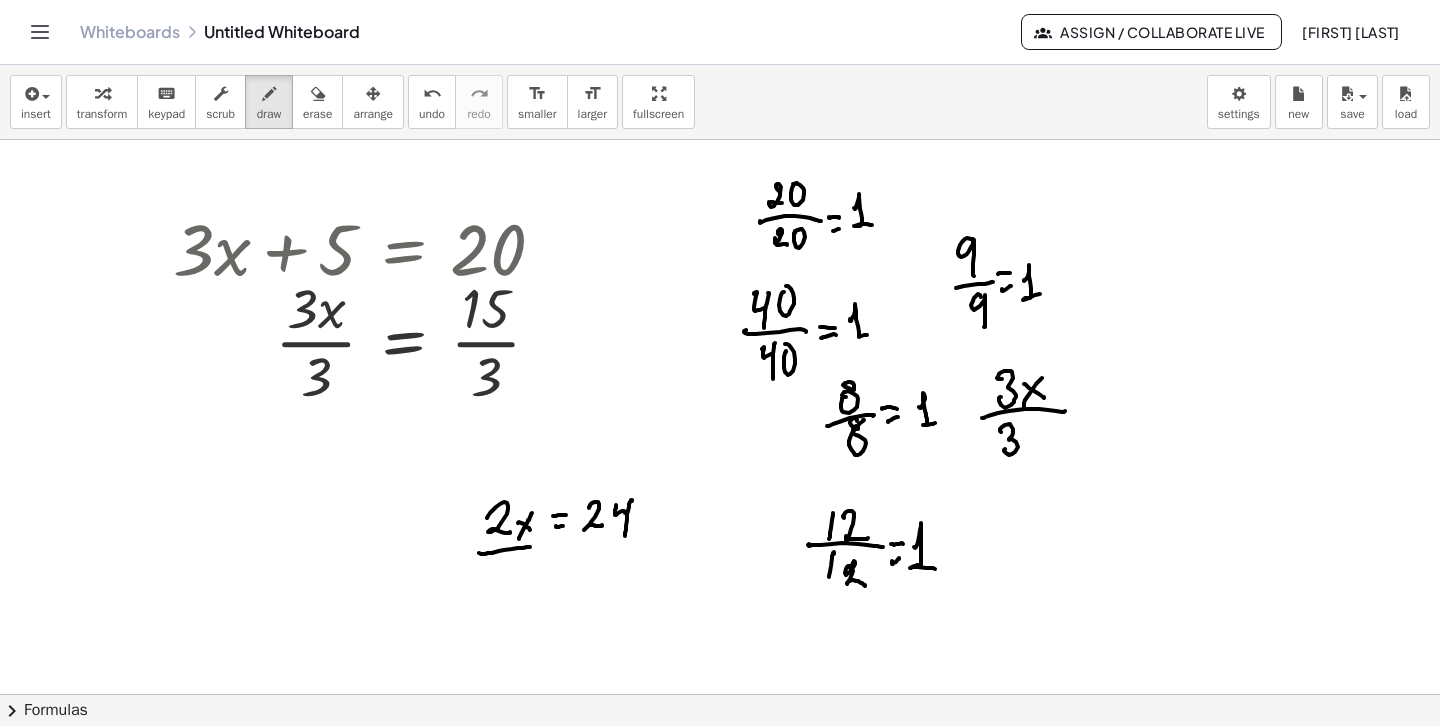 drag, startPoint x: 504, startPoint y: 550, endPoint x: 532, endPoint y: 547, distance: 28.160255 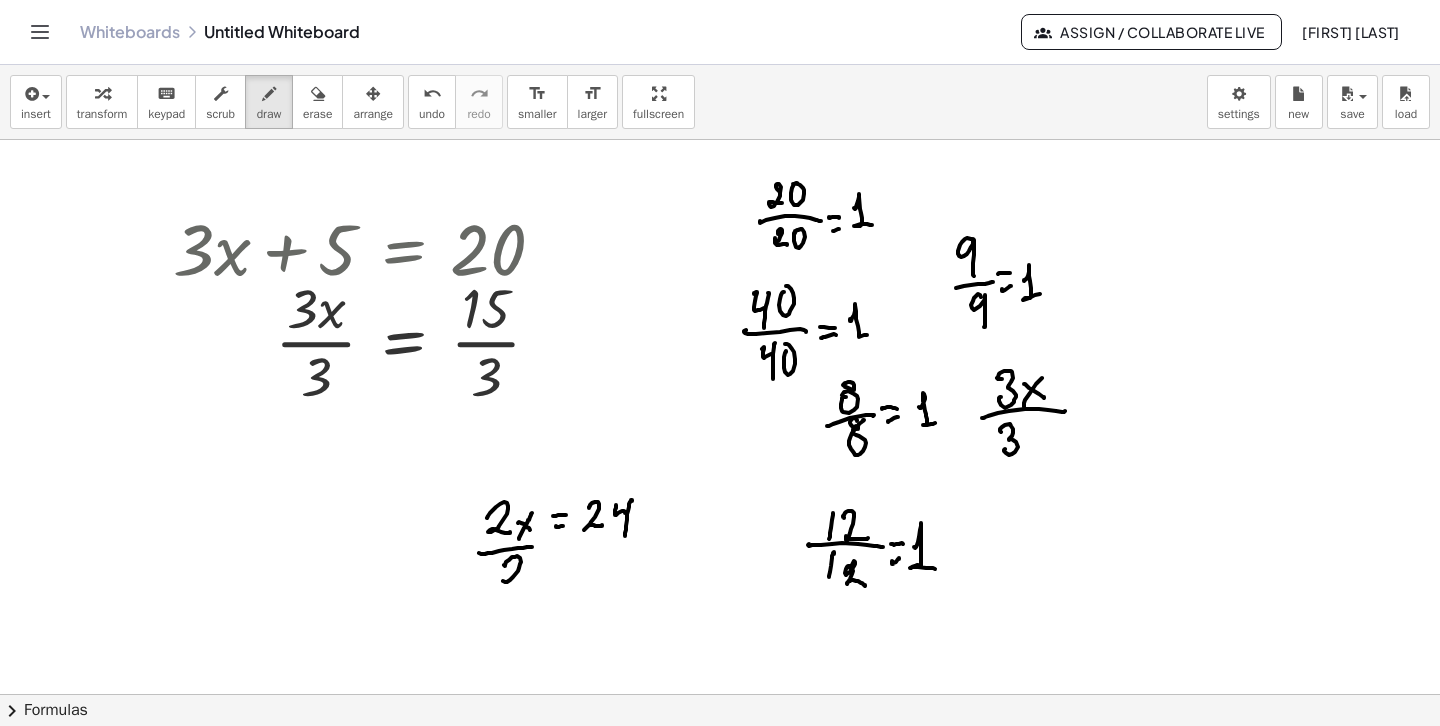 drag, startPoint x: 505, startPoint y: 565, endPoint x: 528, endPoint y: 579, distance: 26.925823 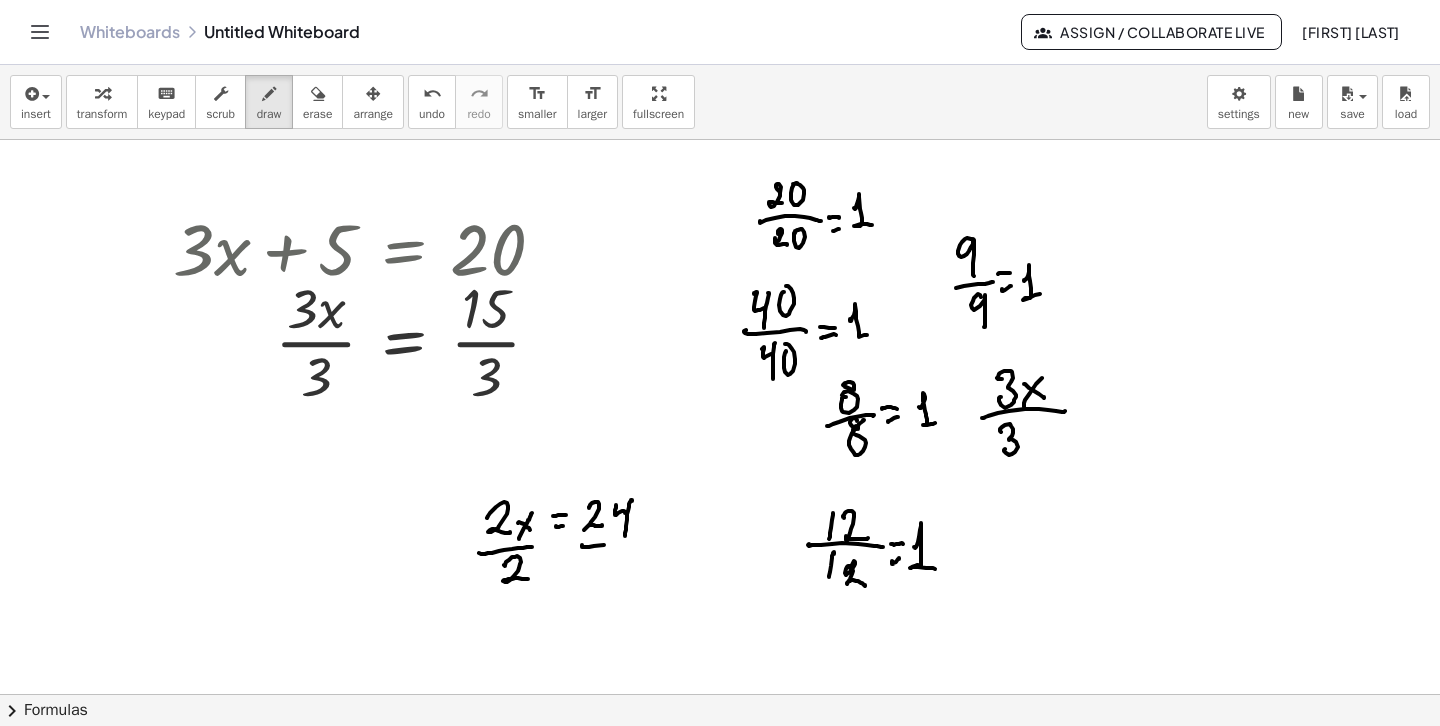 drag, startPoint x: 584, startPoint y: 547, endPoint x: 628, endPoint y: 551, distance: 44.181442 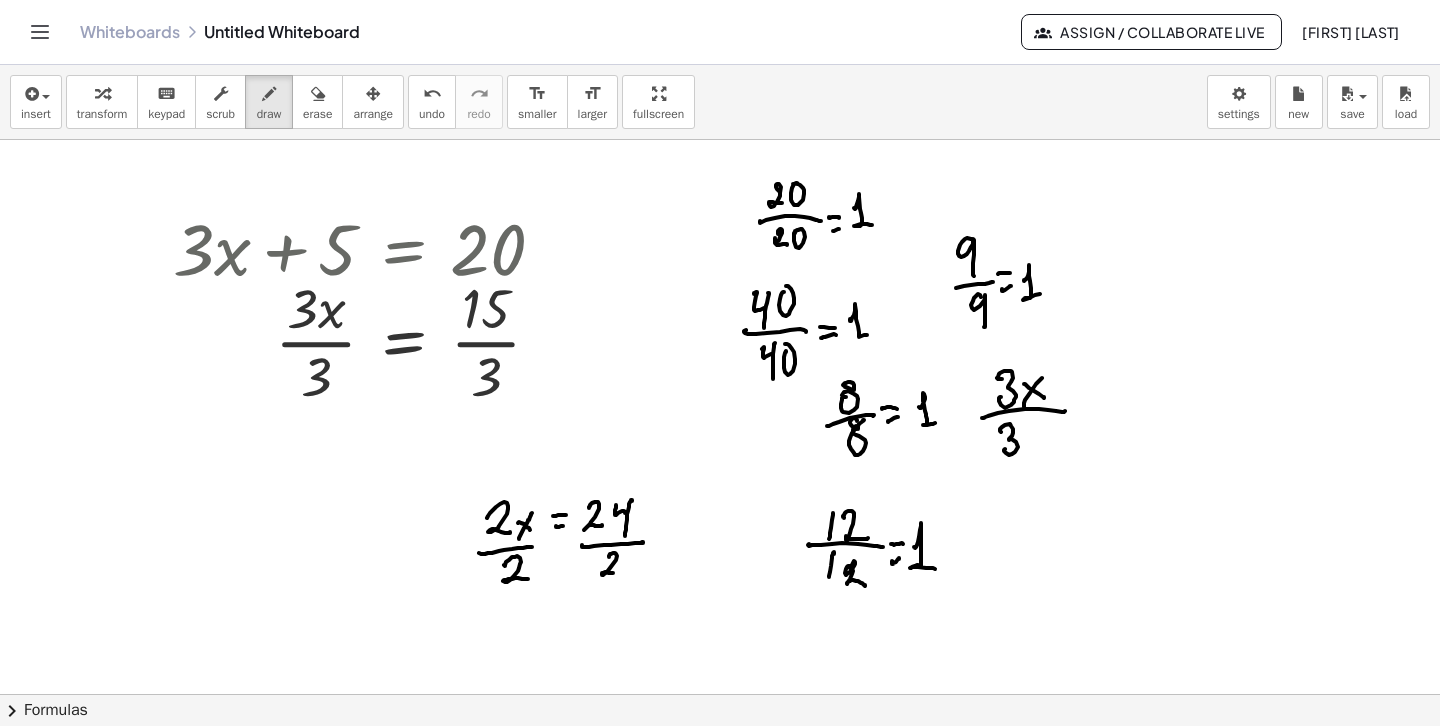 drag, startPoint x: 609, startPoint y: 557, endPoint x: 623, endPoint y: 575, distance: 22.803509 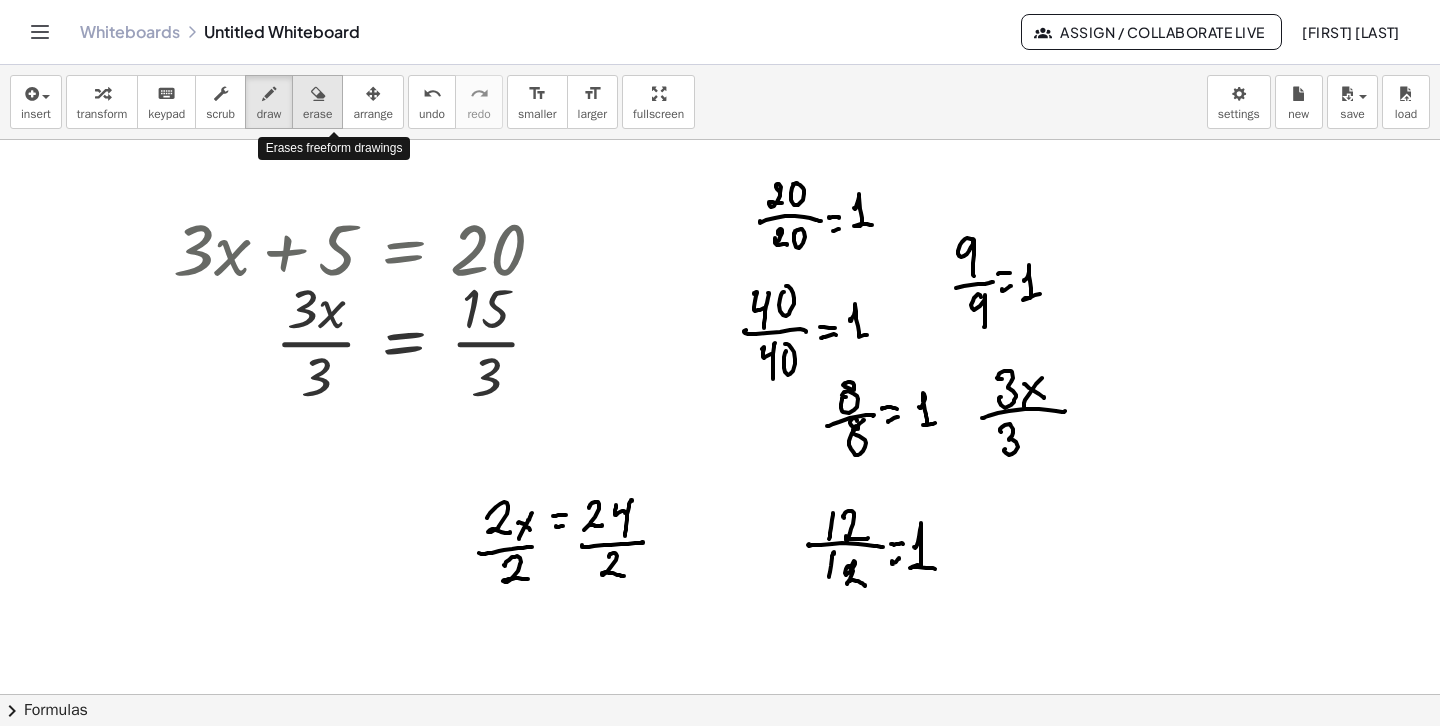 click on "erase" at bounding box center (317, 102) 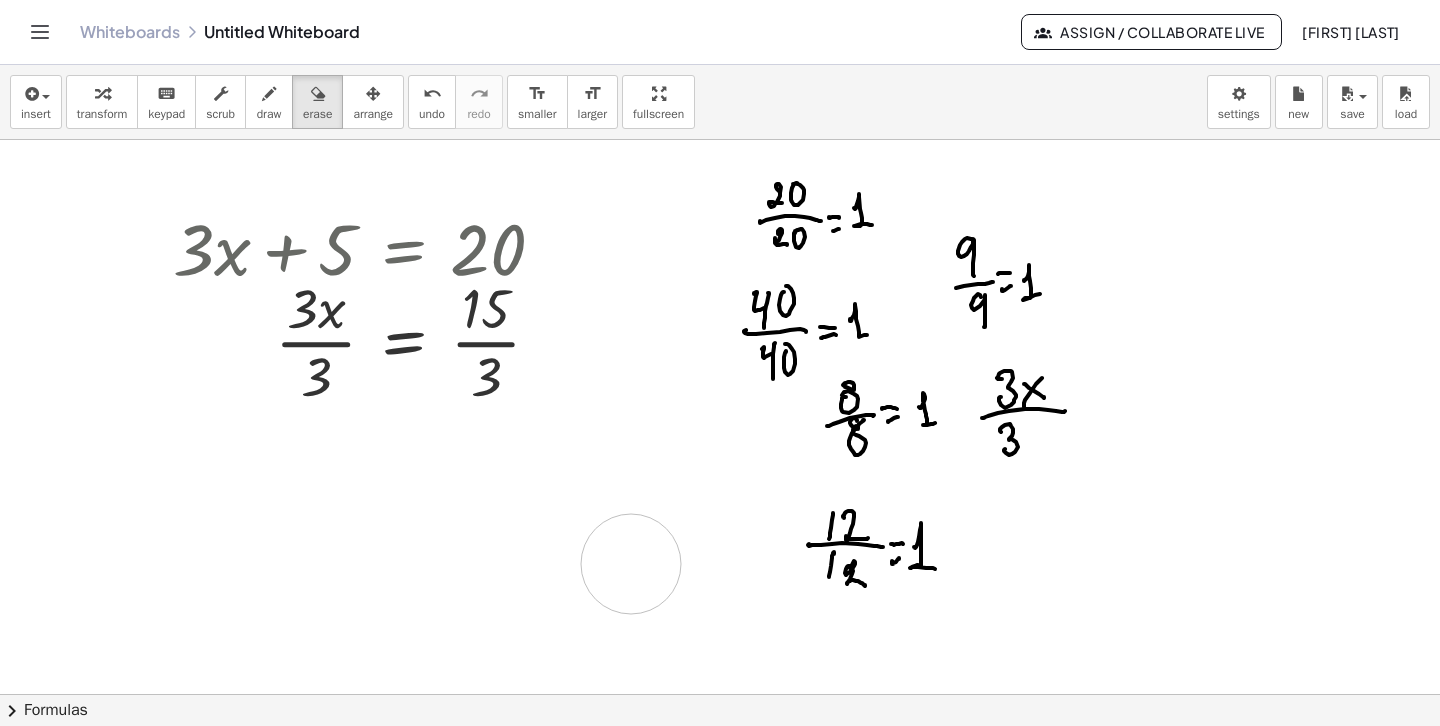 drag, startPoint x: 485, startPoint y: 524, endPoint x: 712, endPoint y: 549, distance: 228.3725 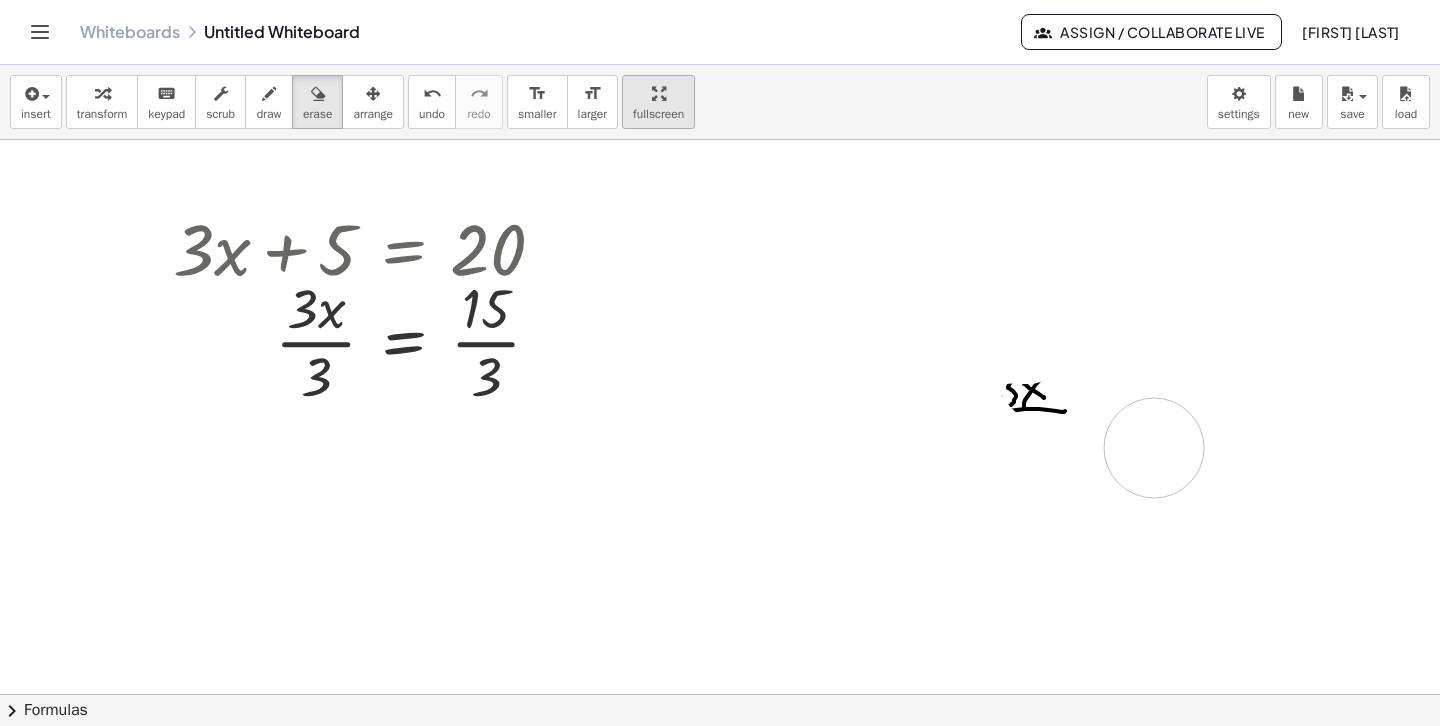 drag, startPoint x: 712, startPoint y: 549, endPoint x: 717, endPoint y: 100, distance: 449.02783 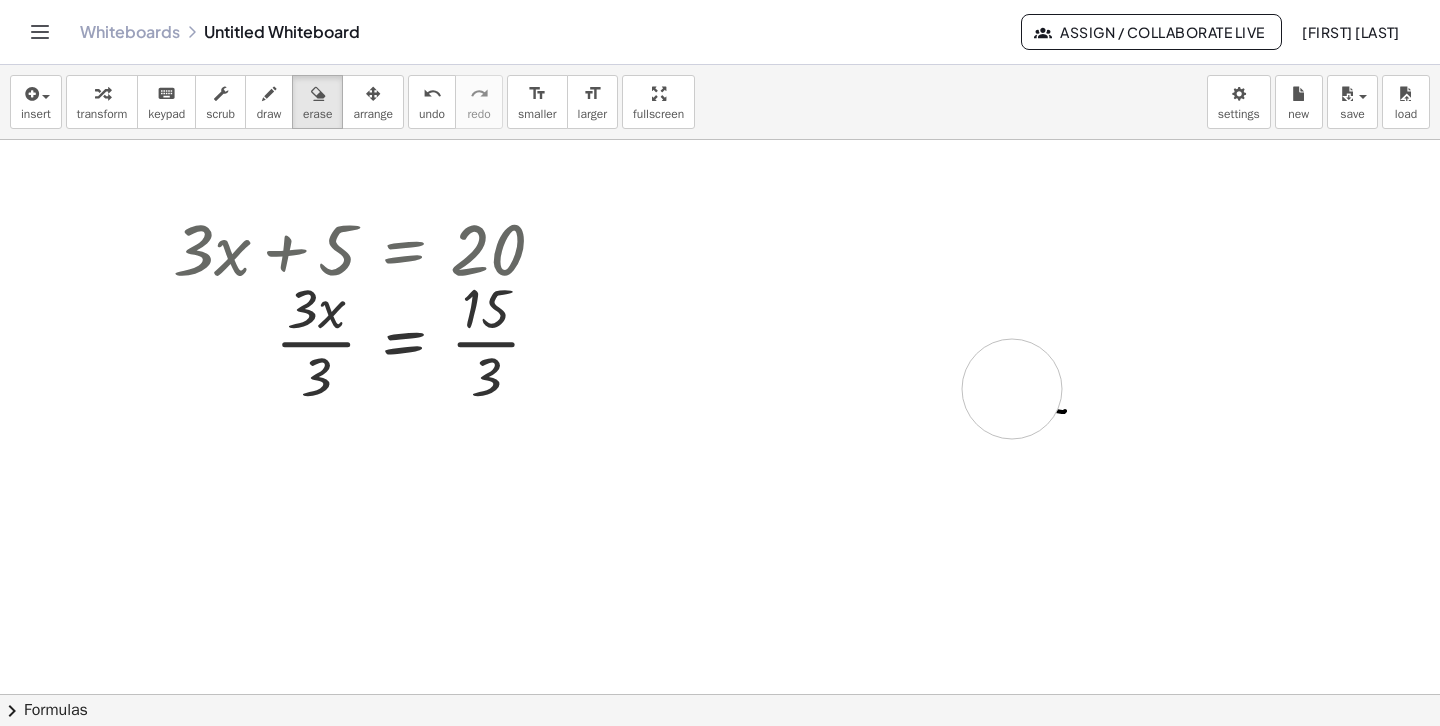 drag, startPoint x: 1012, startPoint y: 389, endPoint x: 1033, endPoint y: 417, distance: 35 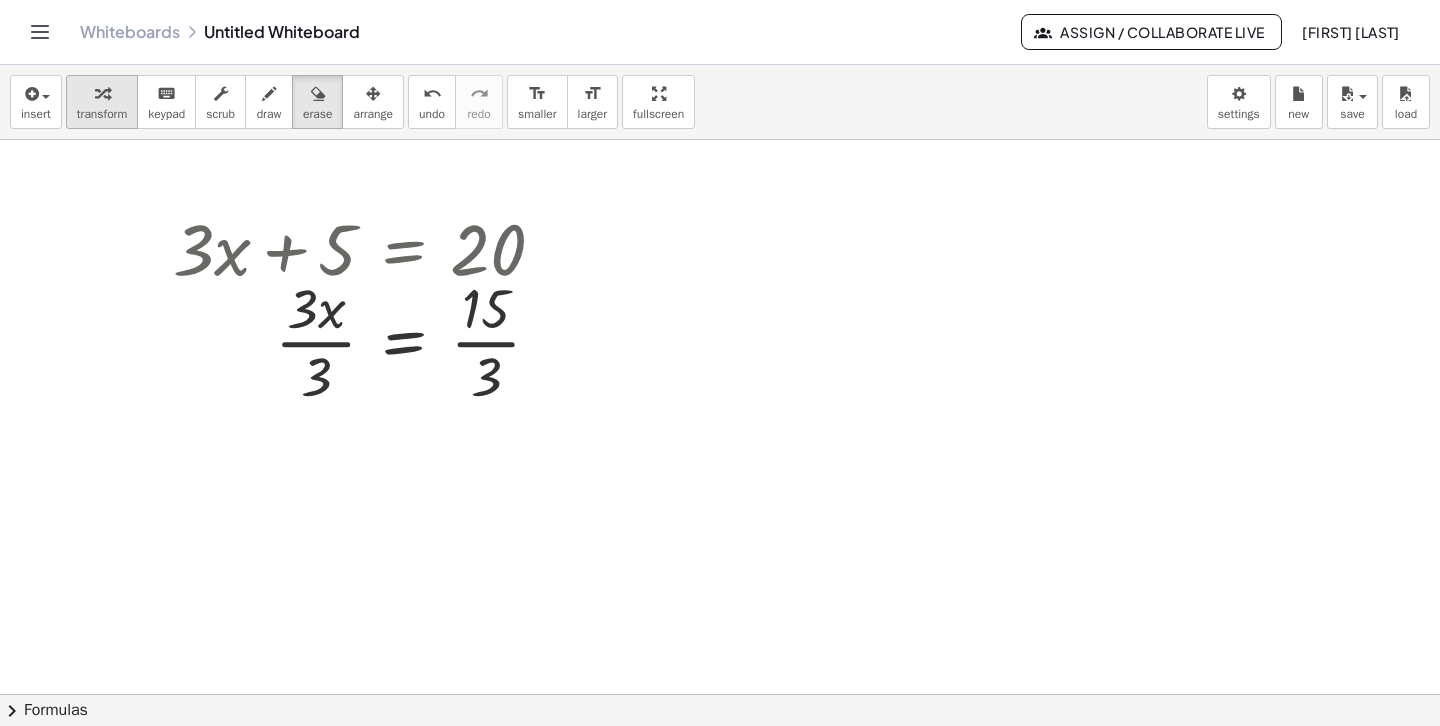 drag, startPoint x: 107, startPoint y: 109, endPoint x: 93, endPoint y: 124, distance: 20.518284 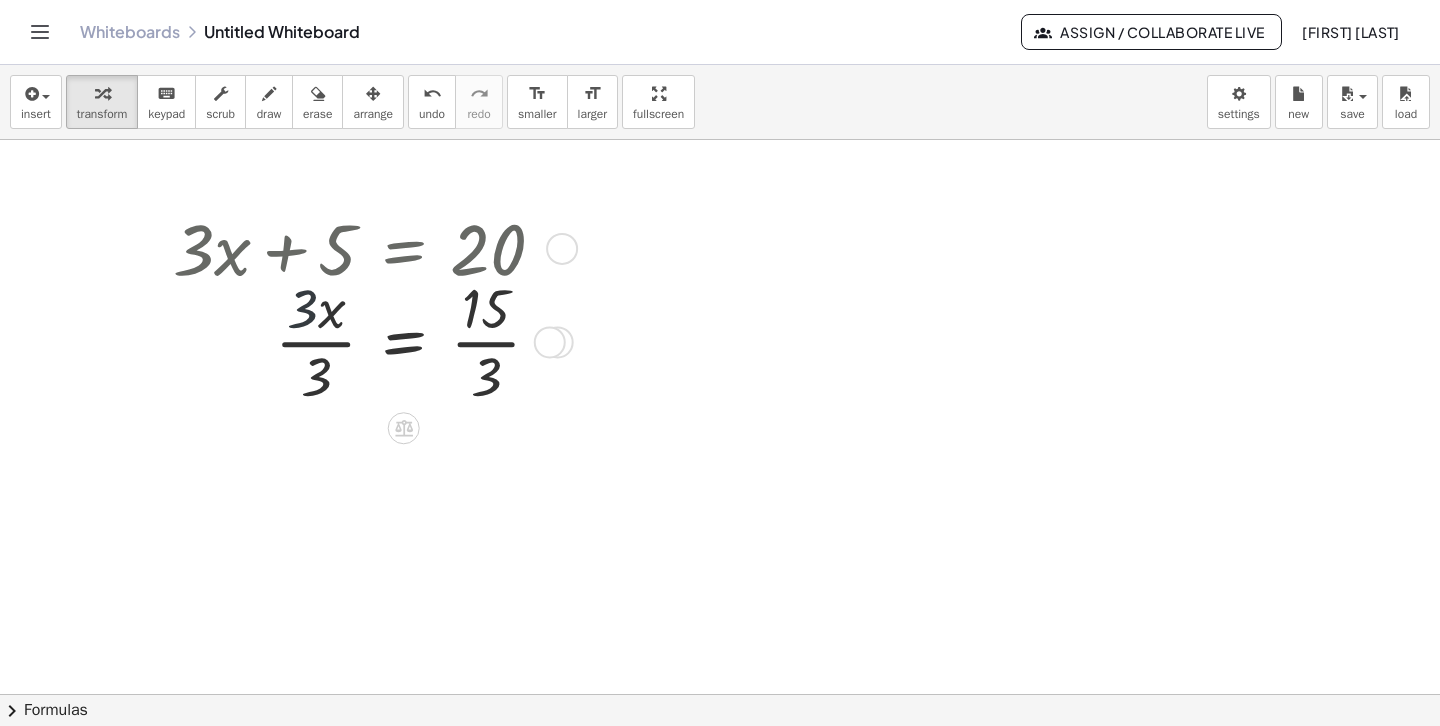 drag, startPoint x: 304, startPoint y: 316, endPoint x: 305, endPoint y: 337, distance: 21.023796 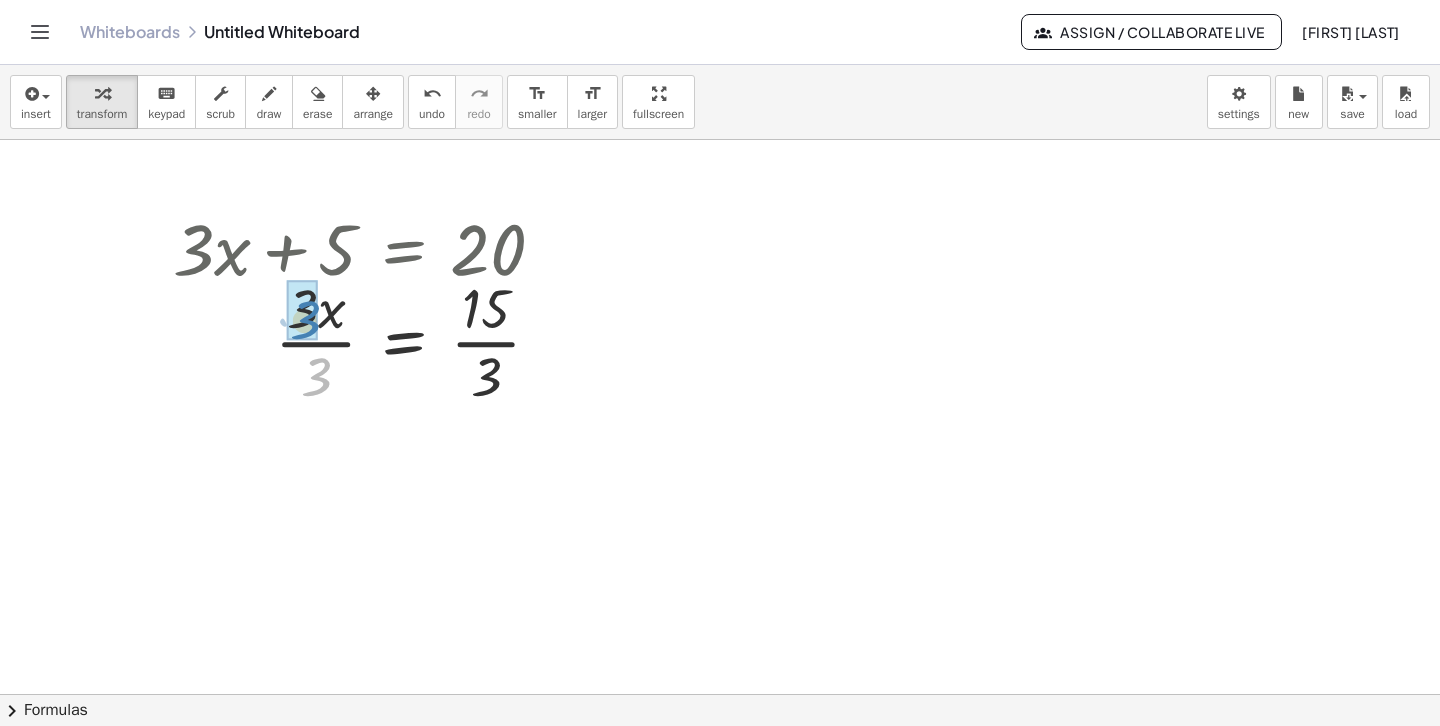 drag, startPoint x: 318, startPoint y: 384, endPoint x: 307, endPoint y: 327, distance: 58.0517 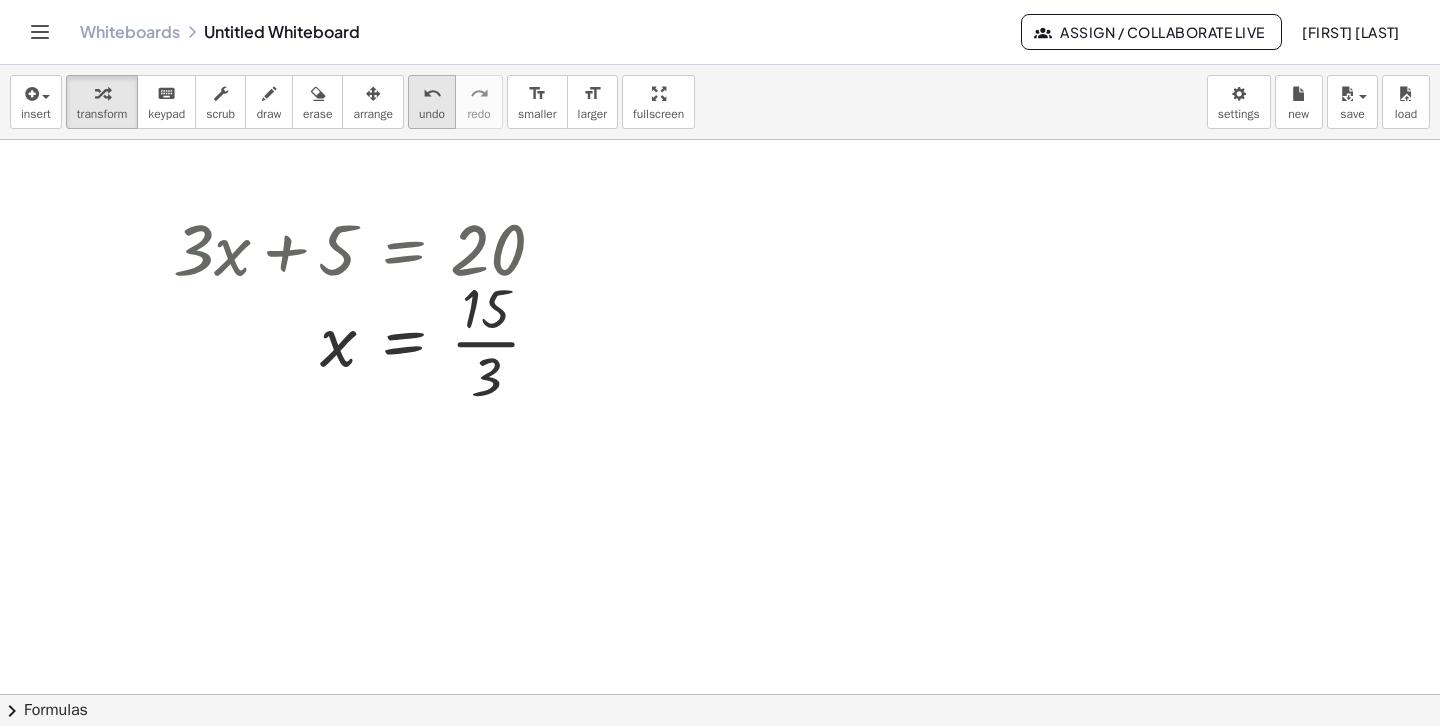 click on "undo" at bounding box center (432, 94) 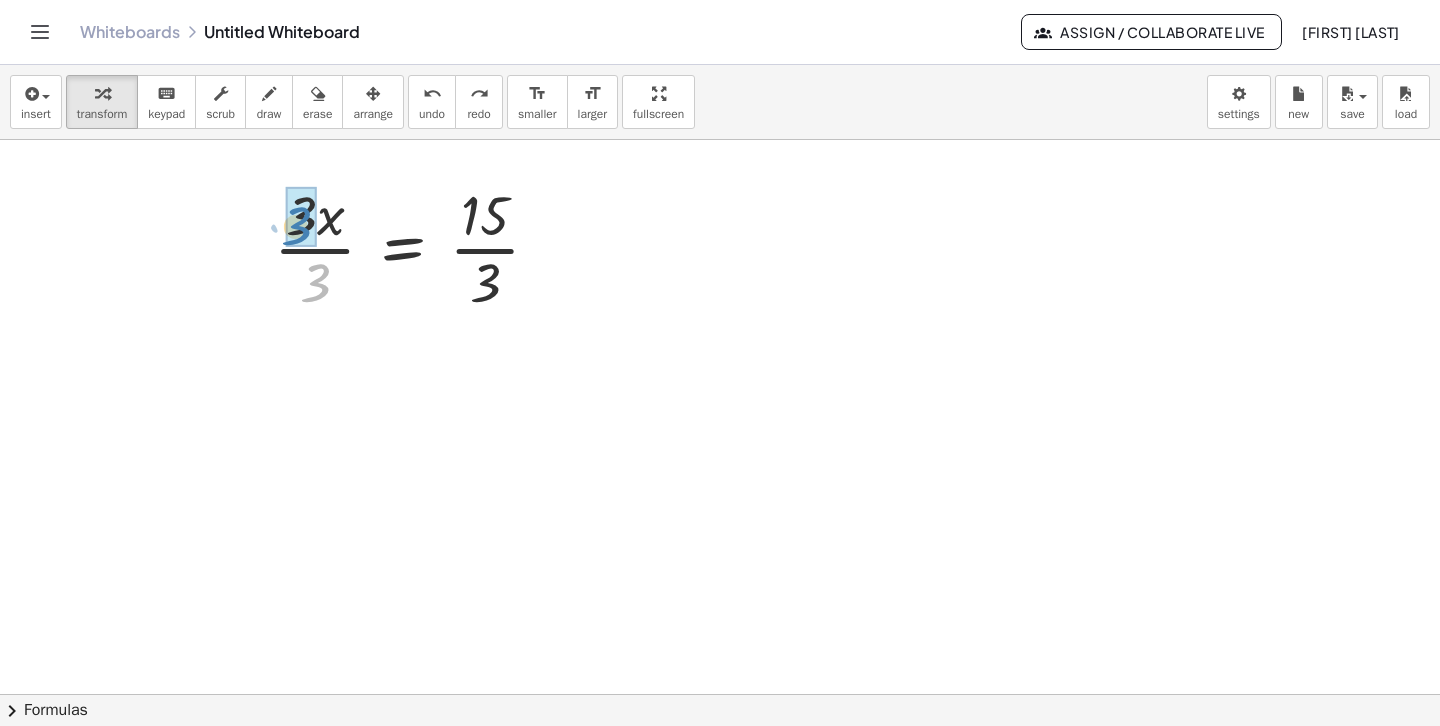 drag, startPoint x: 317, startPoint y: 289, endPoint x: 298, endPoint y: 232, distance: 60.083275 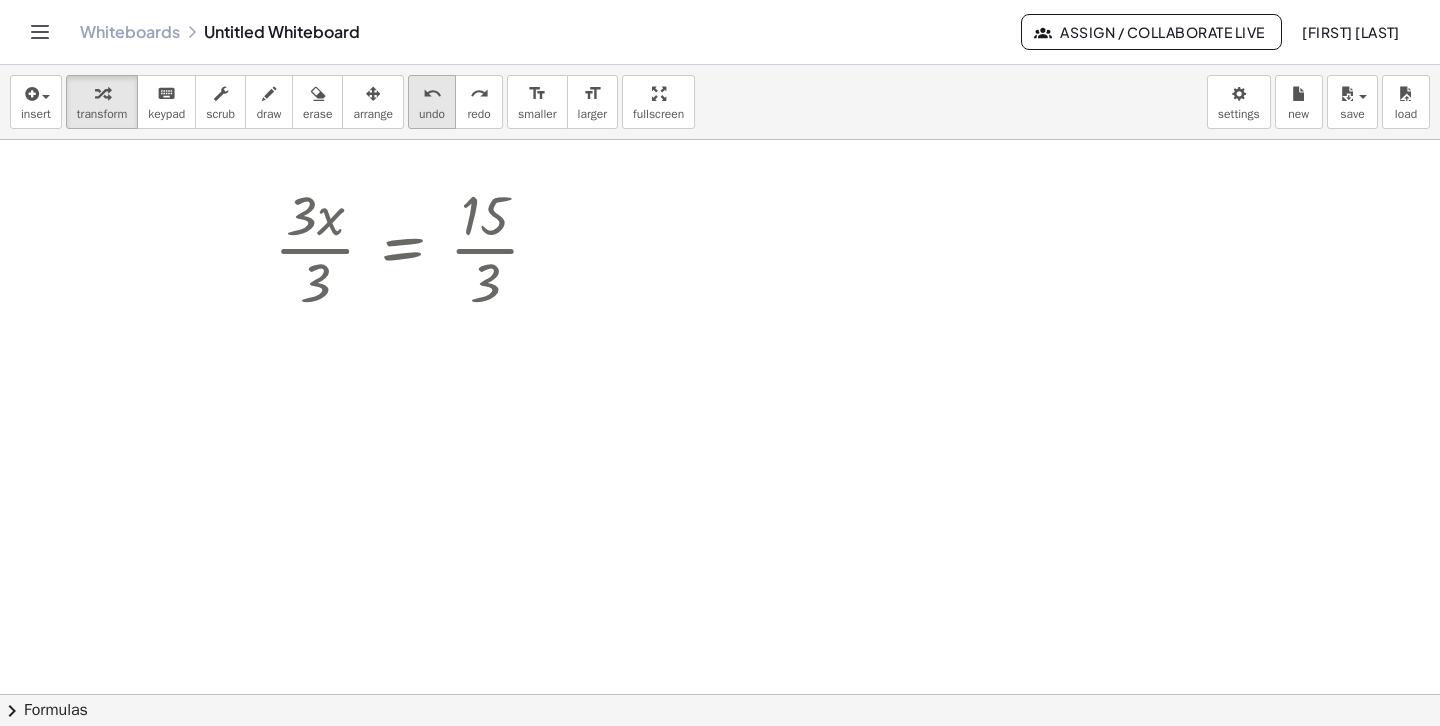 click on "undo" at bounding box center (432, 114) 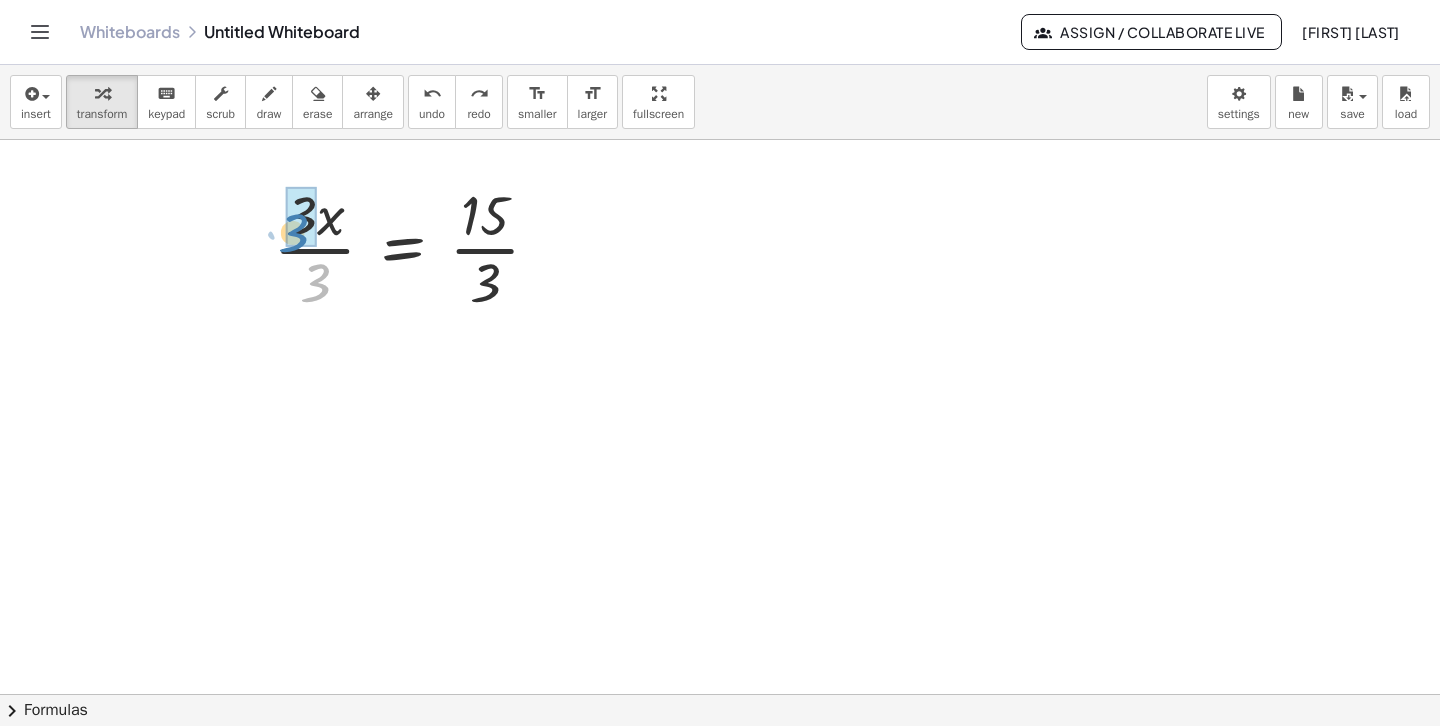drag, startPoint x: 336, startPoint y: 303, endPoint x: 314, endPoint y: 251, distance: 56.462376 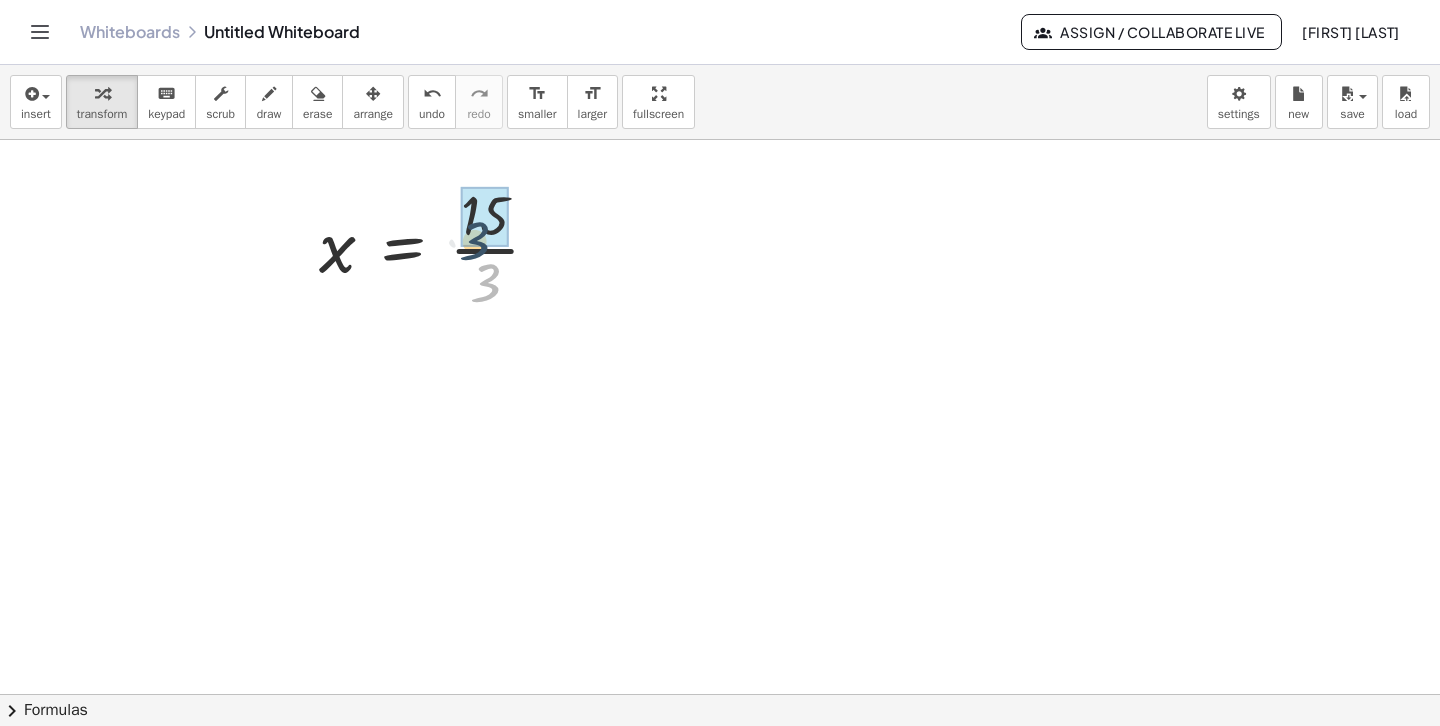 drag, startPoint x: 491, startPoint y: 288, endPoint x: 479, endPoint y: 229, distance: 60.207973 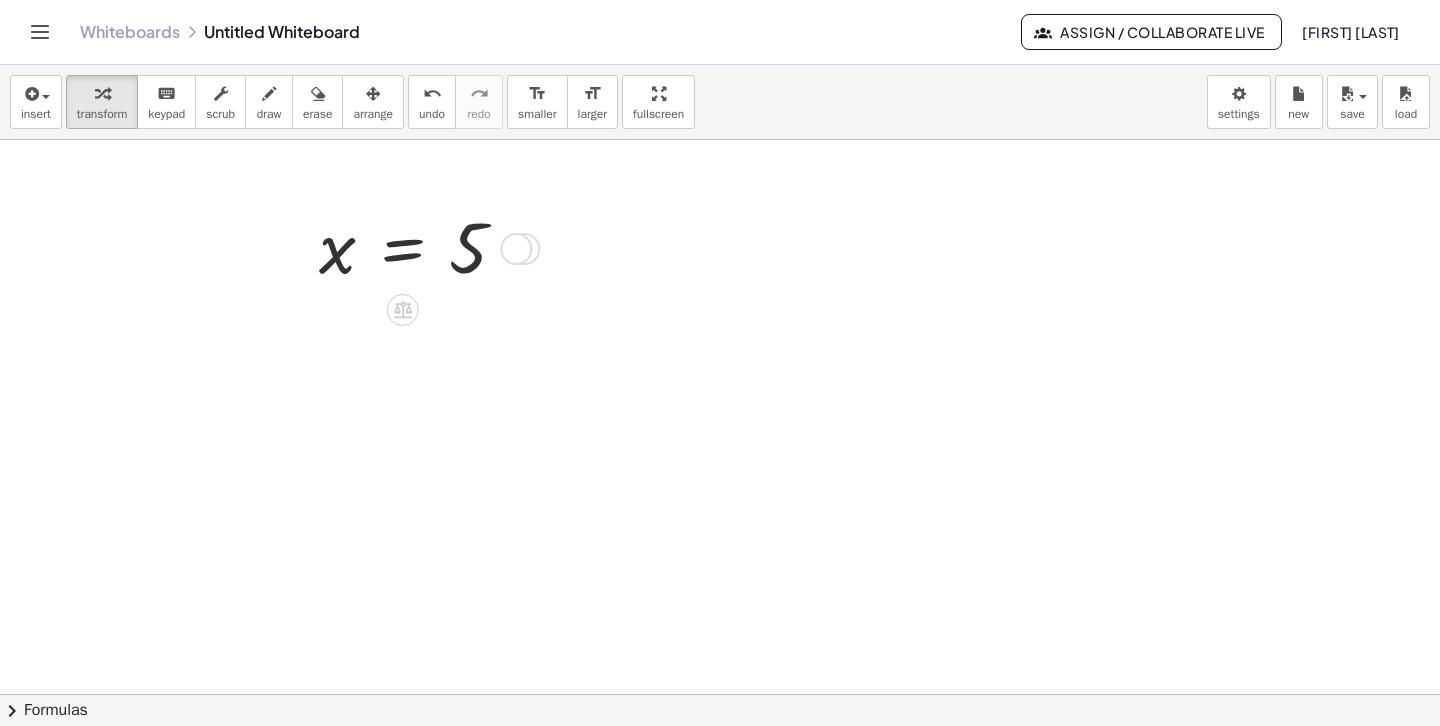 click at bounding box center (421, 247) 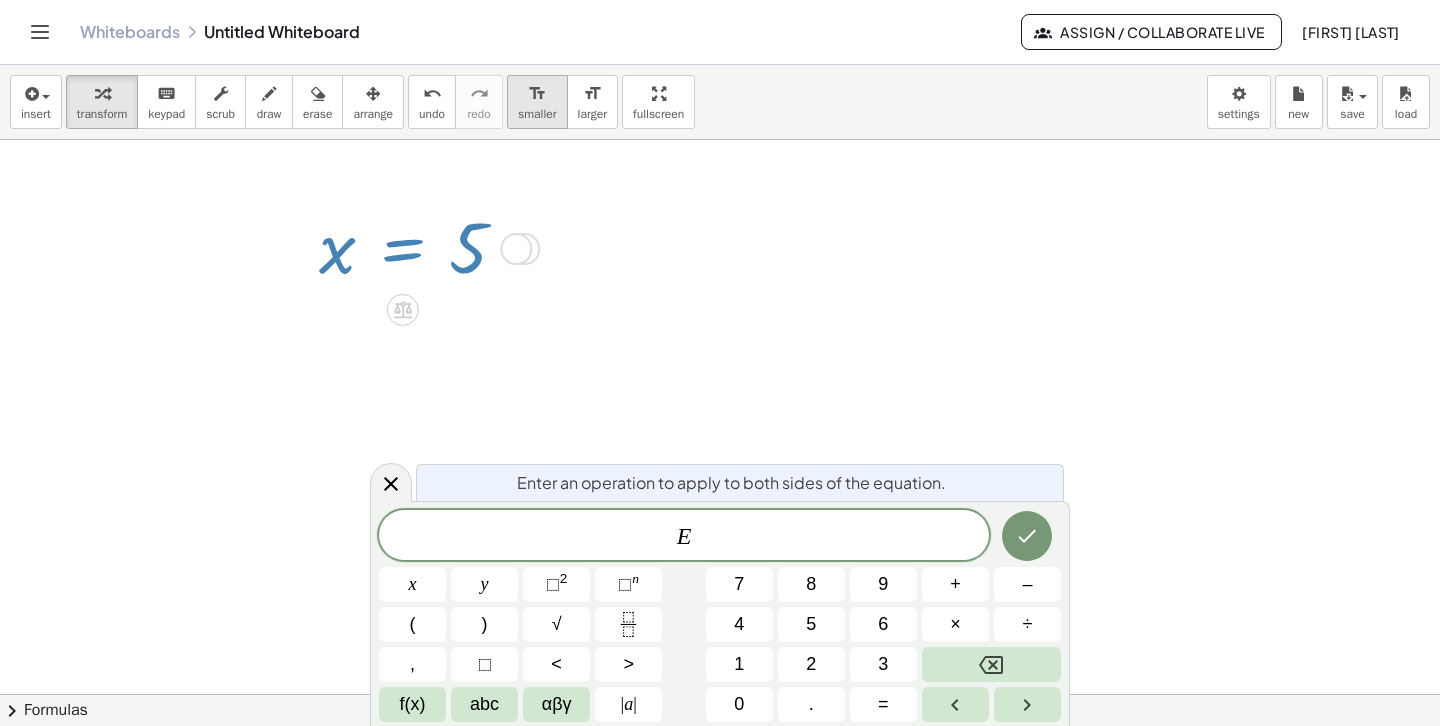 click on "insert select one: Math Expression Function Text Youtube Video Graphing Geometry Geometry 3D transform keyboard keypad scrub draw erase arrange undo undo redo redo format_size smaller format_size larger fullscreen load   save new settings + · 3 · x + 5 = 20 + · 3 · x + 5 − 5 = + 20 − 5 + · 3 · x + 0 = + 20 − 5 · 3 · x = + 20 − 5 · 3 · x = 15 · 3 · x · ⬚ = · 15 · ⬚ · 3 · x · 3 = · 15 · 3 x = · 15 · 3 x = 5 × chevron_right  Formulas
Drag one side of a formula onto a highlighted expression on the canvas to apply it.
Quadratic Formula
+ · a · x 2 + · b · x + c = 0
⇔
x = · ( − b ± 2 √ ( + b 2 − · 4 · a · c ) ) · 2 · a
+ x 2 + · p · x + q = 0
⇔
x = − · p · 2 ± 2 (" at bounding box center [720, 395] 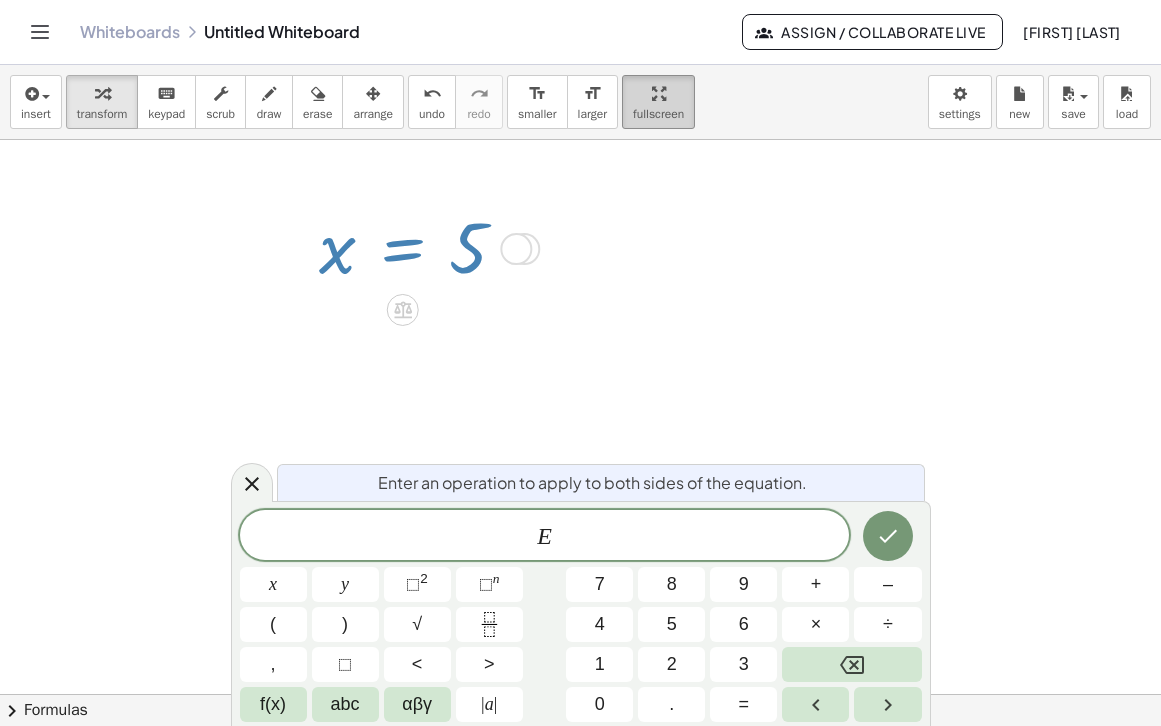 click on "Graspable Math Activities Get Started Activity Bank Assigned Work Classes Whiteboards Go Premium! Reference Account v1.28.3 | Privacy policy © 2025 | Graspable, Inc. Whiteboards Untitled Whiteboard Assign / Collaborate Live  [FIRST] [LAST]   insert select one: Math Expression Function Text Youtube Video Graphing Geometry Geometry 3D transform keyboard keypad scrub draw erase arrange undo undo redo redo format_size smaller format_size larger fullscreen load   save new settings + · 3 · x + 5 = 20 + · 3 · x + 5 − 5 = + 20 − 5 + · 3 · x + 0 = + 20 − 5 · 3 · x = + 20 − 5 · 3 · x = 15 · 3 · x · ⬚ = · 15 · ⬚ · 3 · x · 3 = · 15 · 3 x = · 15 · 3 x = 5 × chevron_right  Formulas
Drag one side of a formula onto a highlighted expression on the canvas to apply it.
Quadratic Formula
+ · a · x 2 + · b · x + c = 0
⇔
x = · ( − b ± 2 √ ( +" at bounding box center [580, 363] 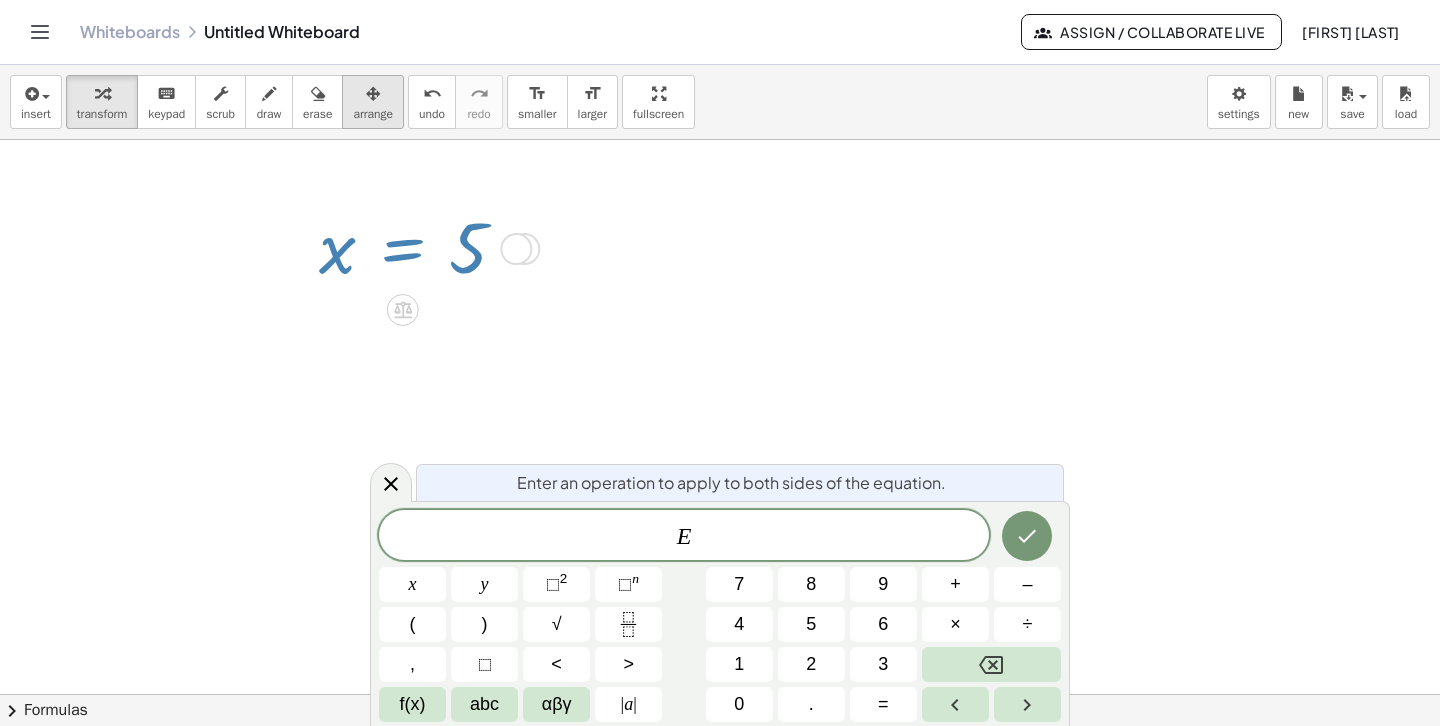 click on "arrange" at bounding box center (373, 114) 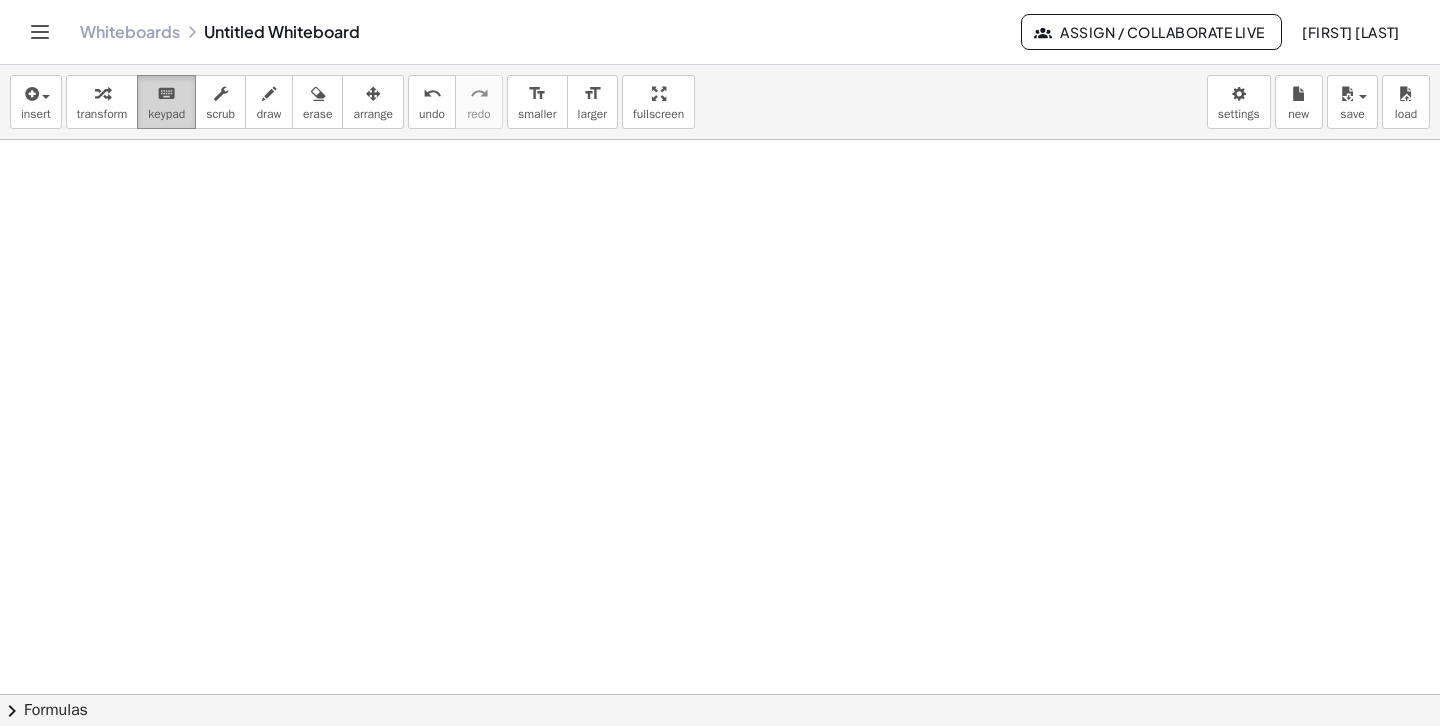 click on "keyboard keypad" at bounding box center [166, 102] 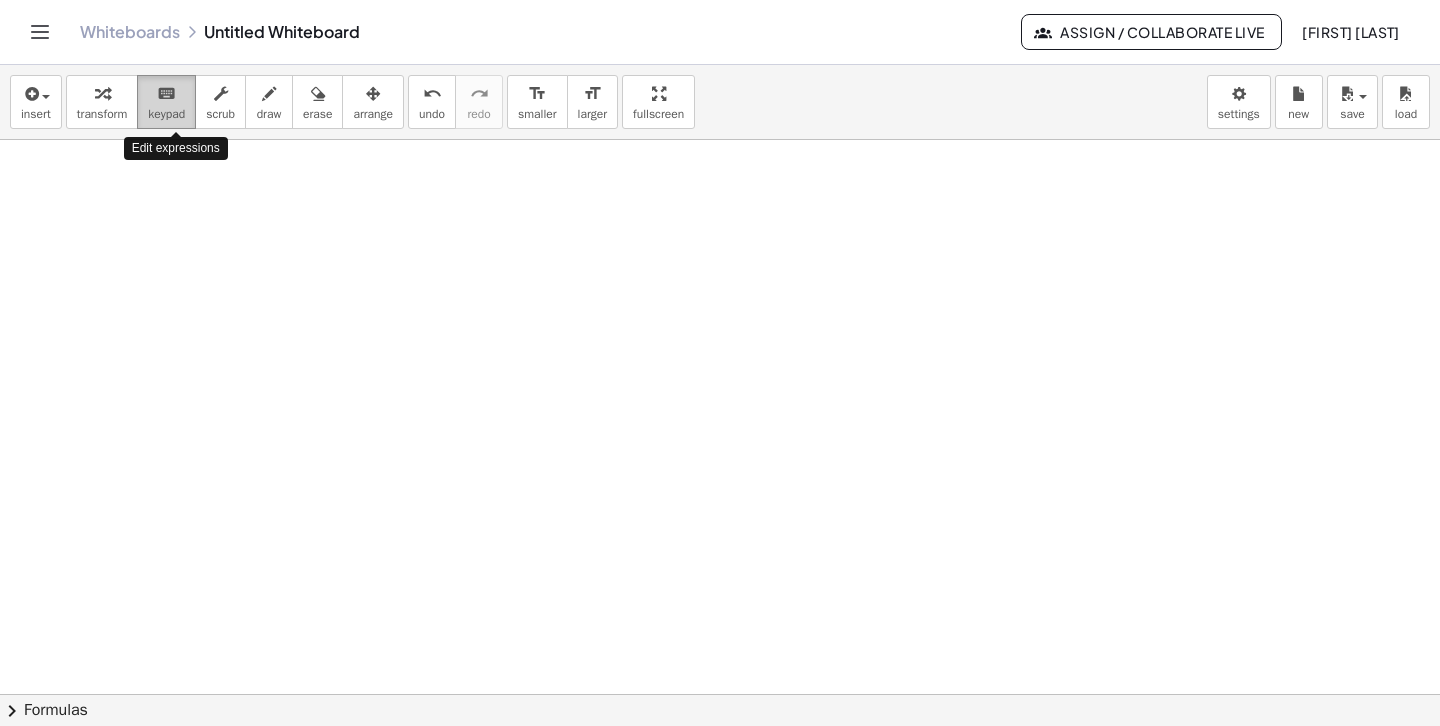 click on "keypad" at bounding box center [166, 114] 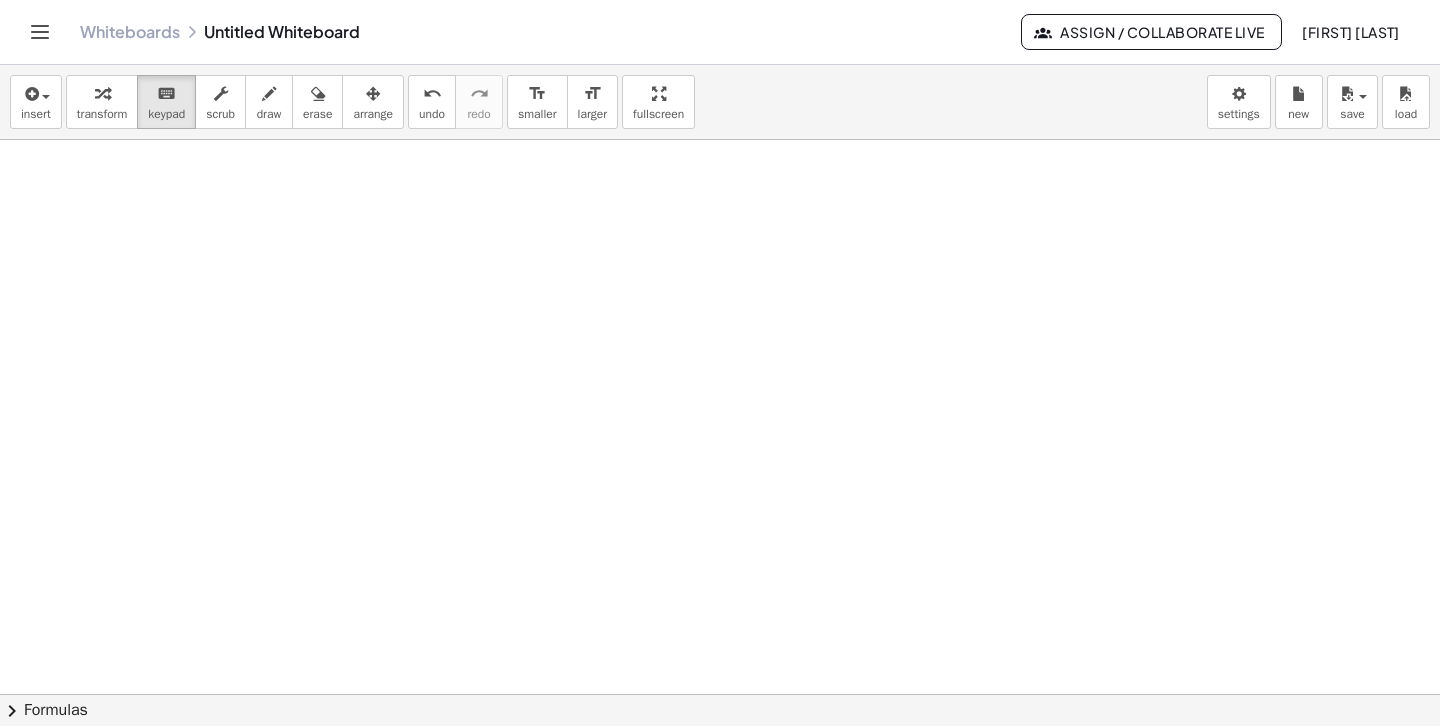 click at bounding box center (720, 811) 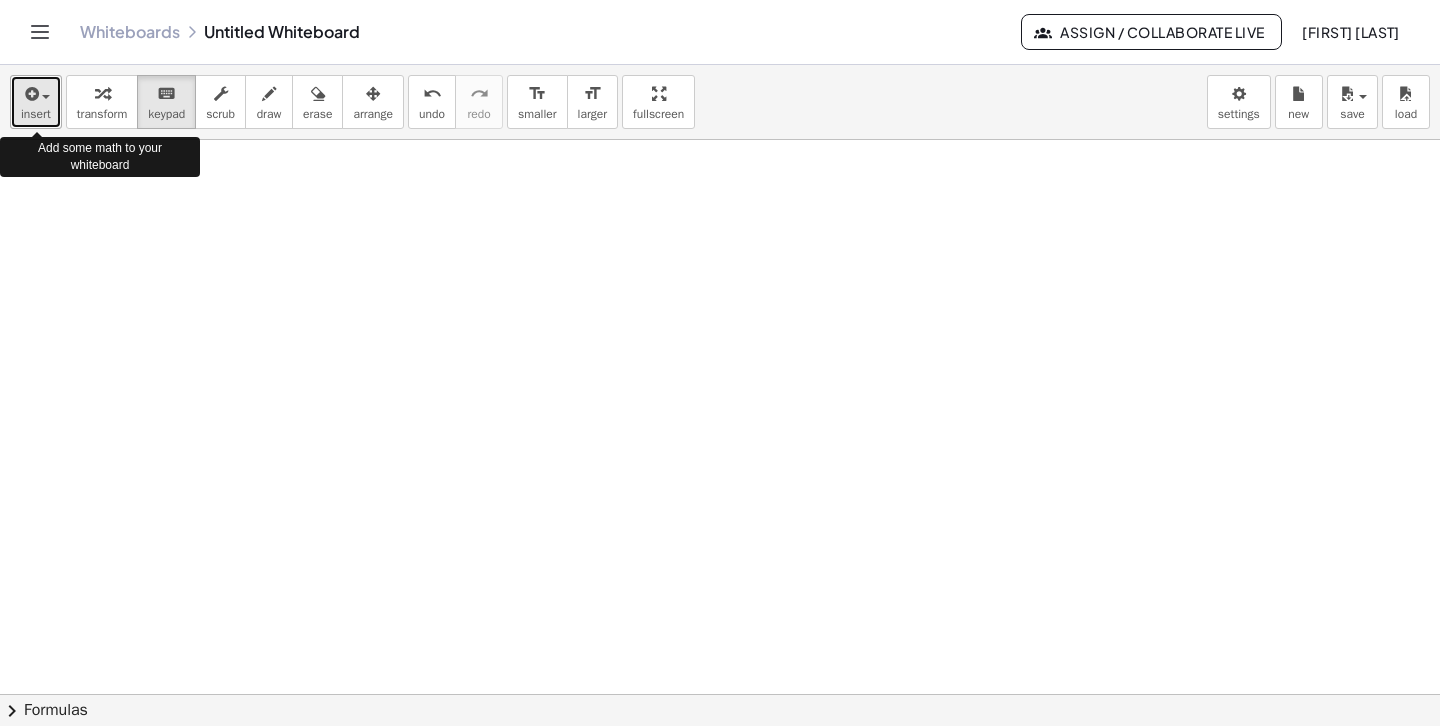 click on "insert" at bounding box center [36, 102] 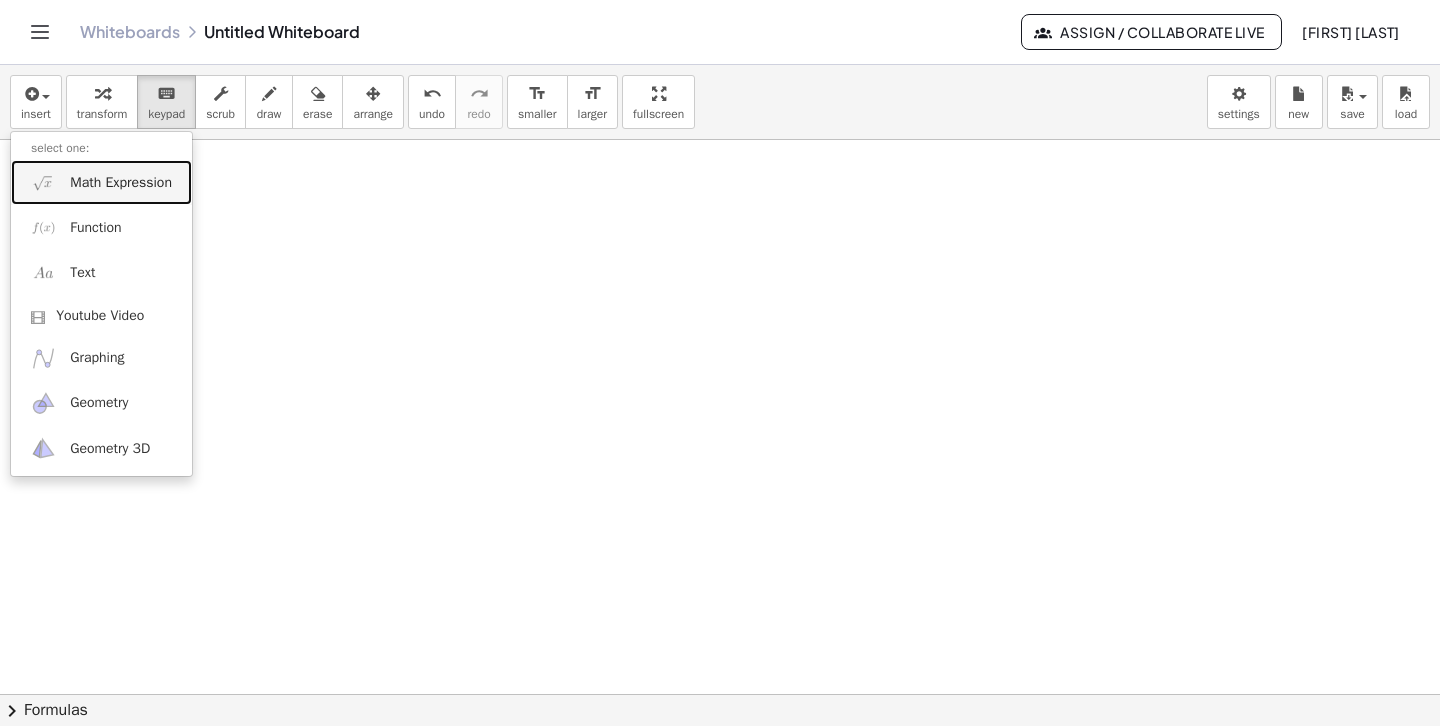 click on "Math Expression" at bounding box center [121, 183] 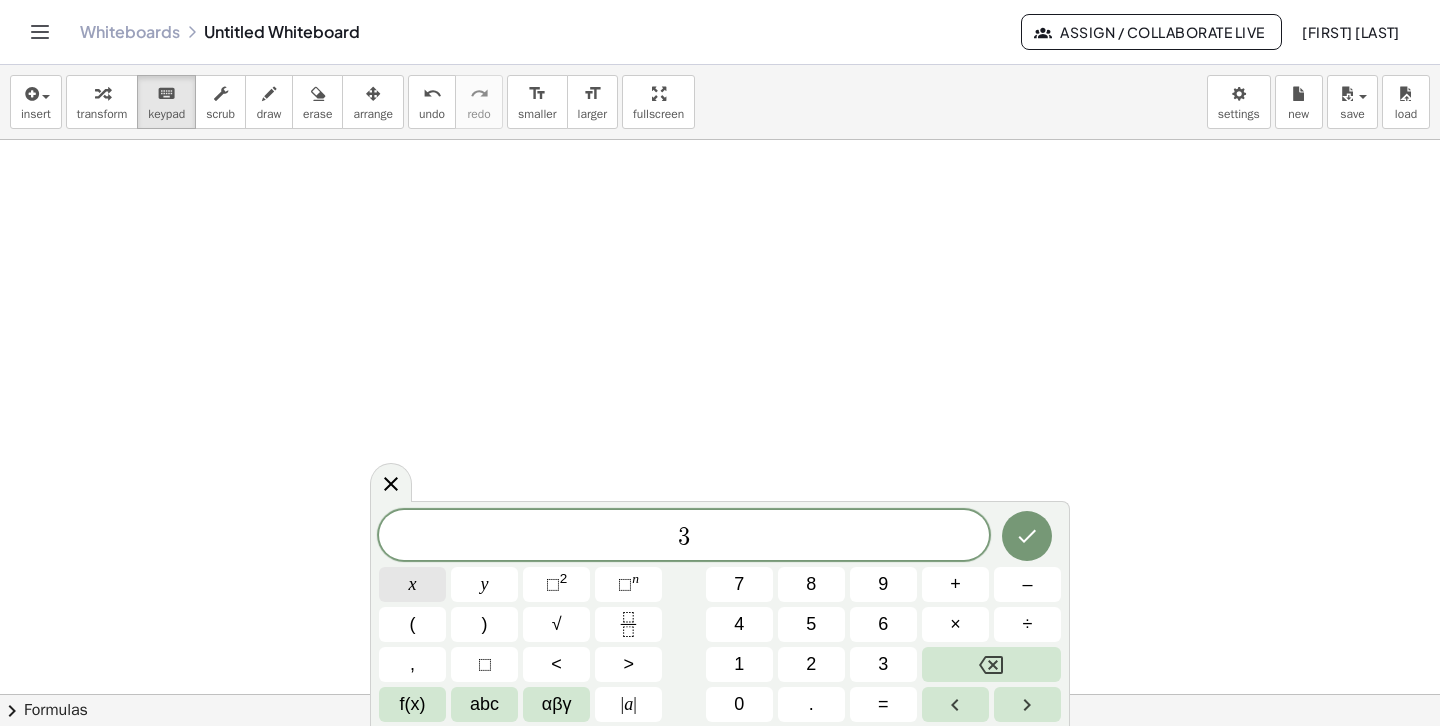 click on "x" at bounding box center (412, 584) 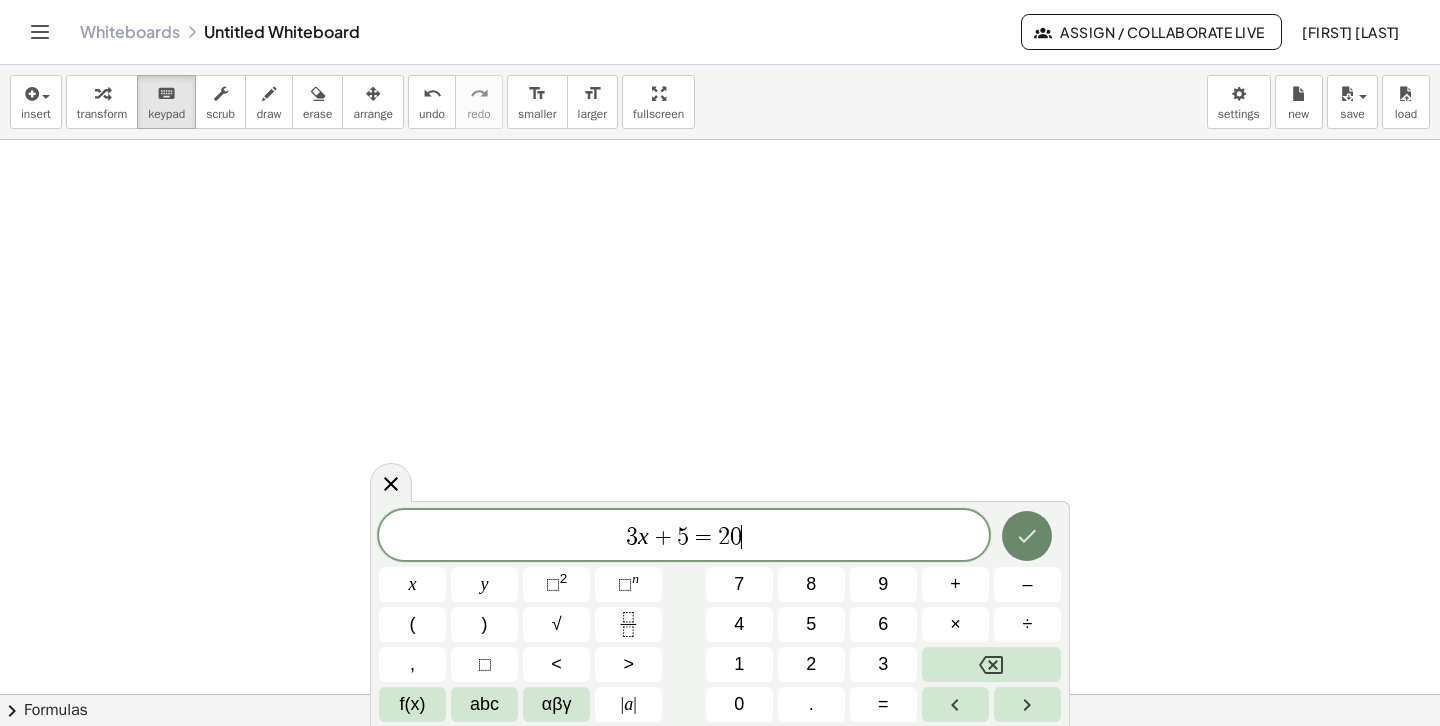 click 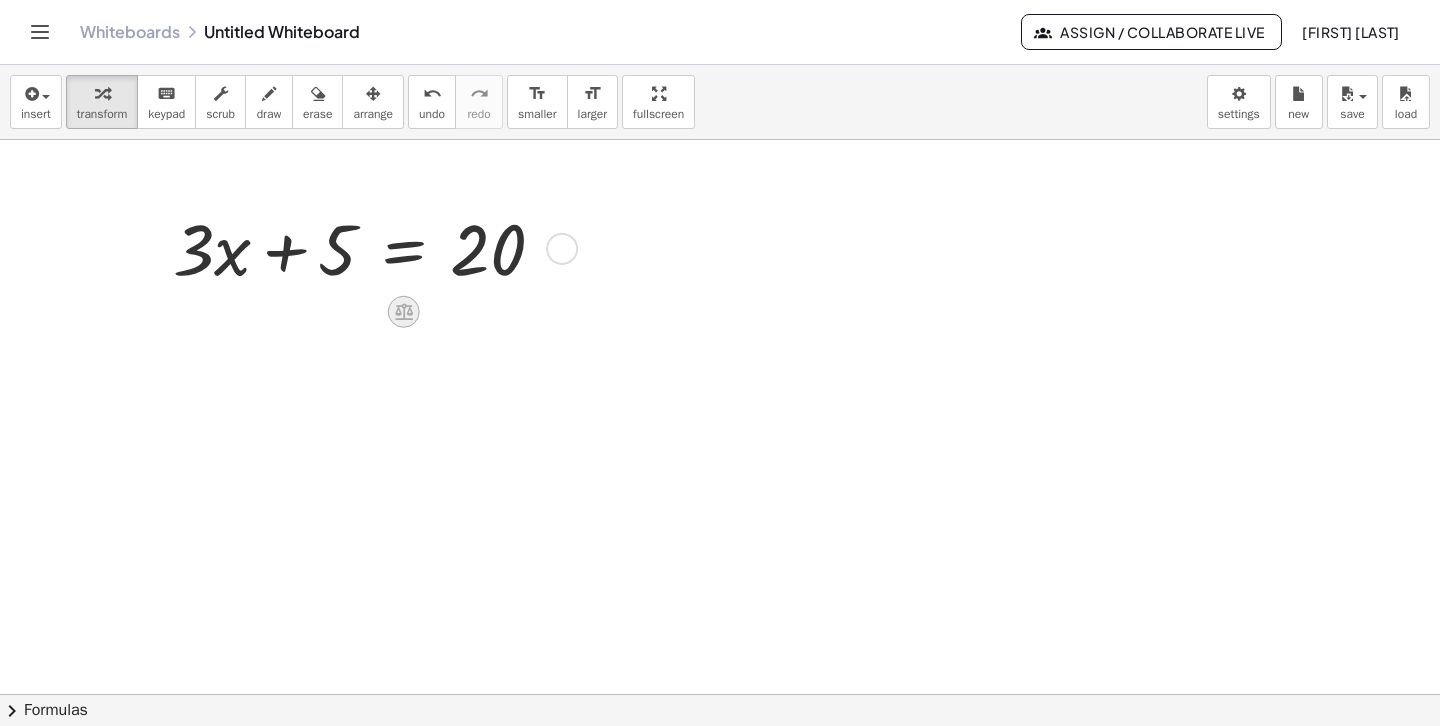 click 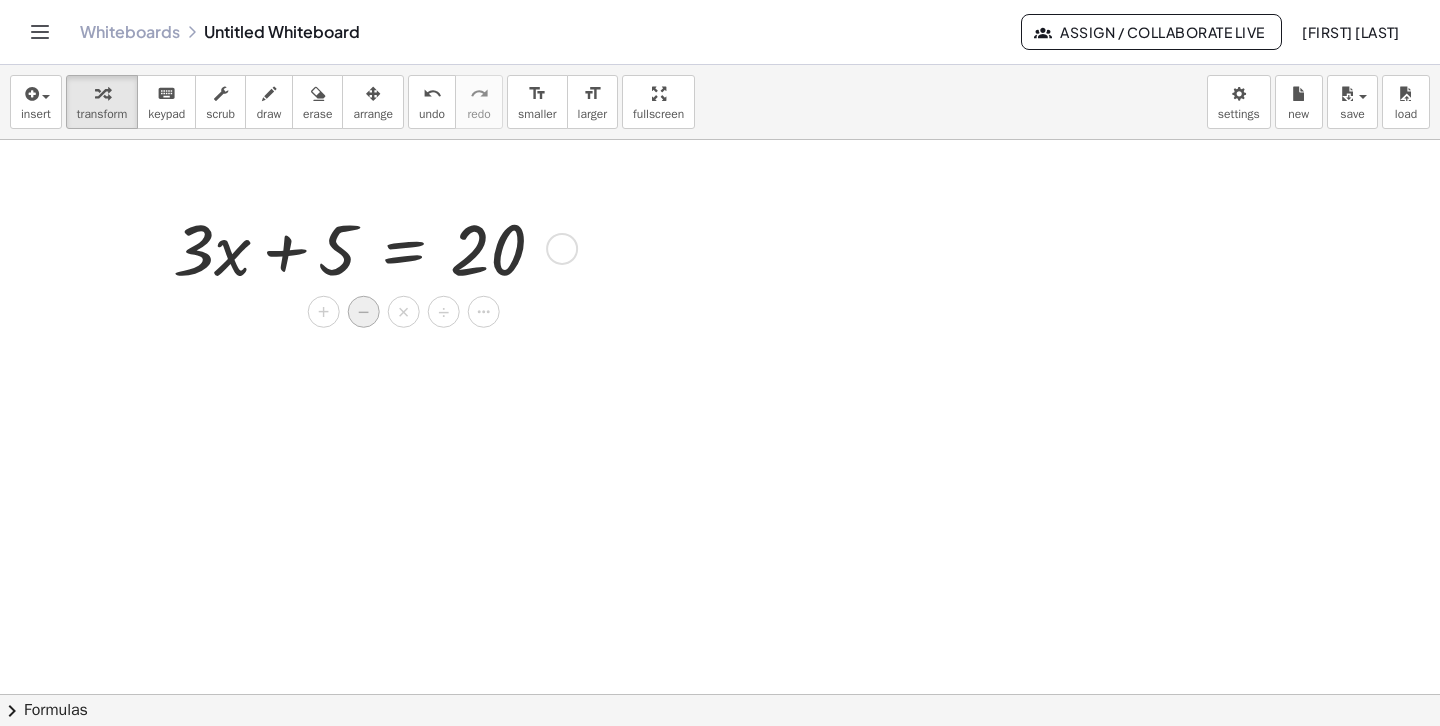 click on "−" at bounding box center [364, 312] 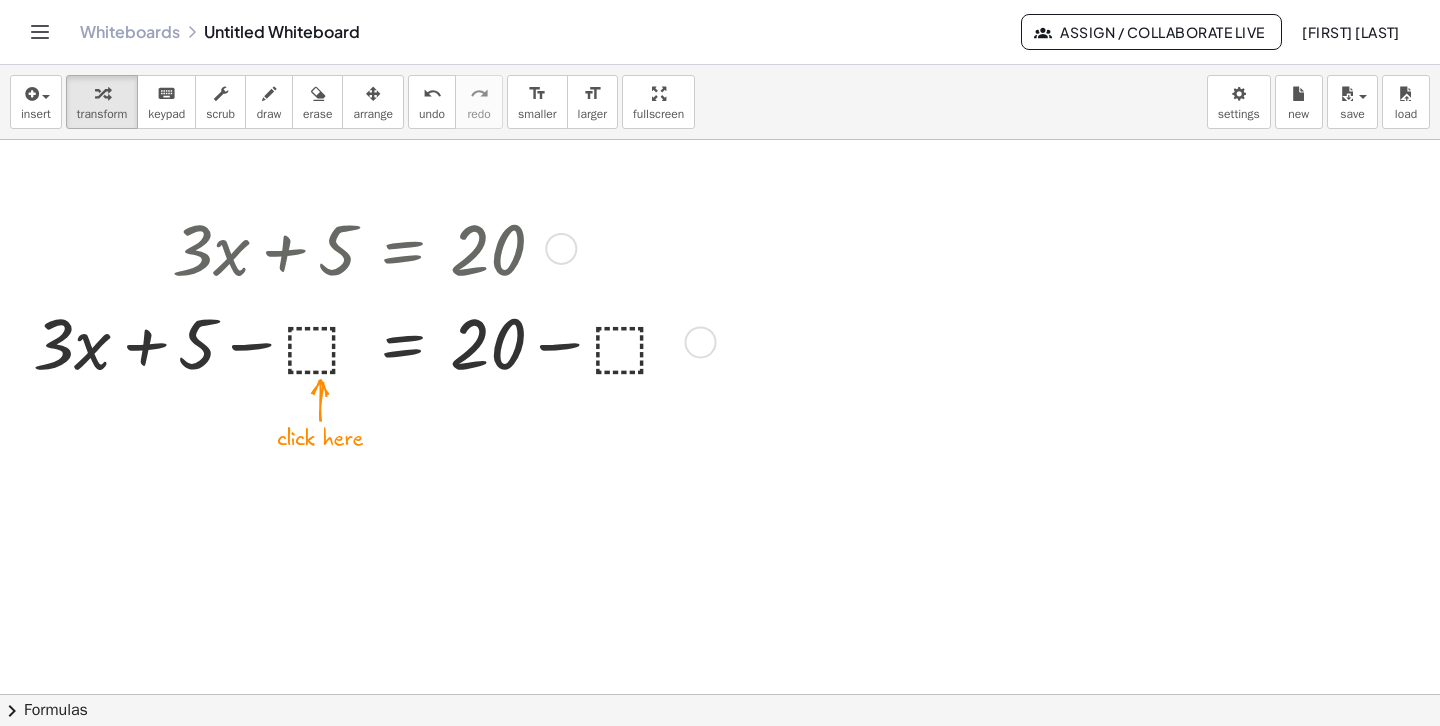 click at bounding box center (366, 341) 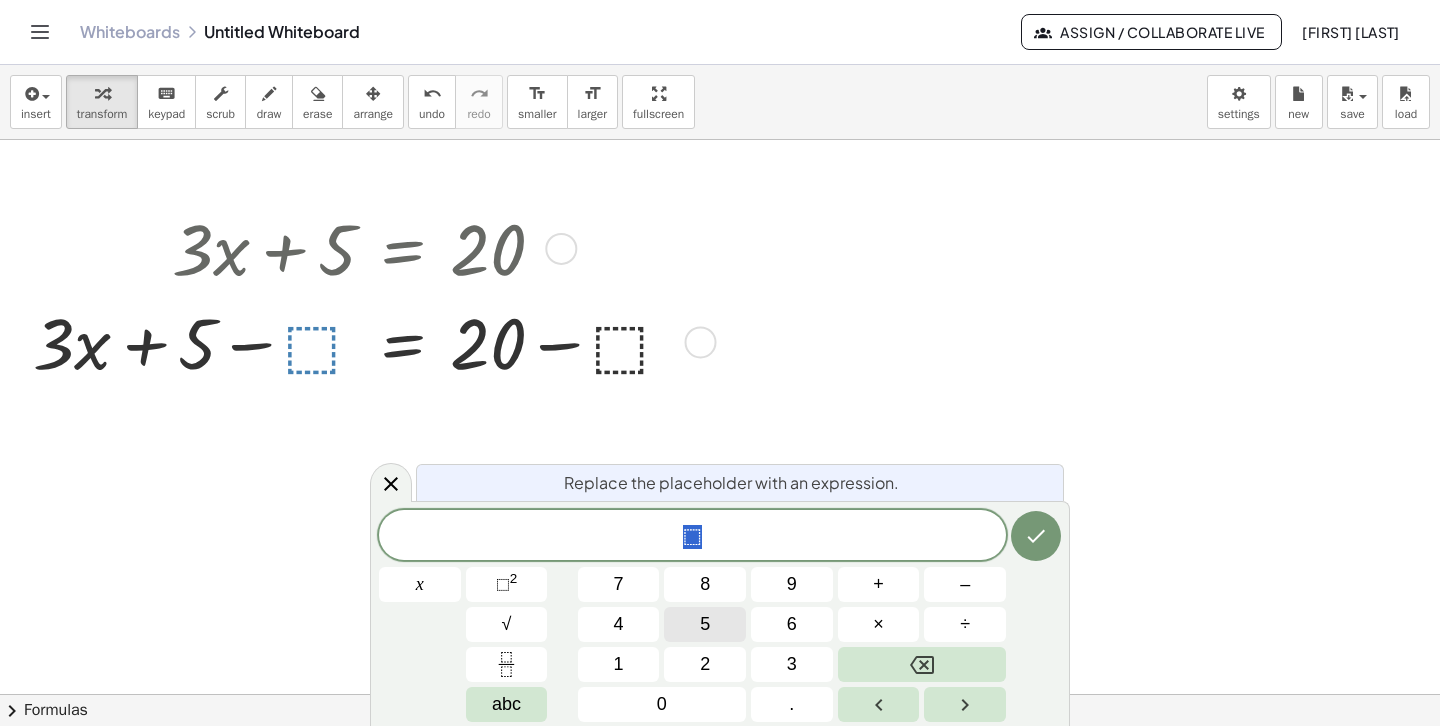 click on "5" at bounding box center (705, 624) 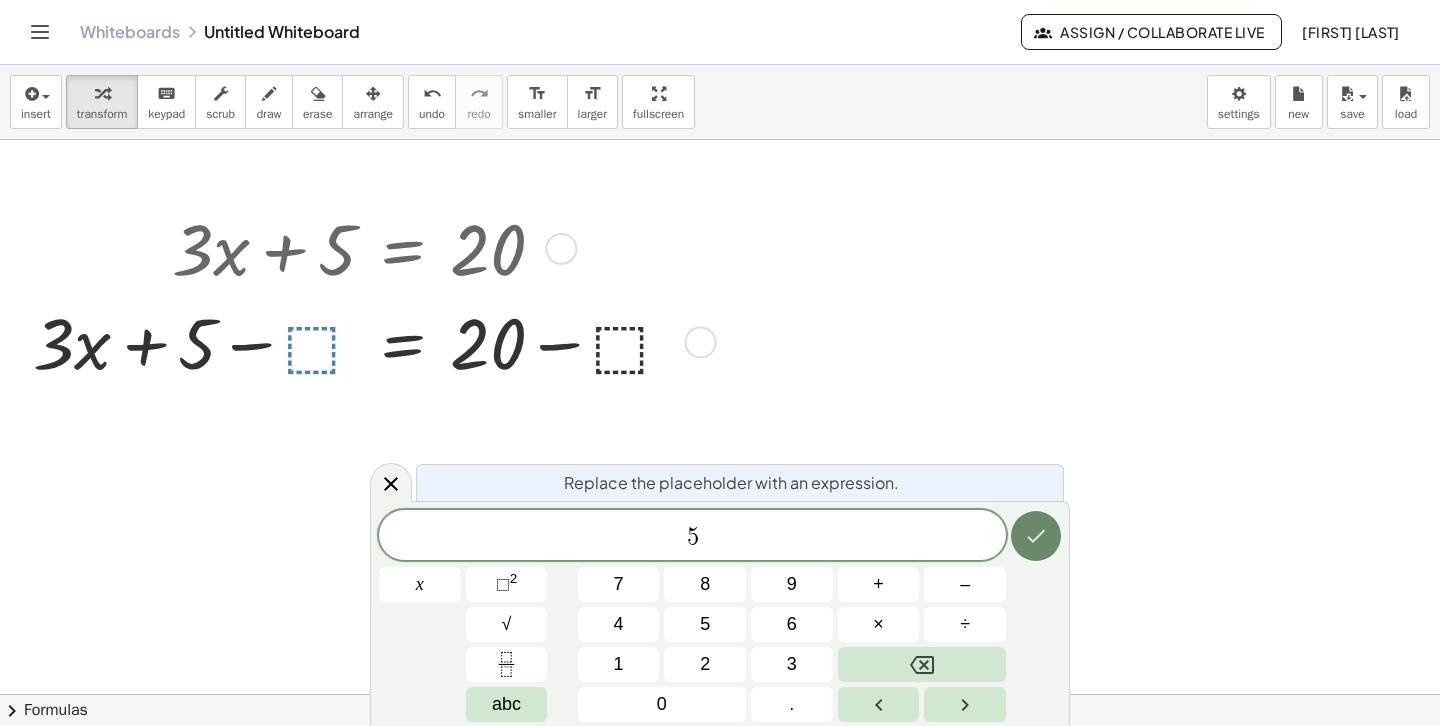 click 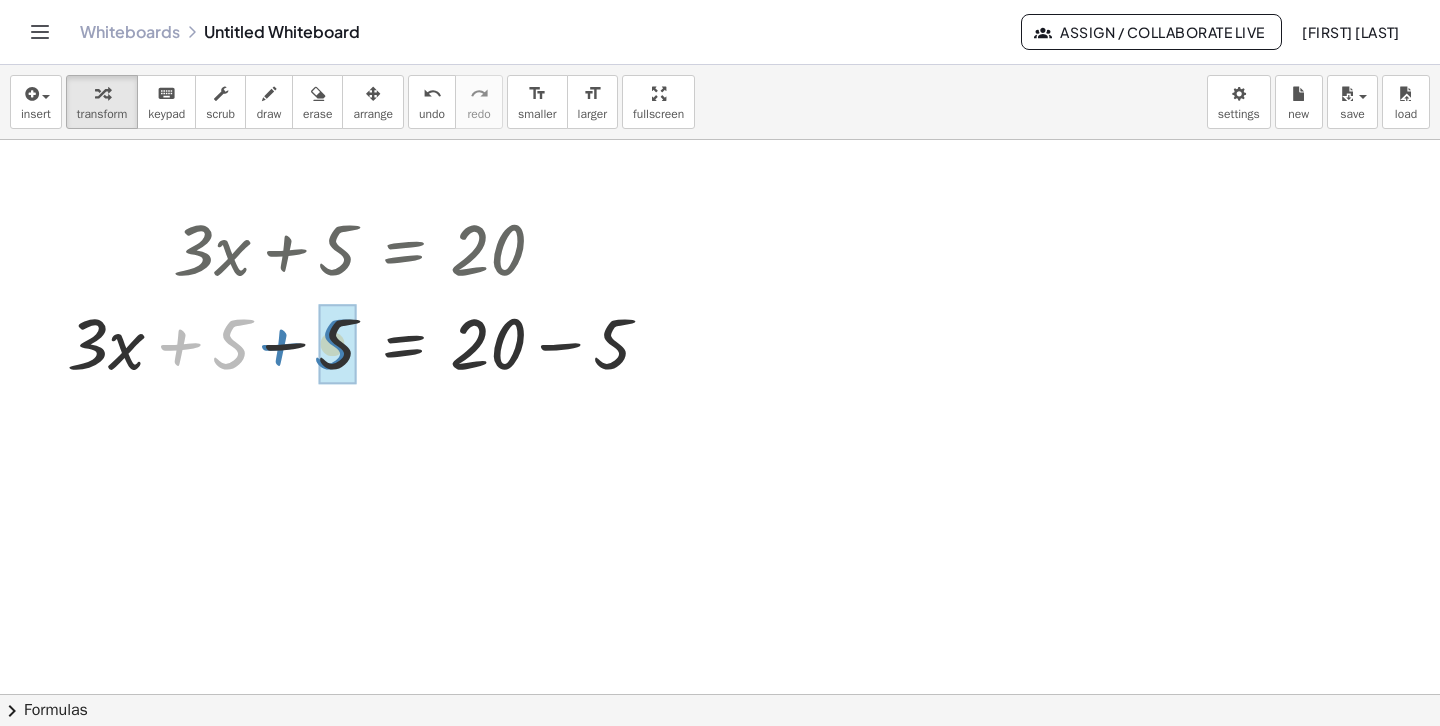 drag, startPoint x: 226, startPoint y: 356, endPoint x: 328, endPoint y: 356, distance: 102 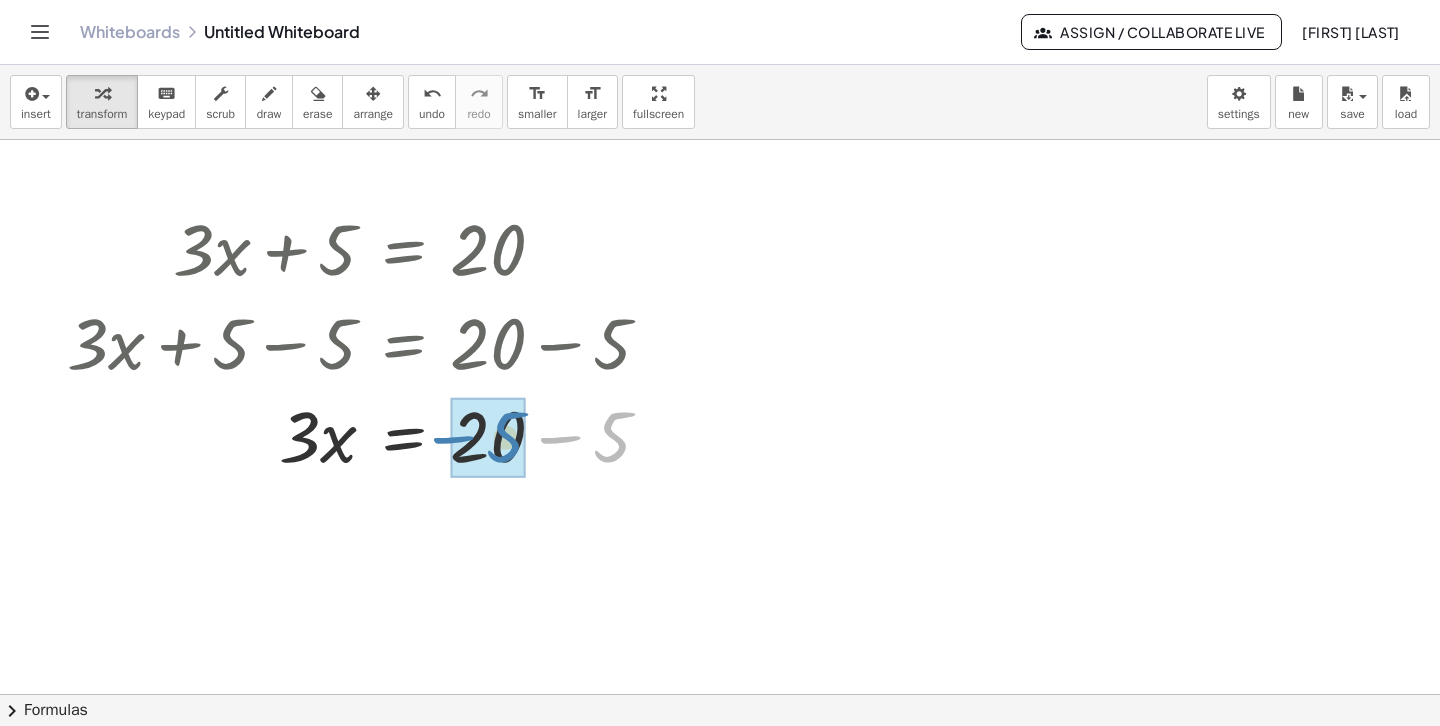 drag, startPoint x: 607, startPoint y: 449, endPoint x: 495, endPoint y: 449, distance: 112 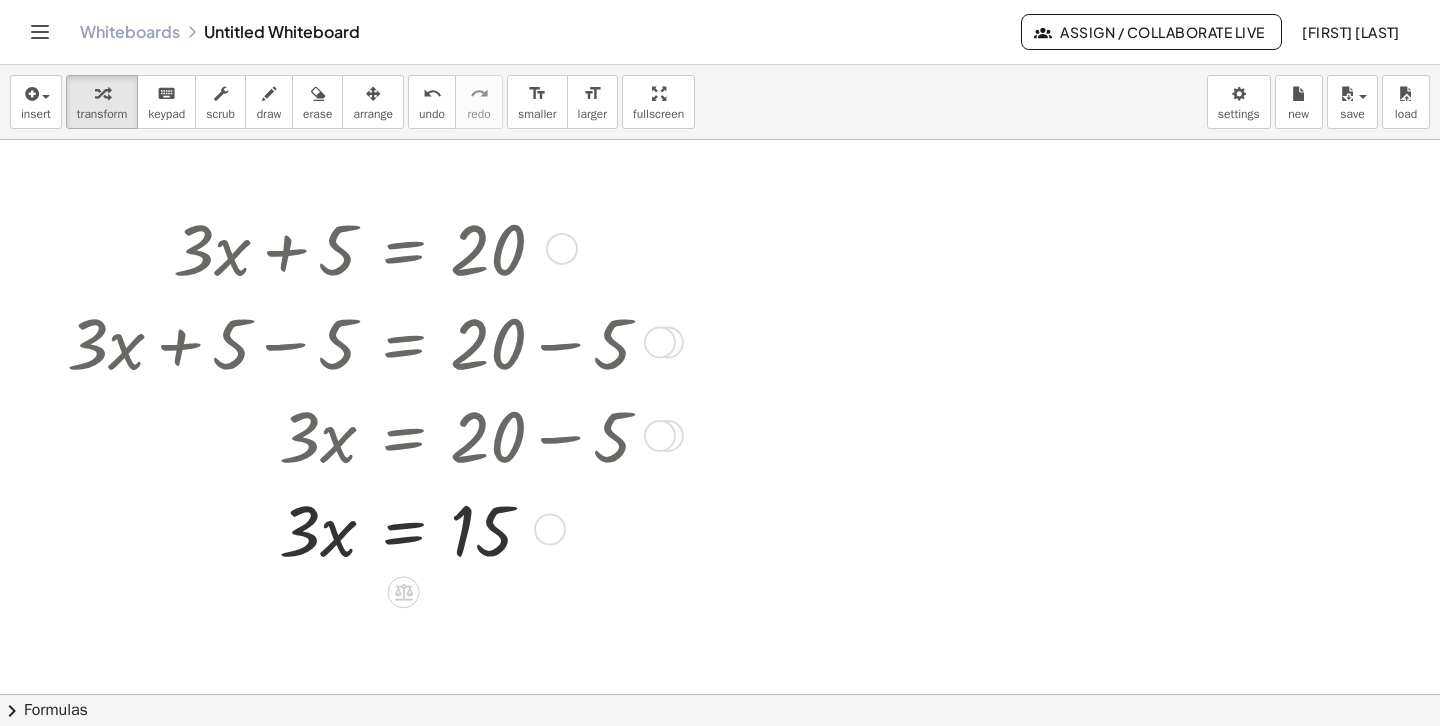 click 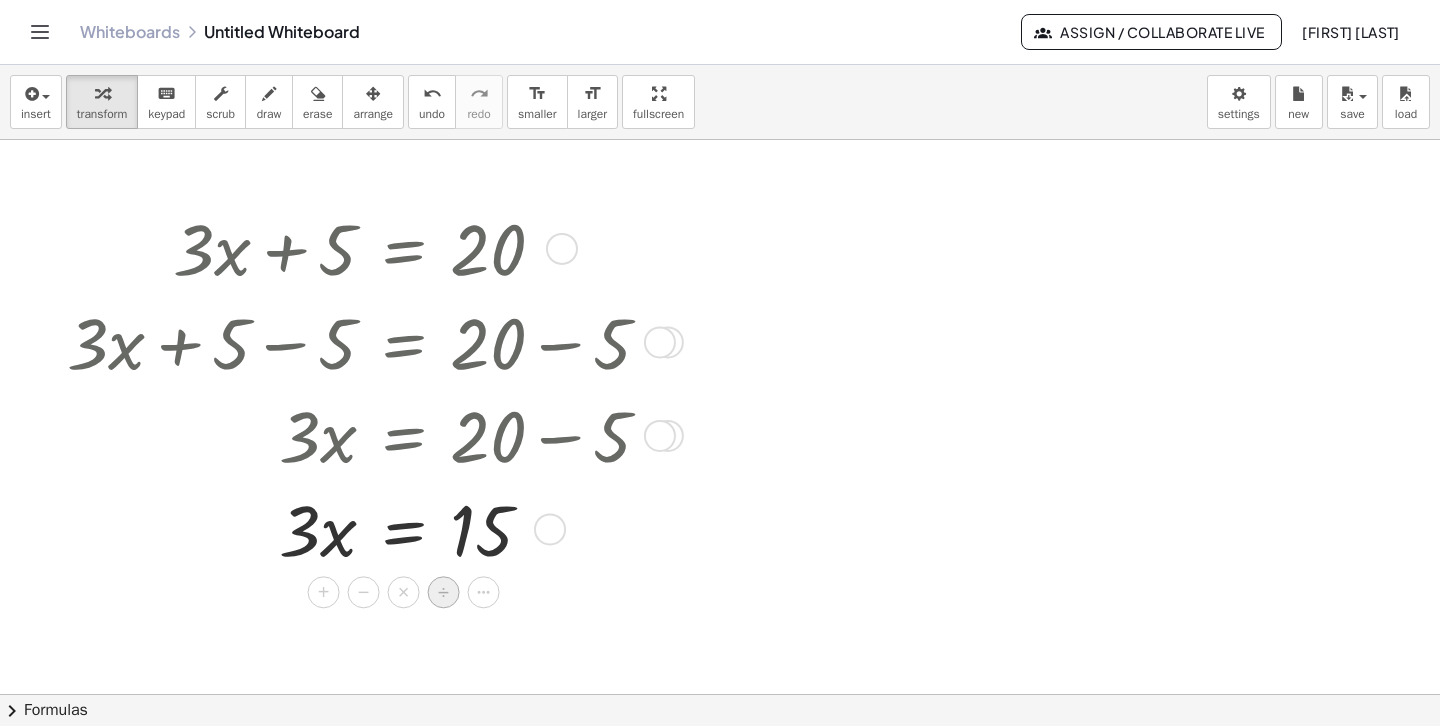 click on "÷" at bounding box center [443, 592] 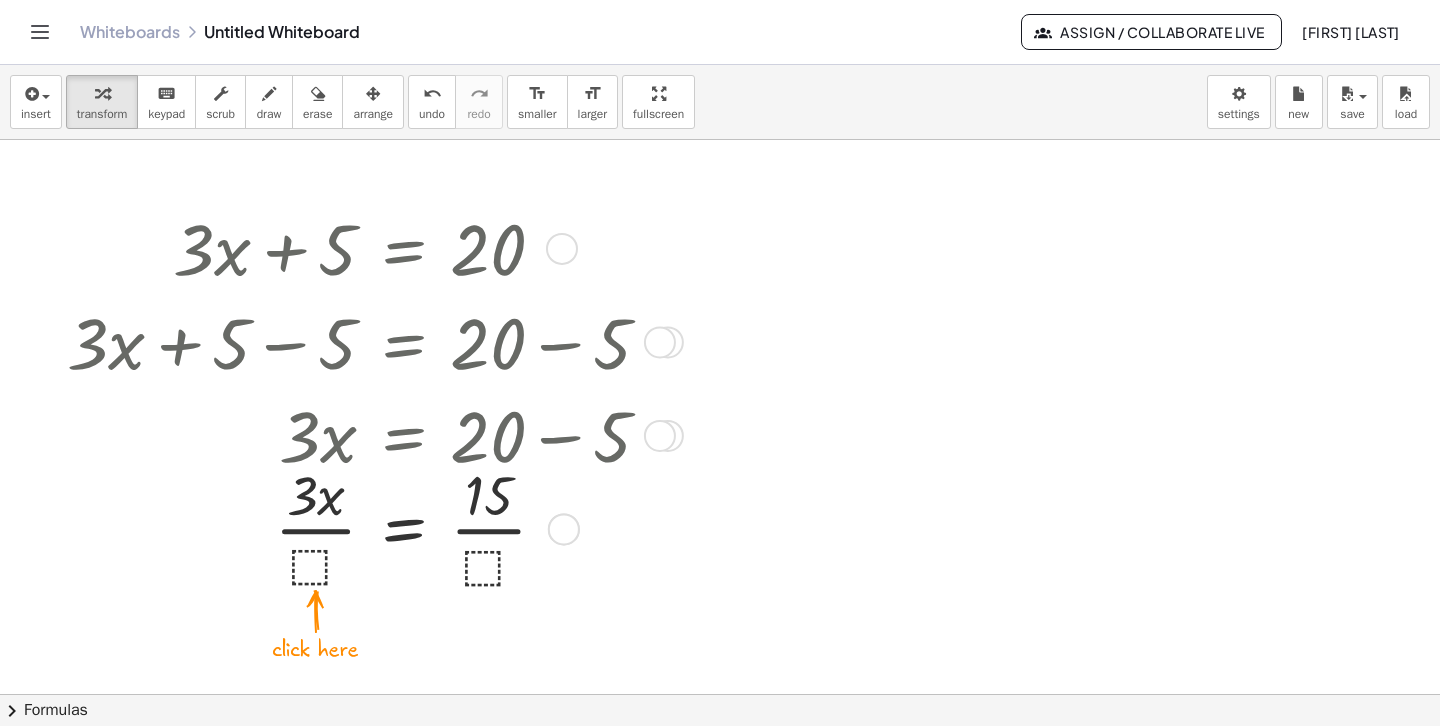 click at bounding box center (367, 527) 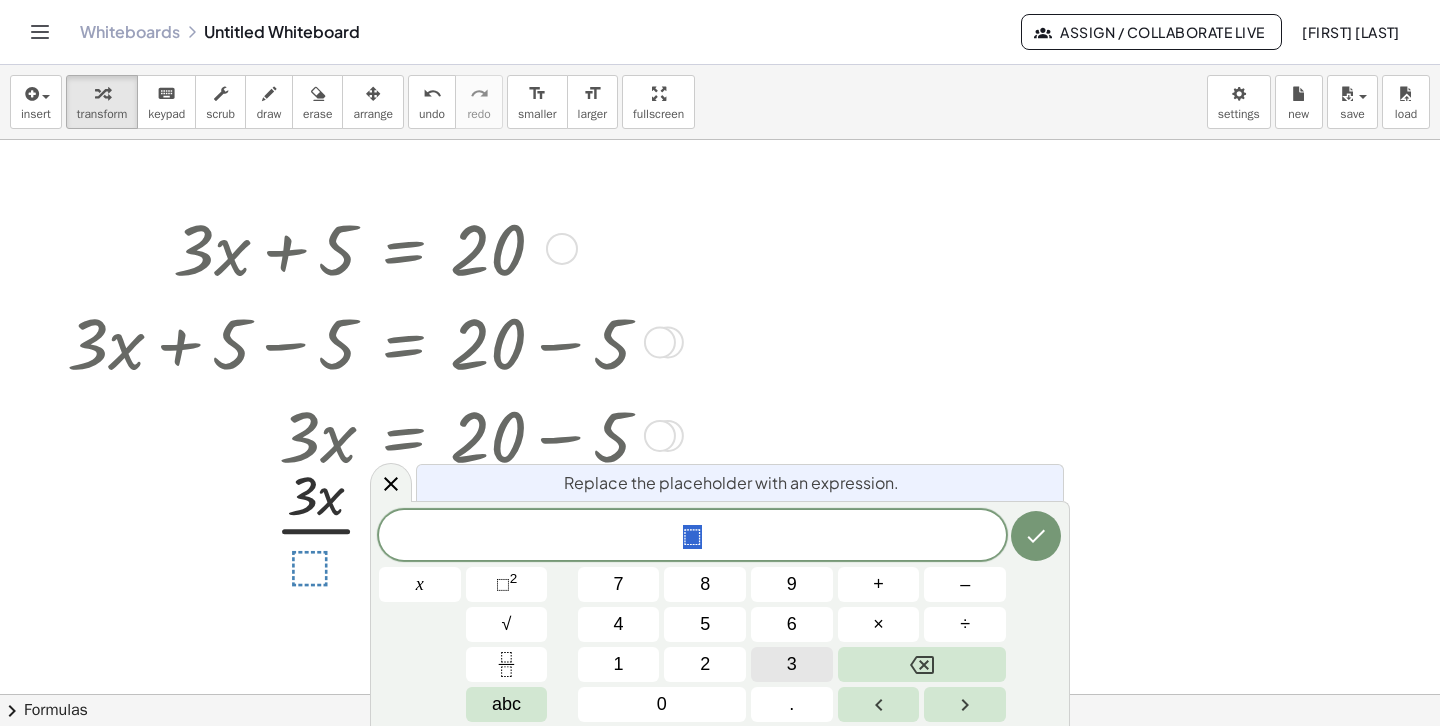 click on "3" at bounding box center [792, 664] 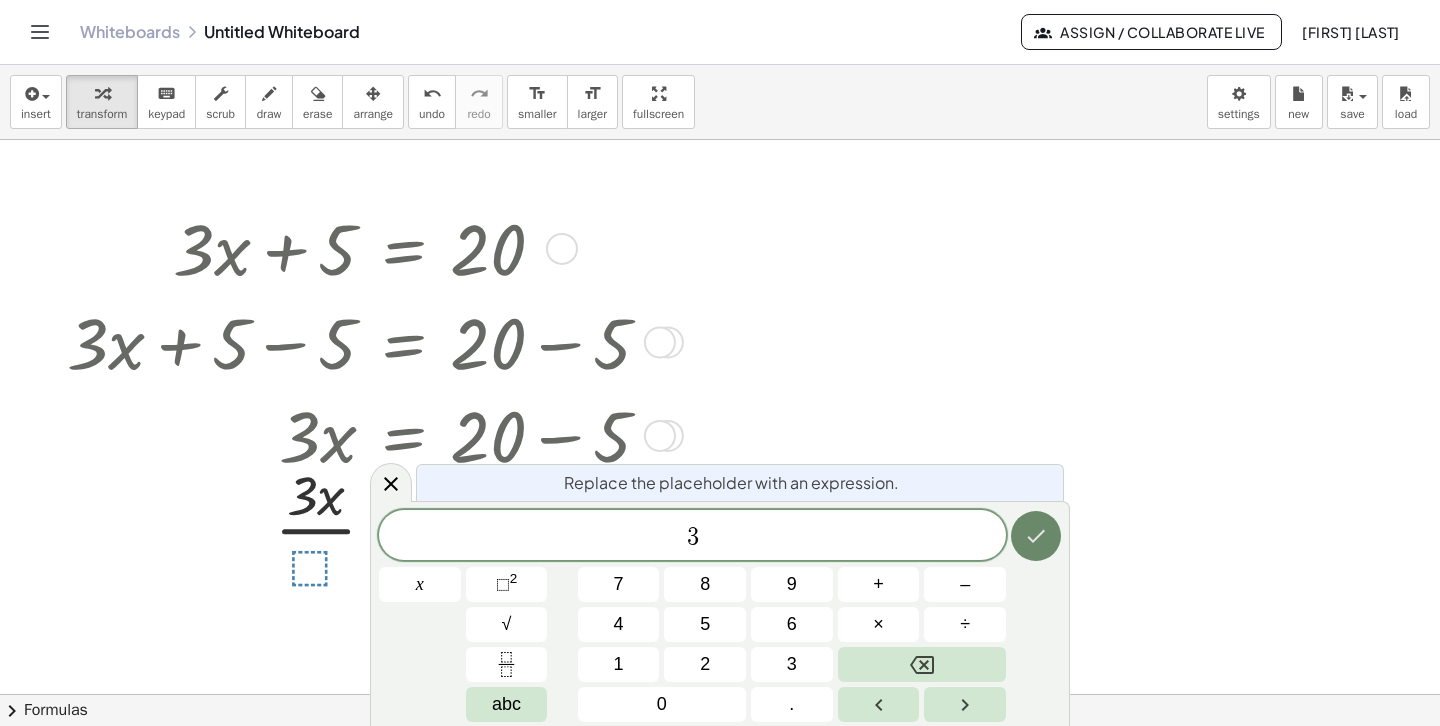 click 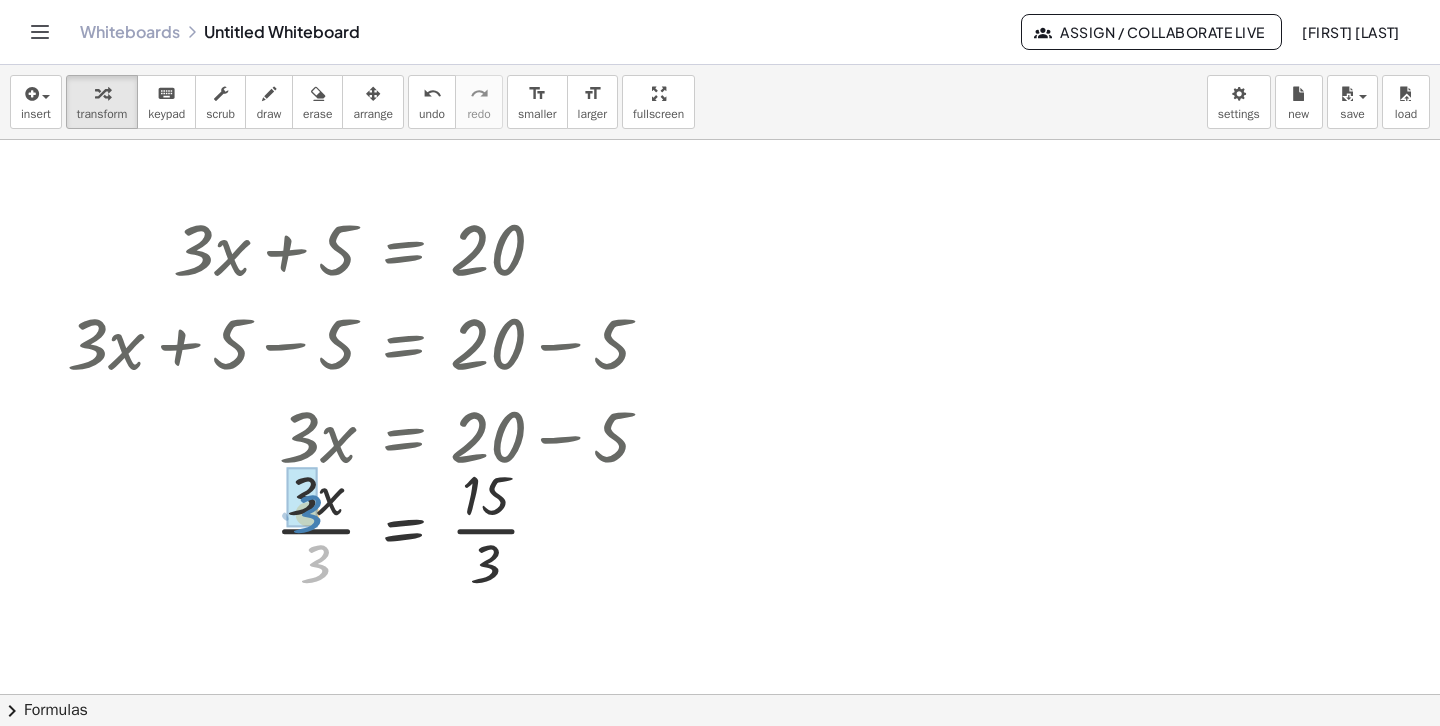 drag, startPoint x: 318, startPoint y: 578, endPoint x: 308, endPoint y: 521, distance: 57.870544 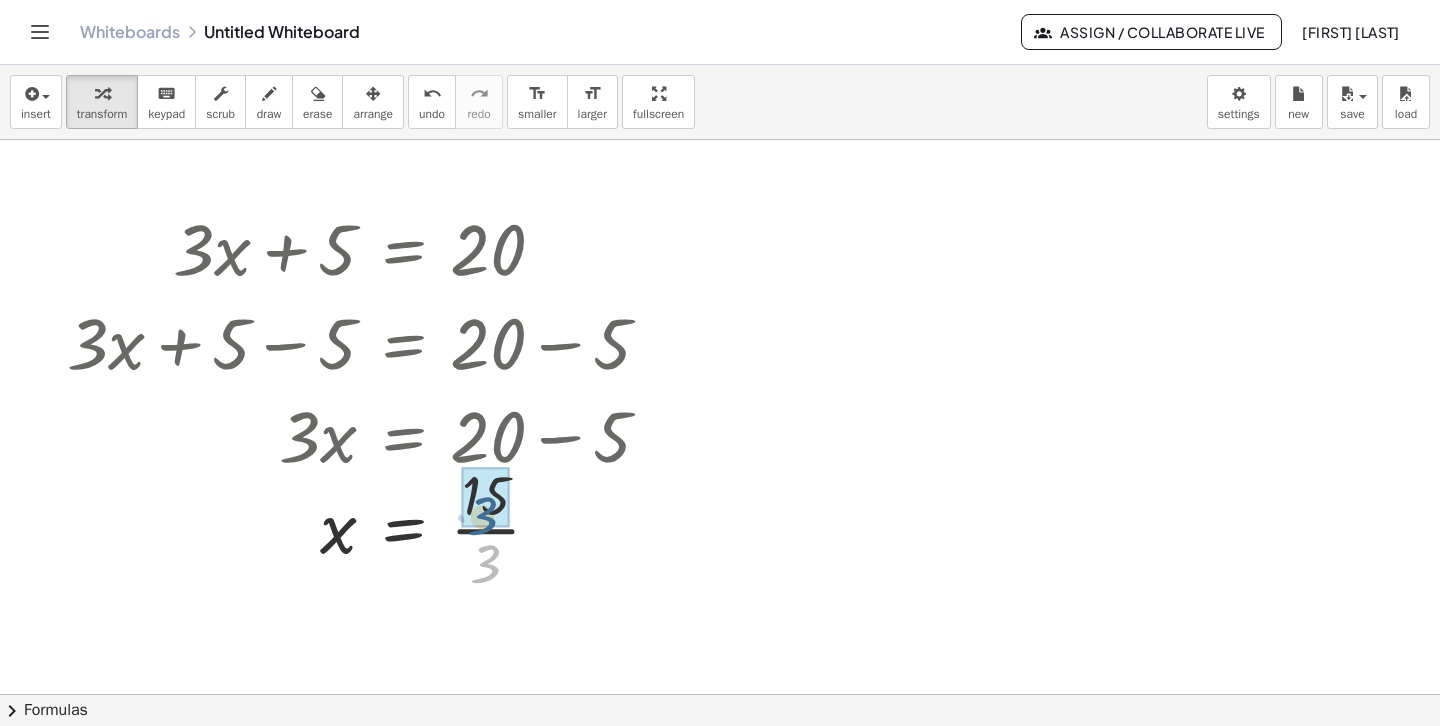 drag, startPoint x: 487, startPoint y: 580, endPoint x: 484, endPoint y: 532, distance: 48.09366 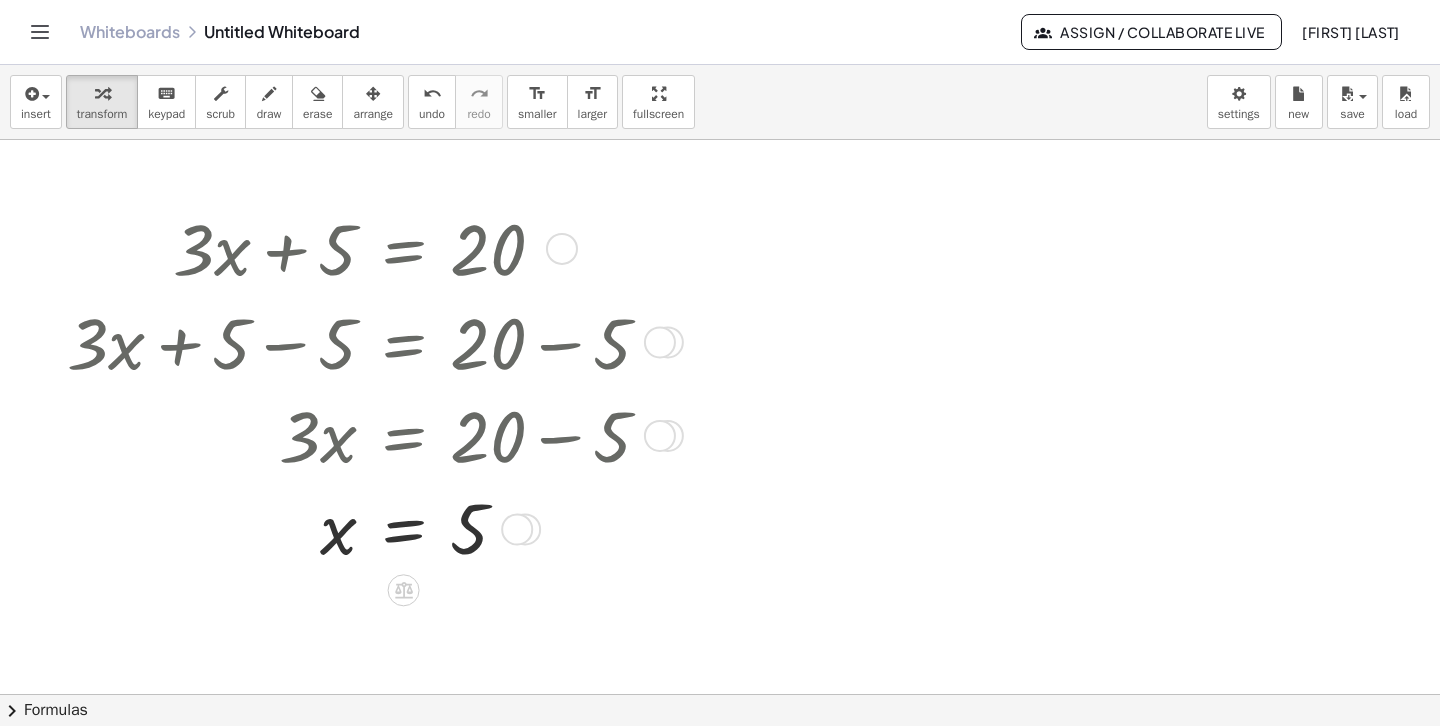 click at bounding box center [367, 247] 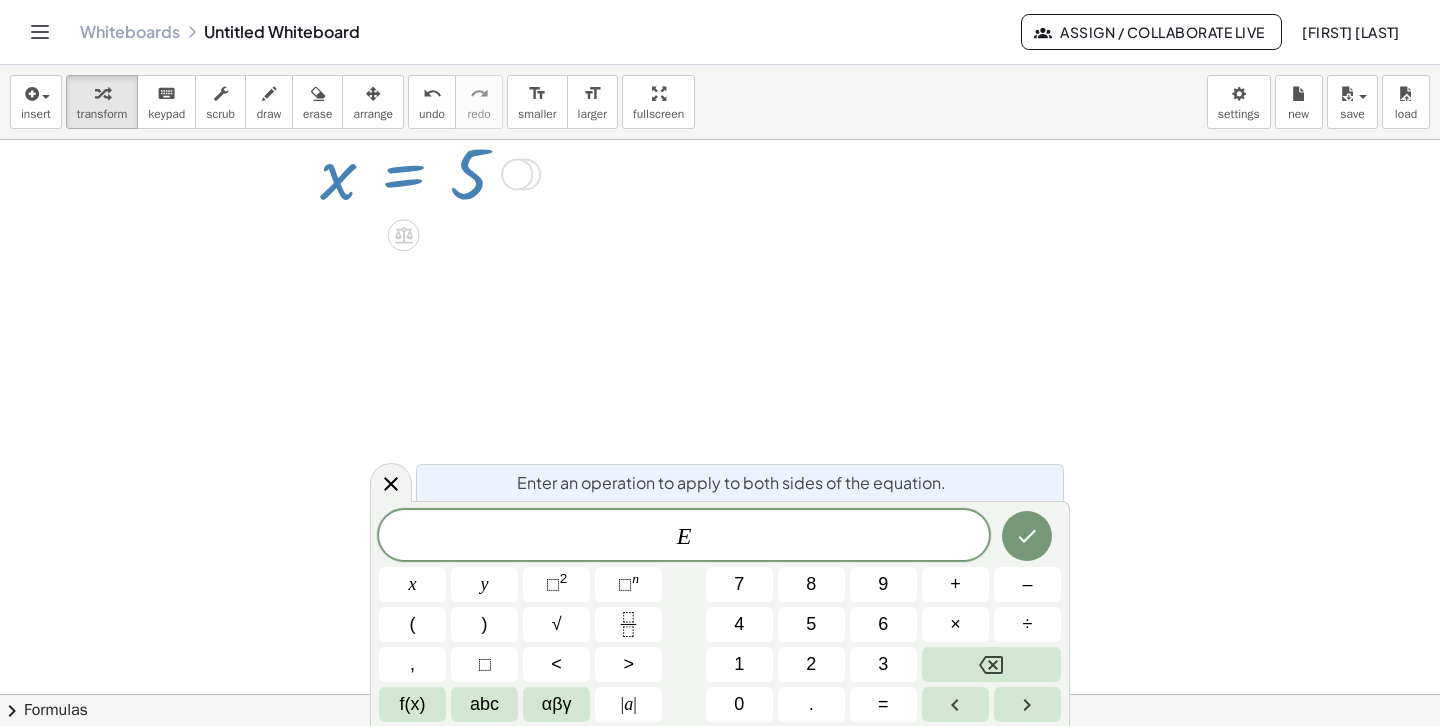 scroll, scrollTop: 355, scrollLeft: 0, axis: vertical 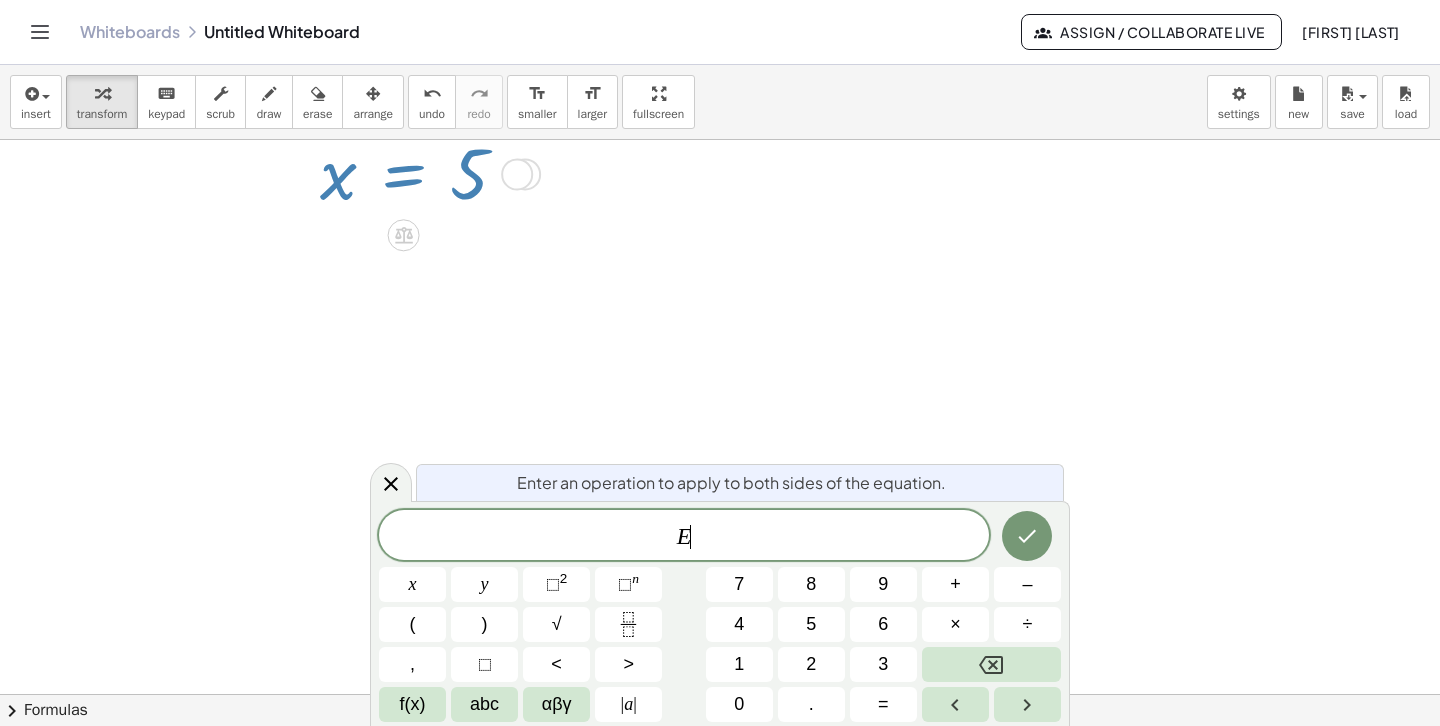 click at bounding box center (517, 174) 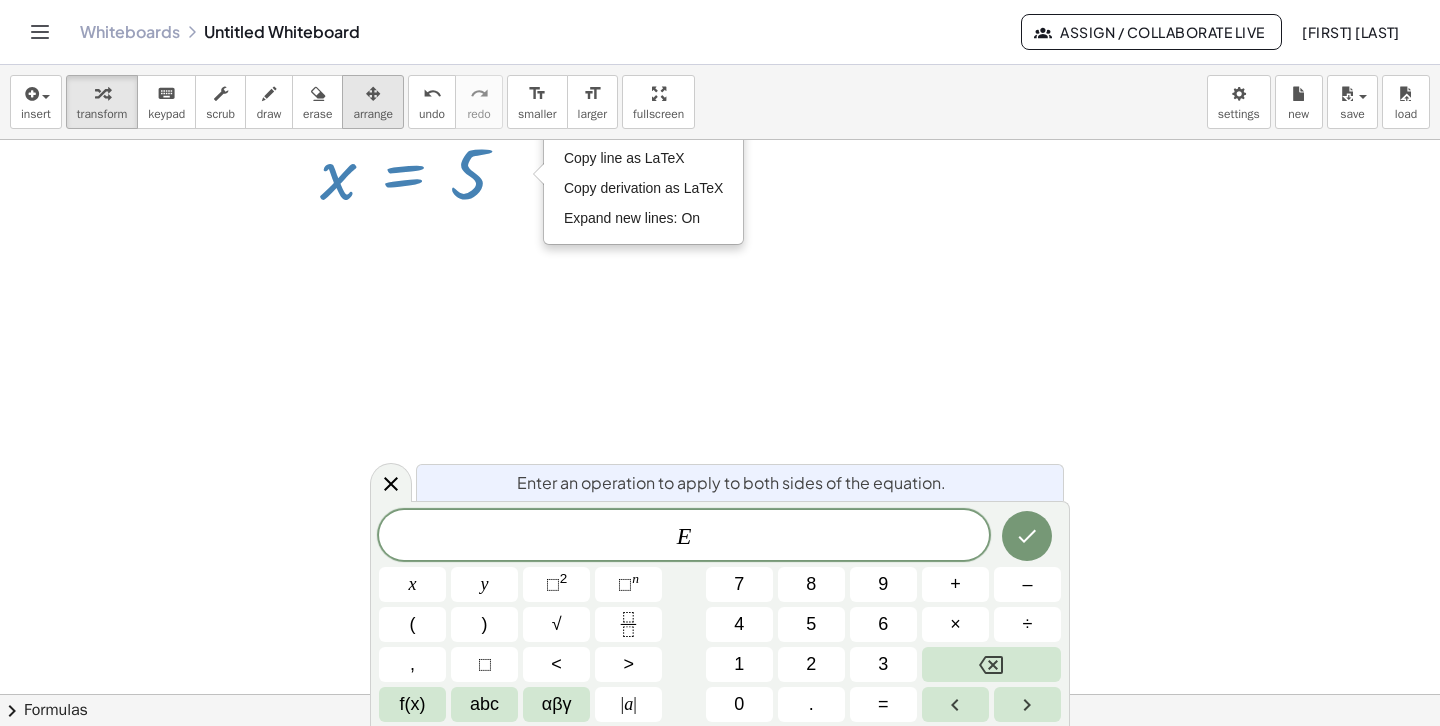 click on "arrange" at bounding box center (373, 114) 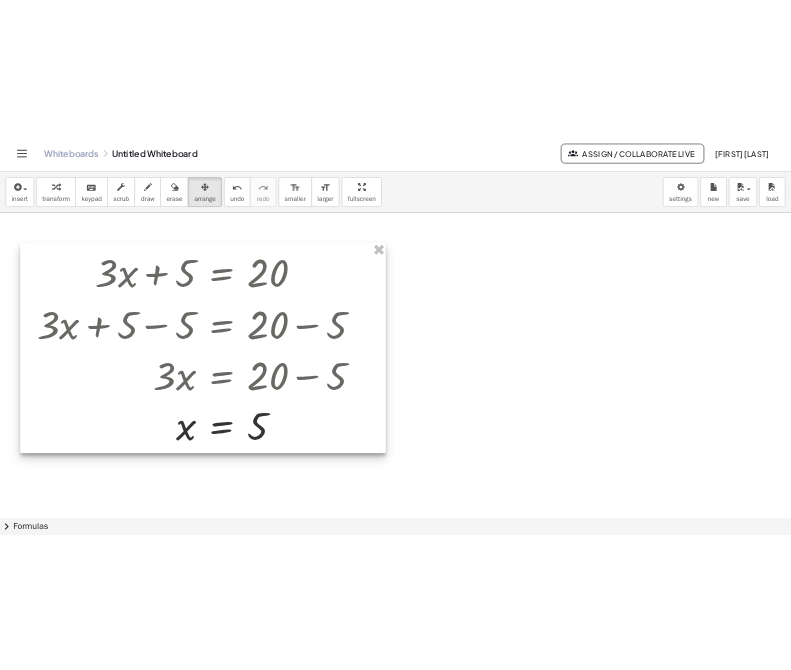scroll, scrollTop: 0, scrollLeft: 0, axis: both 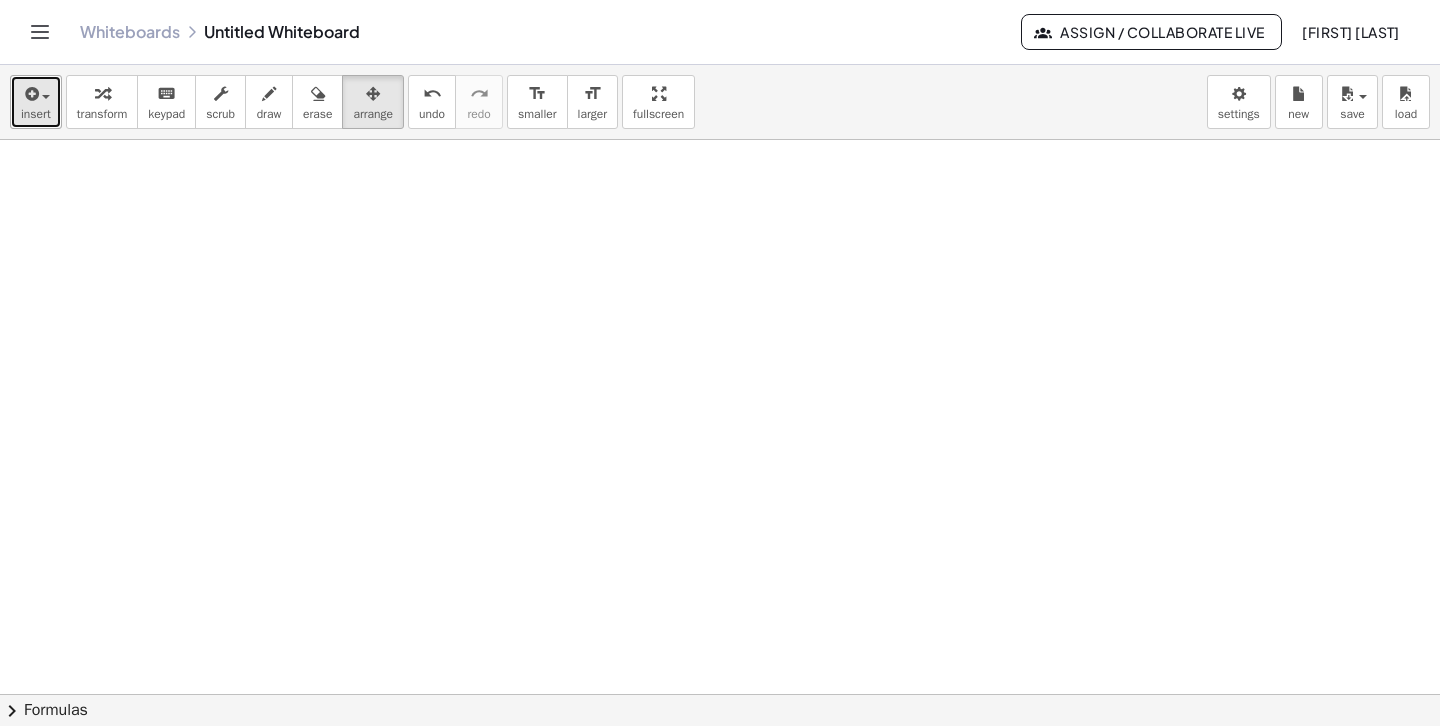 click on "insert" at bounding box center [36, 114] 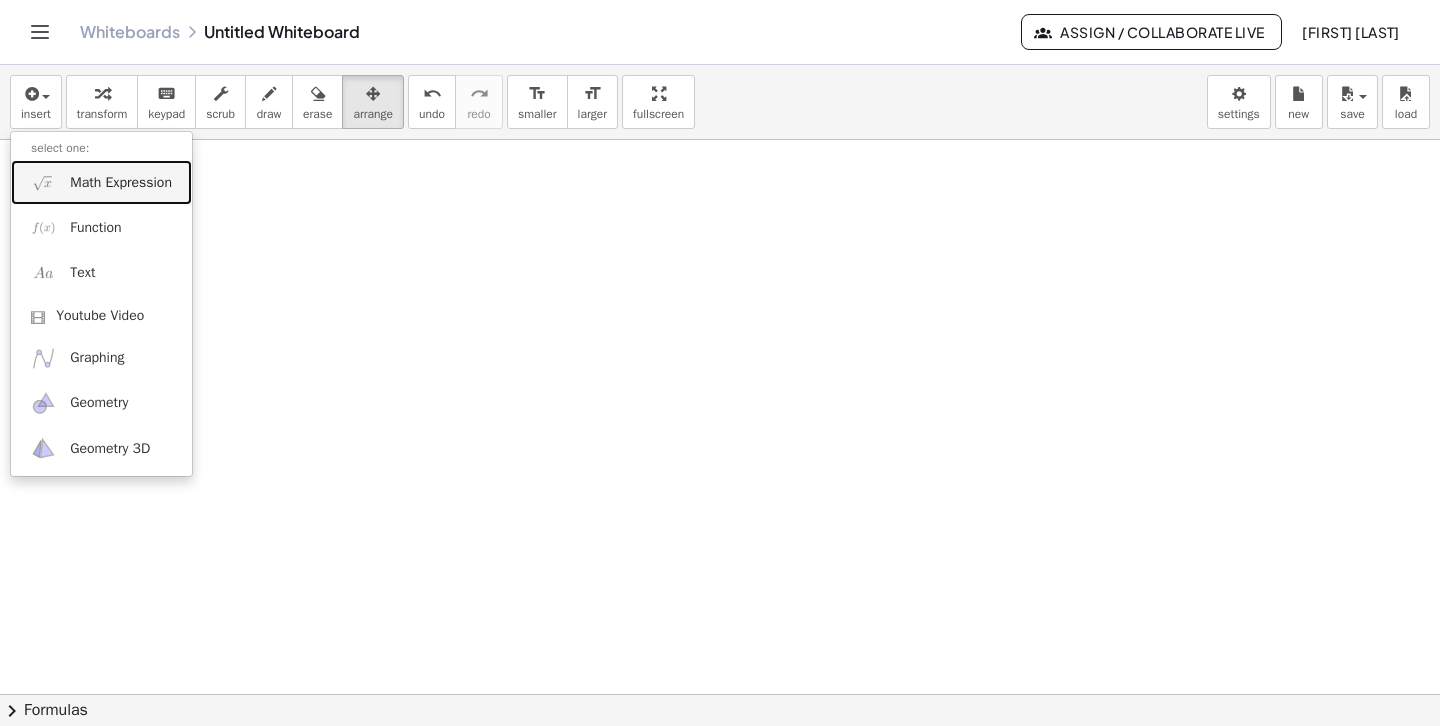 click on "Math Expression" at bounding box center (121, 183) 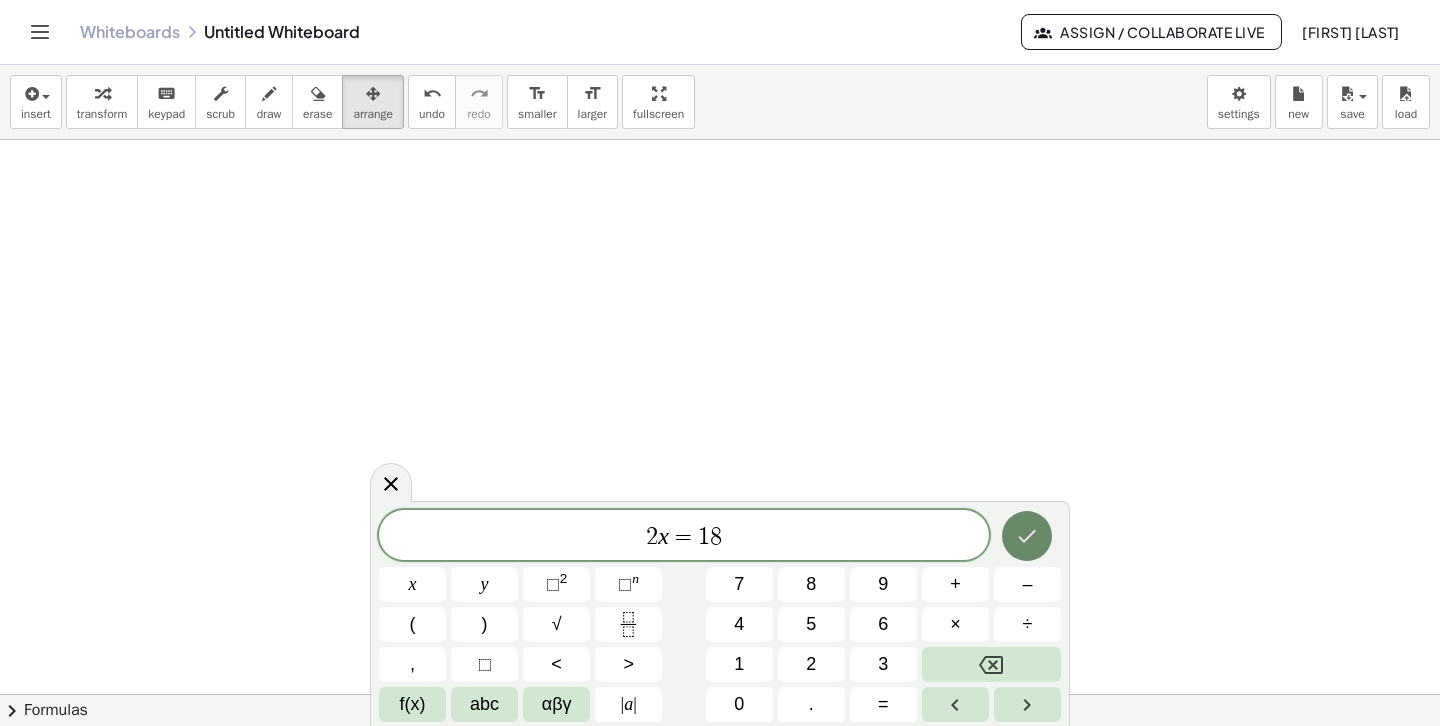 click 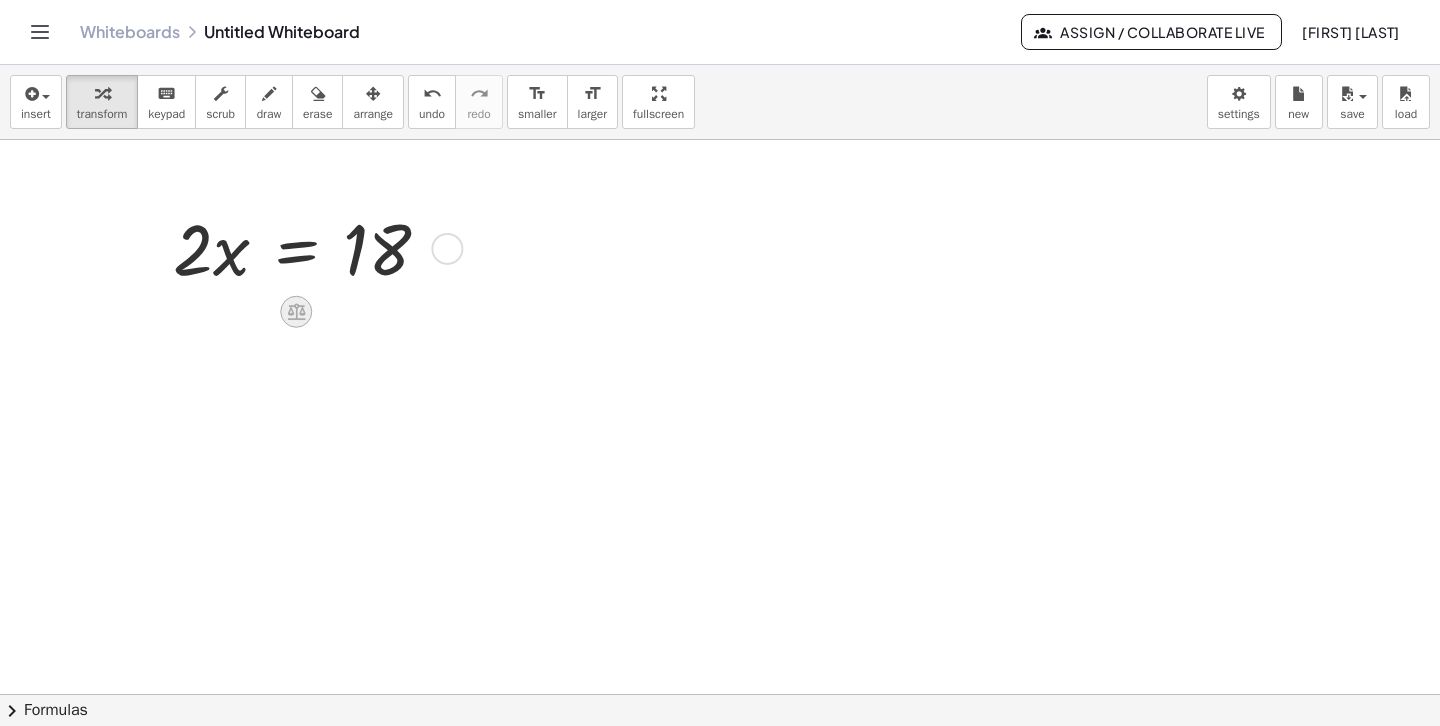 click 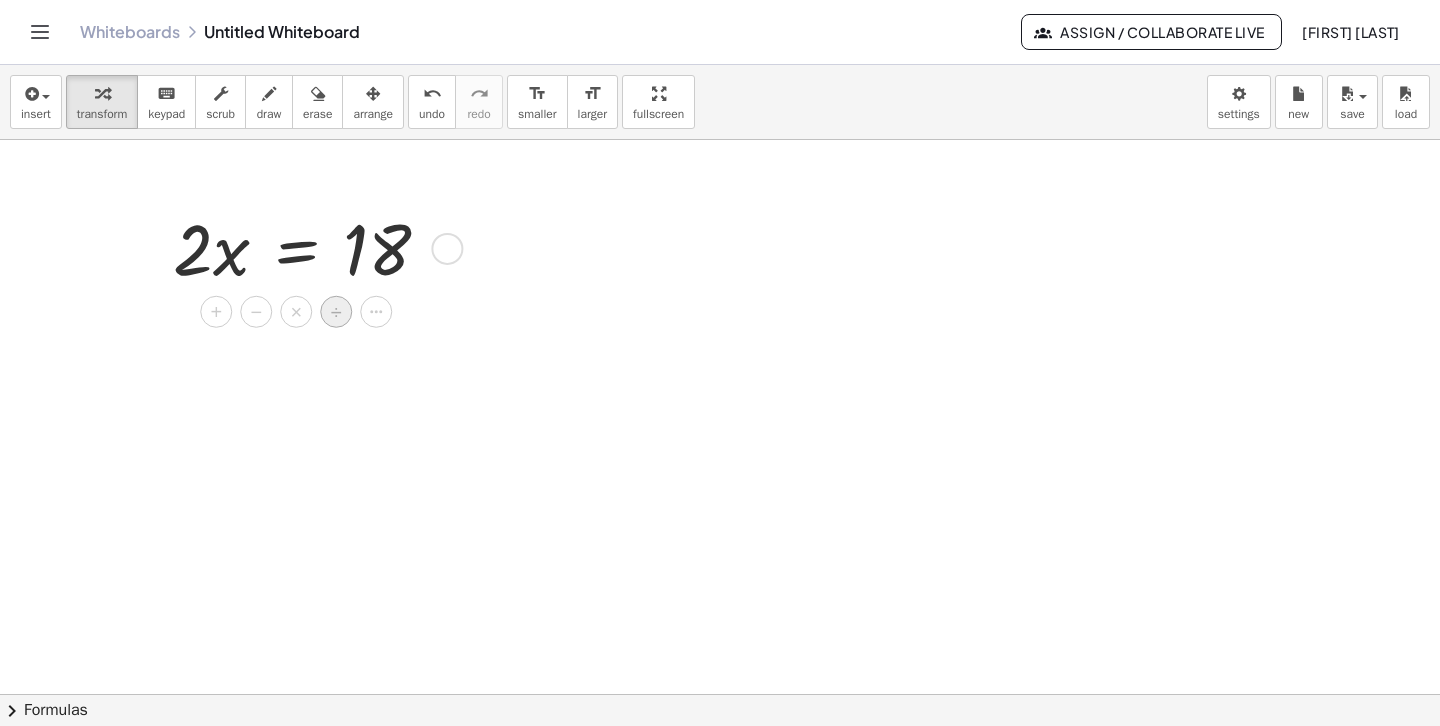 click on "÷" at bounding box center (336, 312) 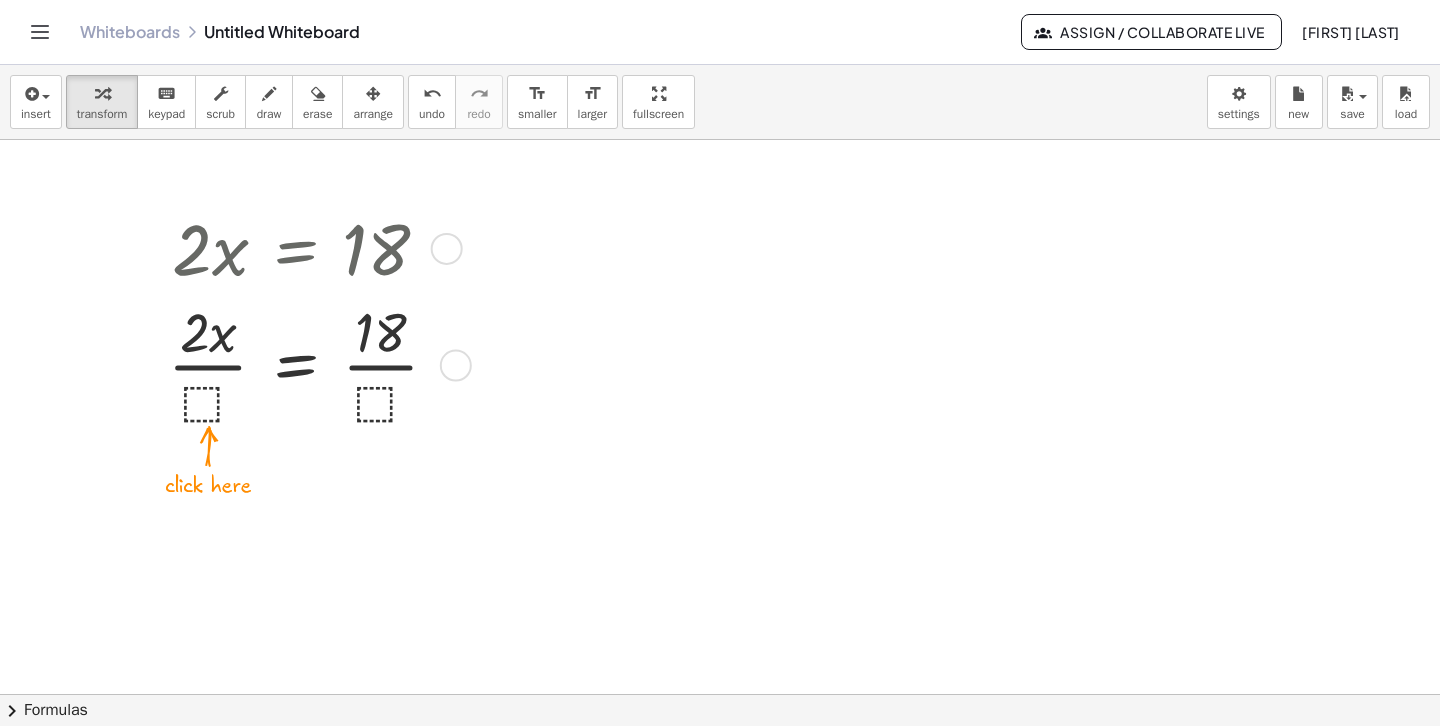 click at bounding box center (311, 364) 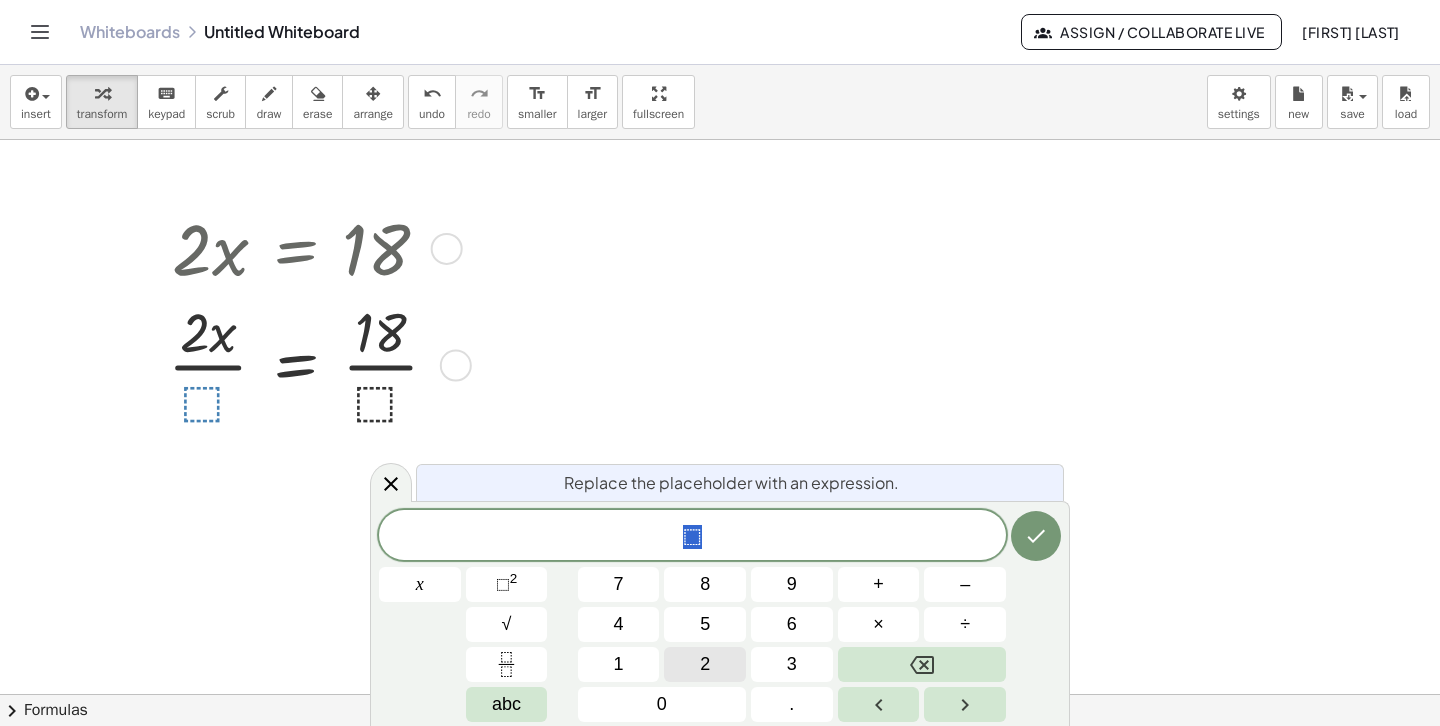 click on "2" at bounding box center (705, 664) 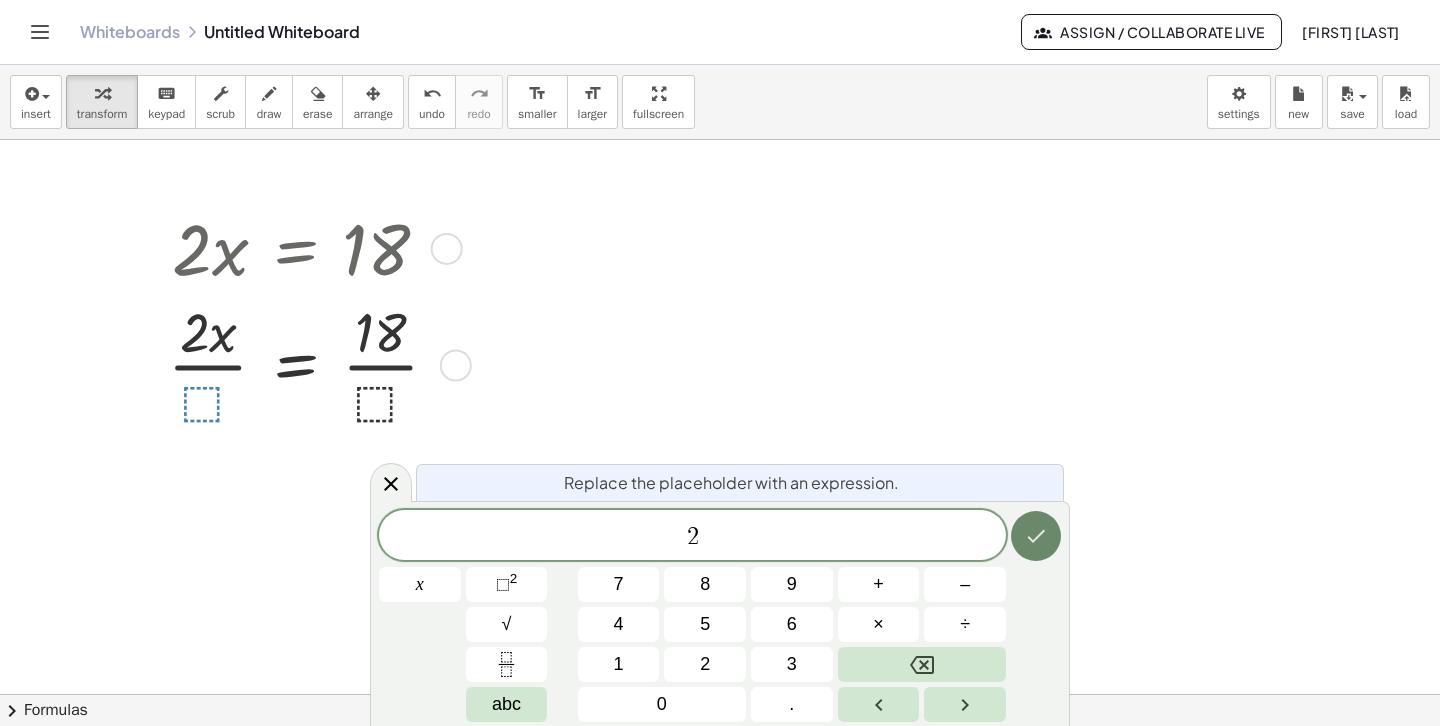 click 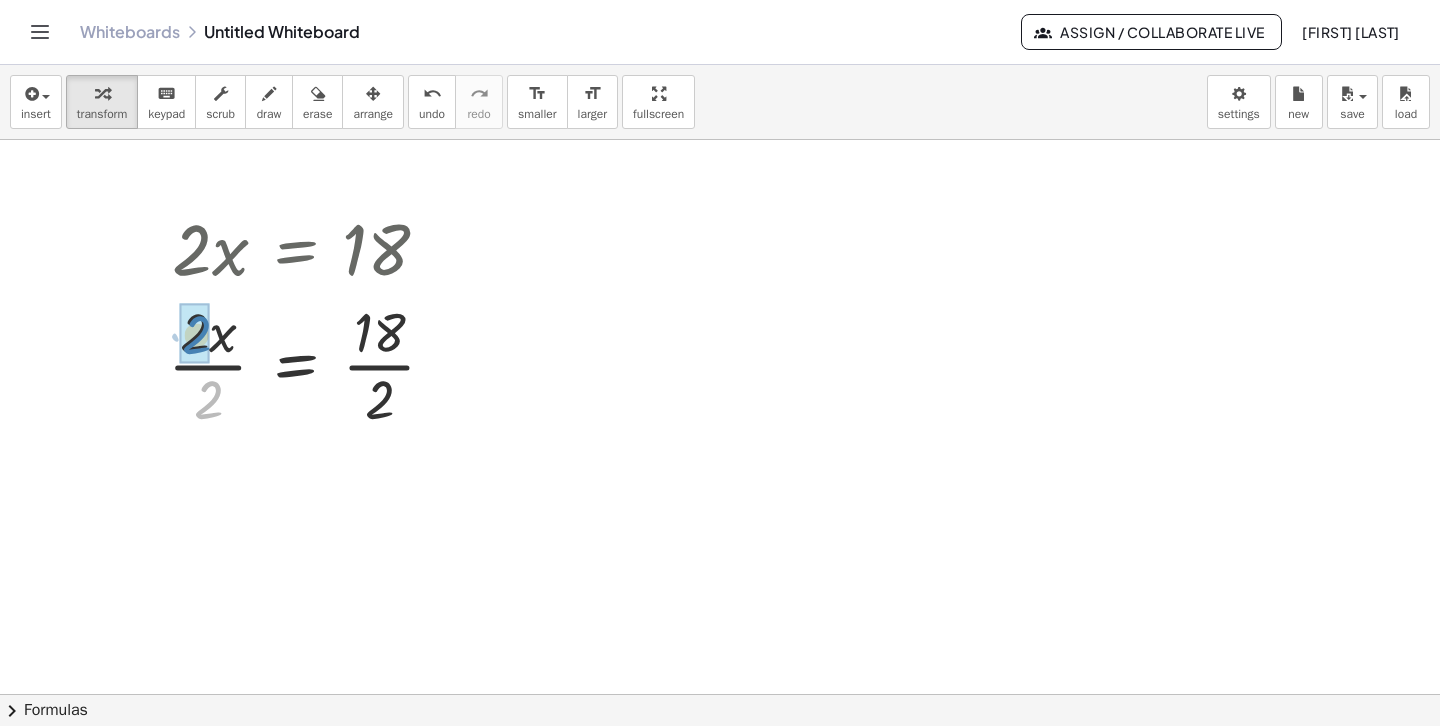 drag, startPoint x: 202, startPoint y: 413, endPoint x: 190, endPoint y: 348, distance: 66.09841 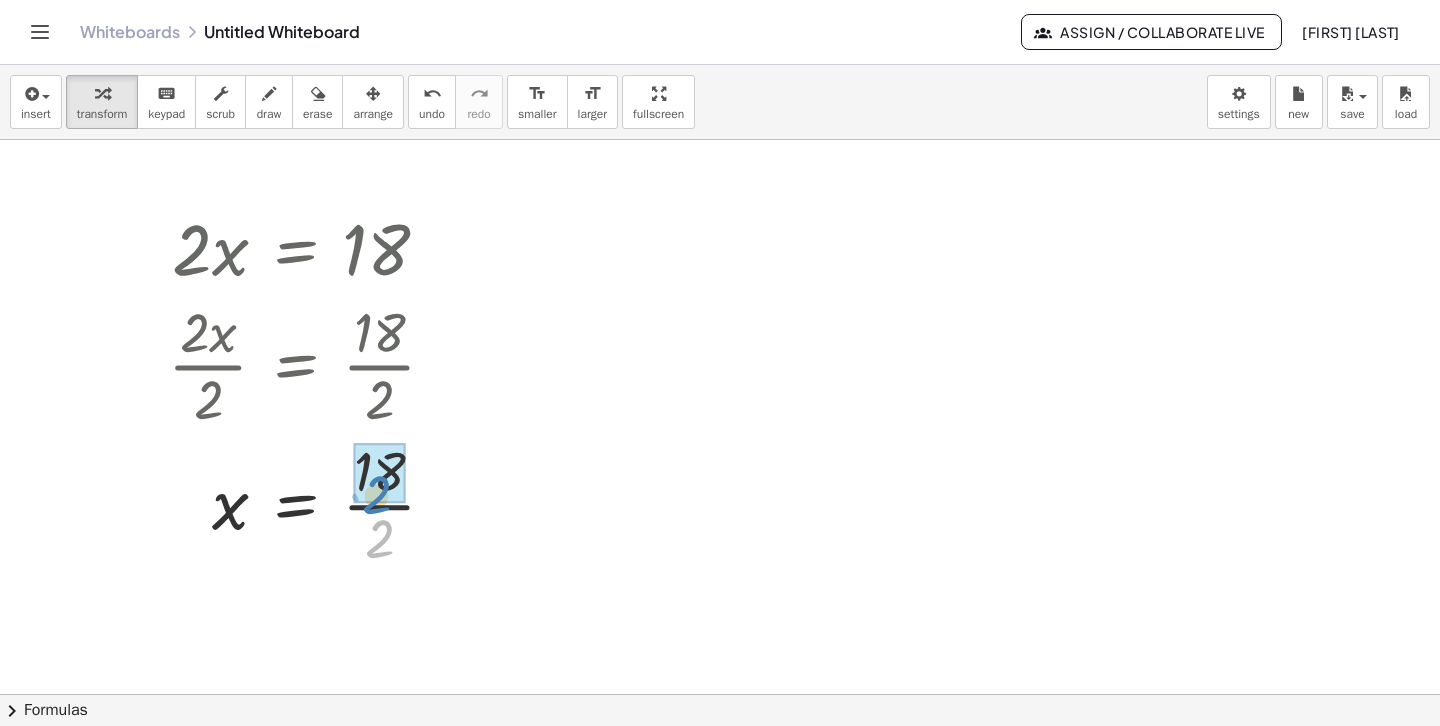 drag, startPoint x: 380, startPoint y: 550, endPoint x: 377, endPoint y: 505, distance: 45.099888 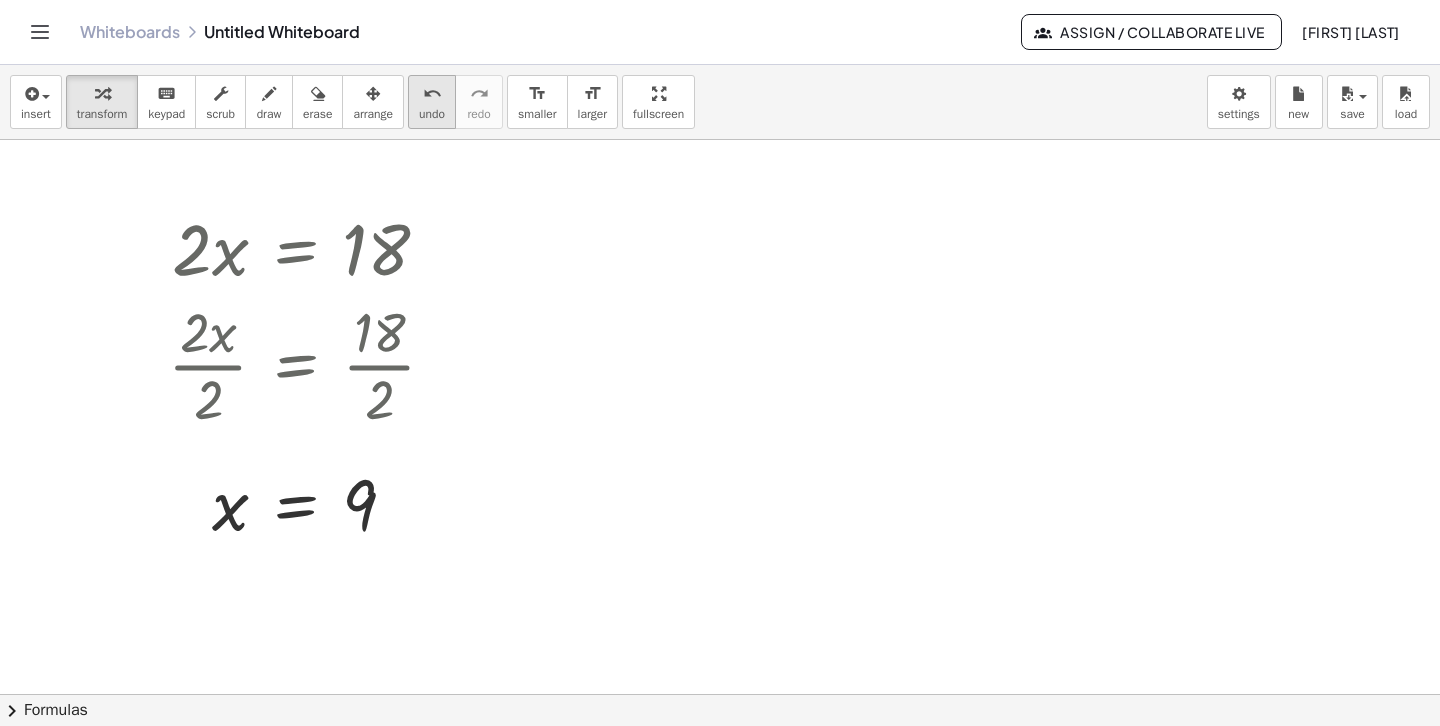 click on "undo" at bounding box center (432, 94) 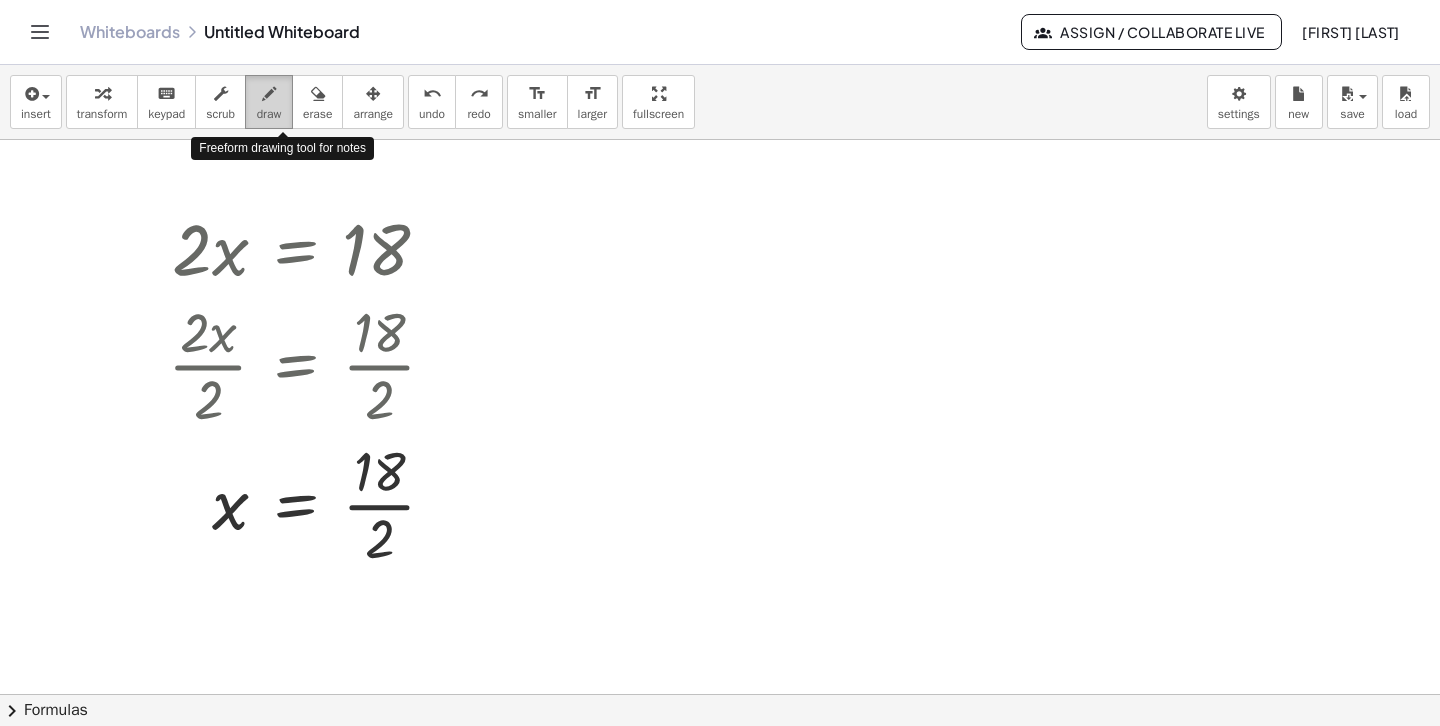 drag, startPoint x: 280, startPoint y: 113, endPoint x: 277, endPoint y: 126, distance: 13.341664 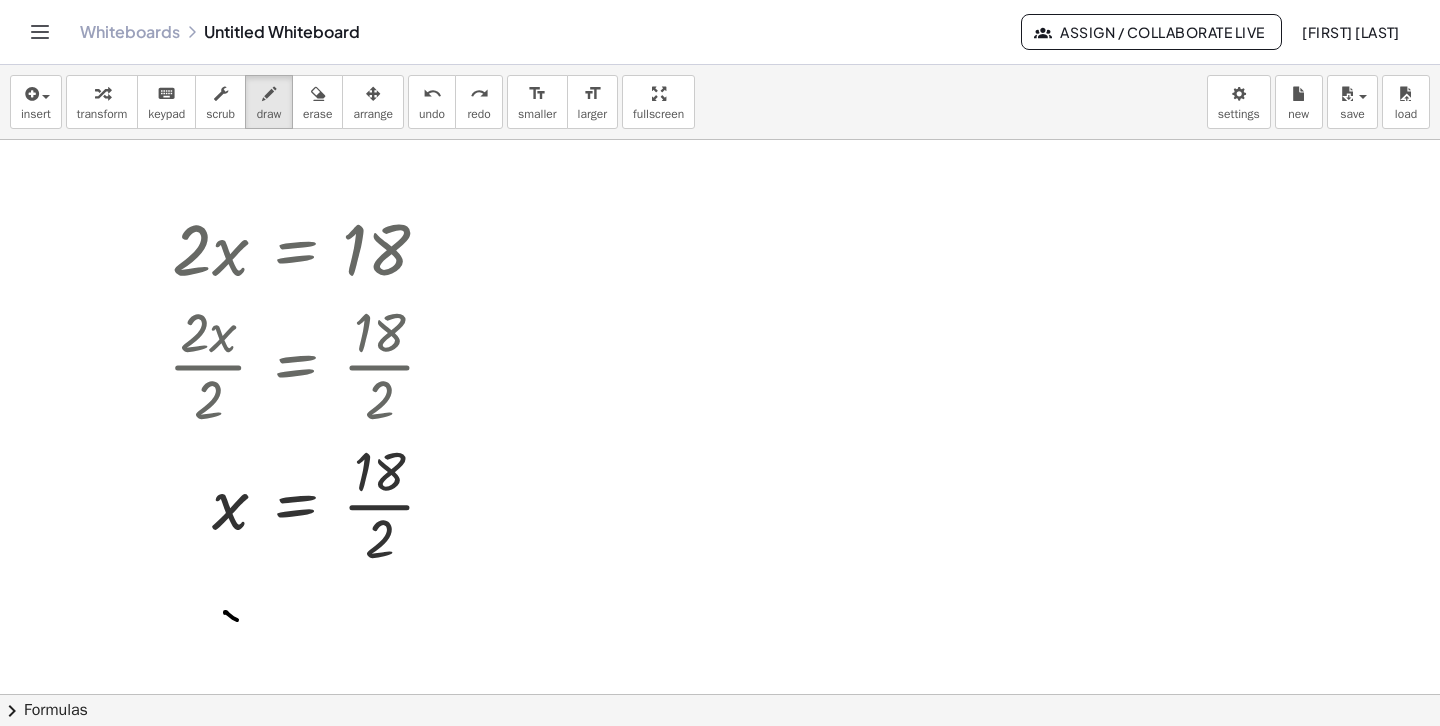 drag, startPoint x: 225, startPoint y: 613, endPoint x: 250, endPoint y: 619, distance: 25.70992 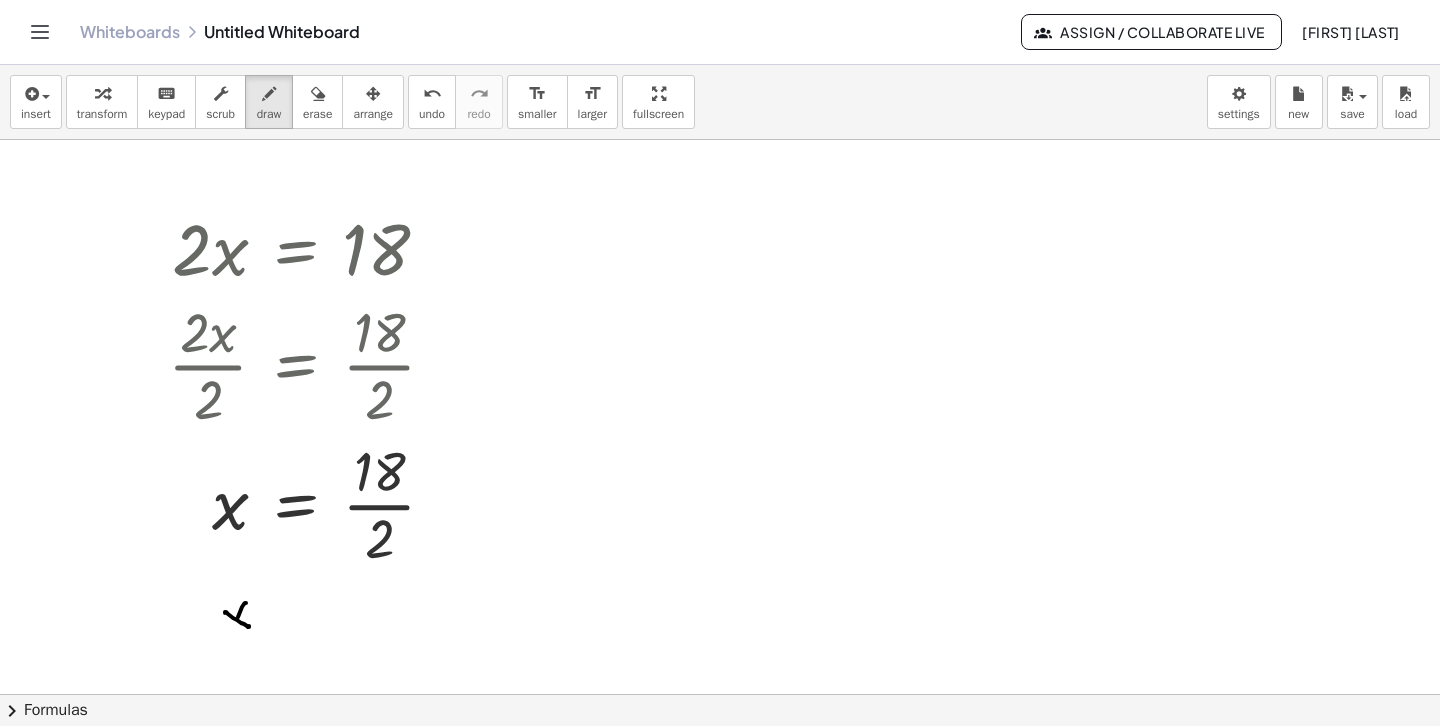 drag, startPoint x: 244, startPoint y: 604, endPoint x: 231, endPoint y: 634, distance: 32.695564 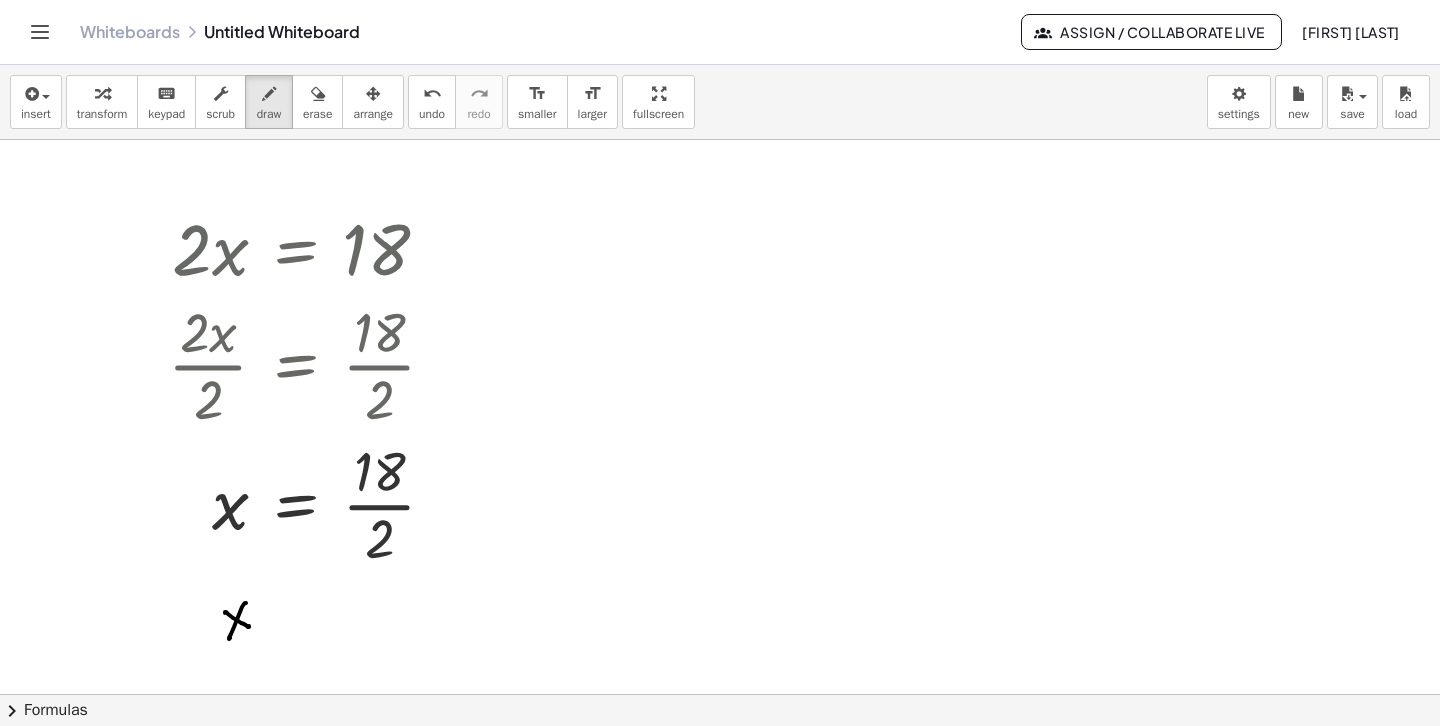 click at bounding box center [720, 694] 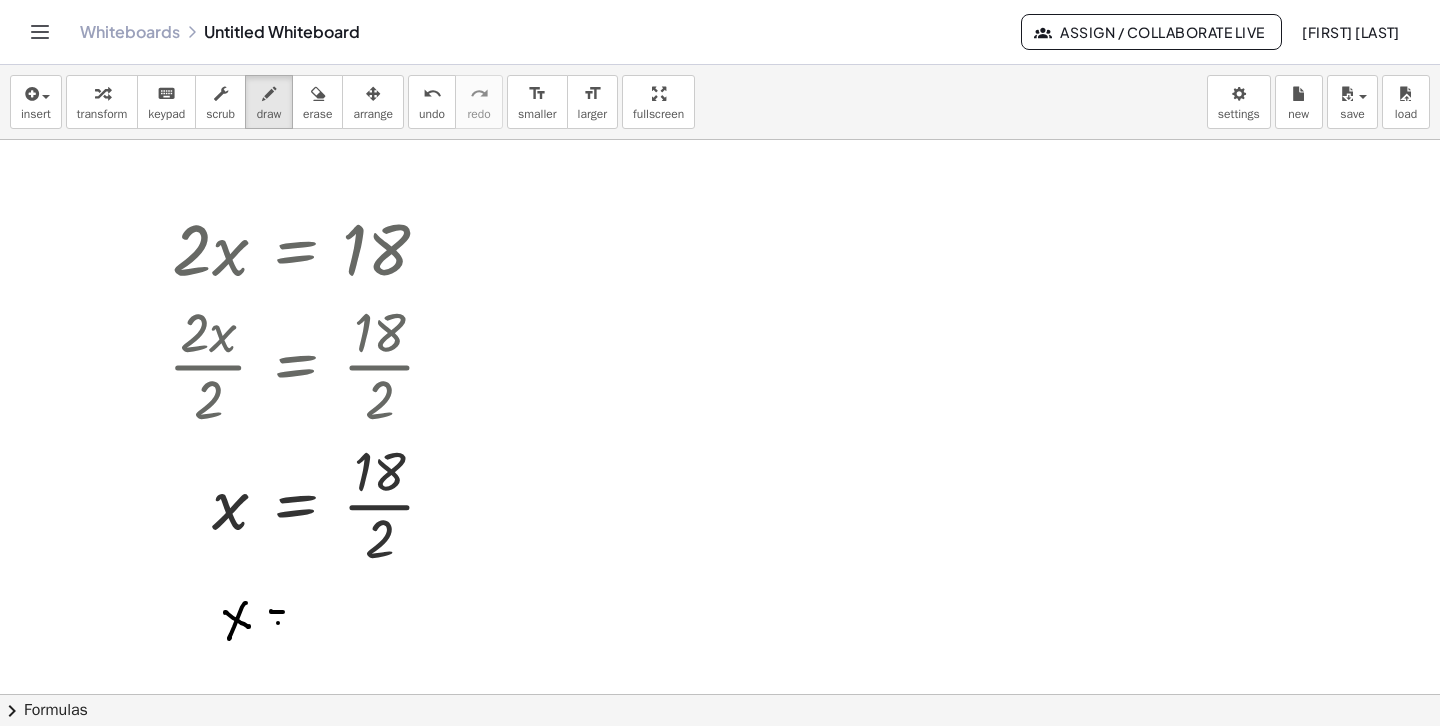 drag, startPoint x: 278, startPoint y: 623, endPoint x: 293, endPoint y: 622, distance: 15.033297 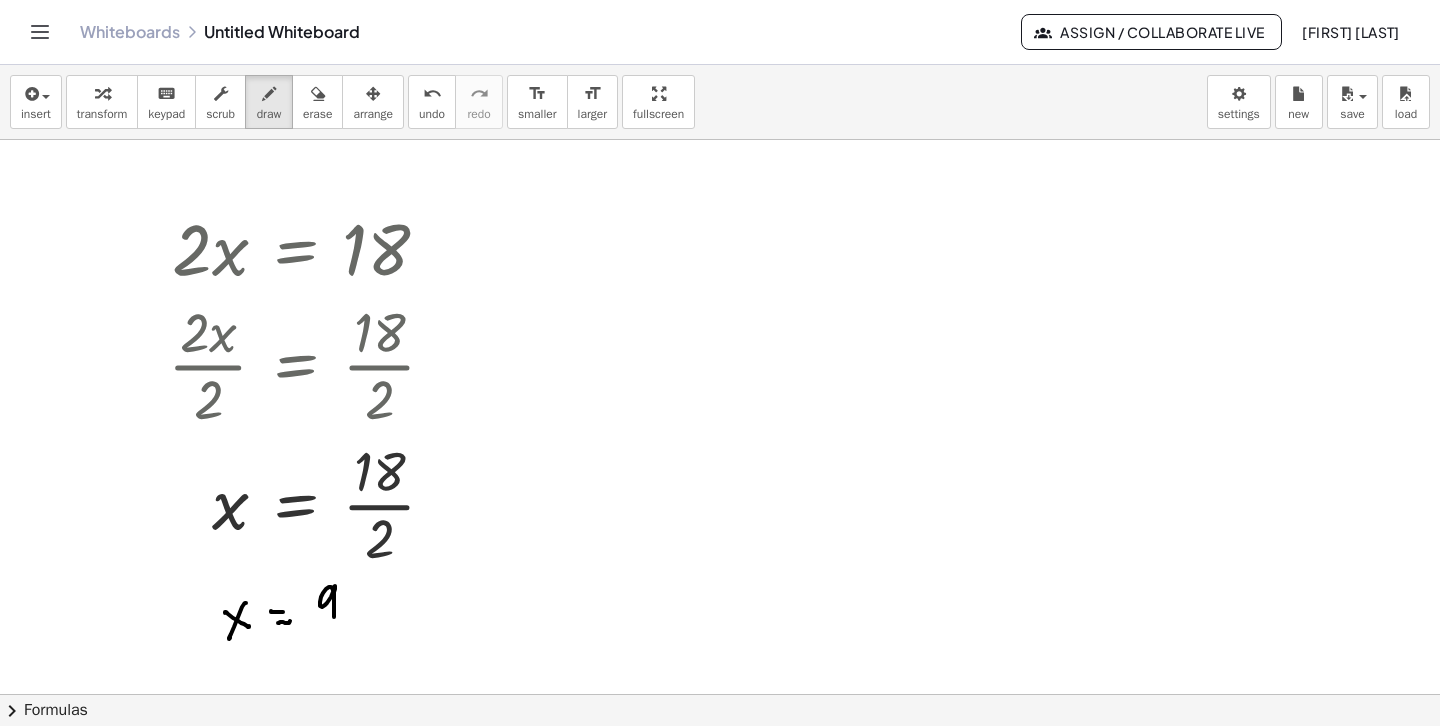drag, startPoint x: 333, startPoint y: 590, endPoint x: 340, endPoint y: 631, distance: 41.59327 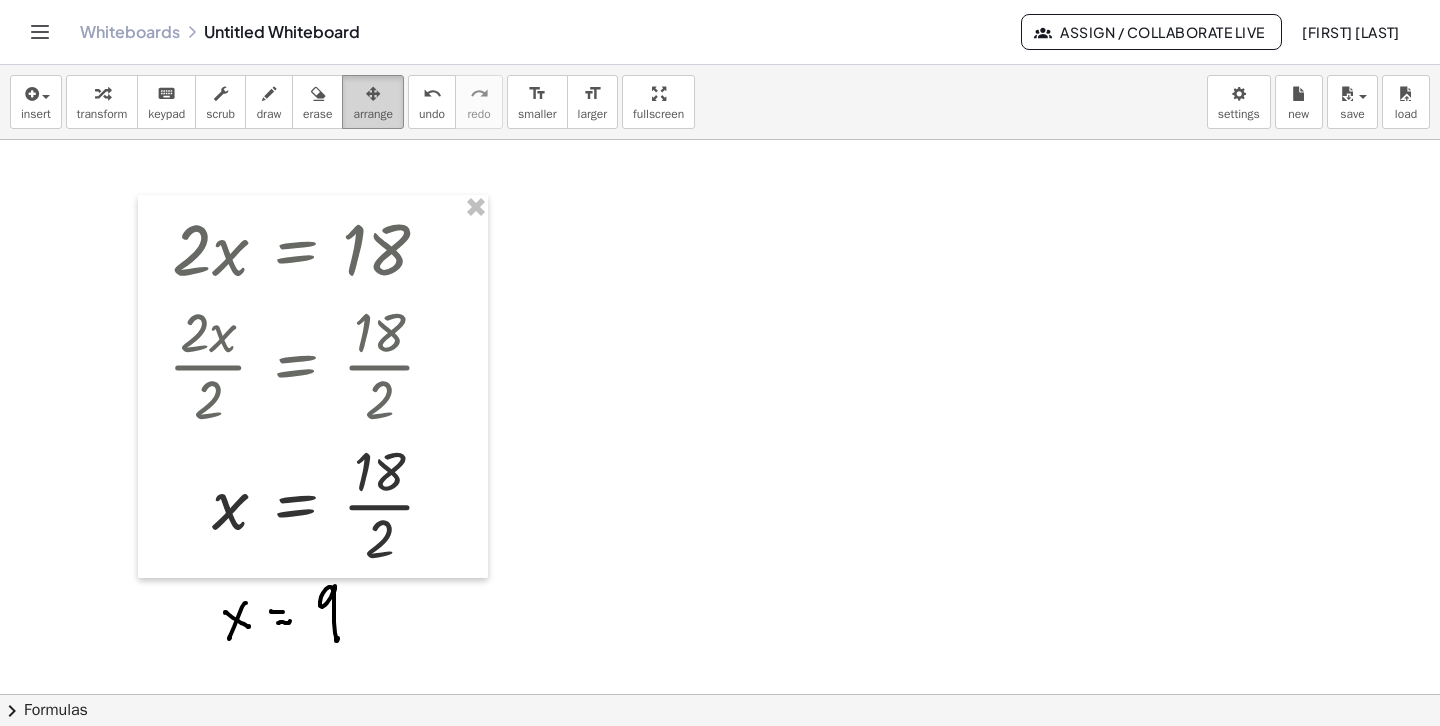 click at bounding box center (373, 94) 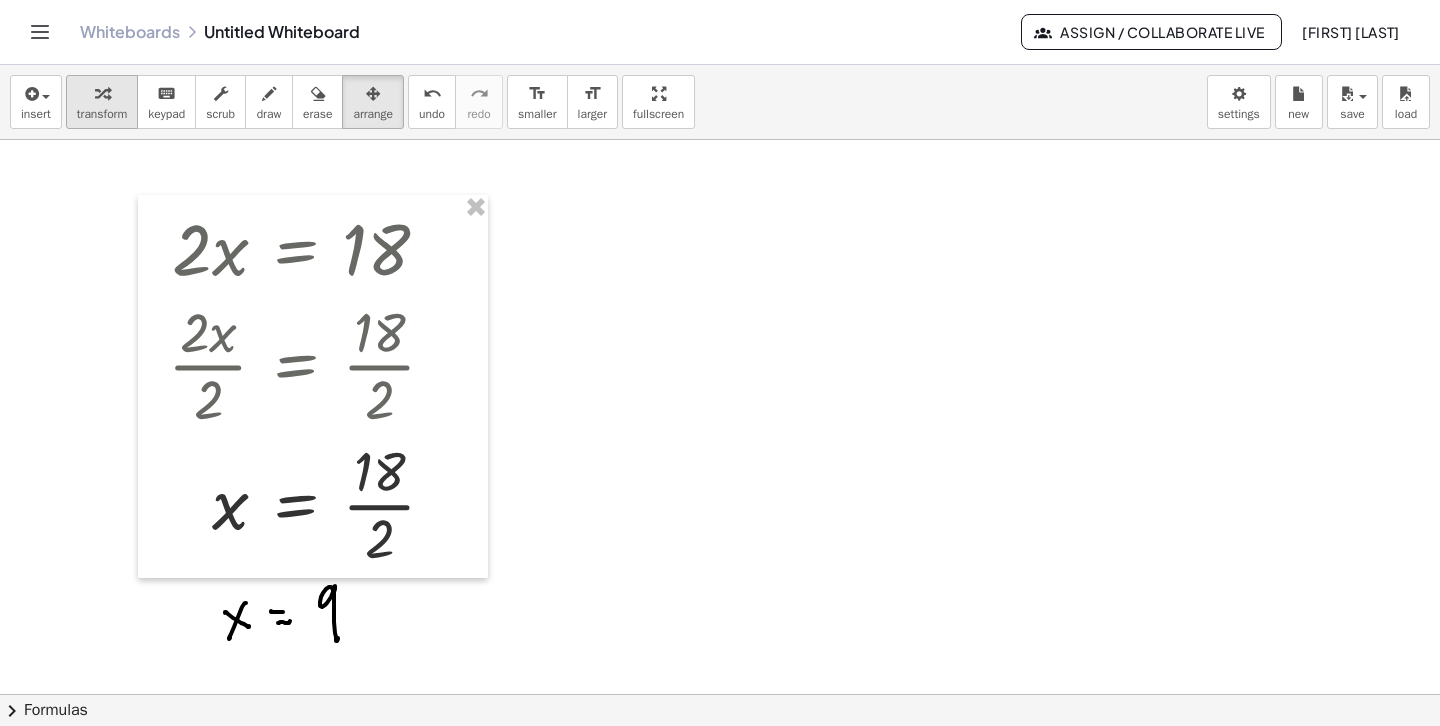 click on "transform" at bounding box center (102, 114) 